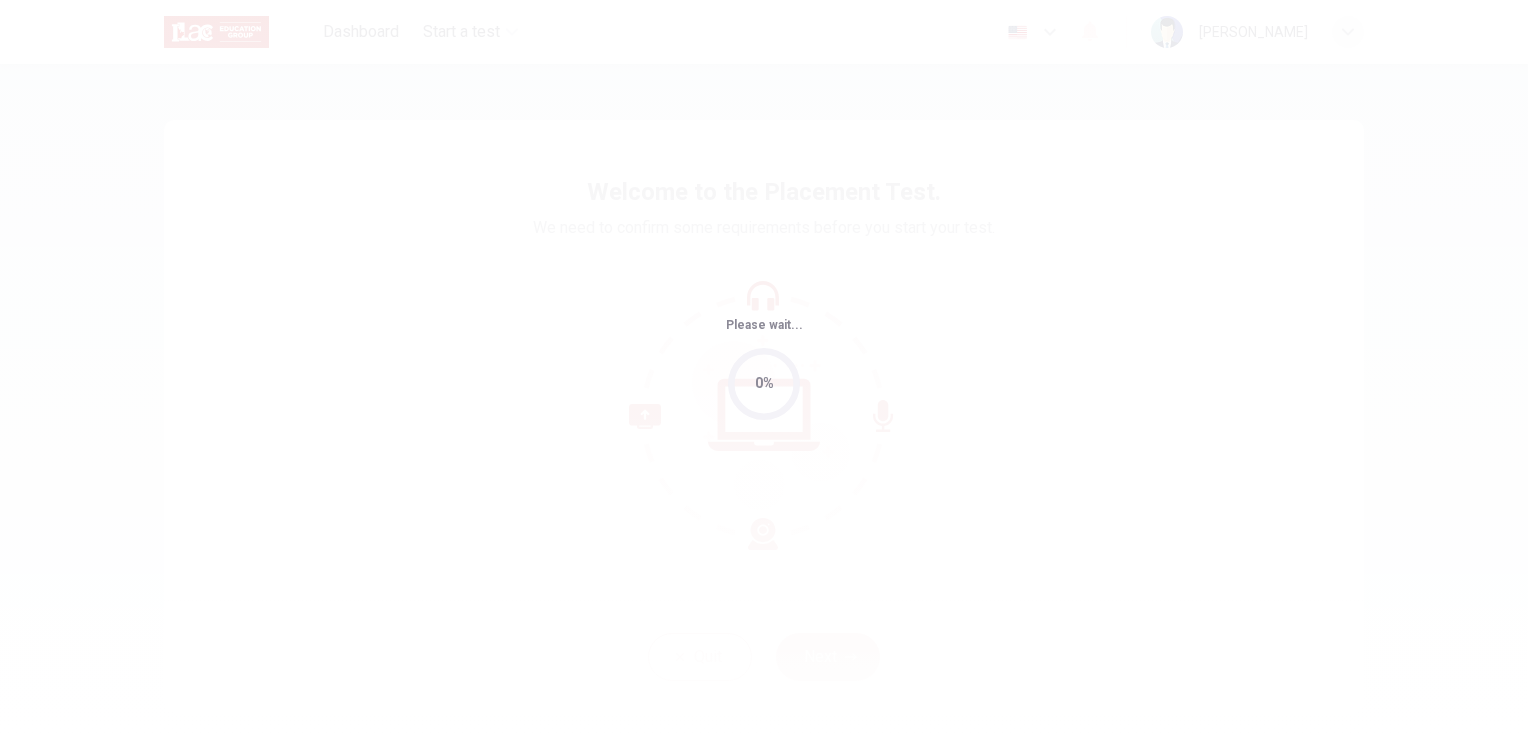 scroll, scrollTop: 0, scrollLeft: 0, axis: both 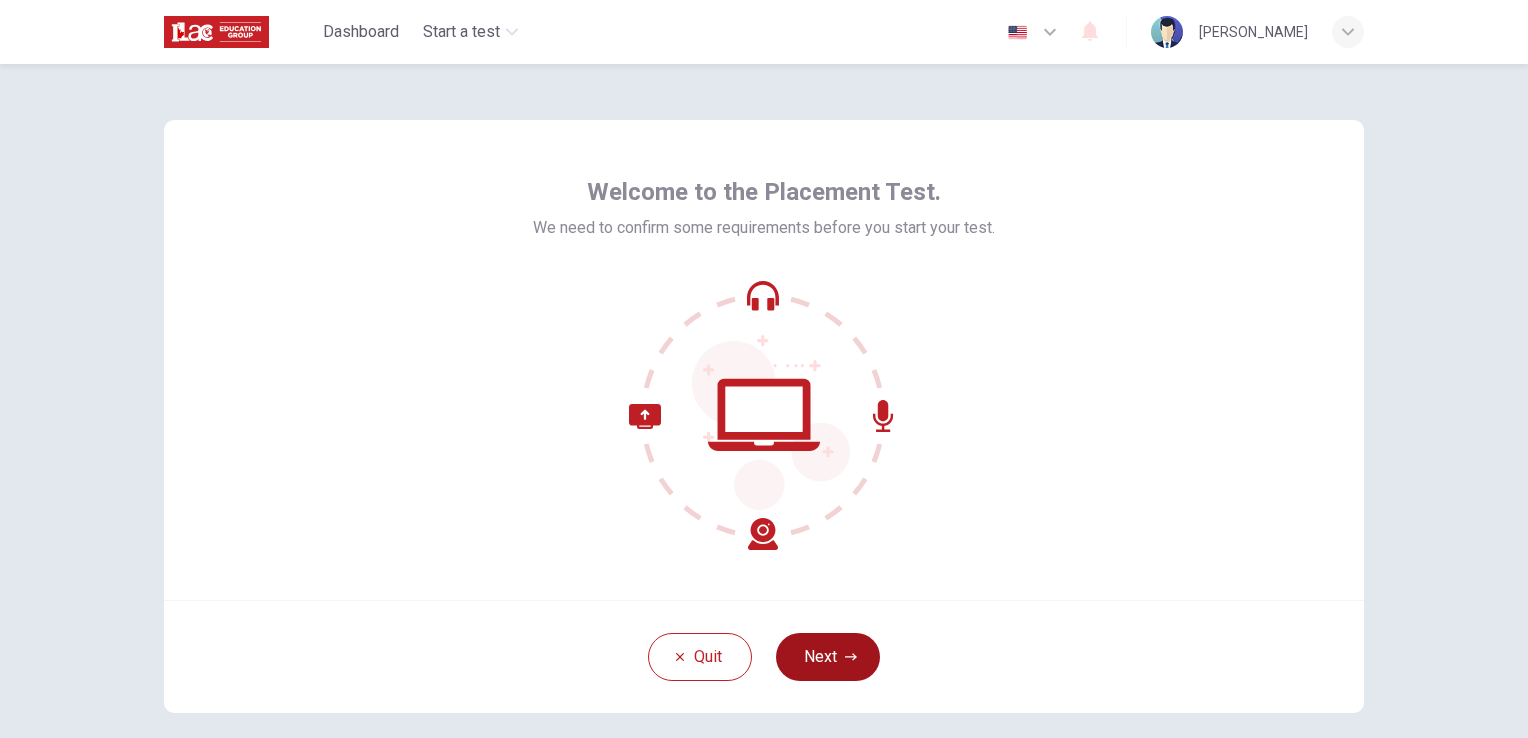 click on "Next" at bounding box center (828, 657) 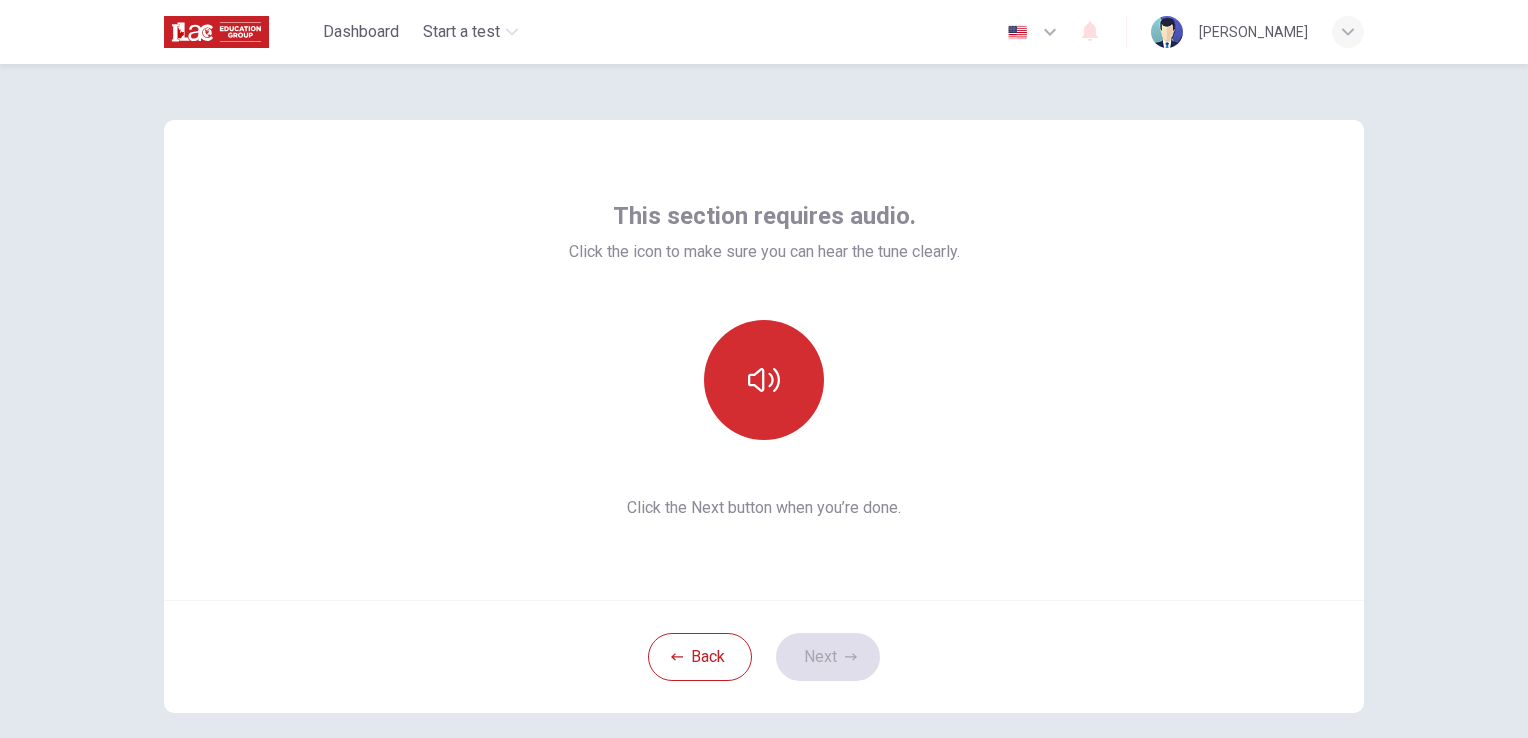 click at bounding box center [764, 380] 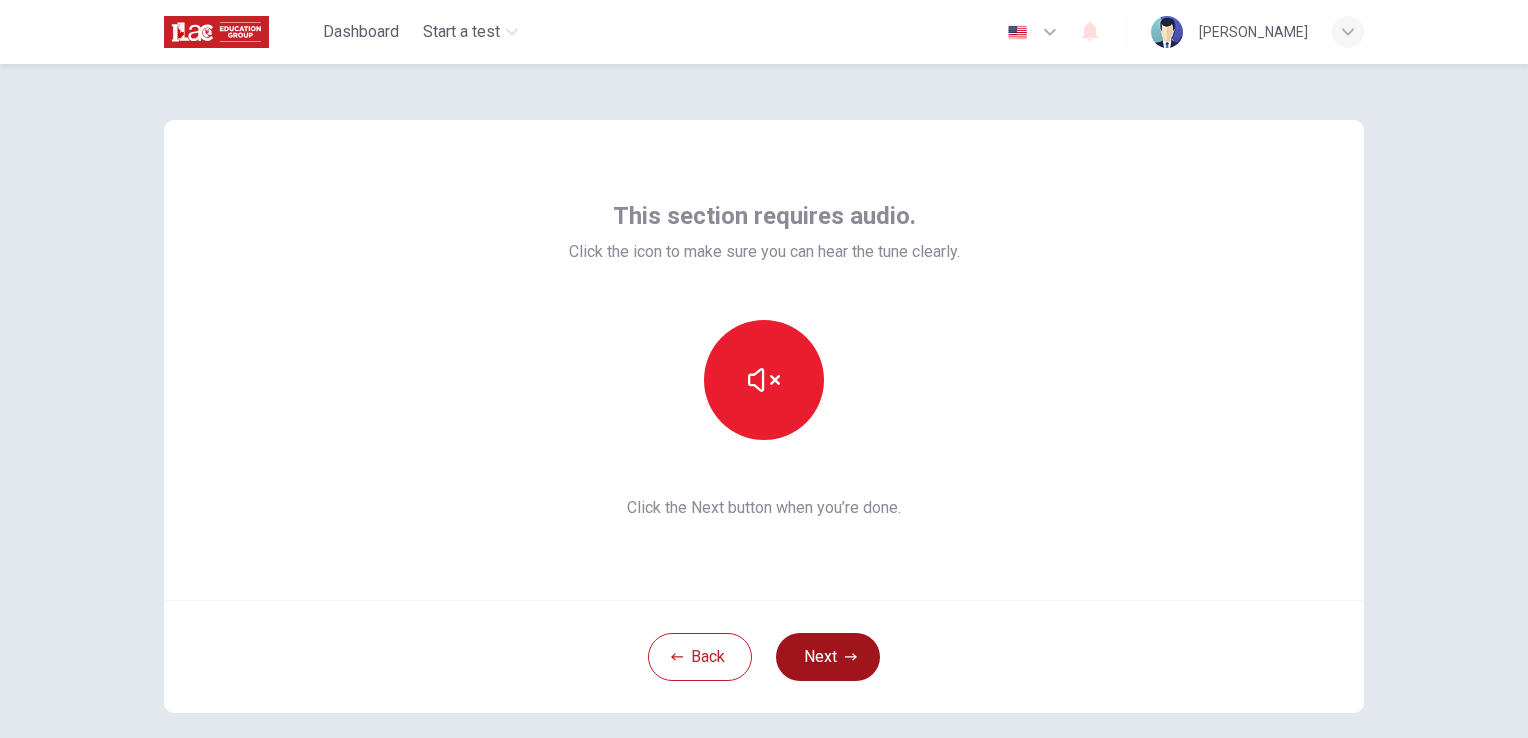 click on "Next" at bounding box center [828, 657] 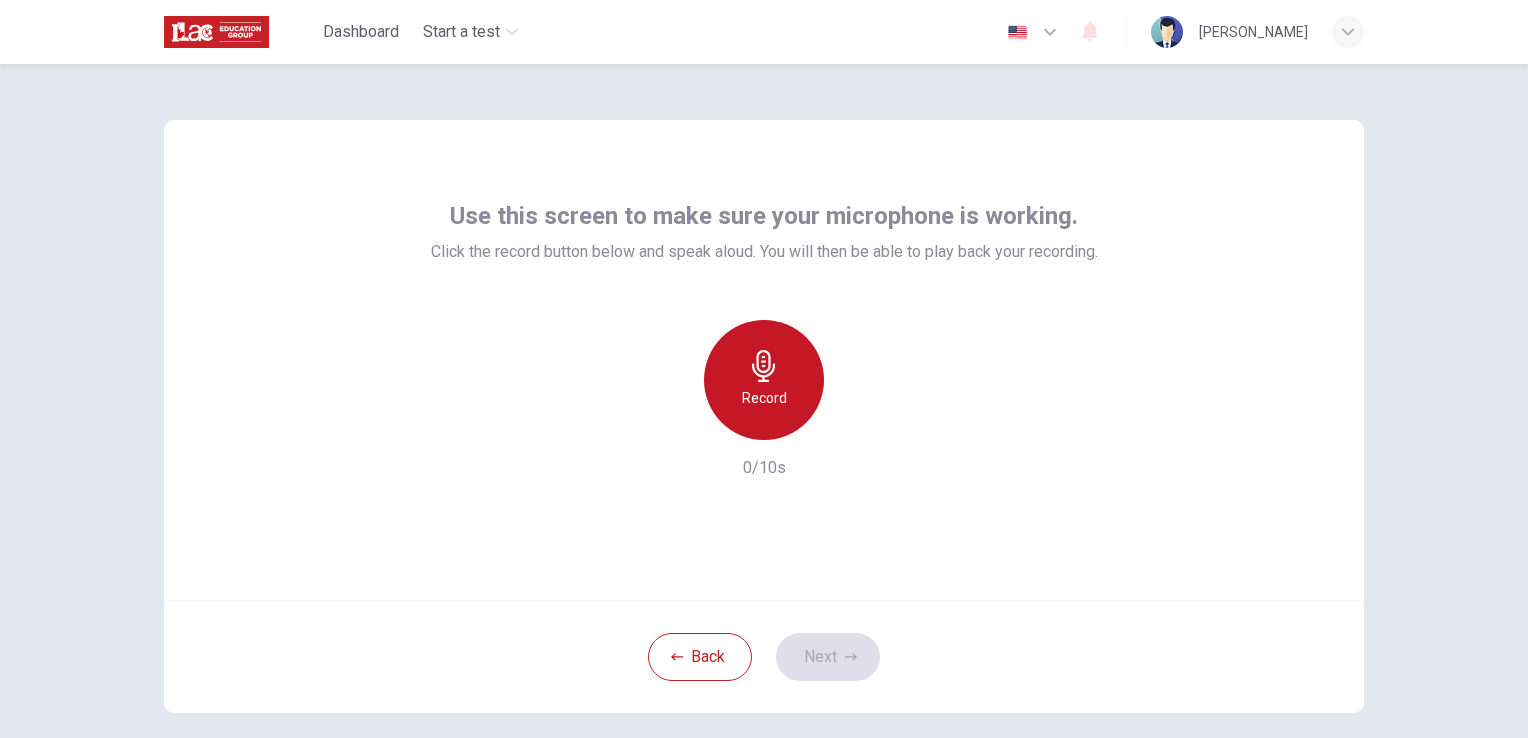 click on "Record" at bounding box center (764, 380) 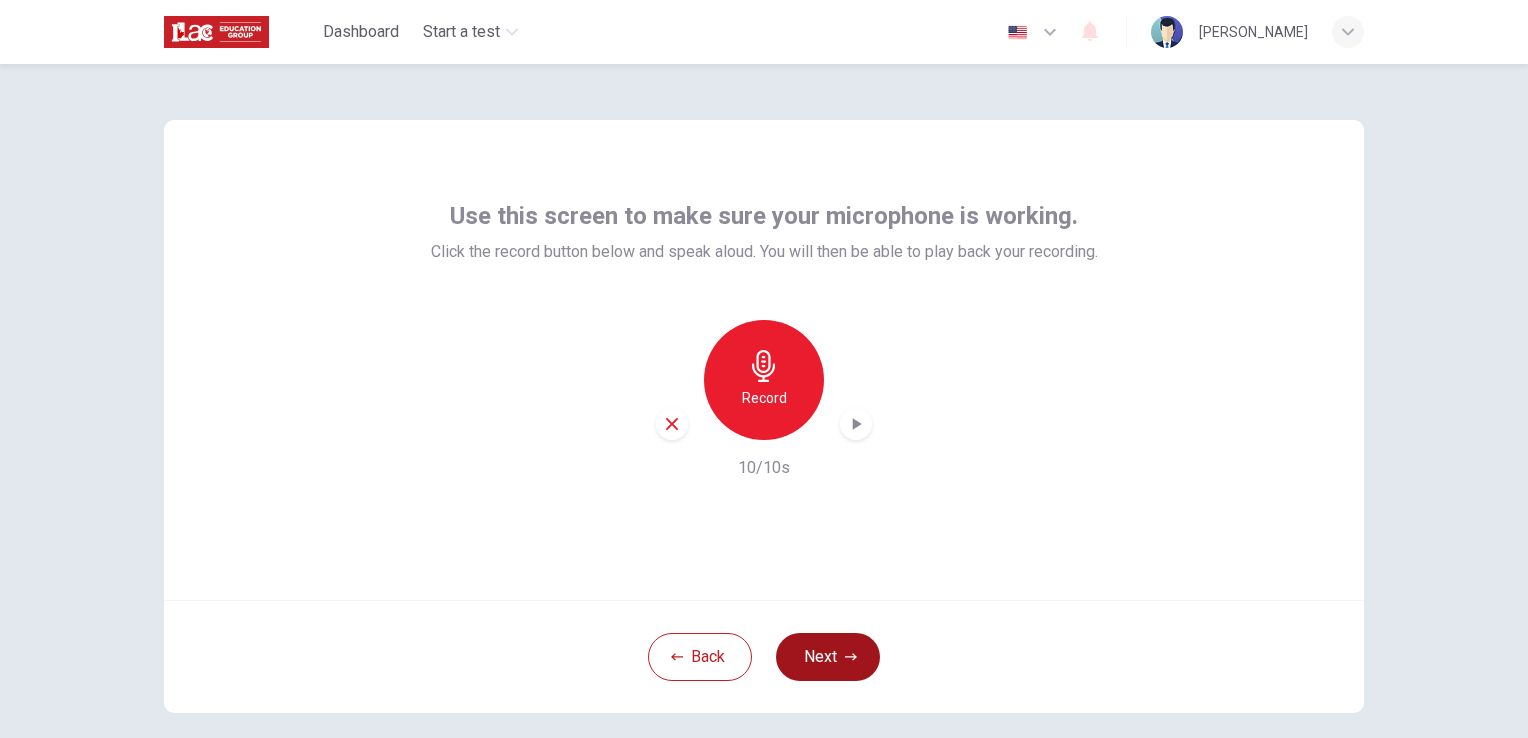 click on "Next" at bounding box center (828, 657) 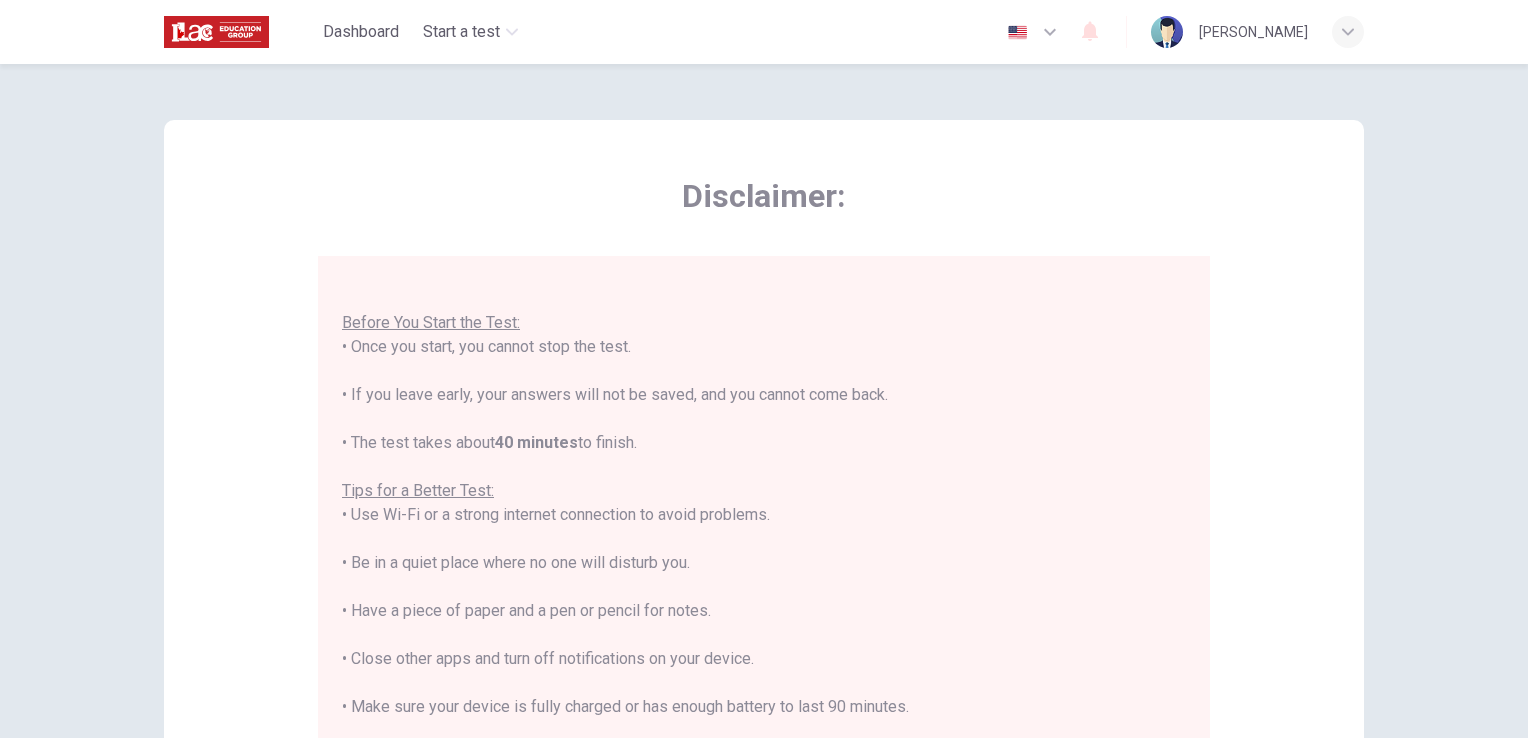 scroll, scrollTop: 23, scrollLeft: 0, axis: vertical 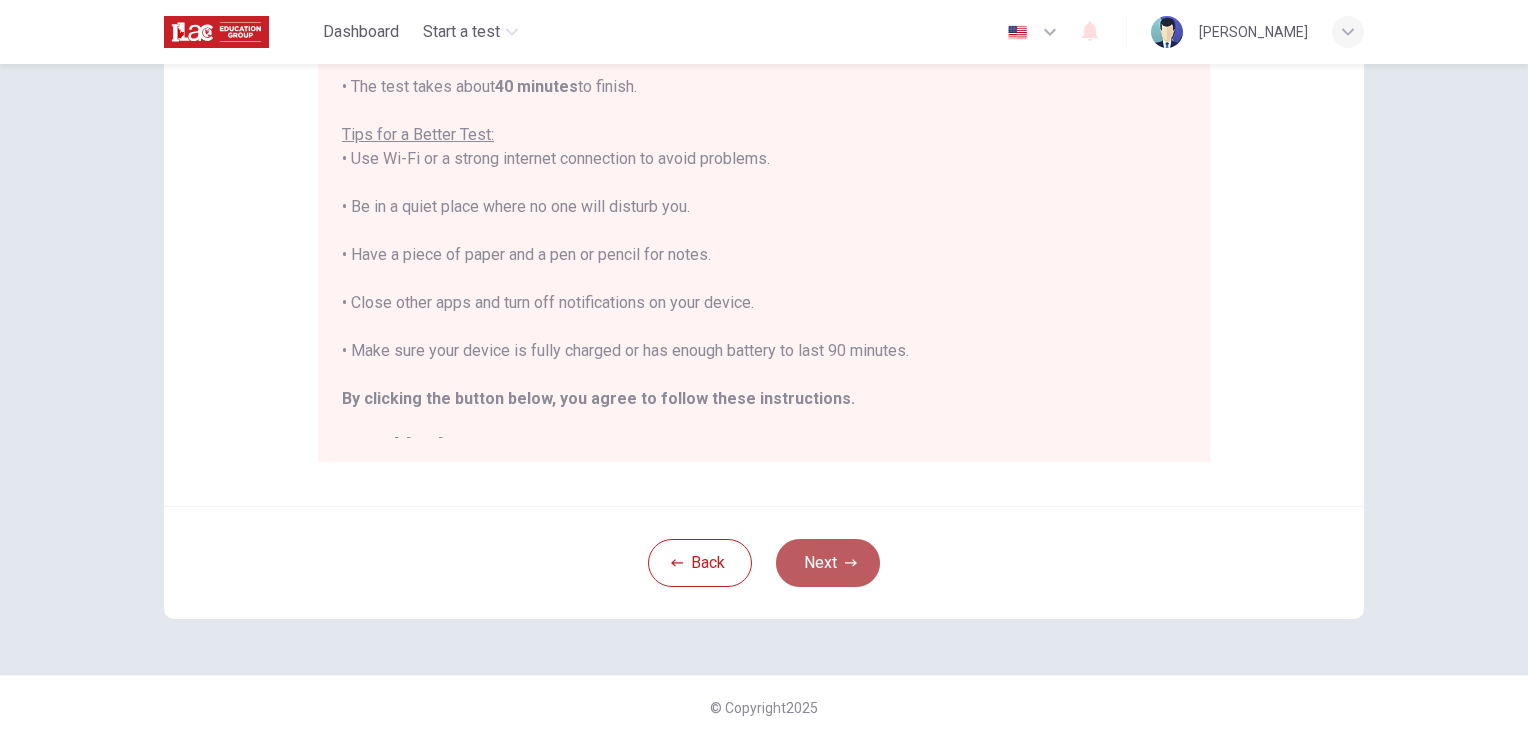 click on "Next" at bounding box center [828, 563] 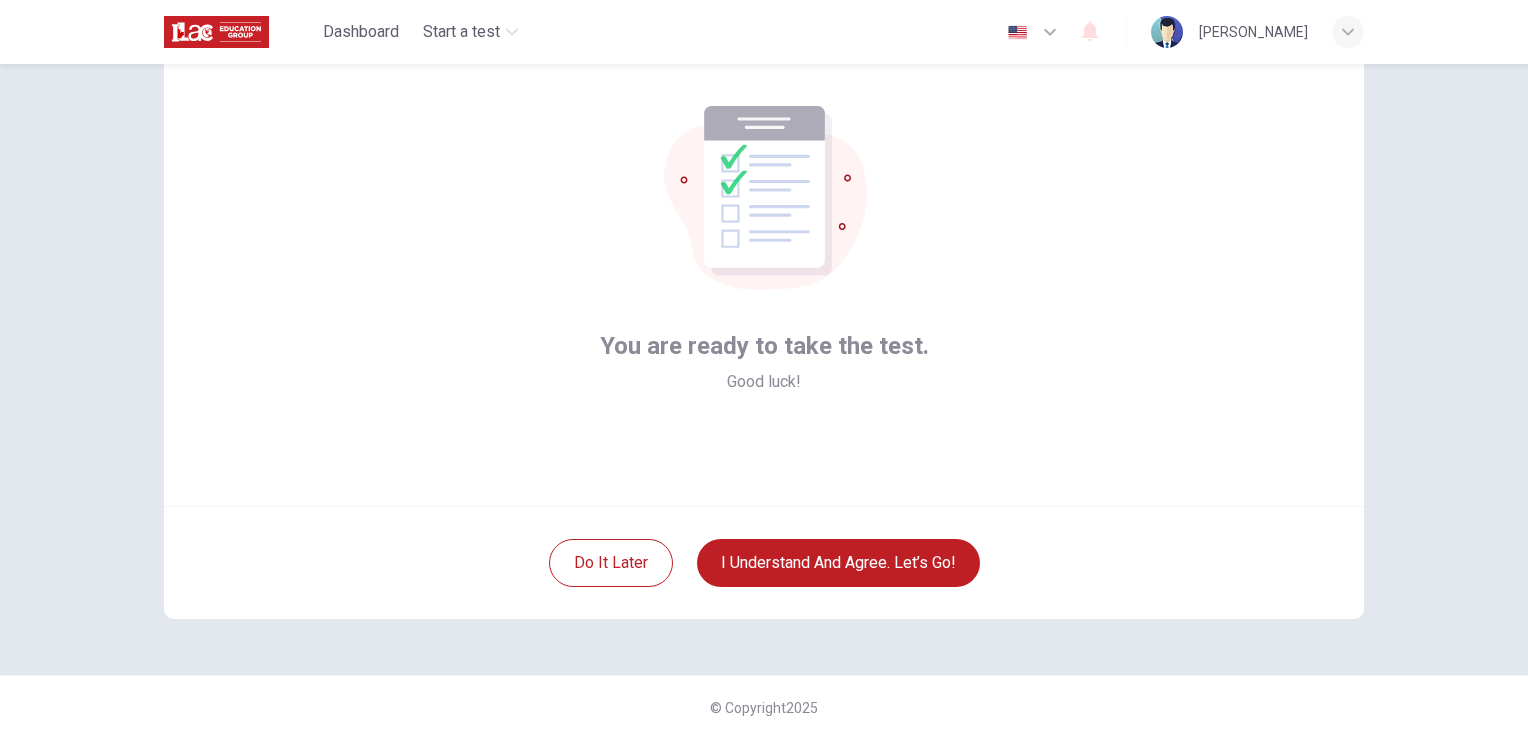 scroll, scrollTop: 0, scrollLeft: 0, axis: both 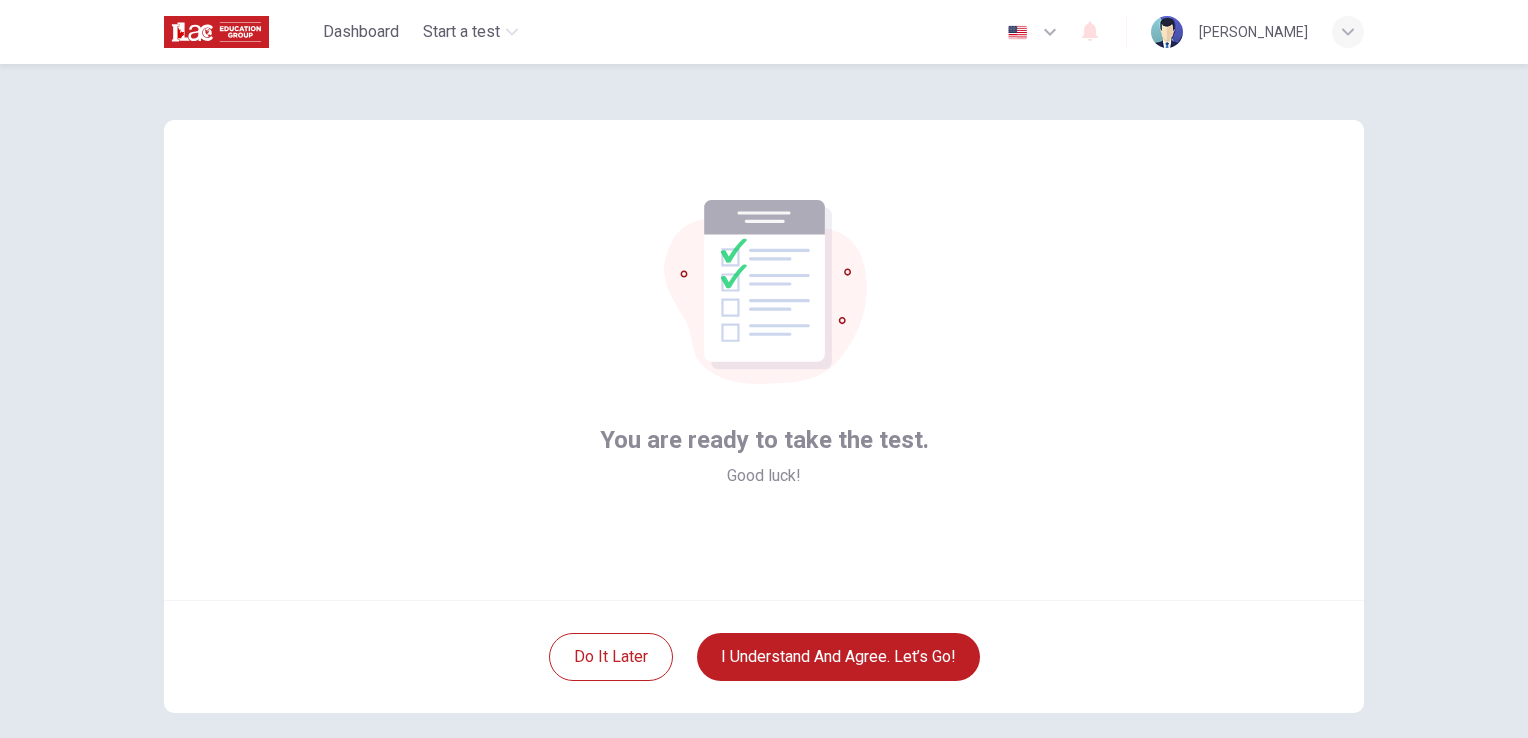 drag, startPoint x: 760, startPoint y: 681, endPoint x: 724, endPoint y: 694, distance: 38.27532 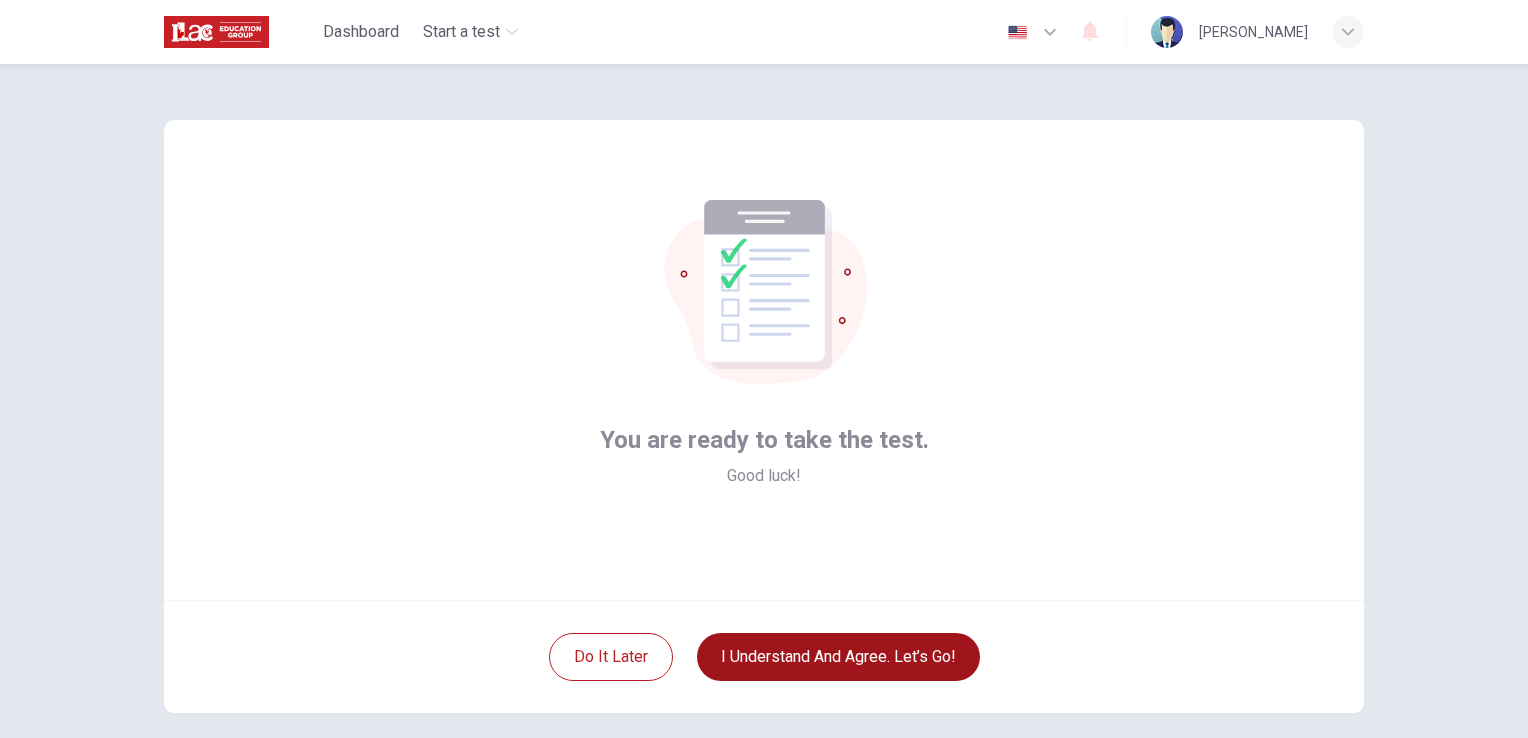 click on "I understand and agree. Let’s go!" at bounding box center (838, 657) 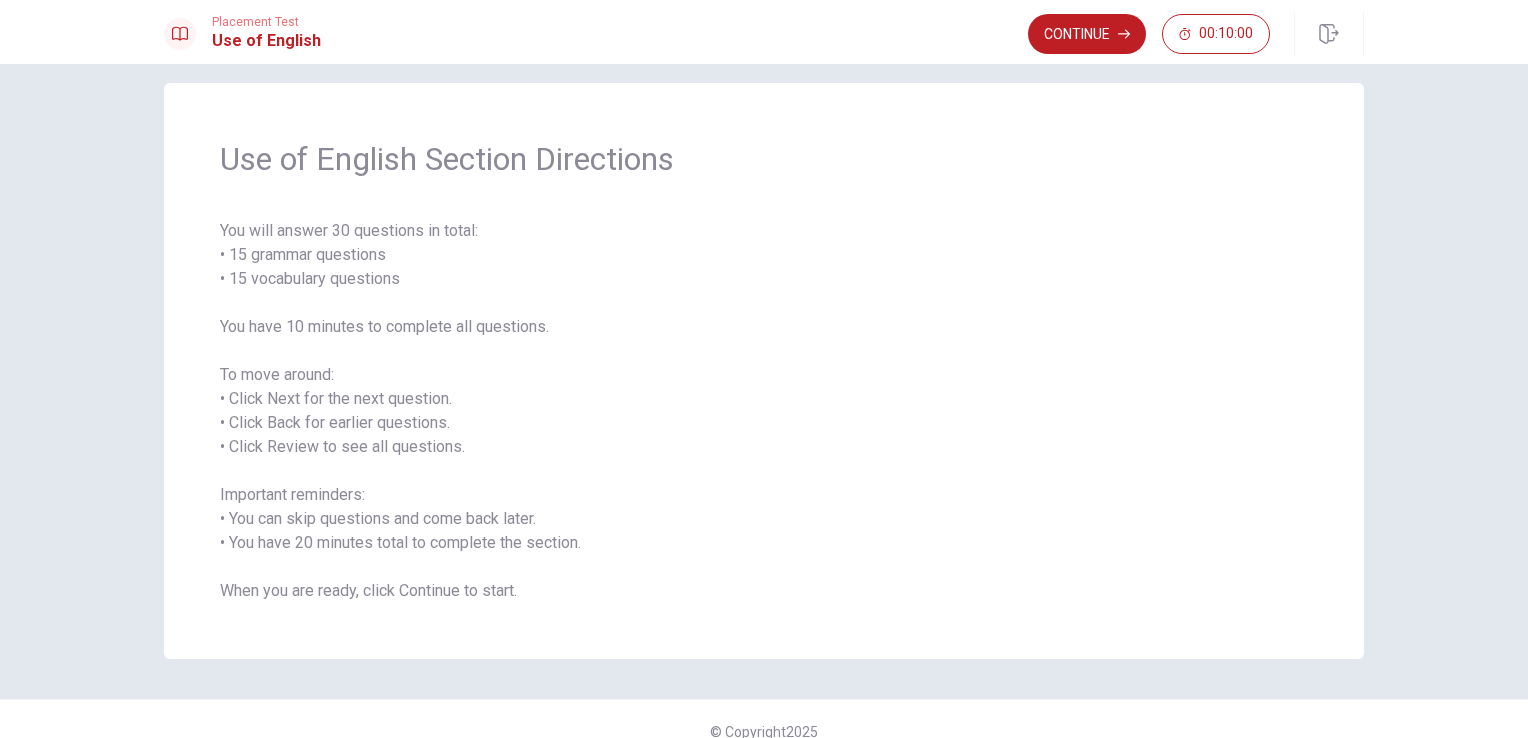 scroll, scrollTop: 0, scrollLeft: 0, axis: both 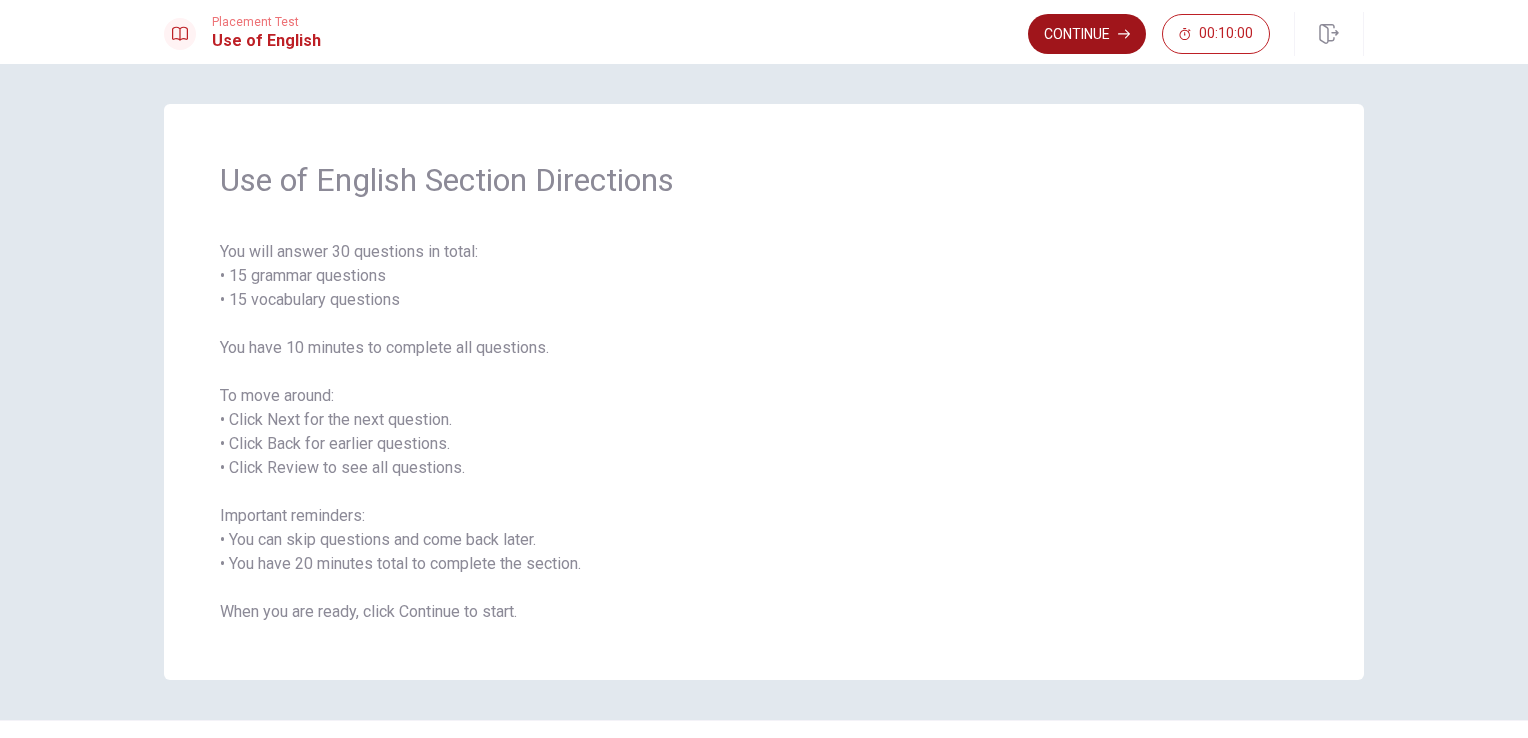 click on "Continue" at bounding box center (1087, 34) 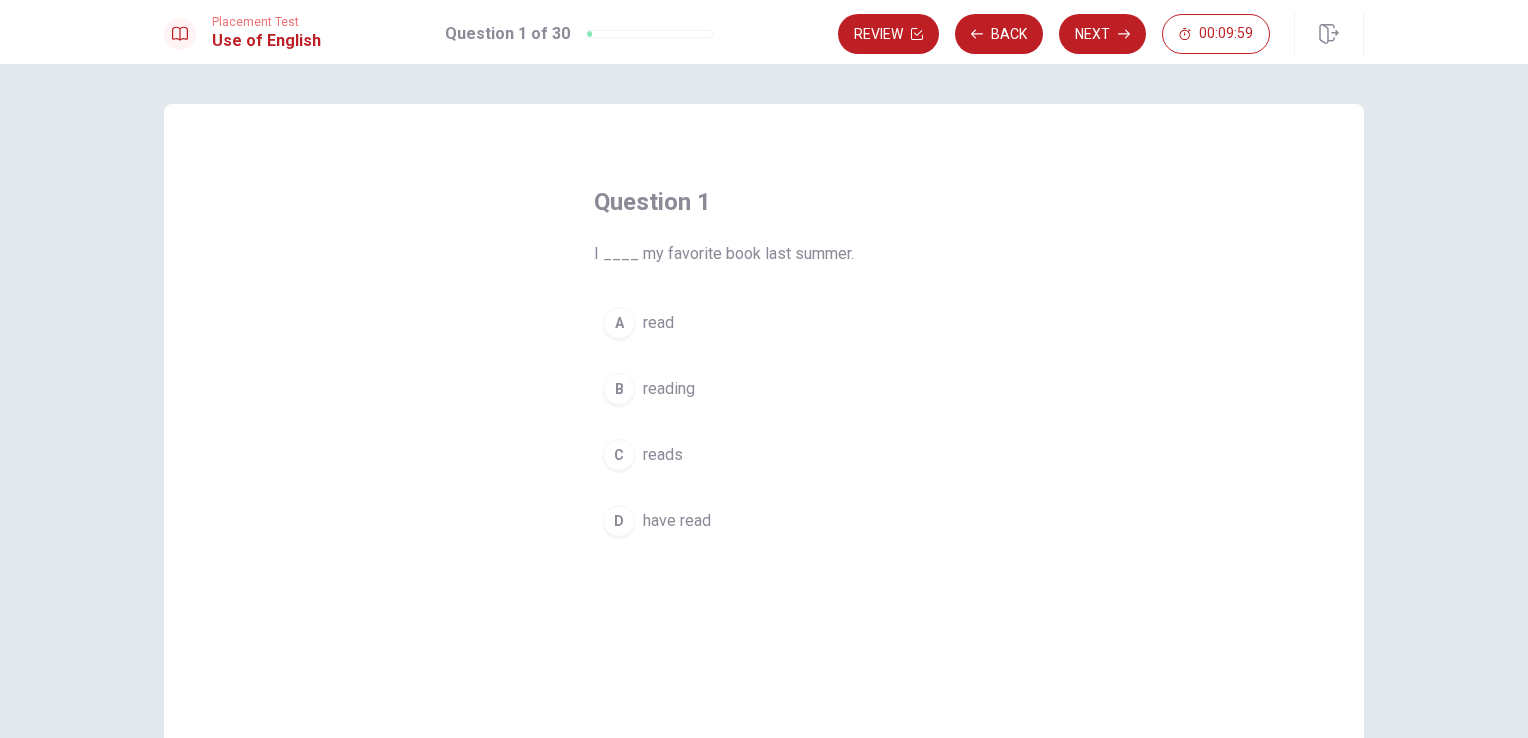 click on "I ____ my favorite book last summer." at bounding box center (764, 254) 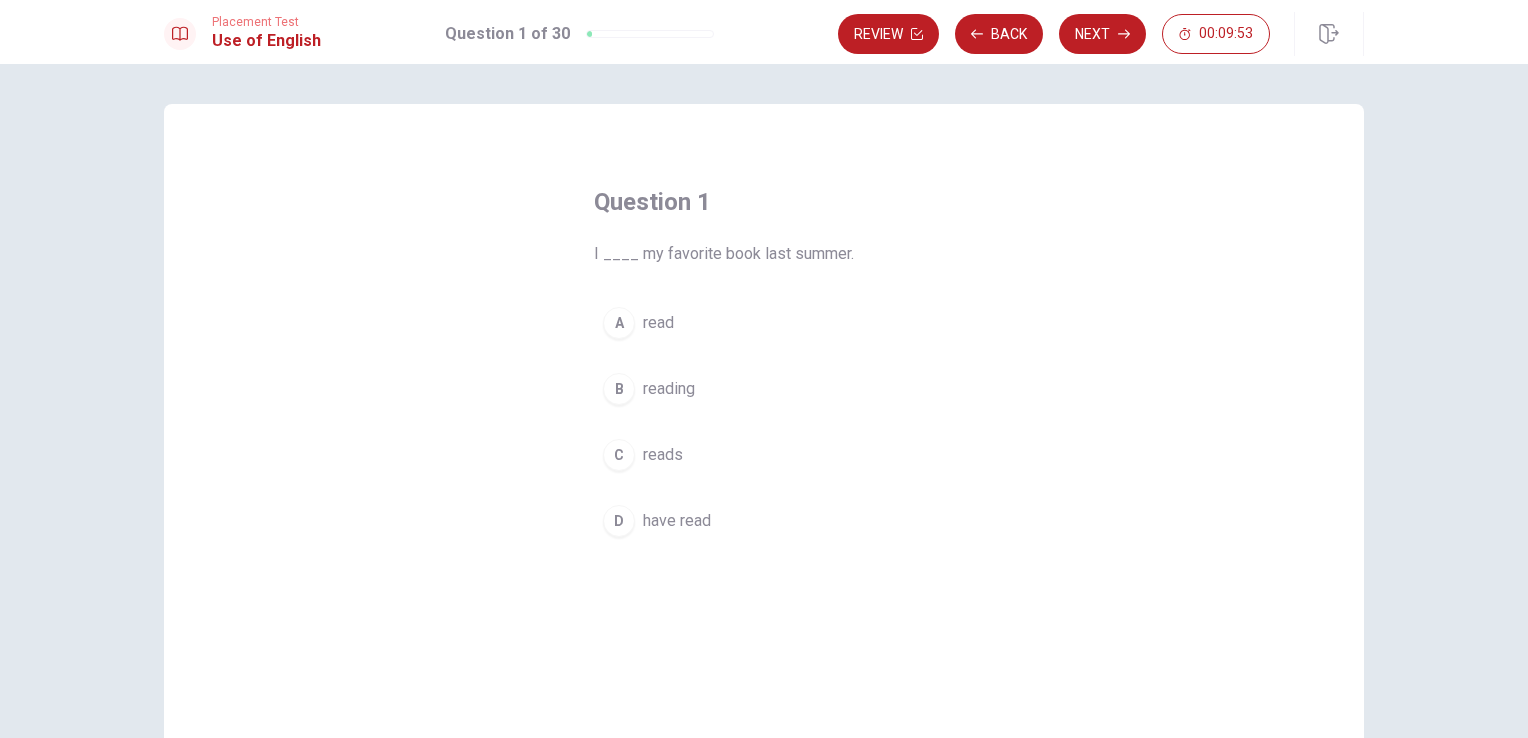 click on "D" at bounding box center [619, 521] 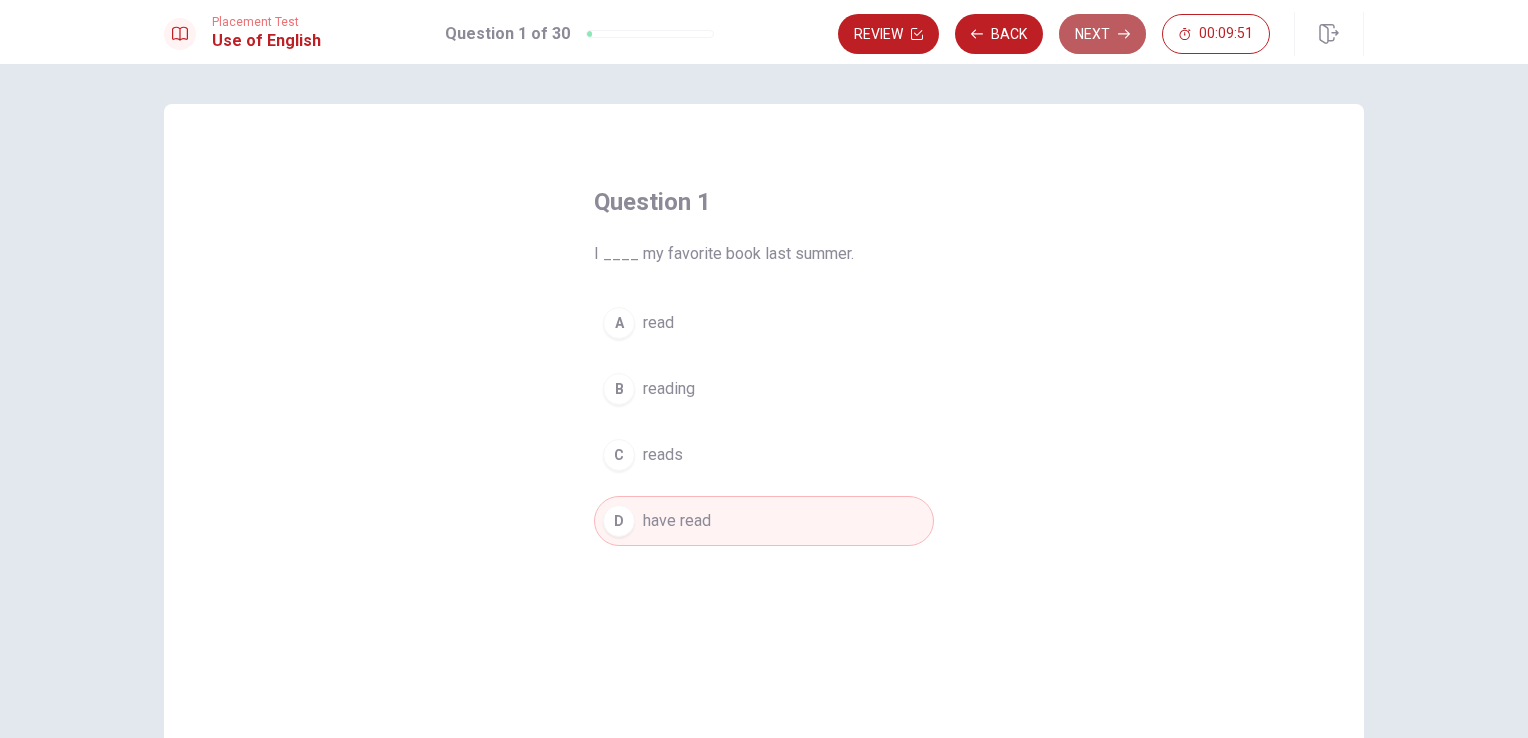 click 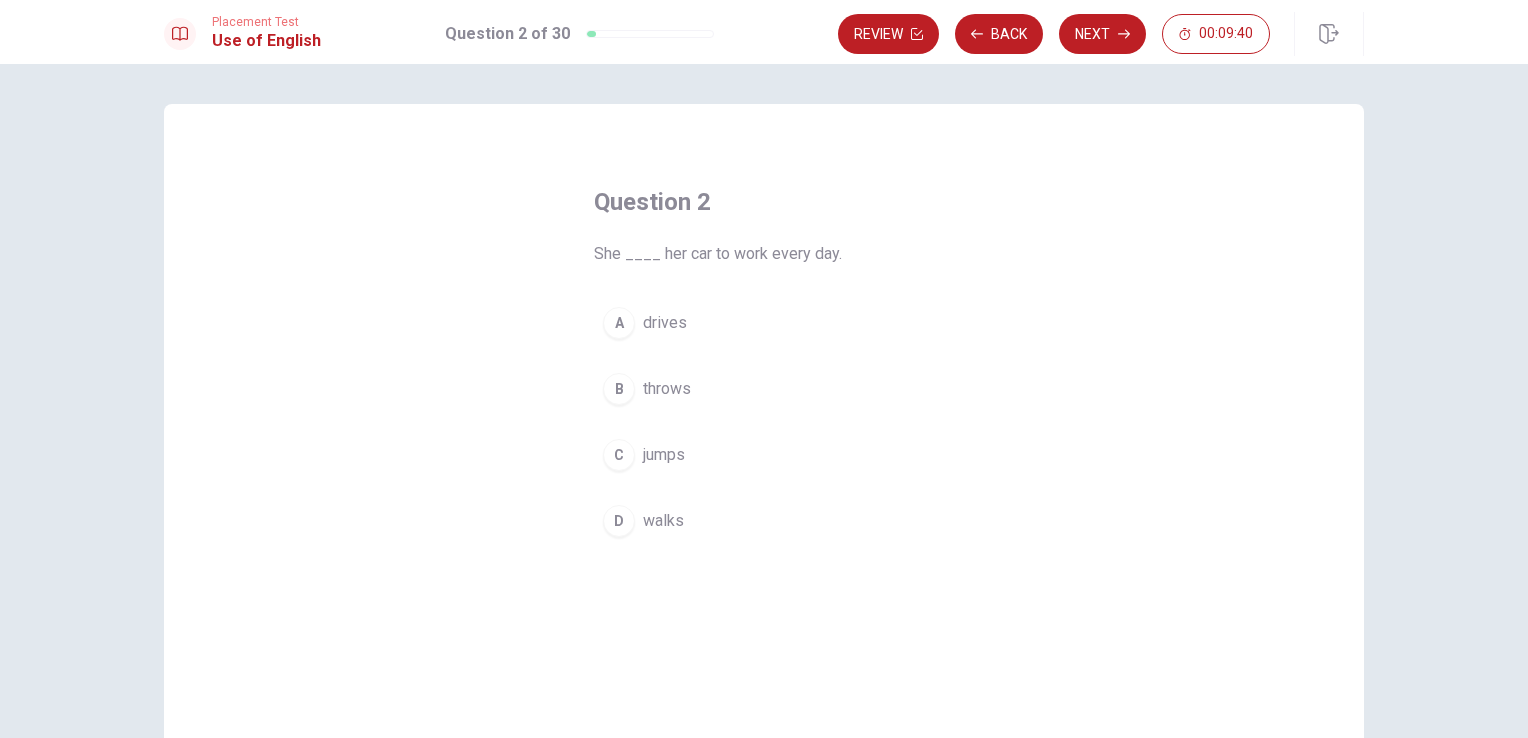click on "A" at bounding box center [619, 323] 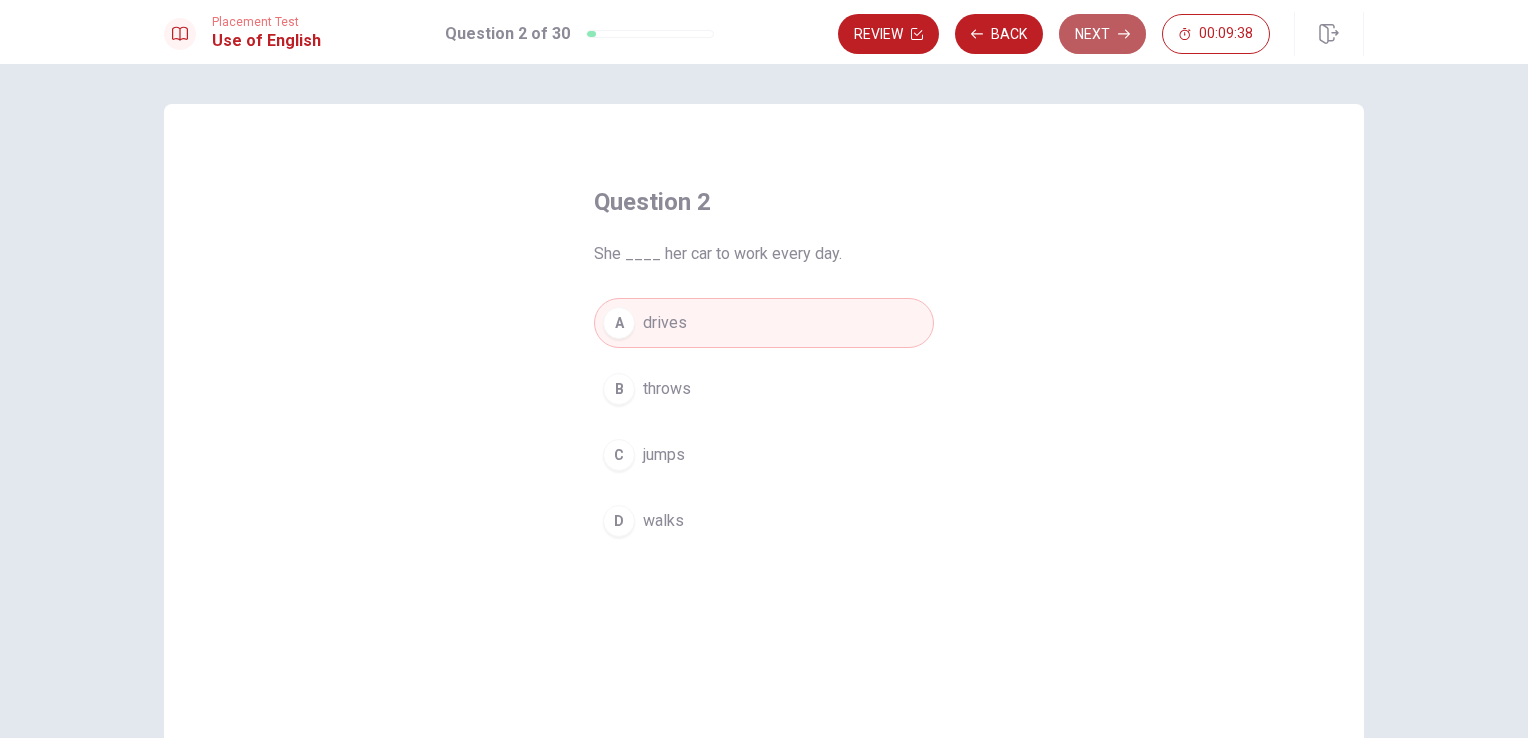 click on "Next" at bounding box center (1102, 34) 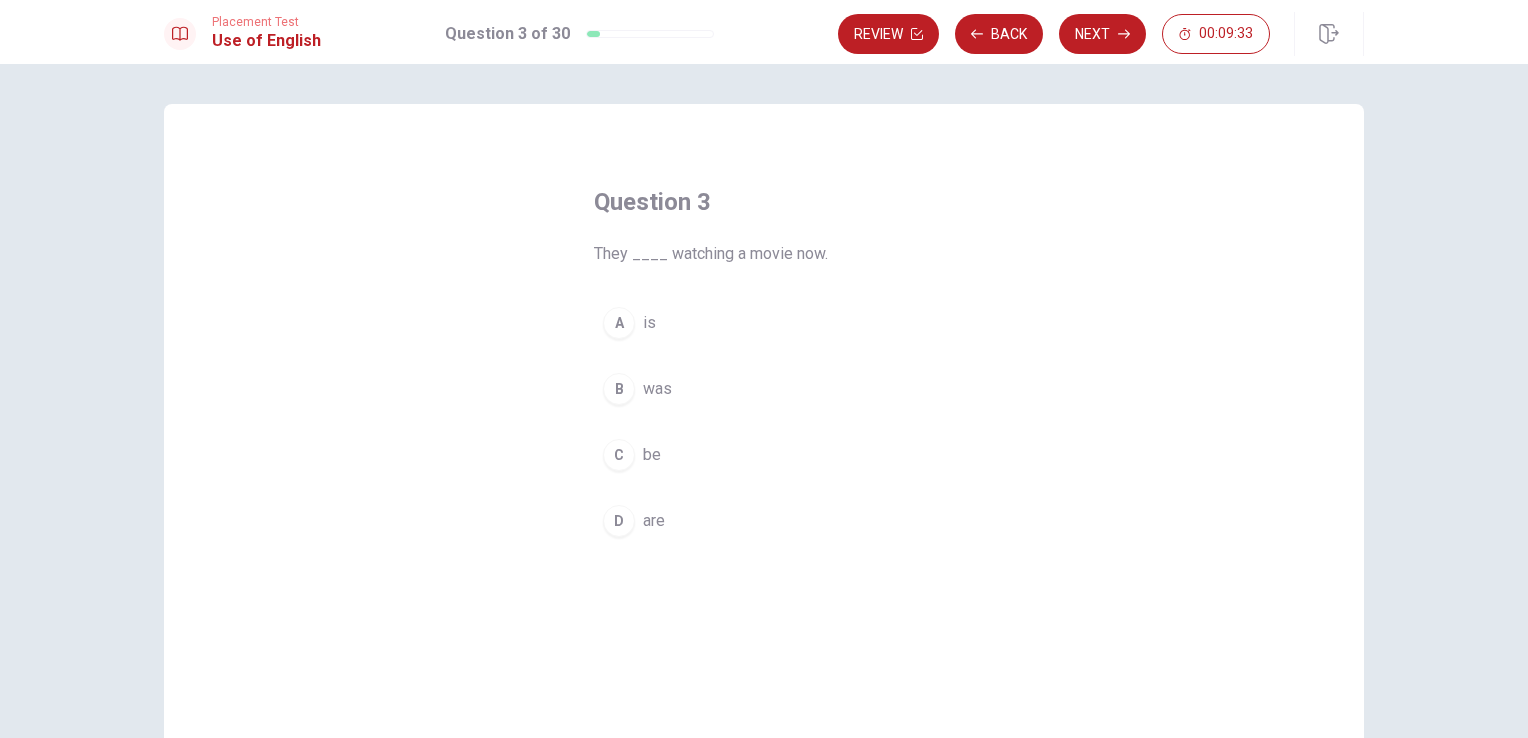 click on "D" at bounding box center [619, 521] 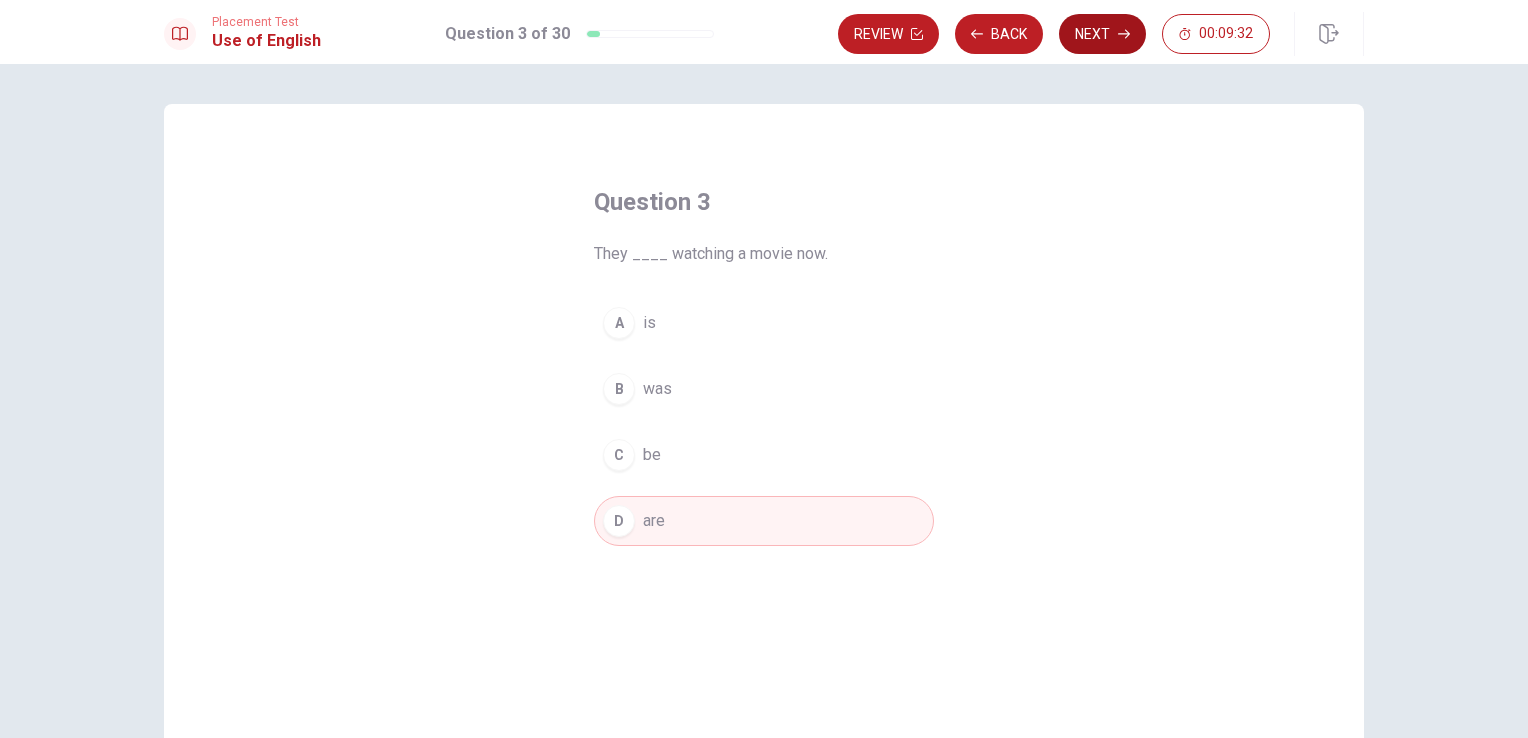 click on "Next" at bounding box center (1102, 34) 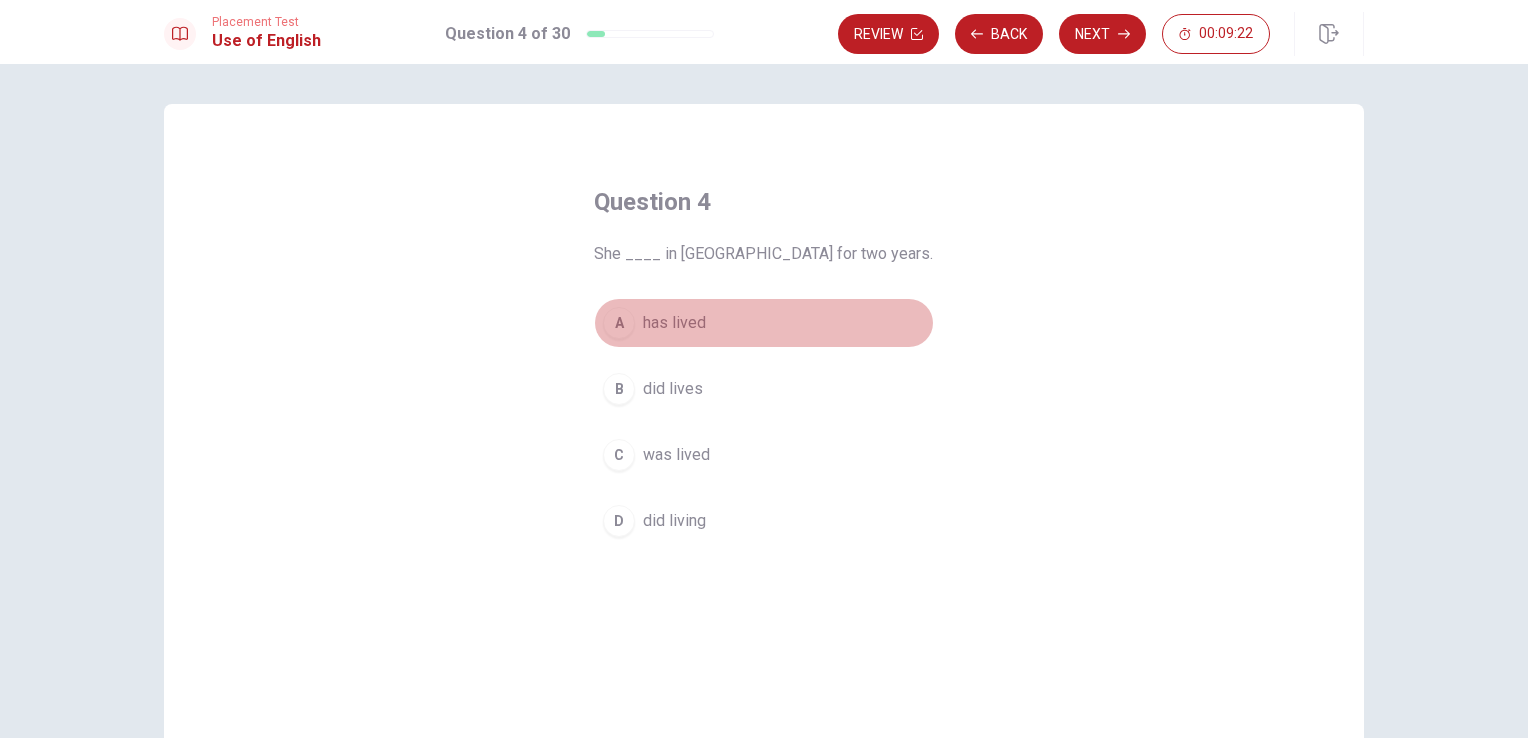 click on "has lived" at bounding box center (674, 323) 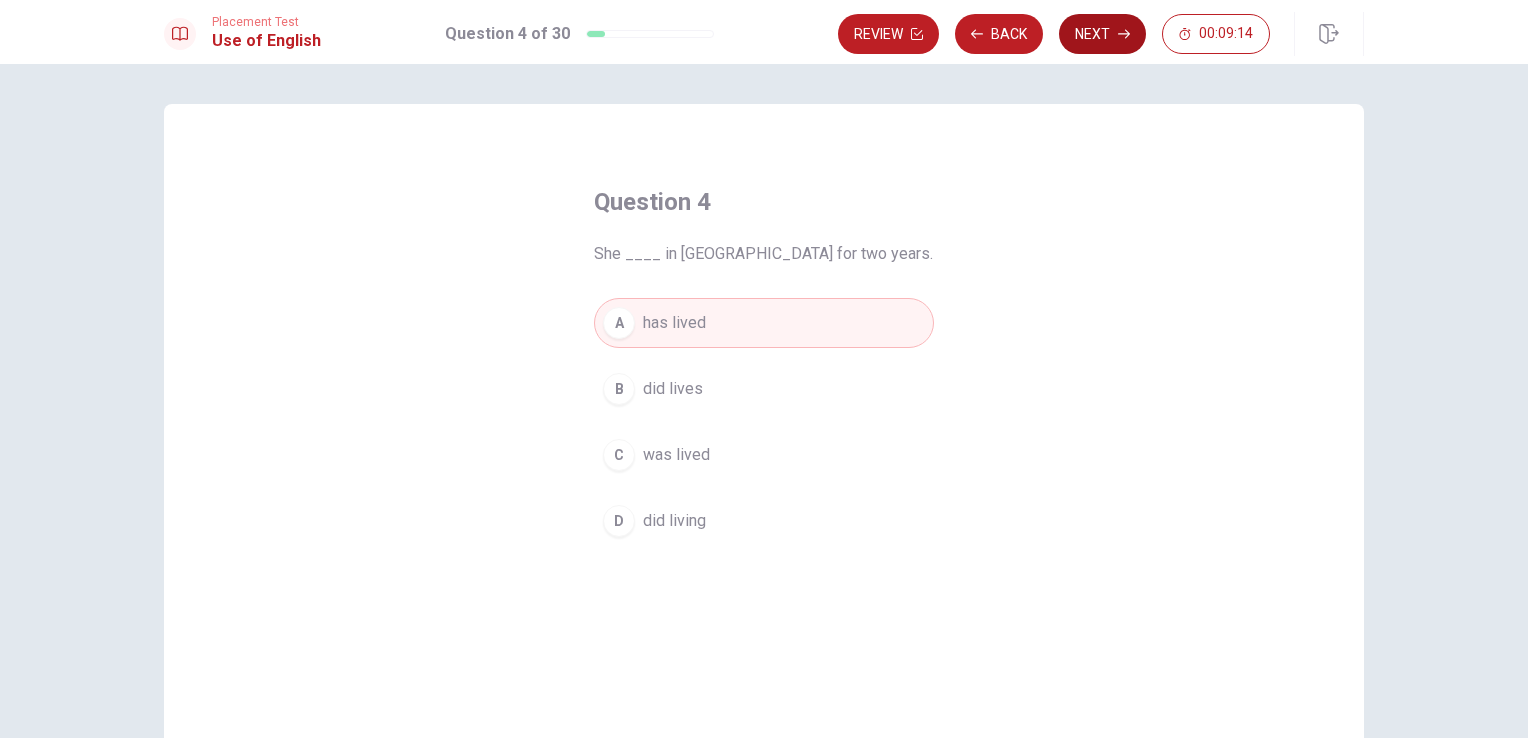 click on "Next" at bounding box center [1102, 34] 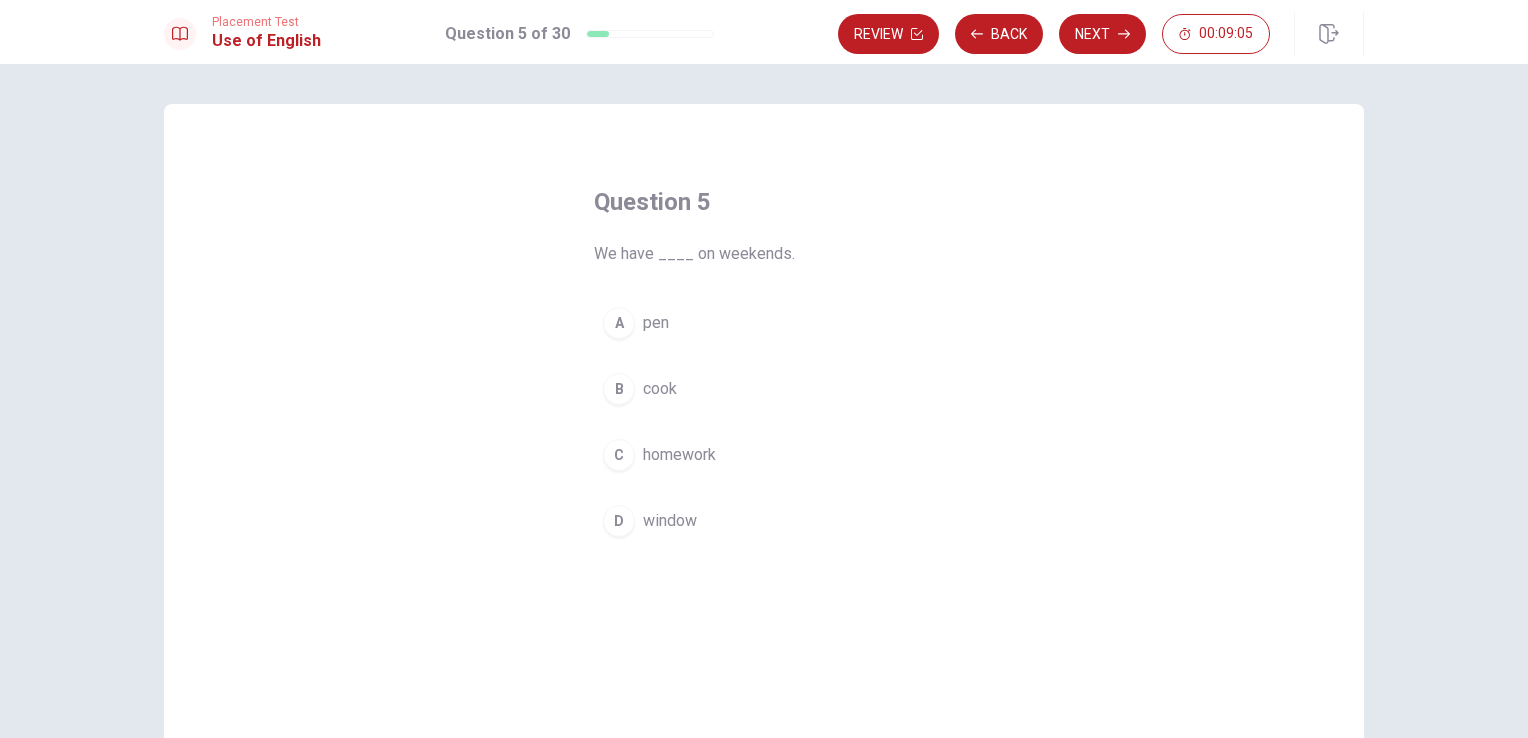 click on "homework" at bounding box center [679, 455] 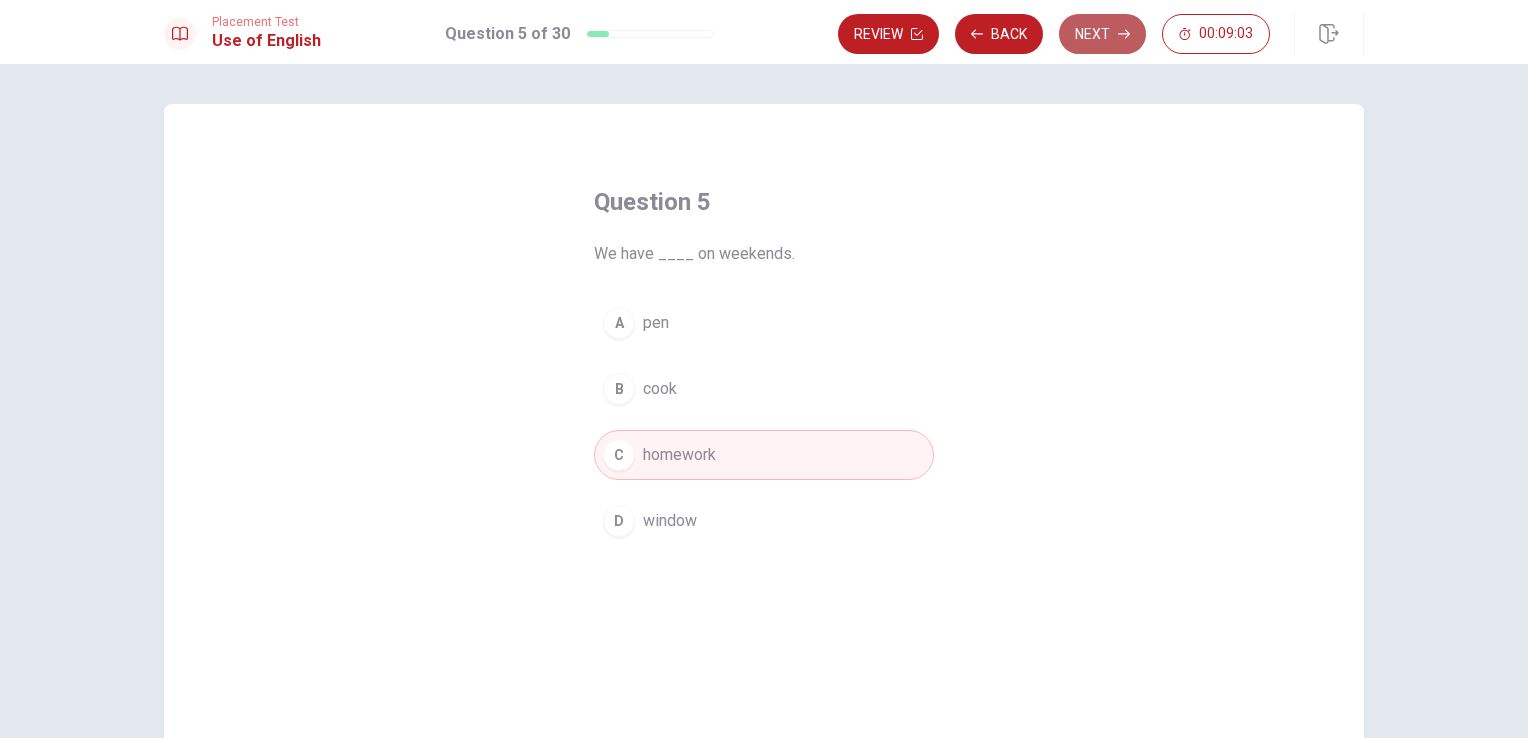 click on "Next" at bounding box center (1102, 34) 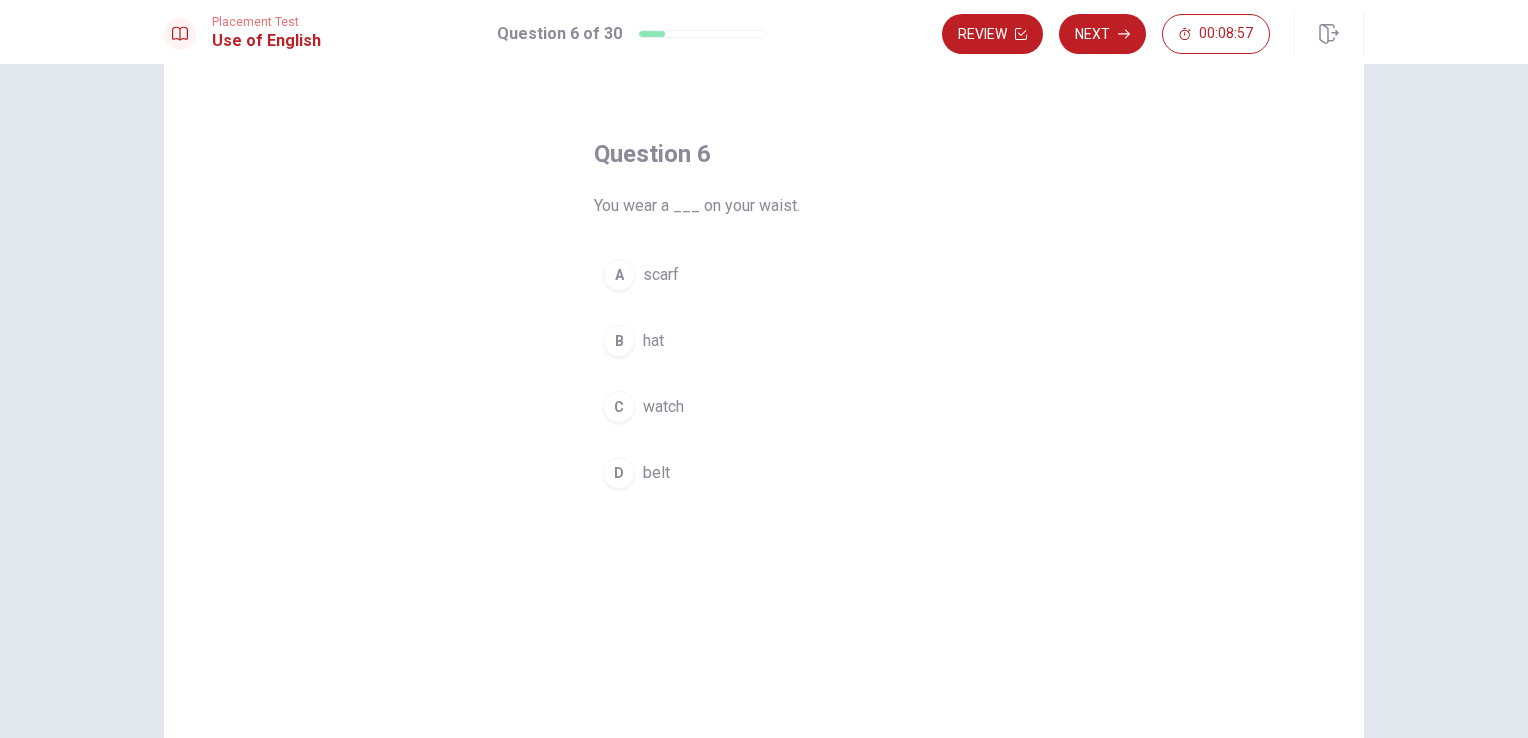 scroll, scrollTop: 0, scrollLeft: 0, axis: both 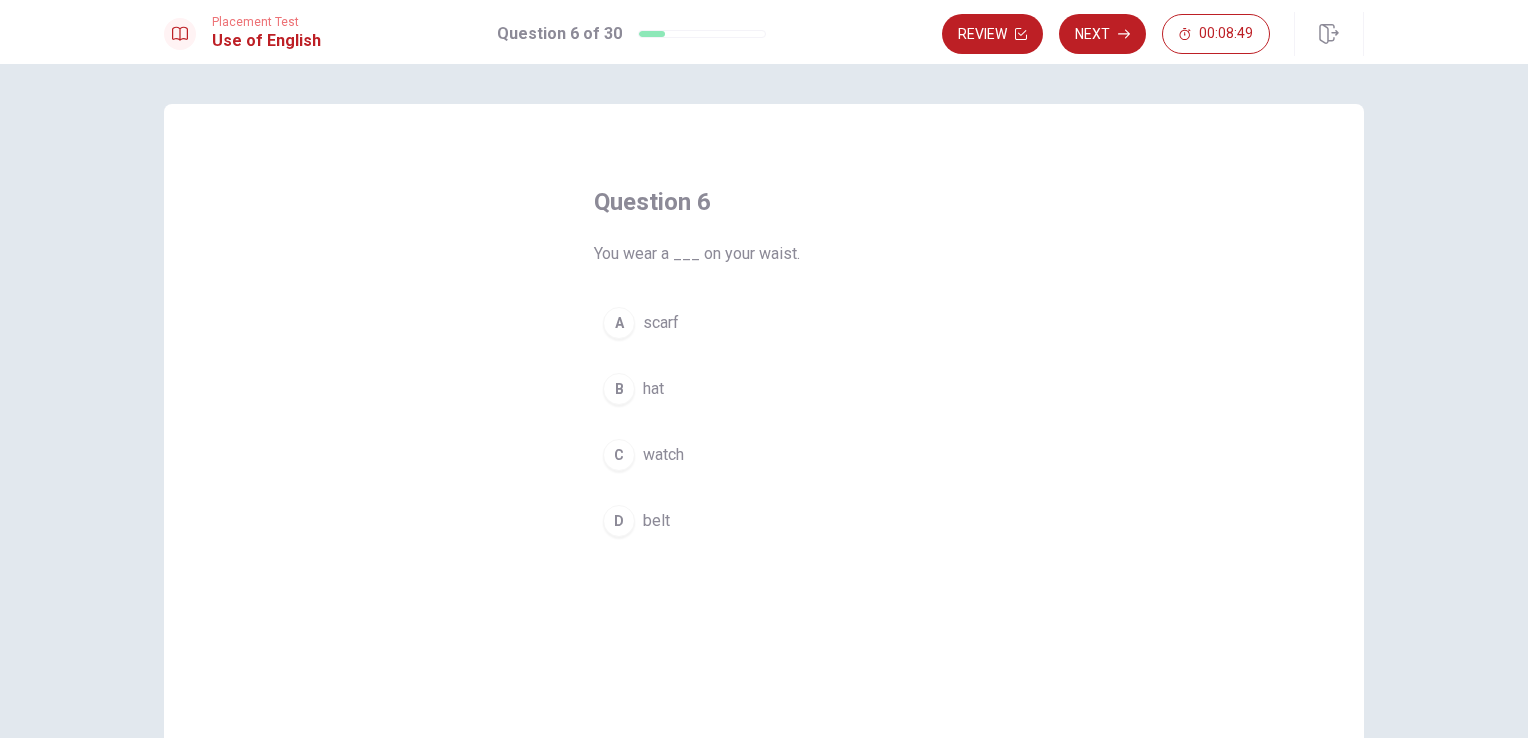 click on "D" at bounding box center [619, 521] 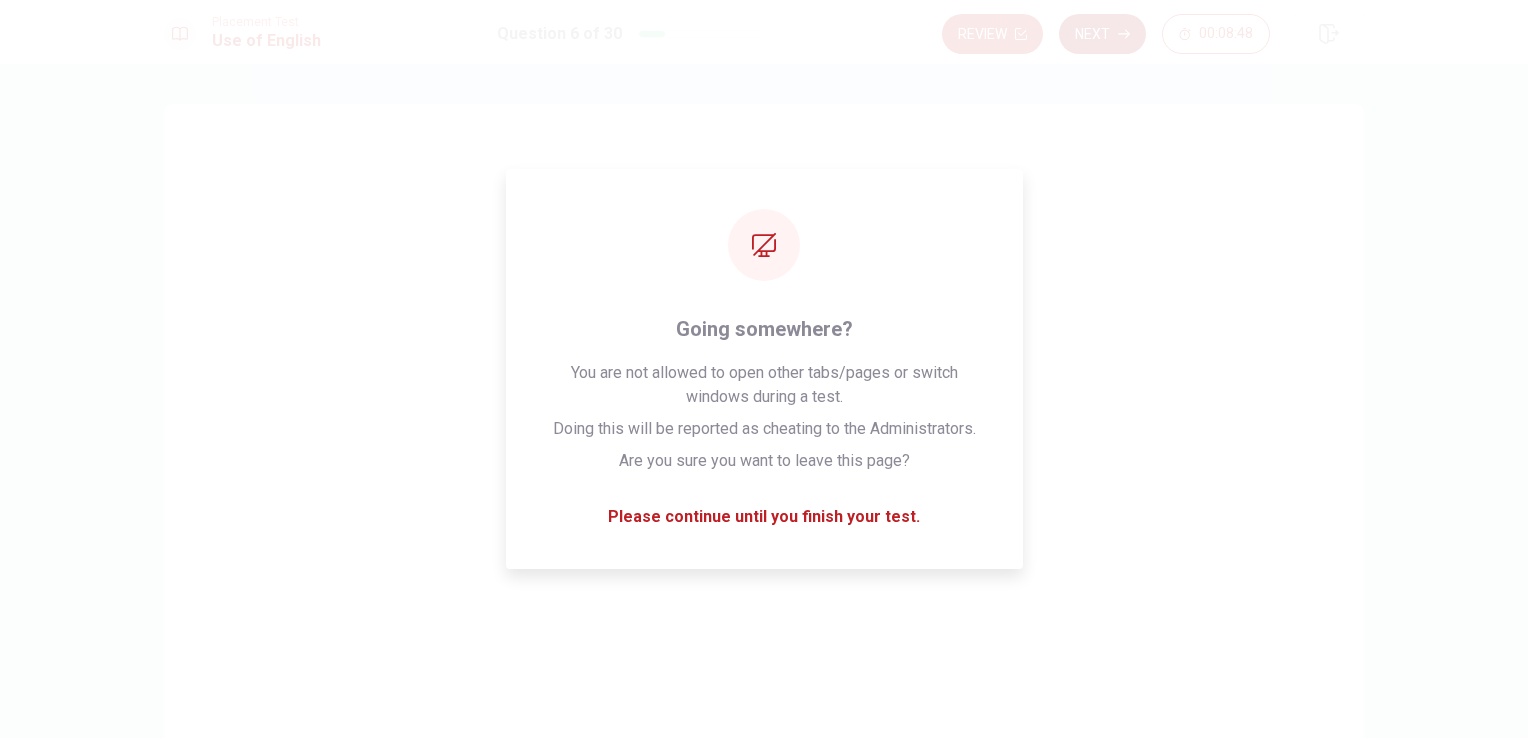 click on "Next" at bounding box center [1102, 34] 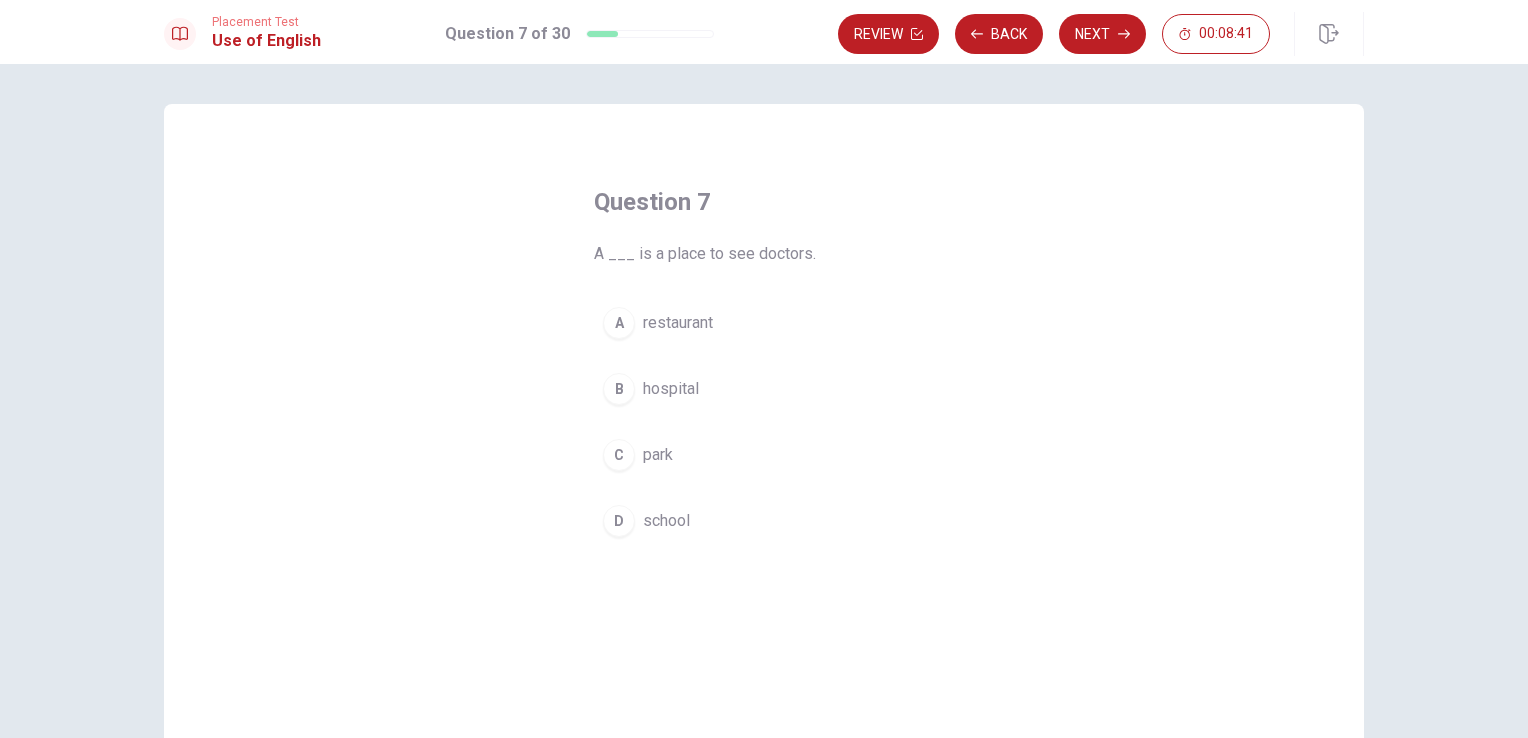 click on "B" at bounding box center [619, 389] 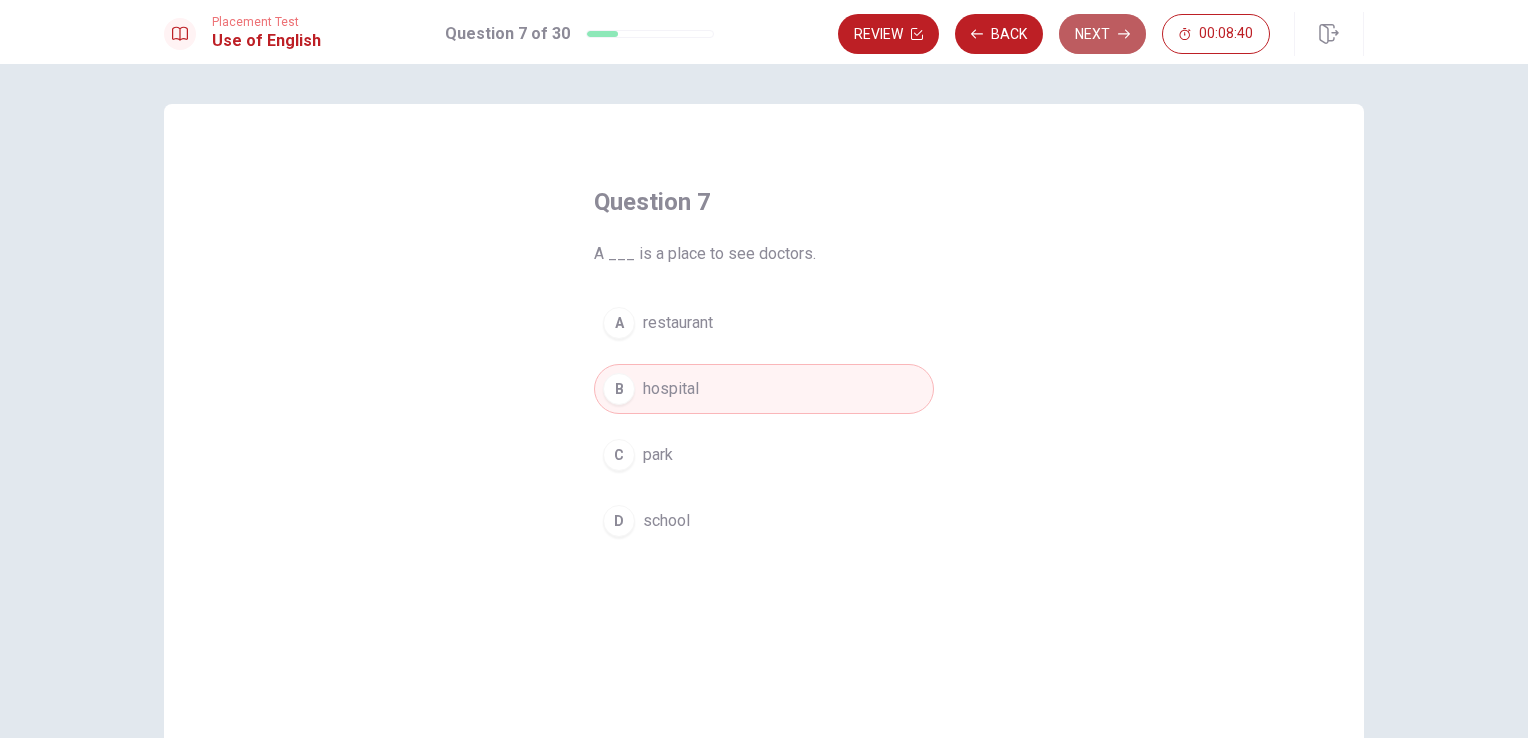click on "Next" at bounding box center (1102, 34) 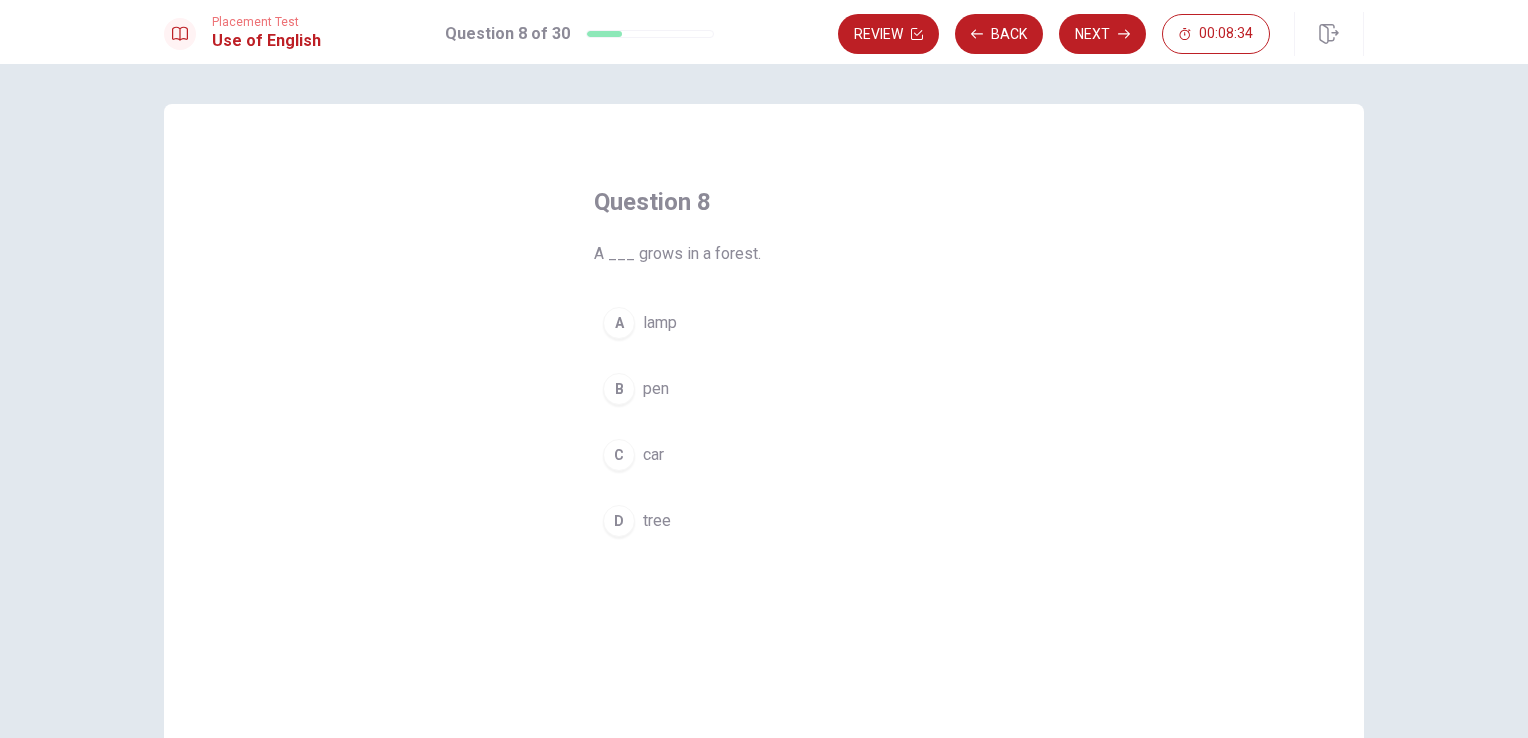 click on "D" at bounding box center [619, 521] 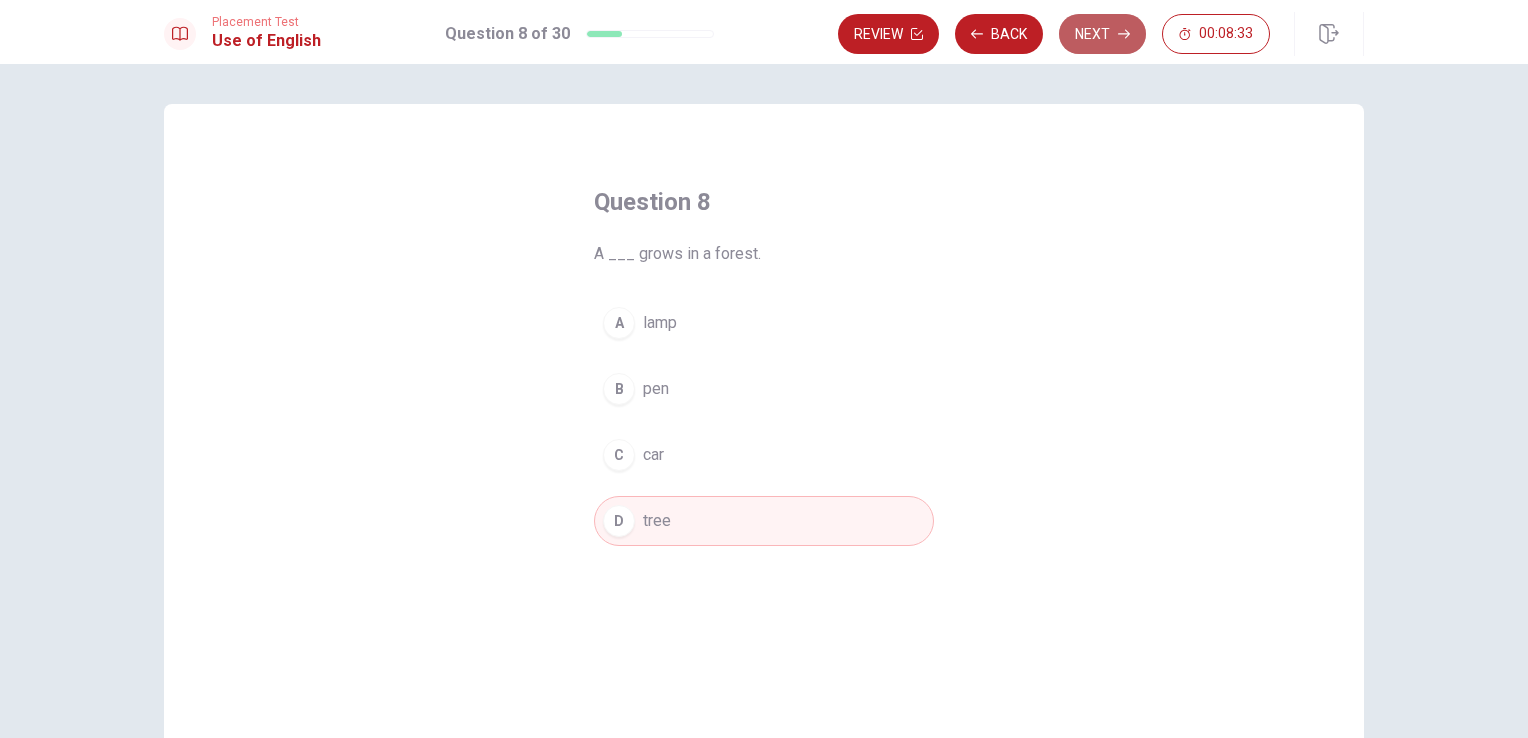 click on "Next" at bounding box center (1102, 34) 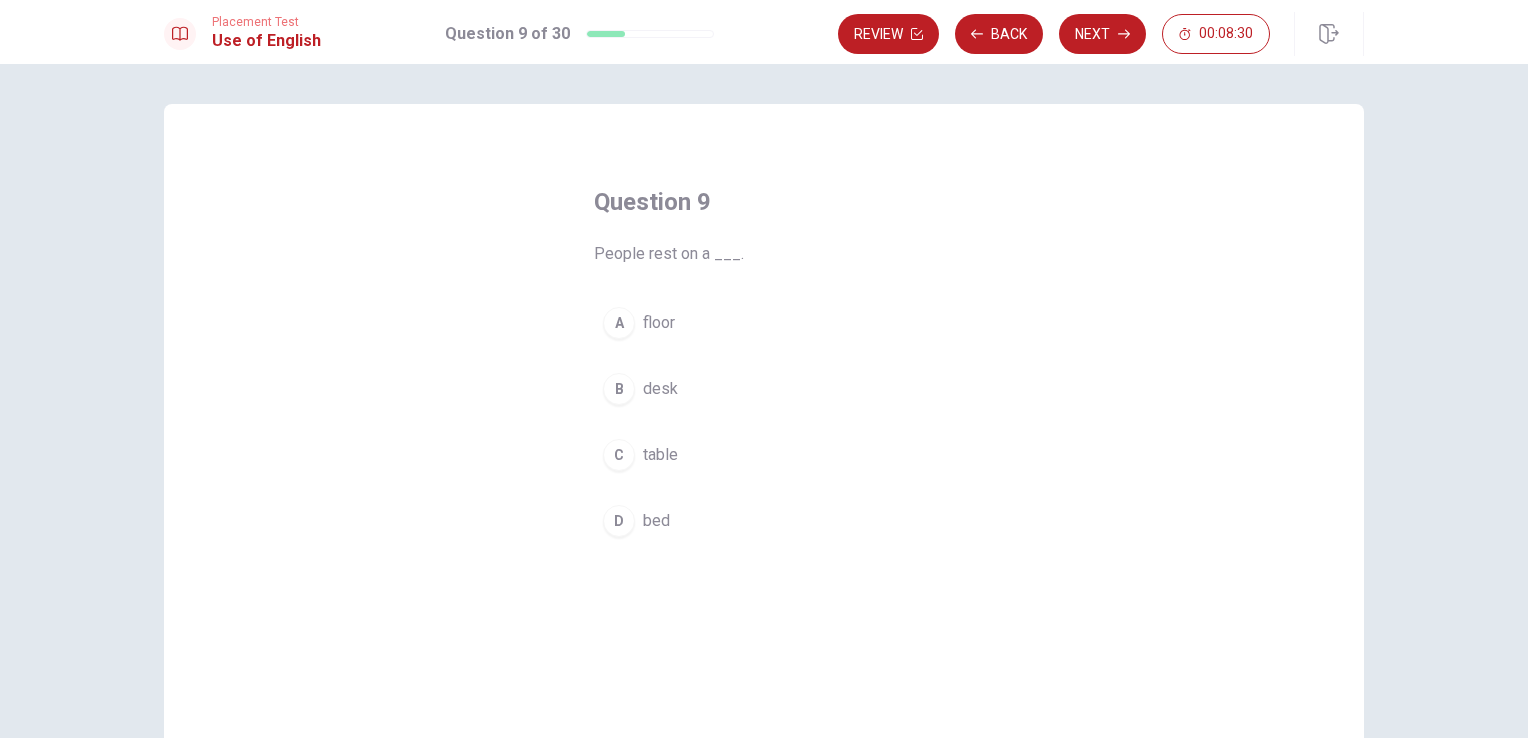 click on "D" at bounding box center (619, 521) 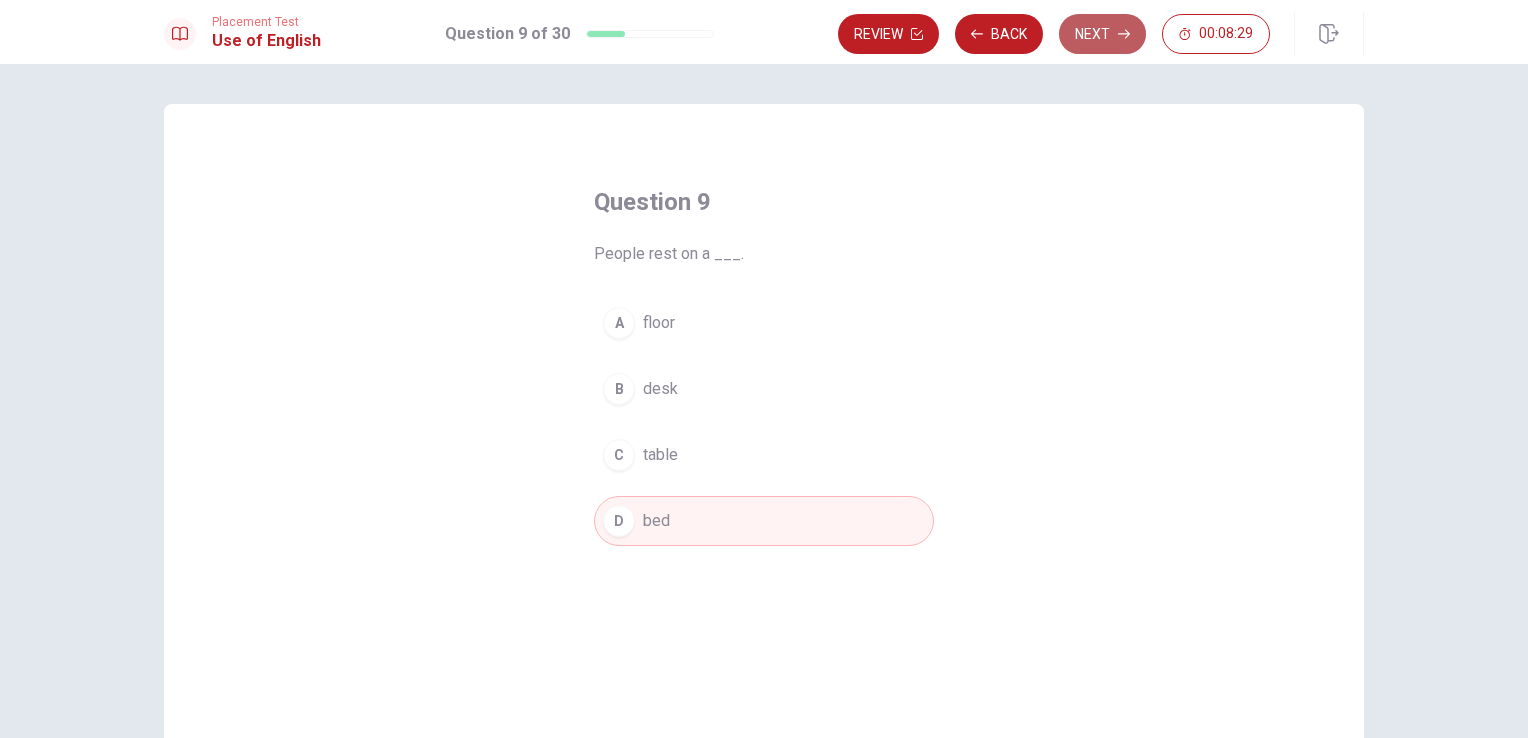 click on "Next" at bounding box center [1102, 34] 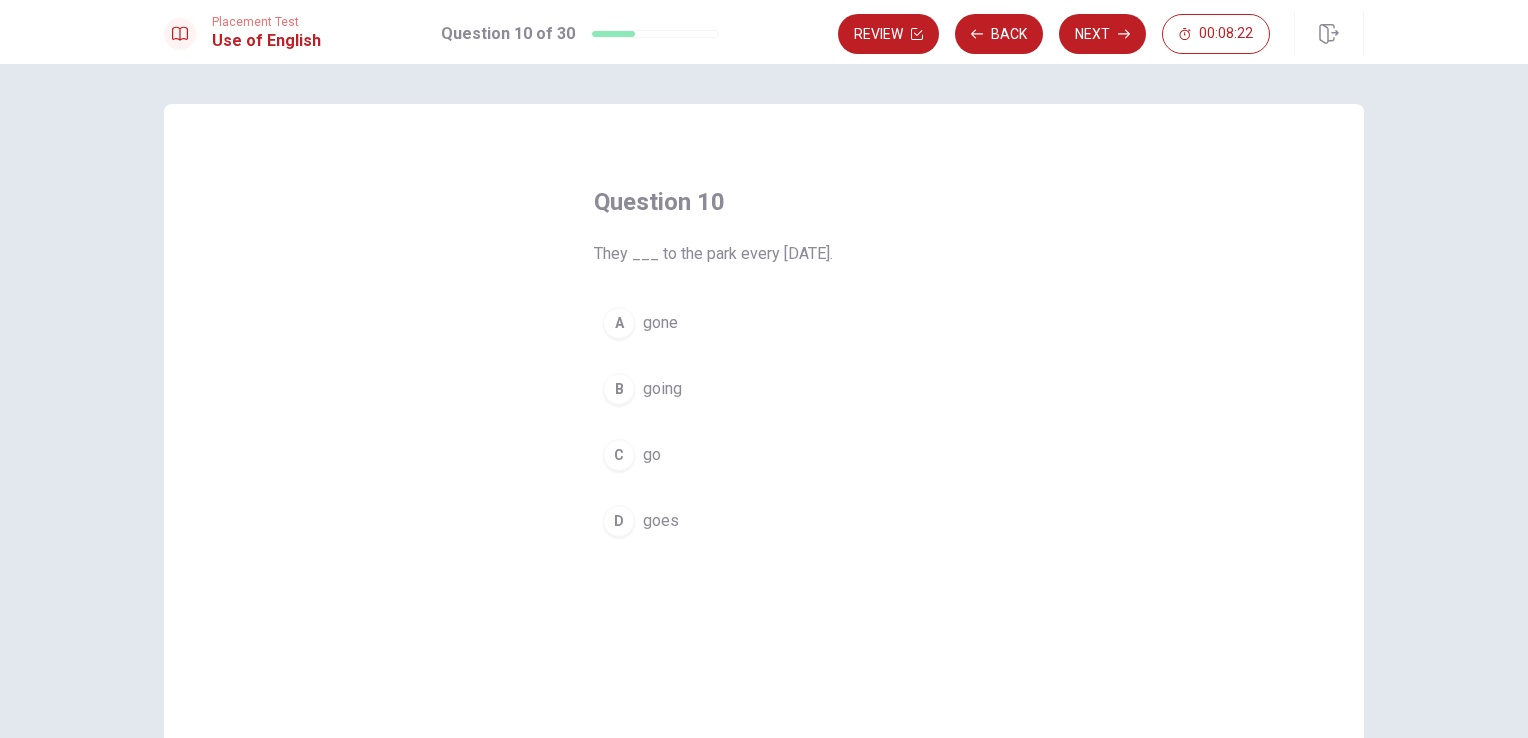 click on "D" at bounding box center (619, 521) 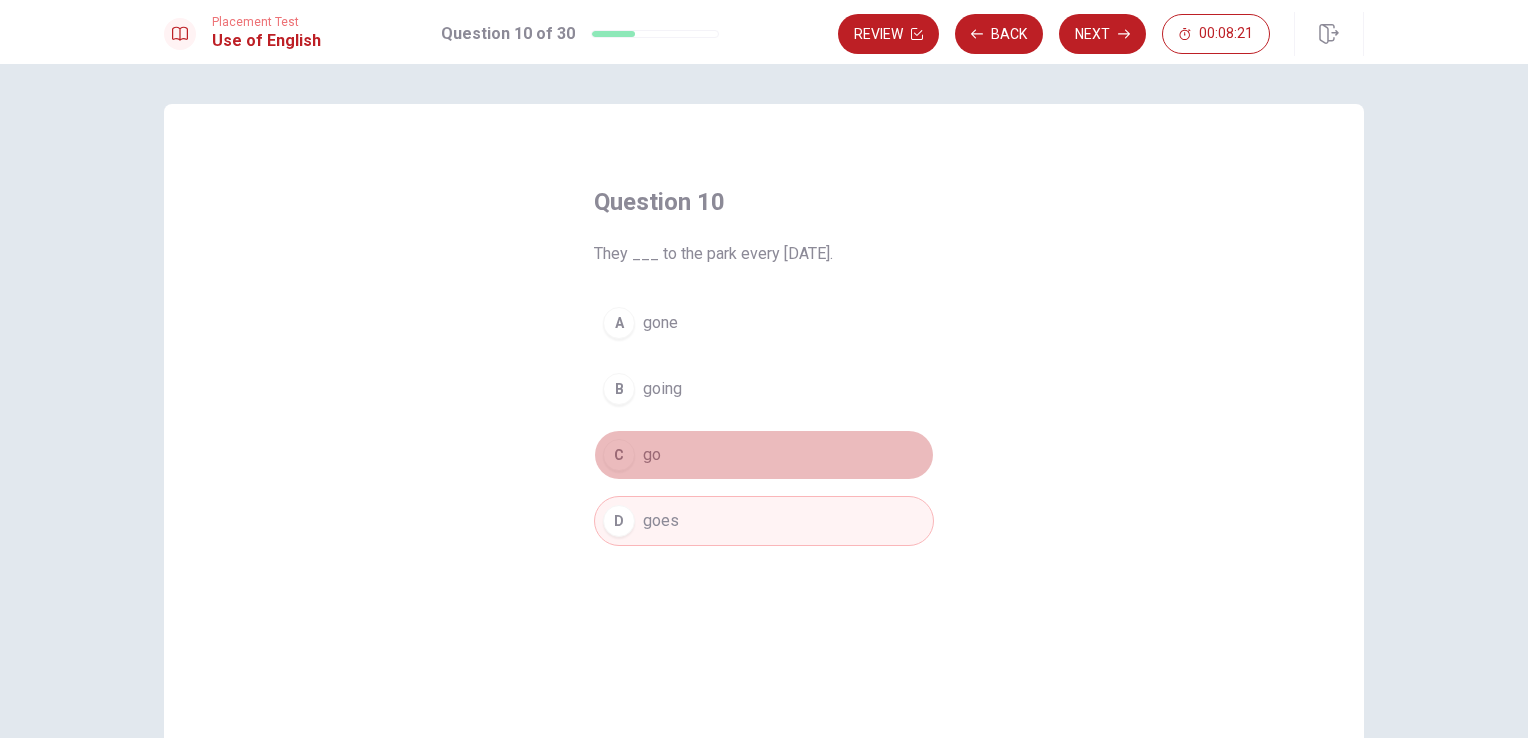 click on "C" at bounding box center (619, 455) 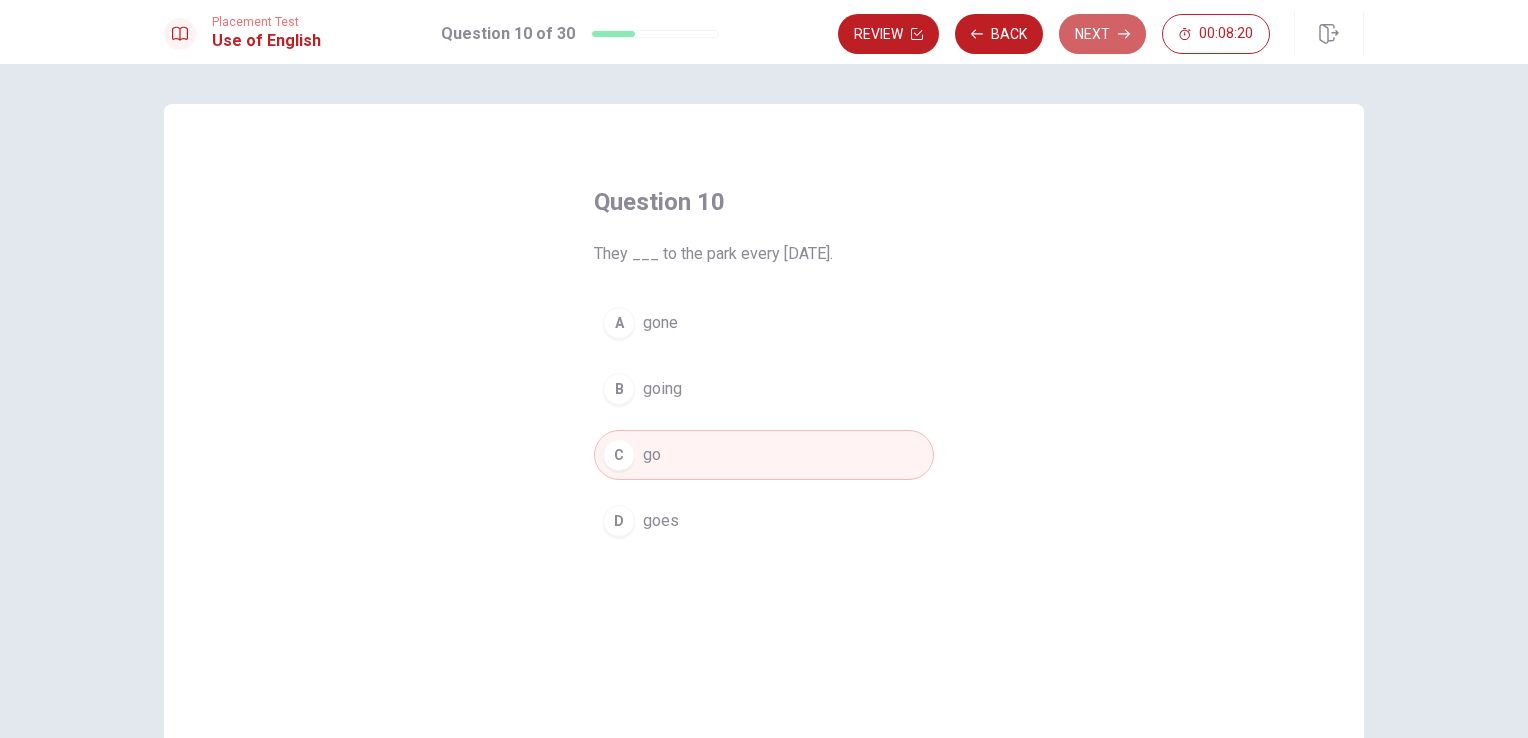 click on "Next" at bounding box center [1102, 34] 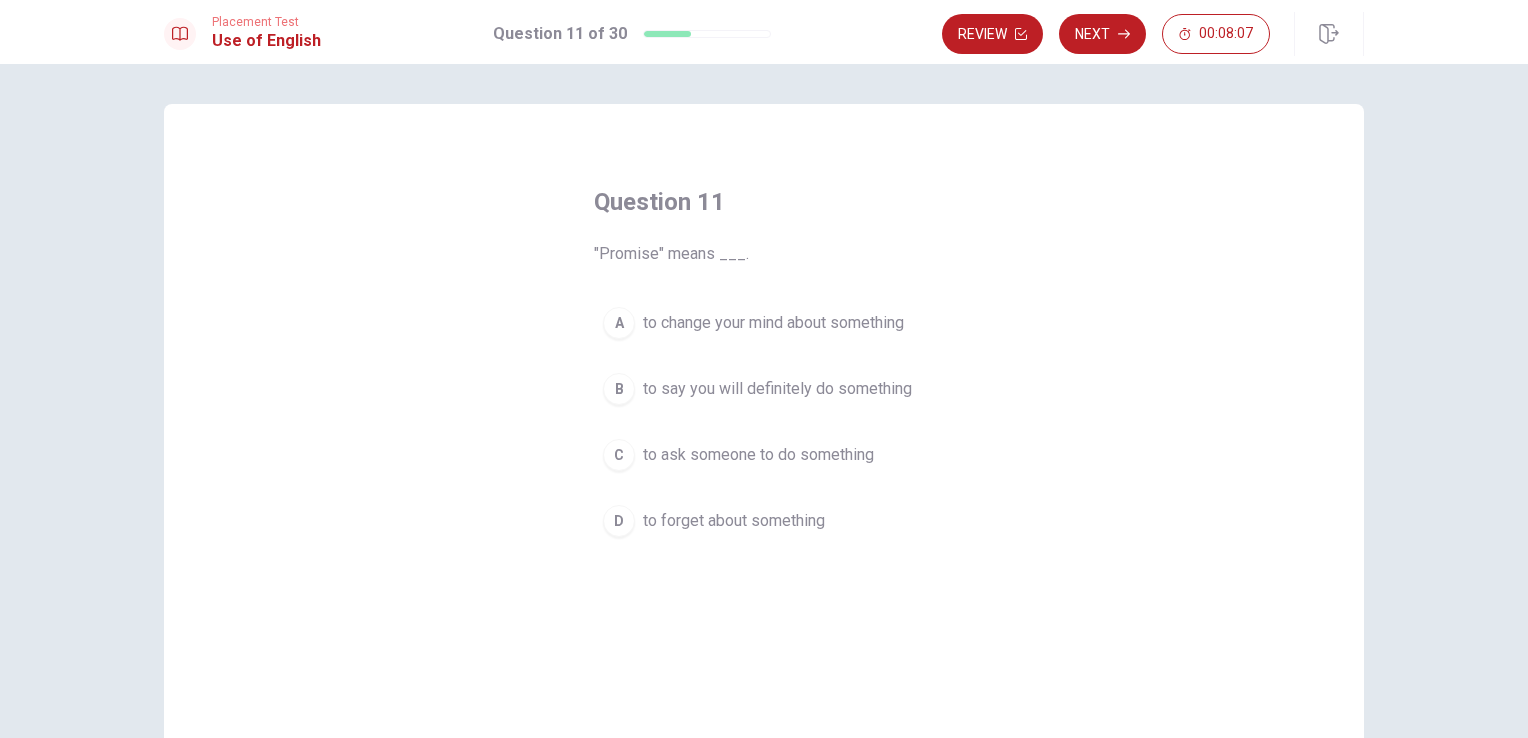 click on "B" at bounding box center [619, 389] 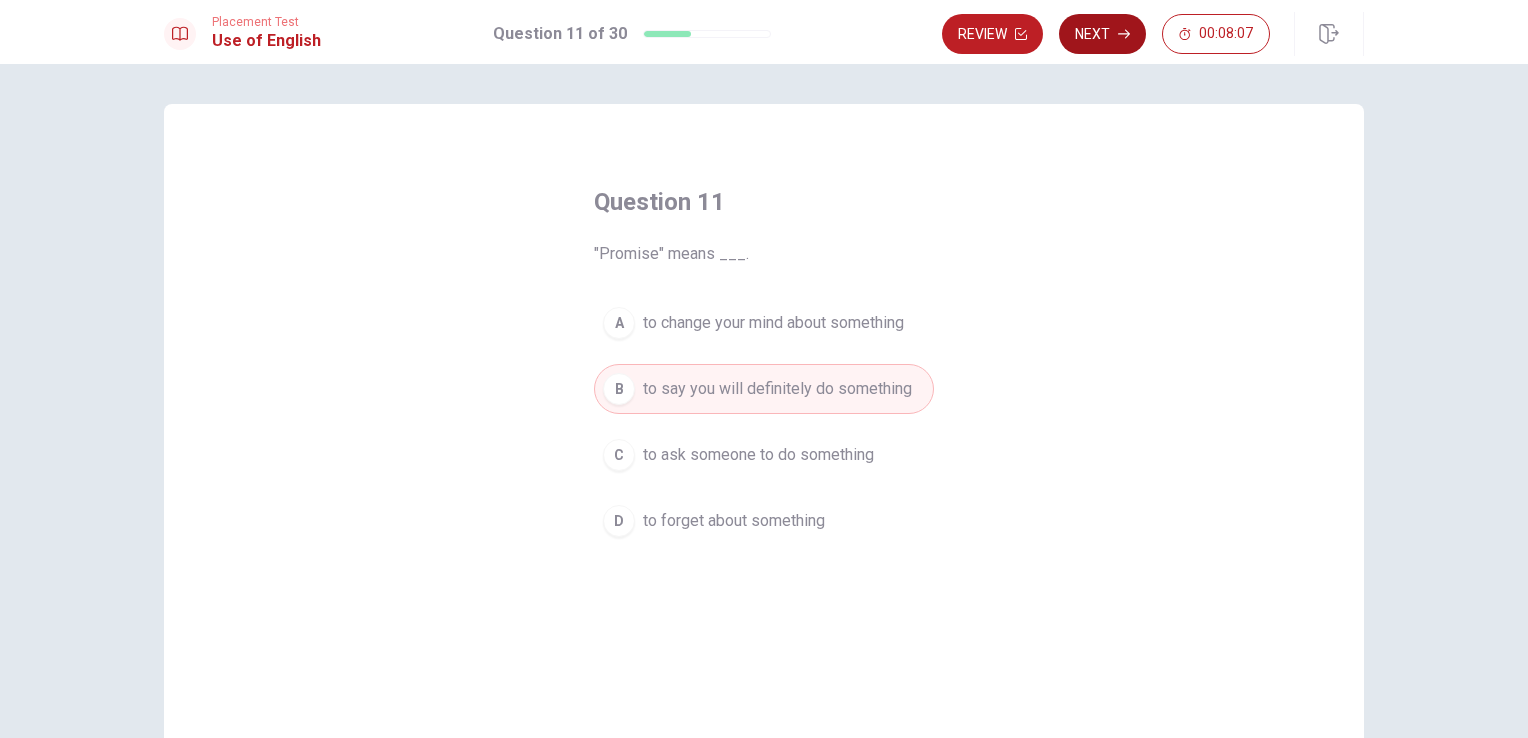 click on "Next" at bounding box center [1102, 34] 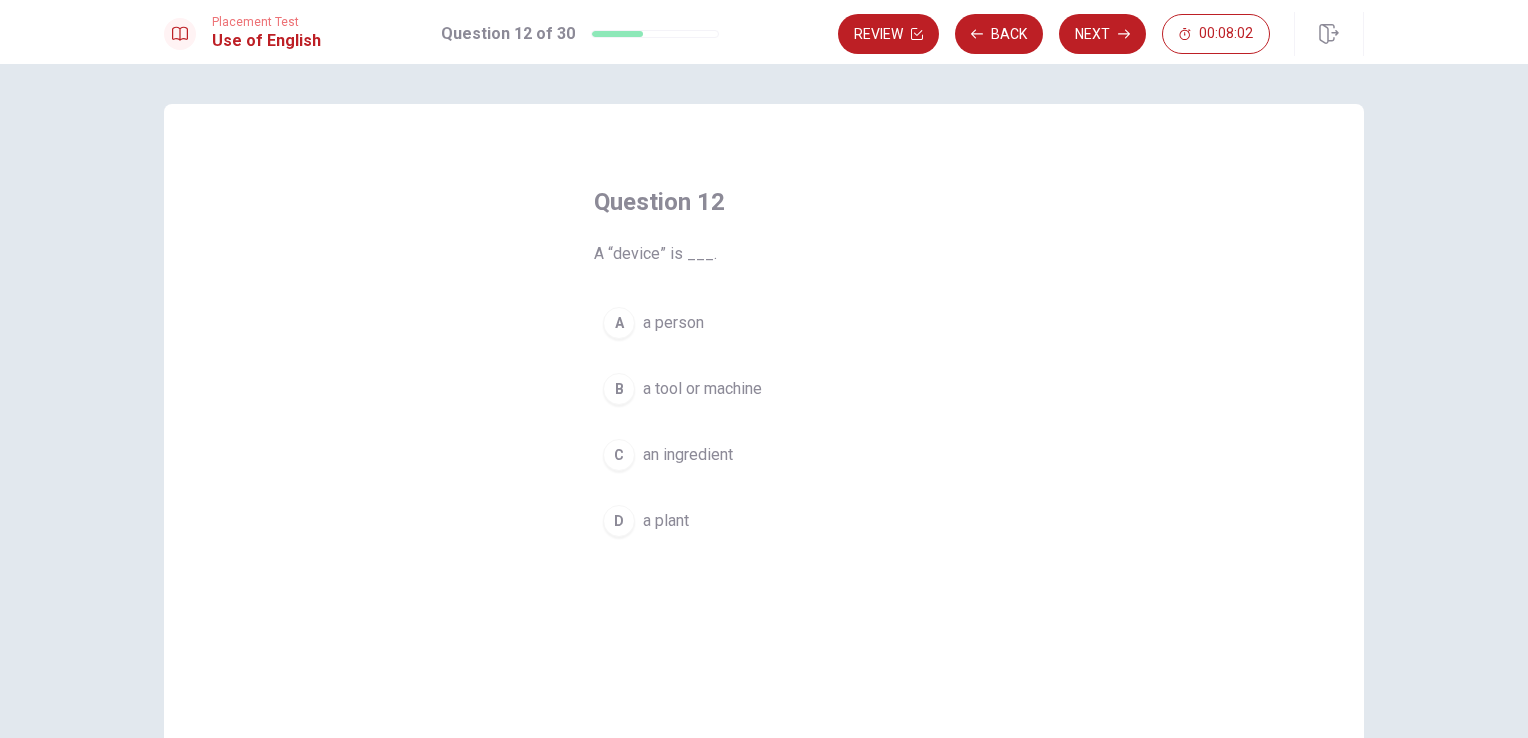 click on "a tool or machine" at bounding box center (702, 389) 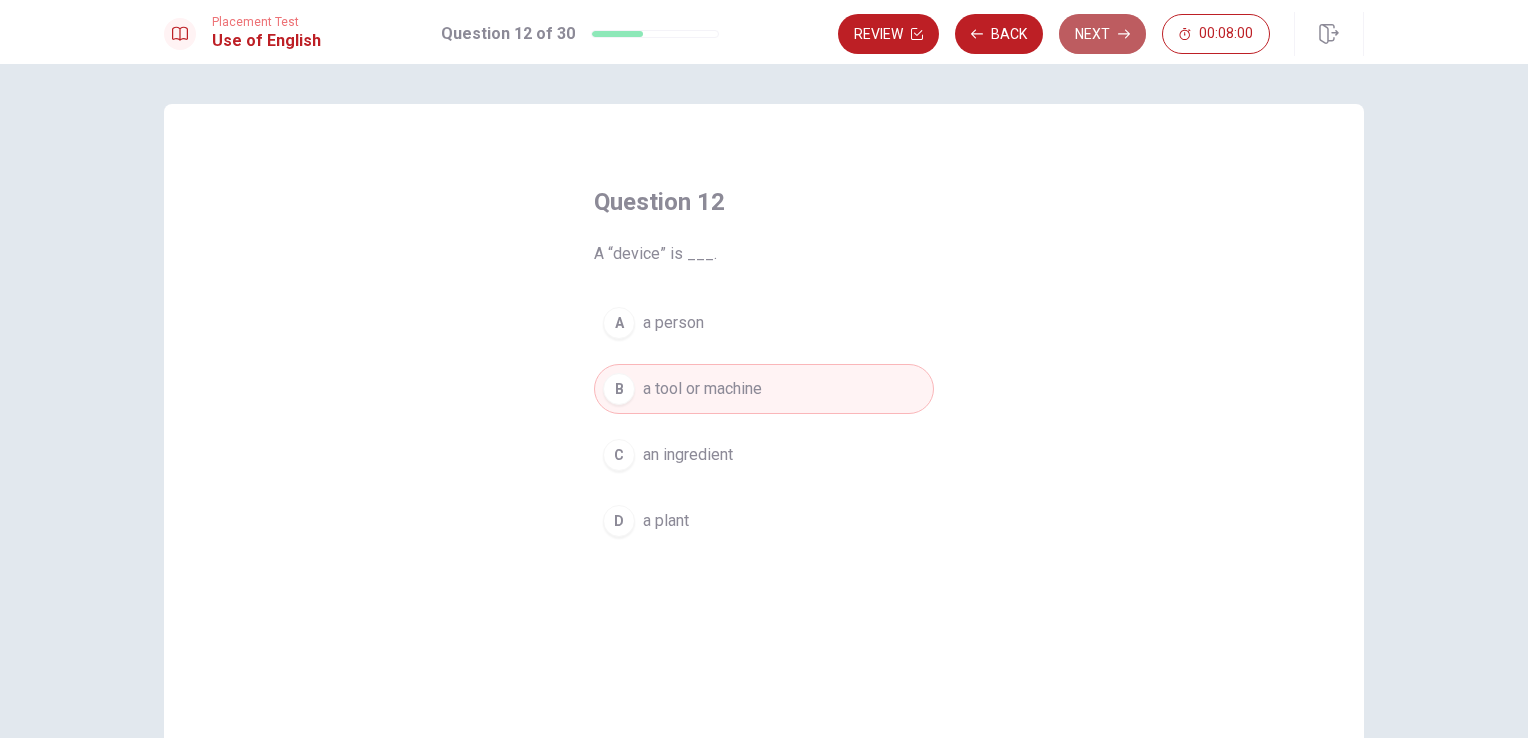 click on "Next" at bounding box center (1102, 34) 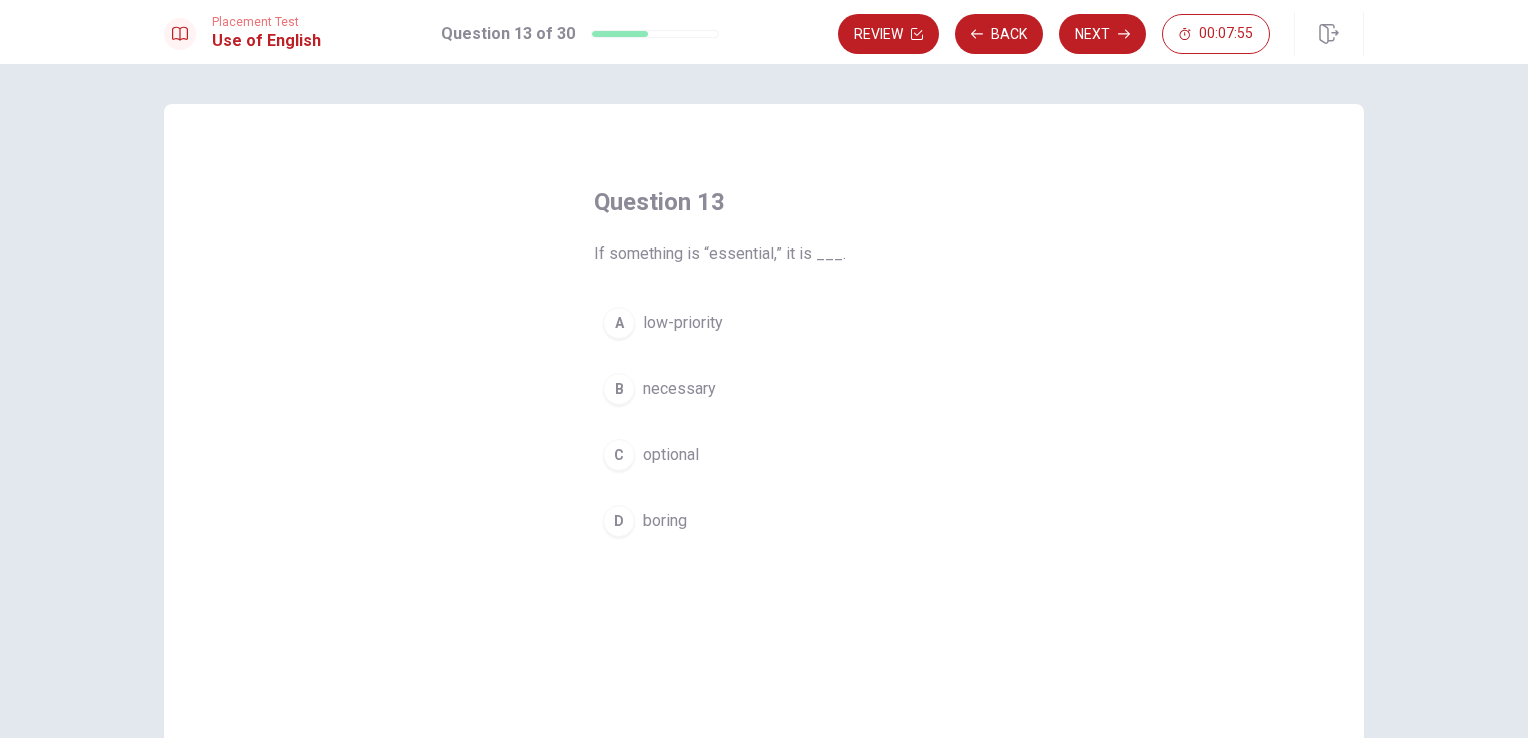 click on "necessary" at bounding box center [679, 389] 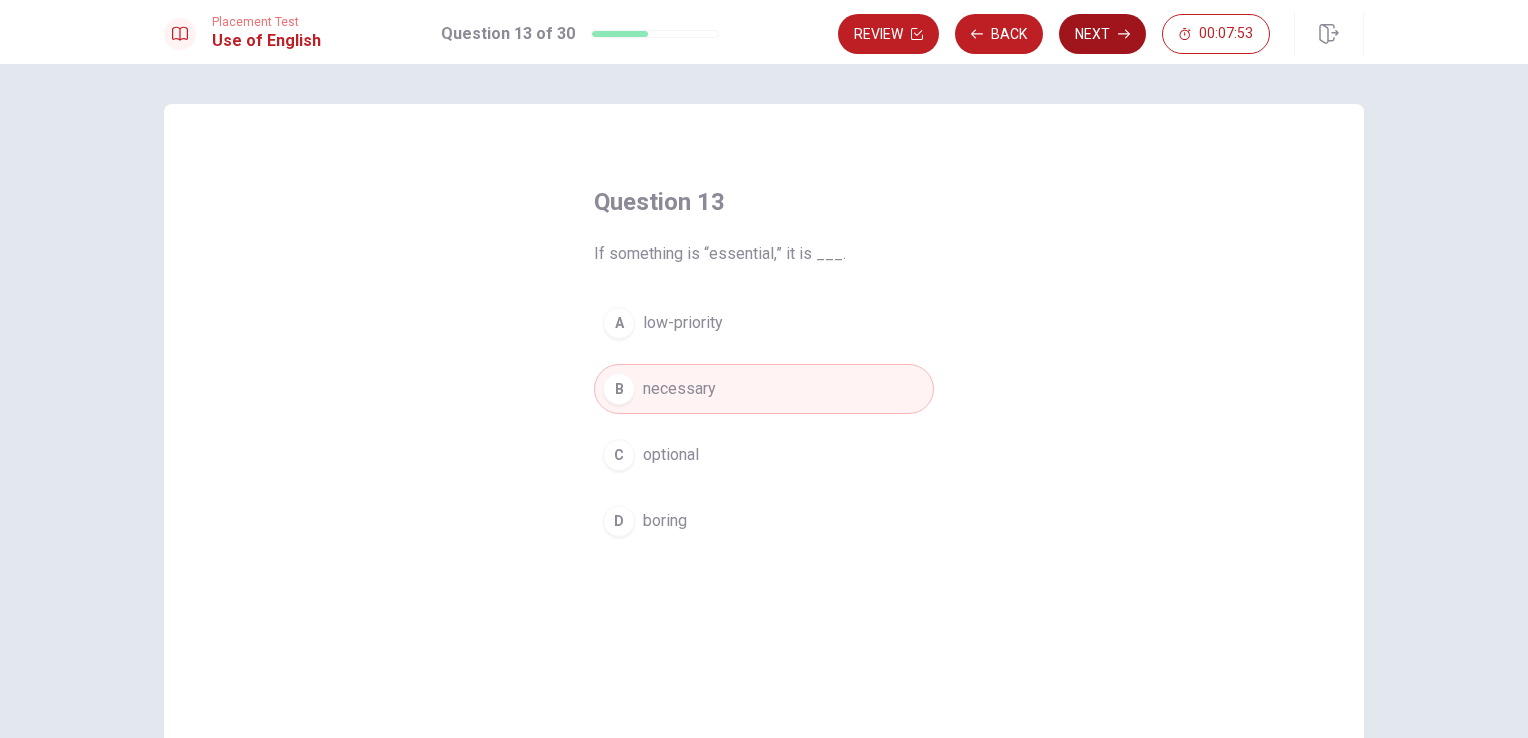 click on "Next" at bounding box center [1102, 34] 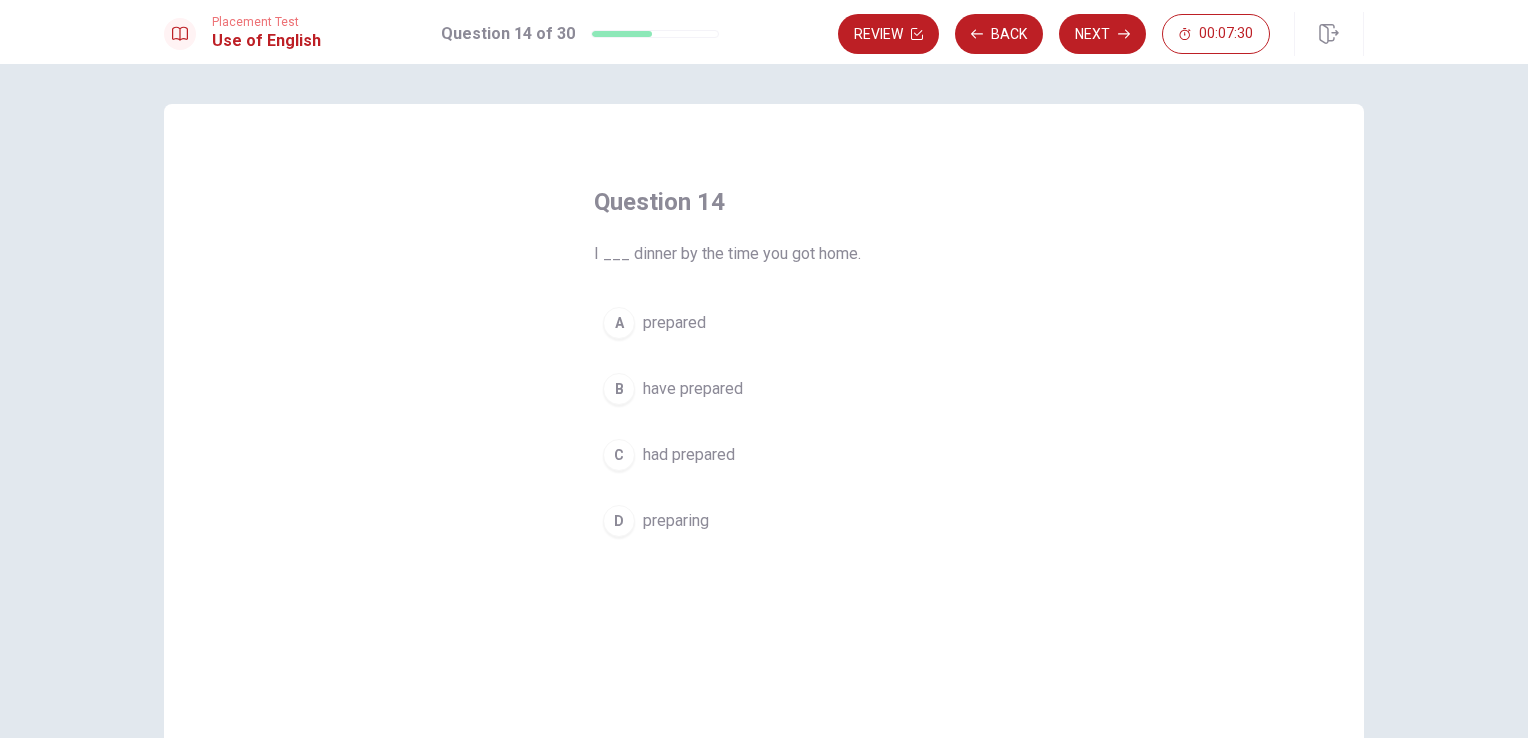 click on "B have prepared" at bounding box center [764, 389] 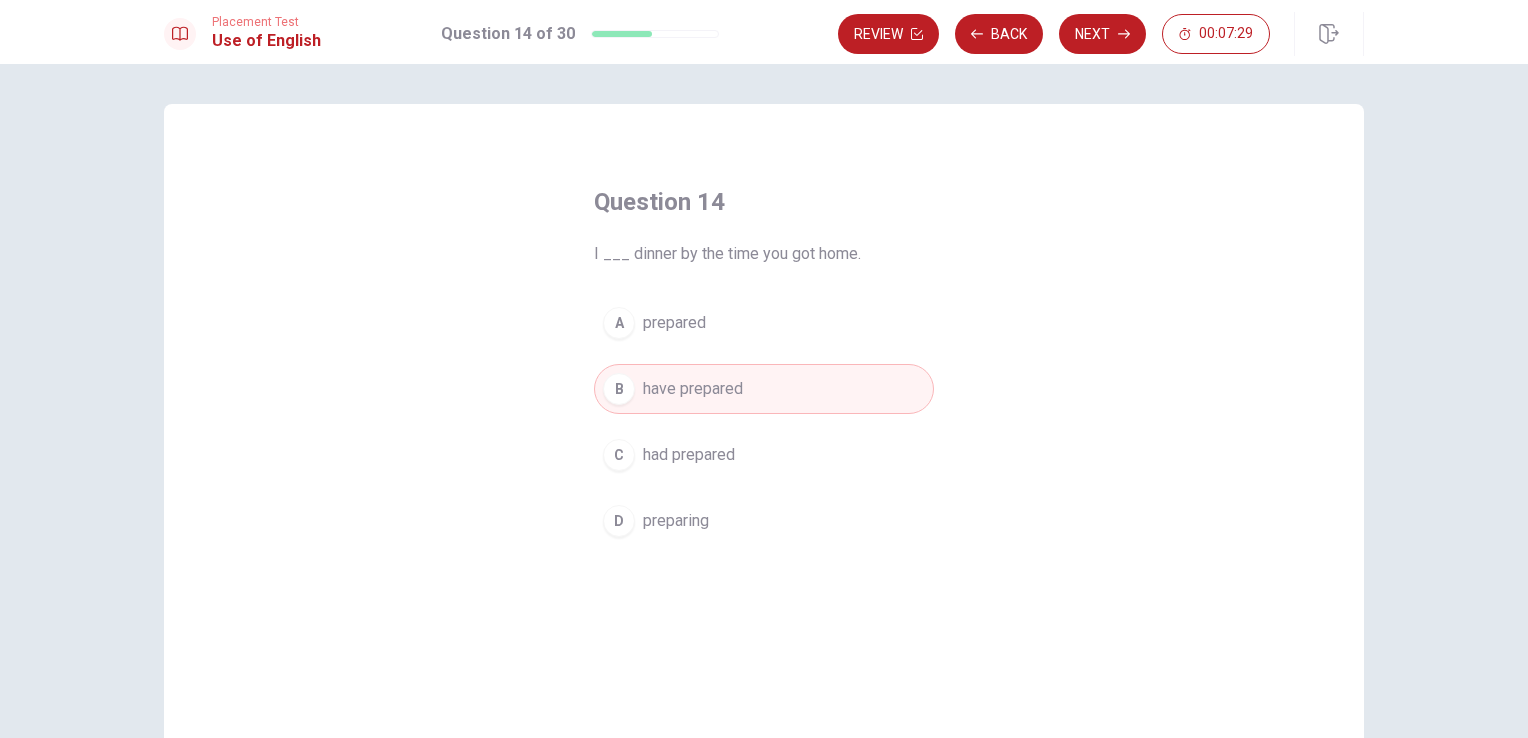 click on "C had prepared" at bounding box center (764, 455) 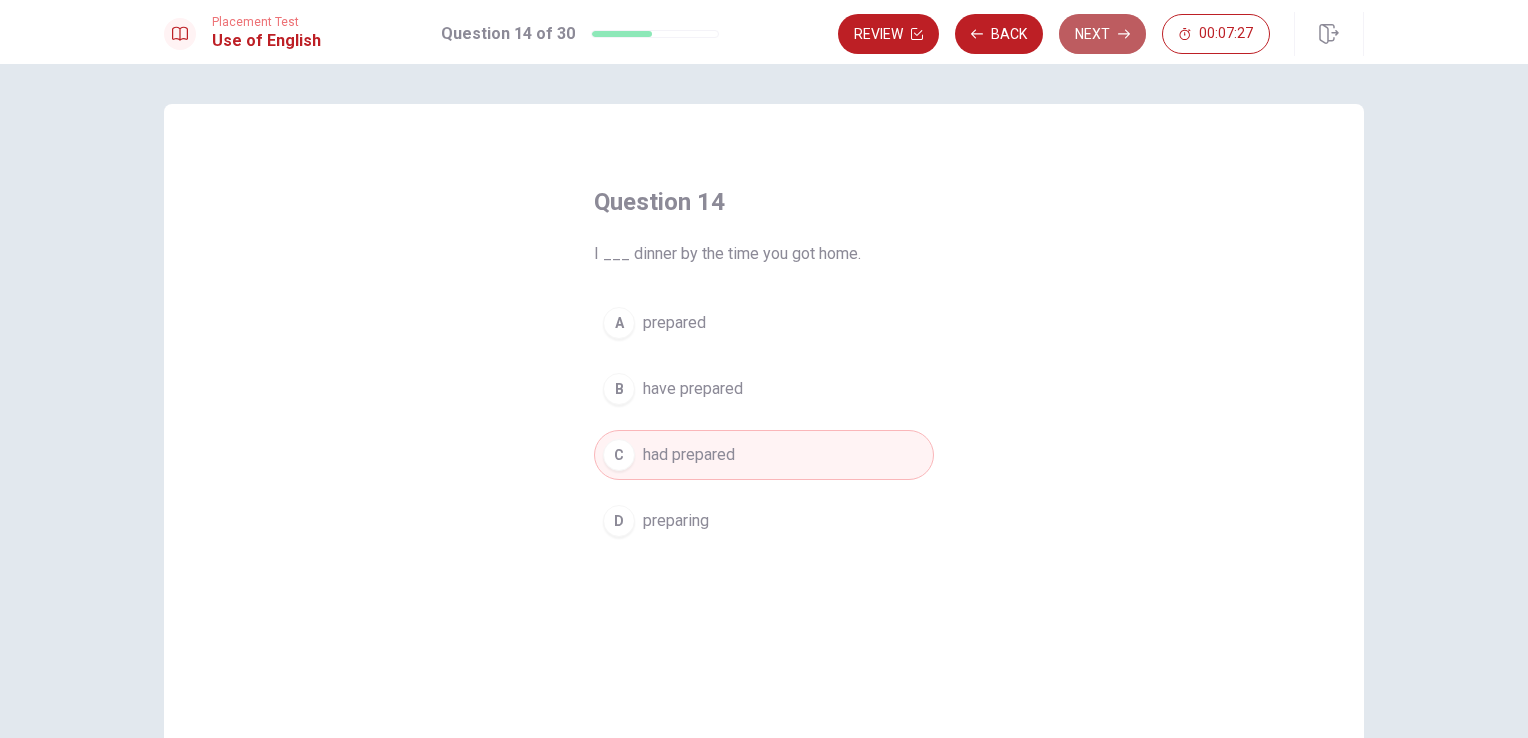 click on "Next" at bounding box center (1102, 34) 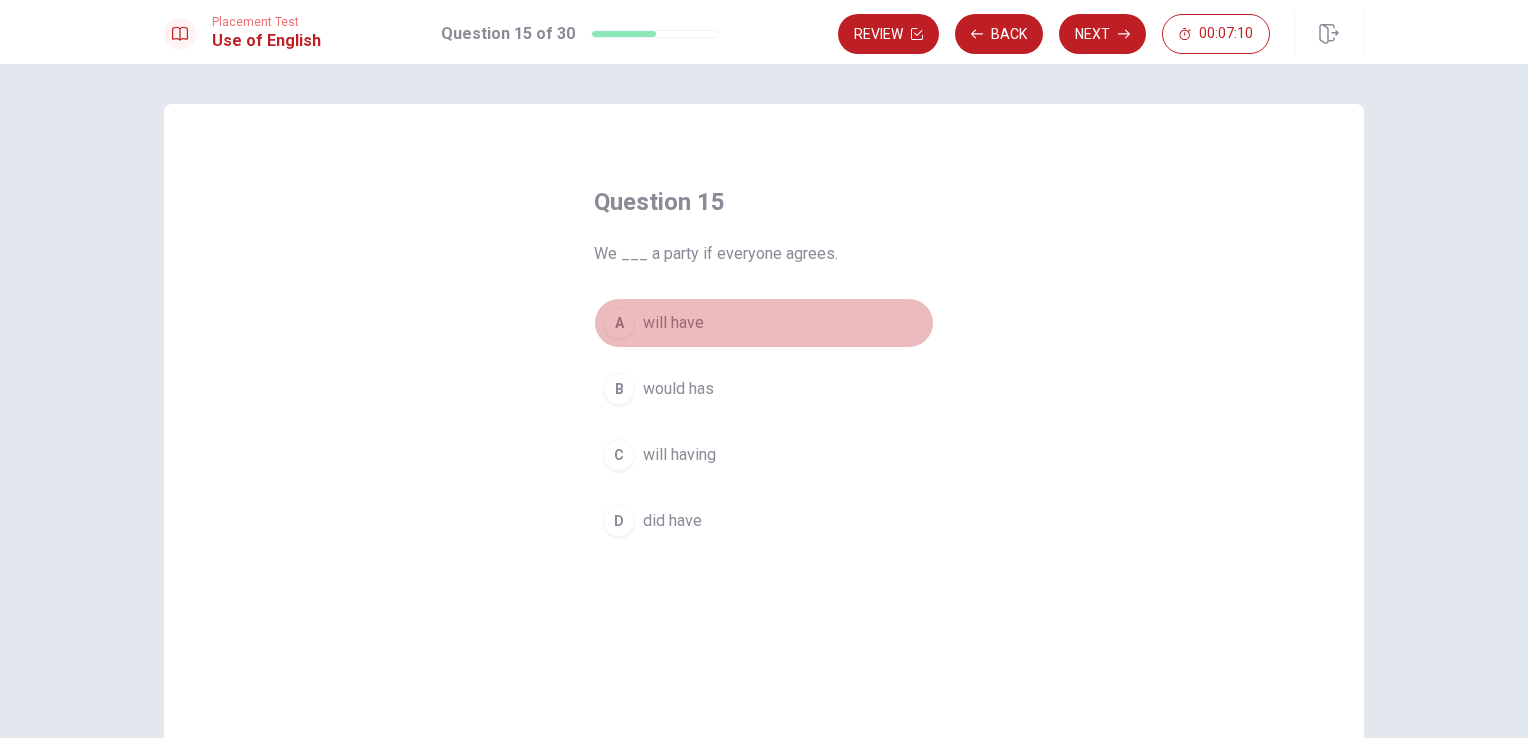 click on "will have" at bounding box center (673, 323) 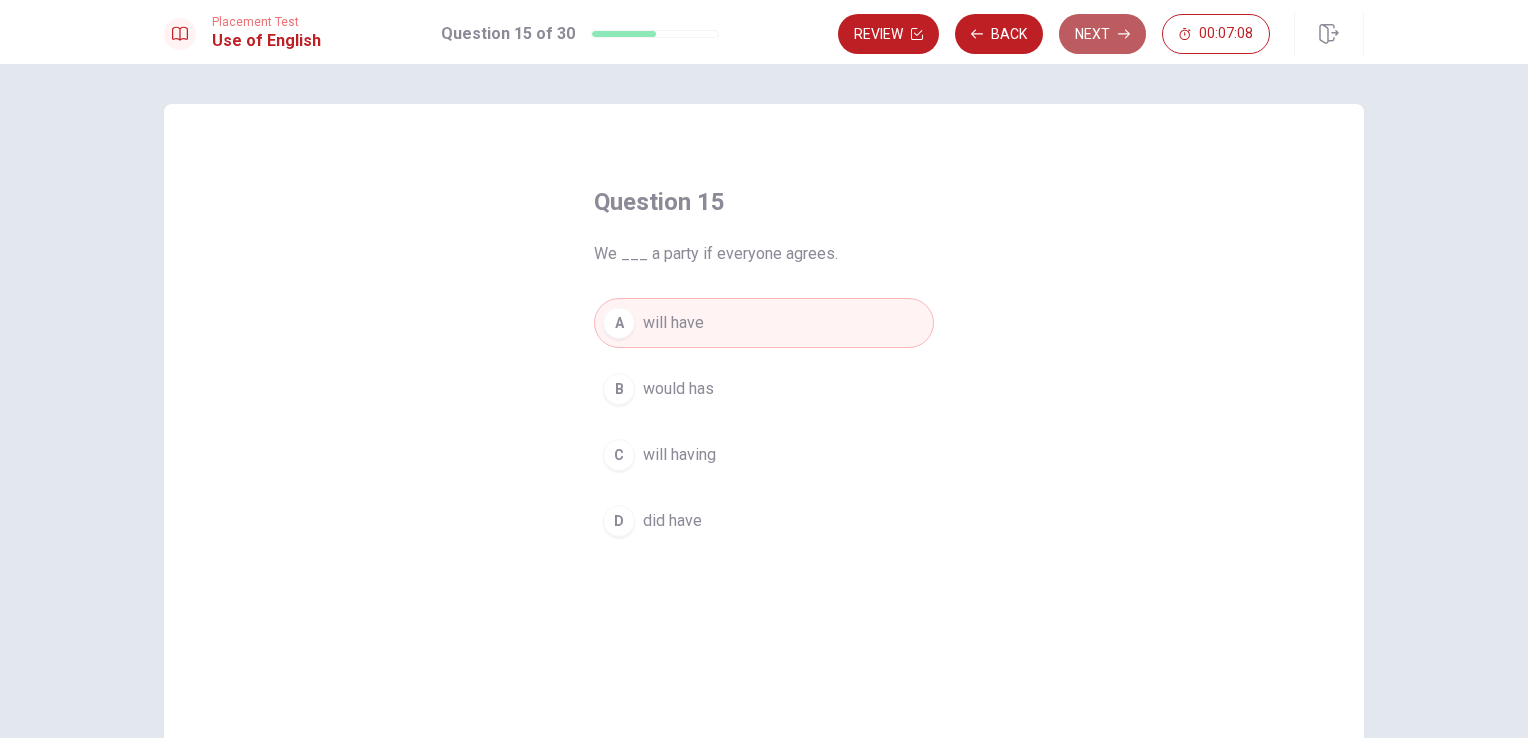 click on "Next" at bounding box center [1102, 34] 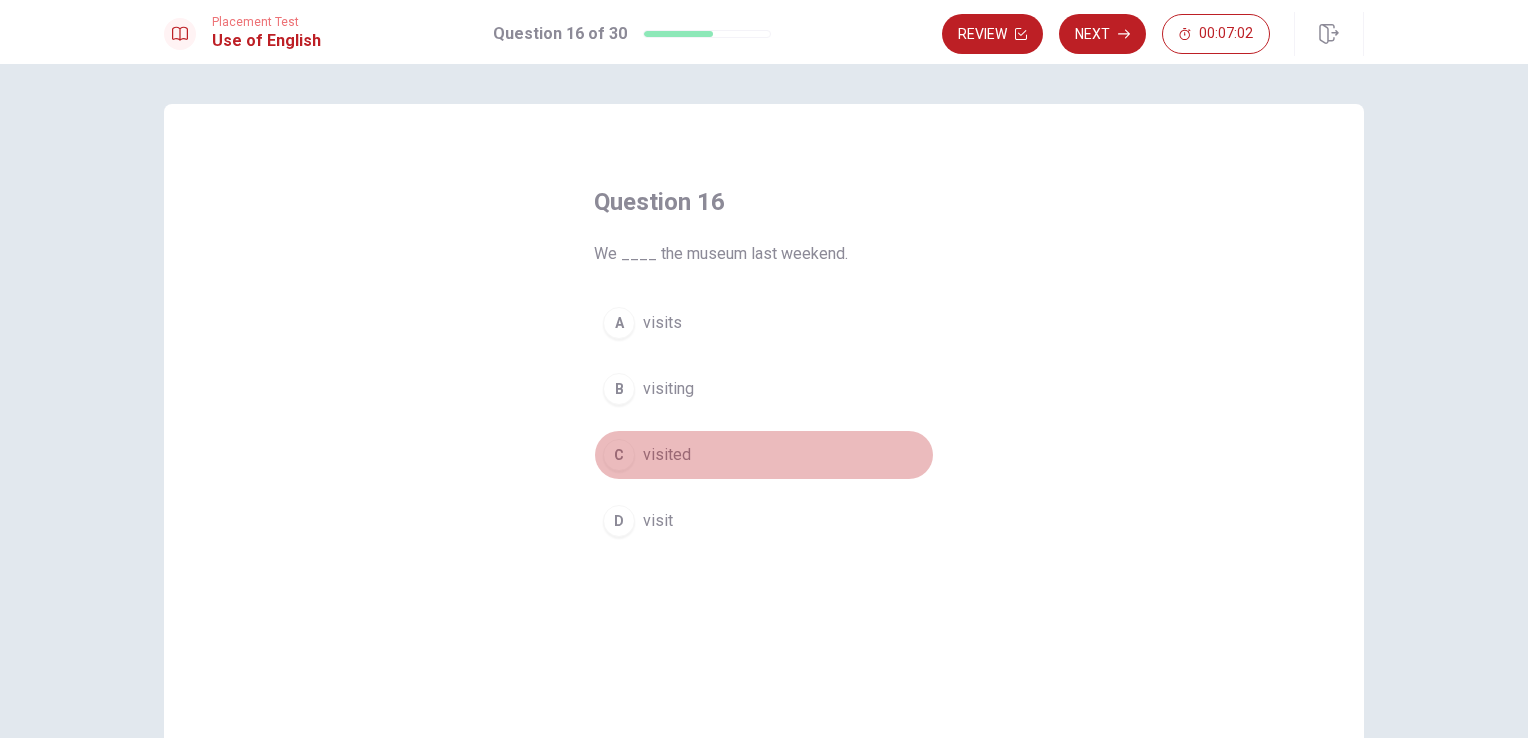 click on "C visited" at bounding box center (764, 455) 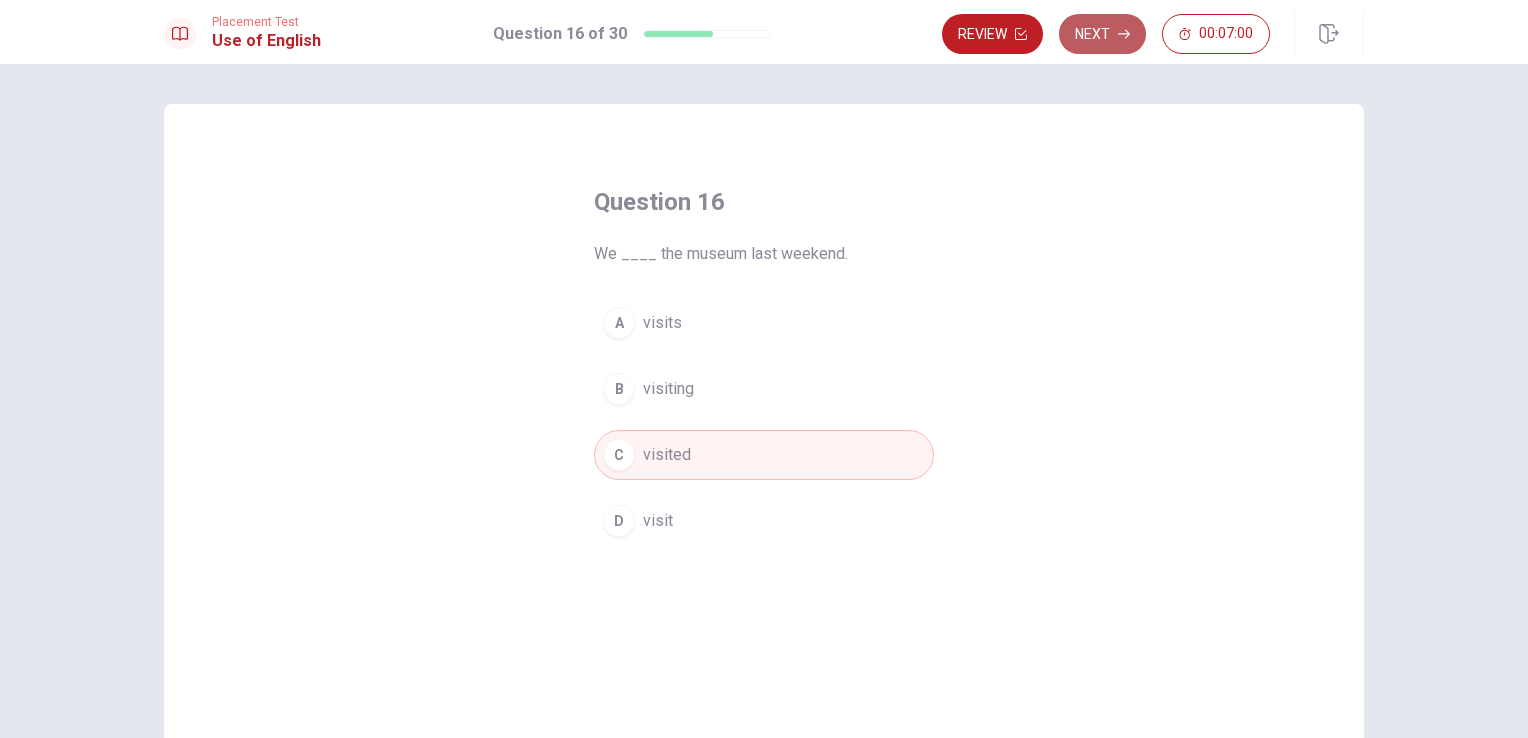 click on "Next" at bounding box center (1102, 34) 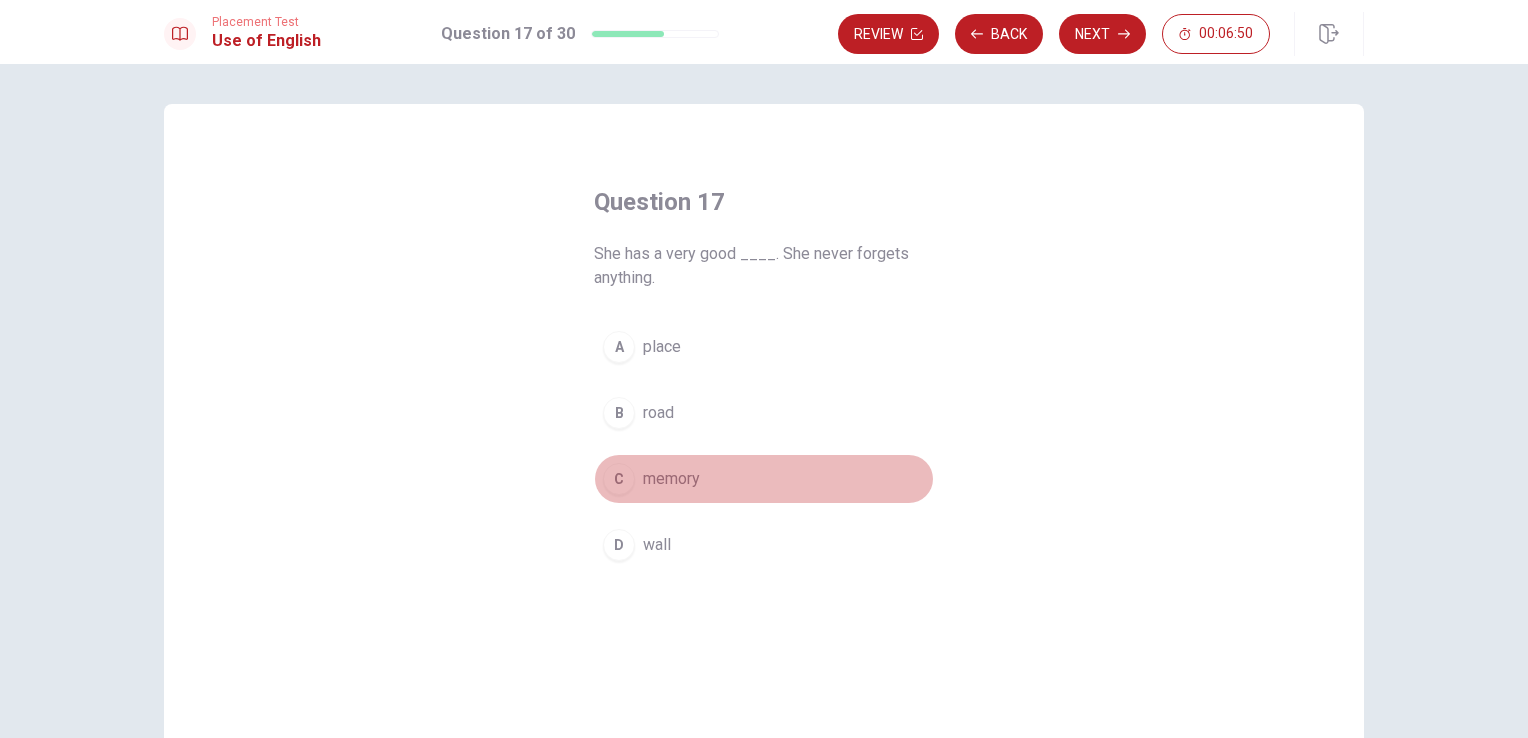 drag, startPoint x: 648, startPoint y: 462, endPoint x: 640, endPoint y: 476, distance: 16.124516 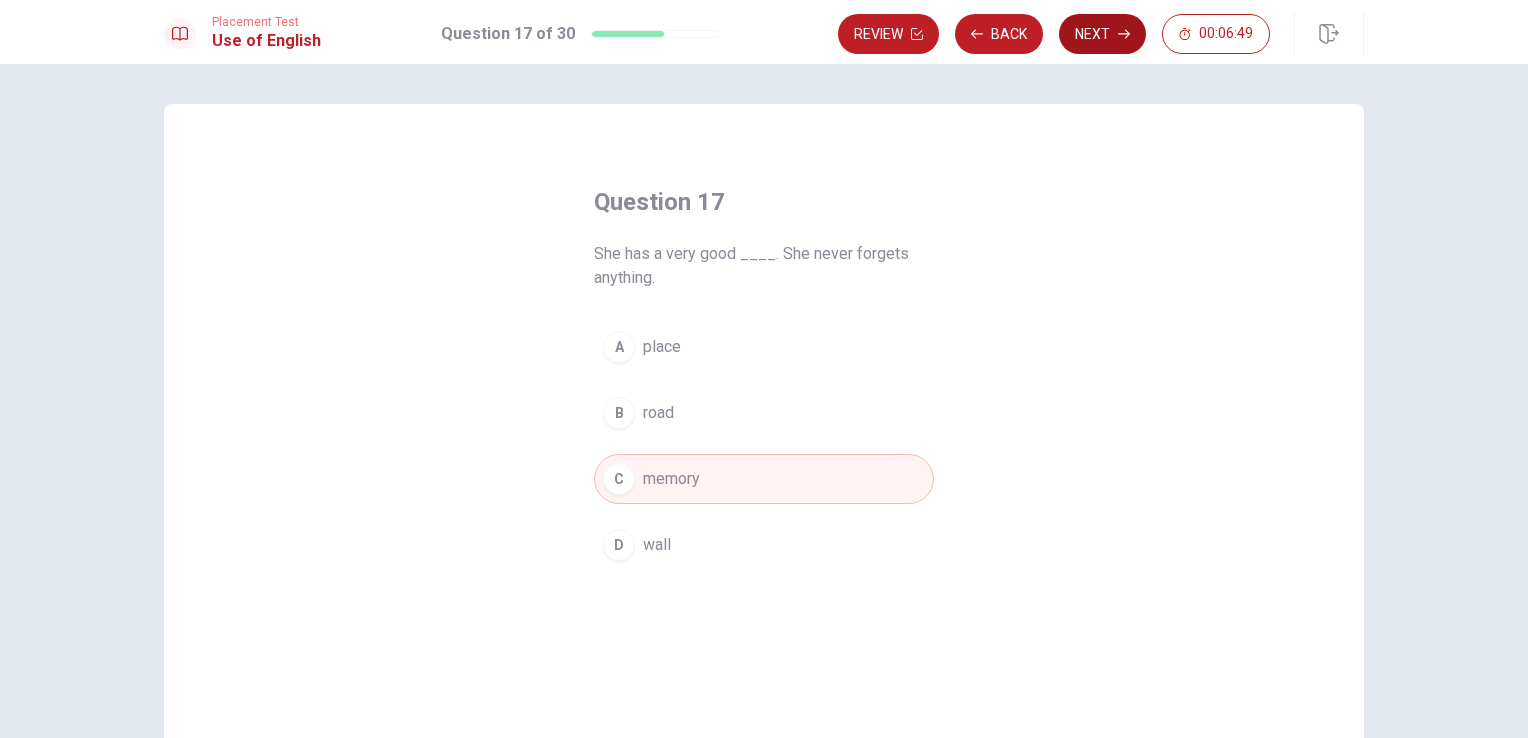 click on "Next" at bounding box center (1102, 34) 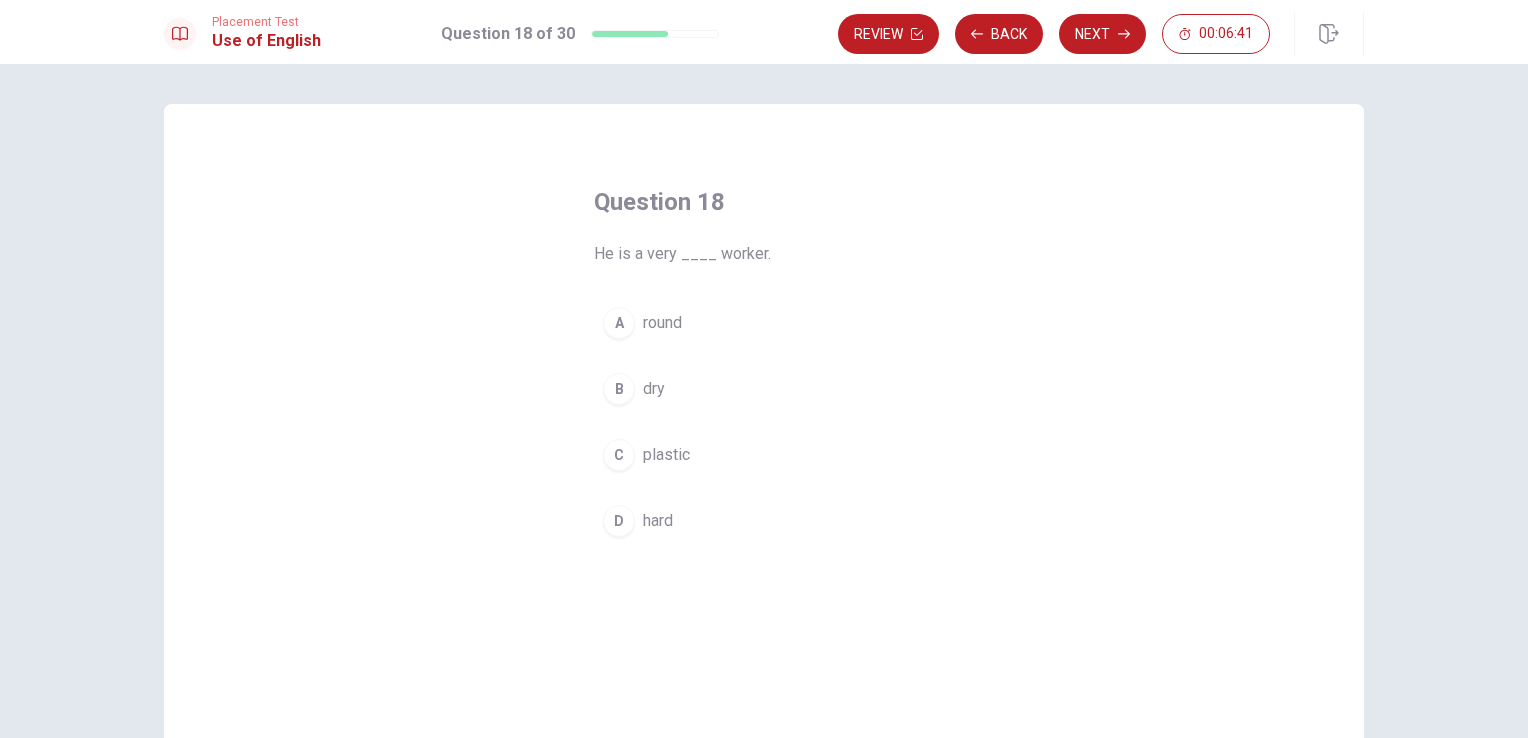 click on "D" at bounding box center [619, 521] 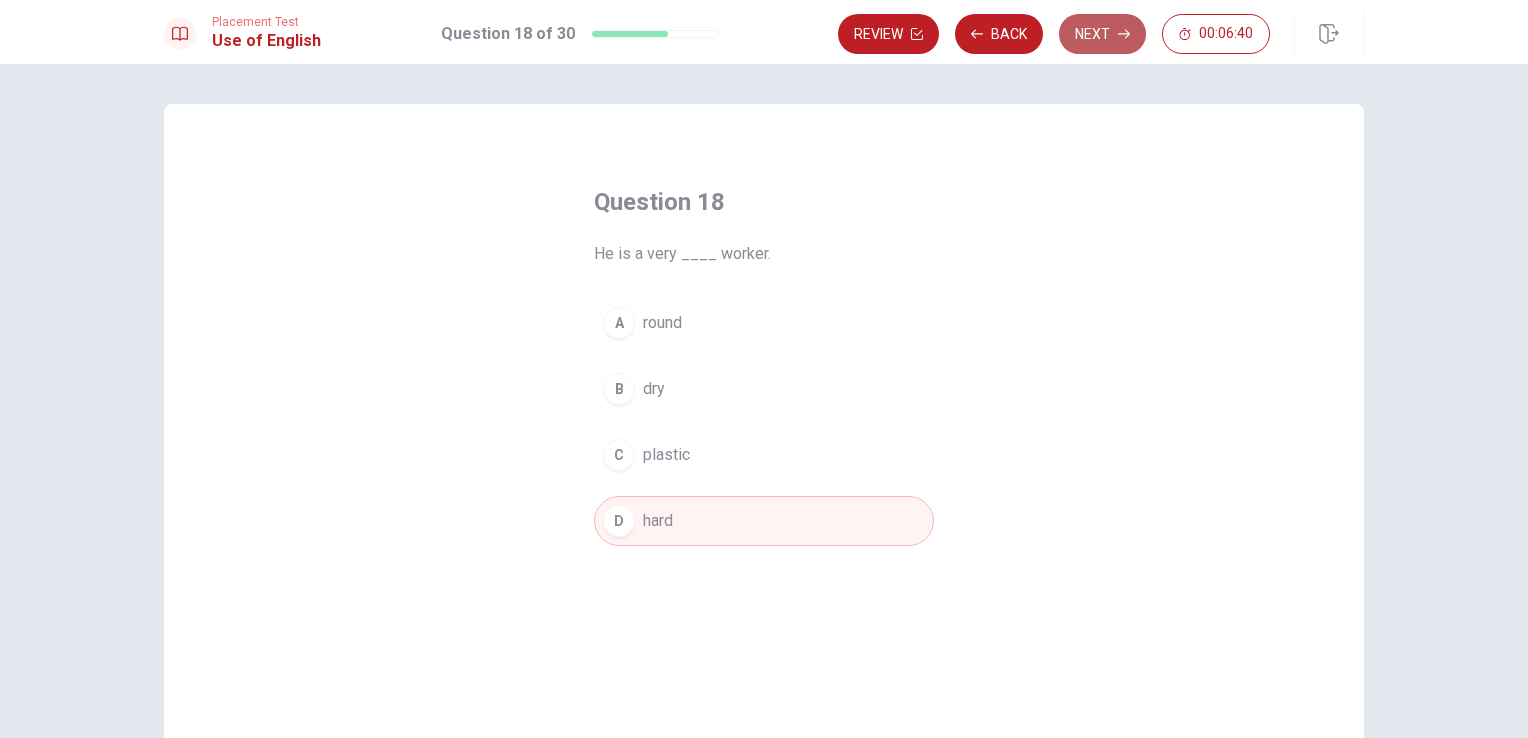 click on "Next" at bounding box center (1102, 34) 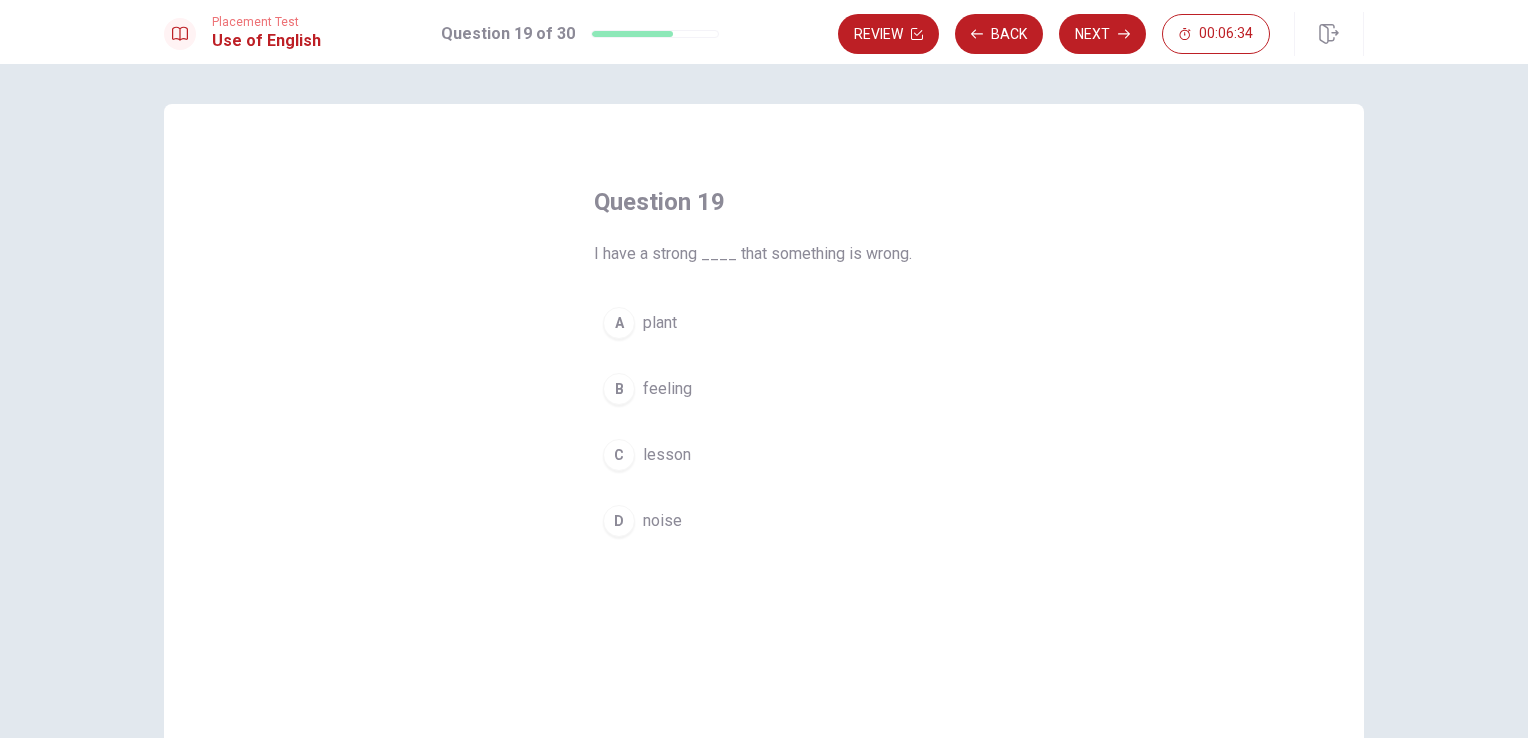 click on "B" at bounding box center (619, 389) 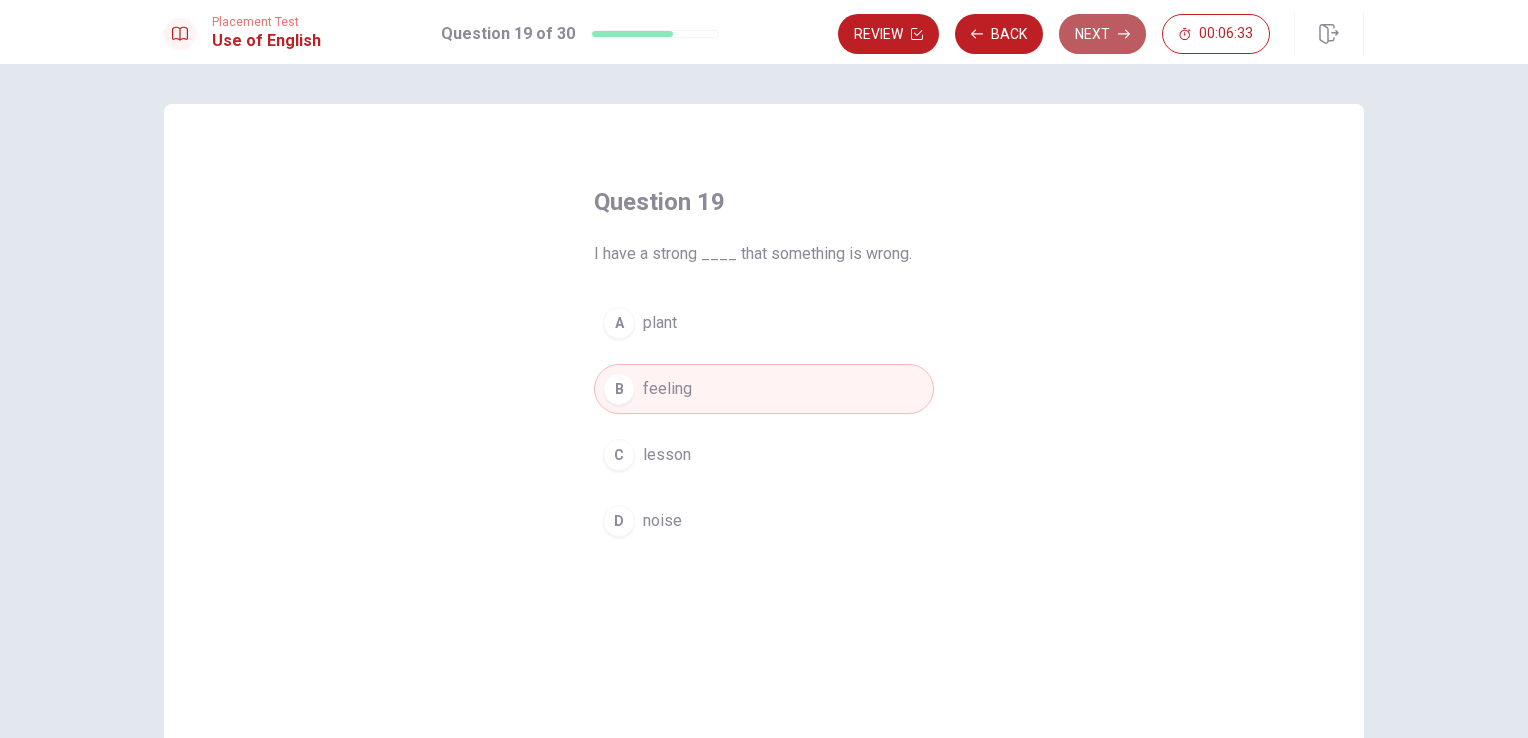 click on "Next" at bounding box center (1102, 34) 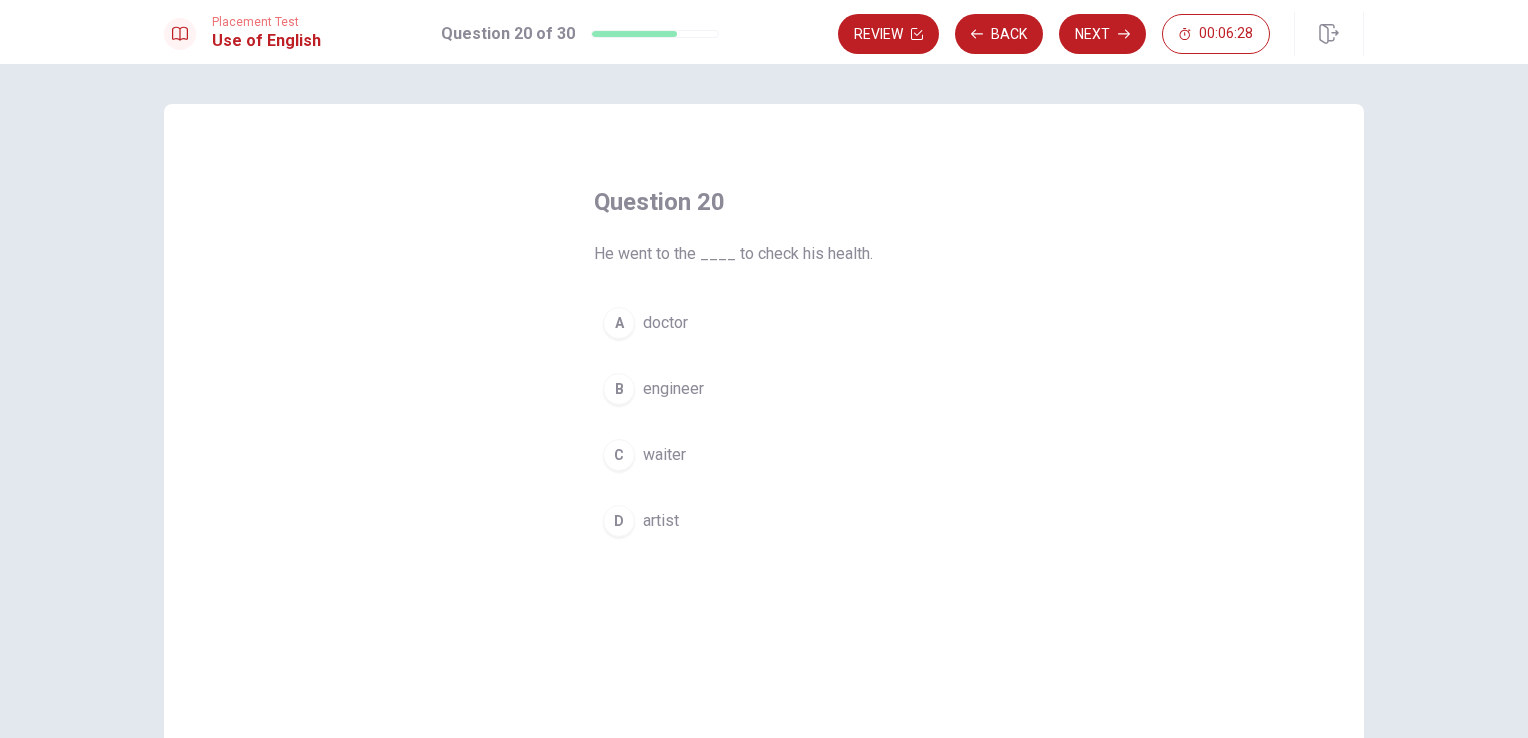 click on "doctor" at bounding box center (665, 323) 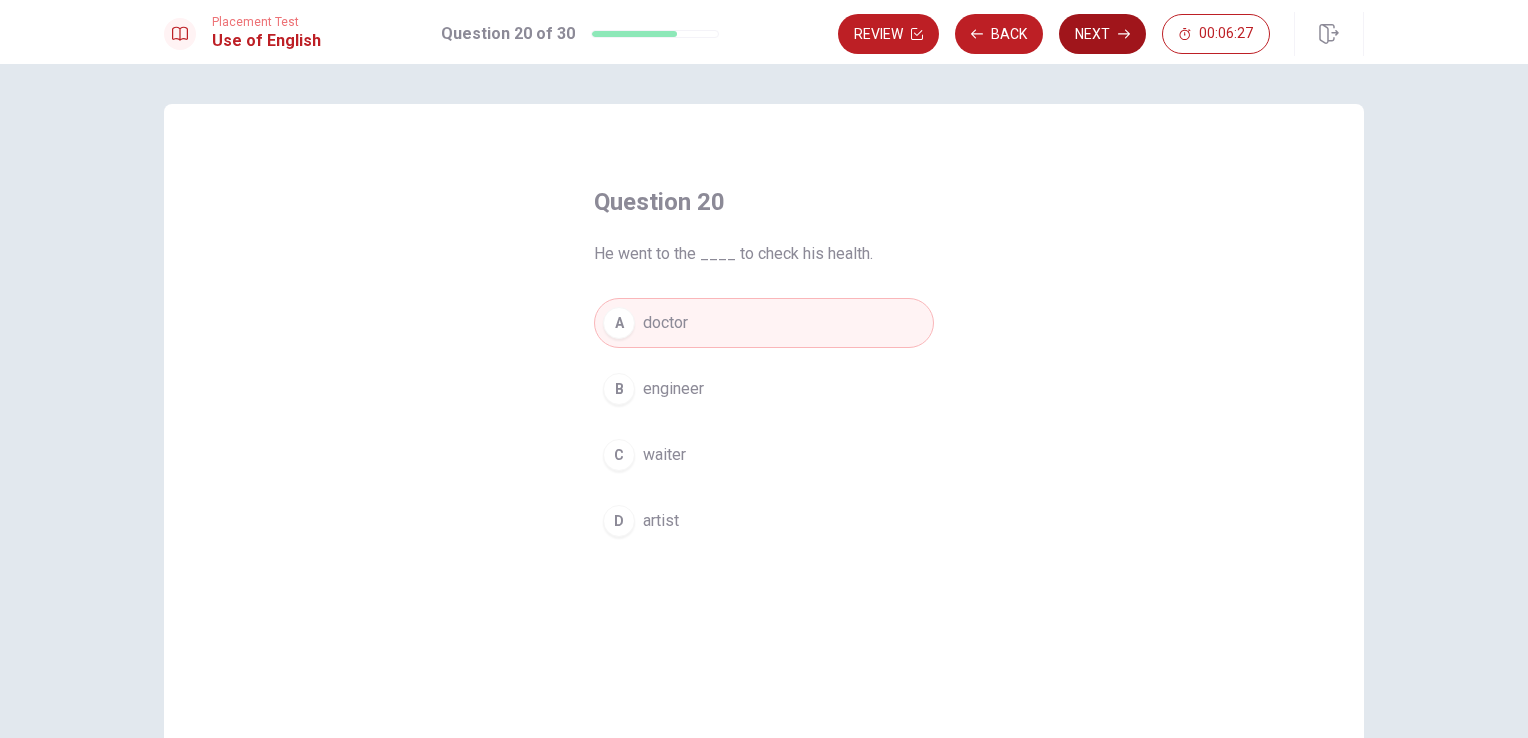 click on "Next" at bounding box center [1102, 34] 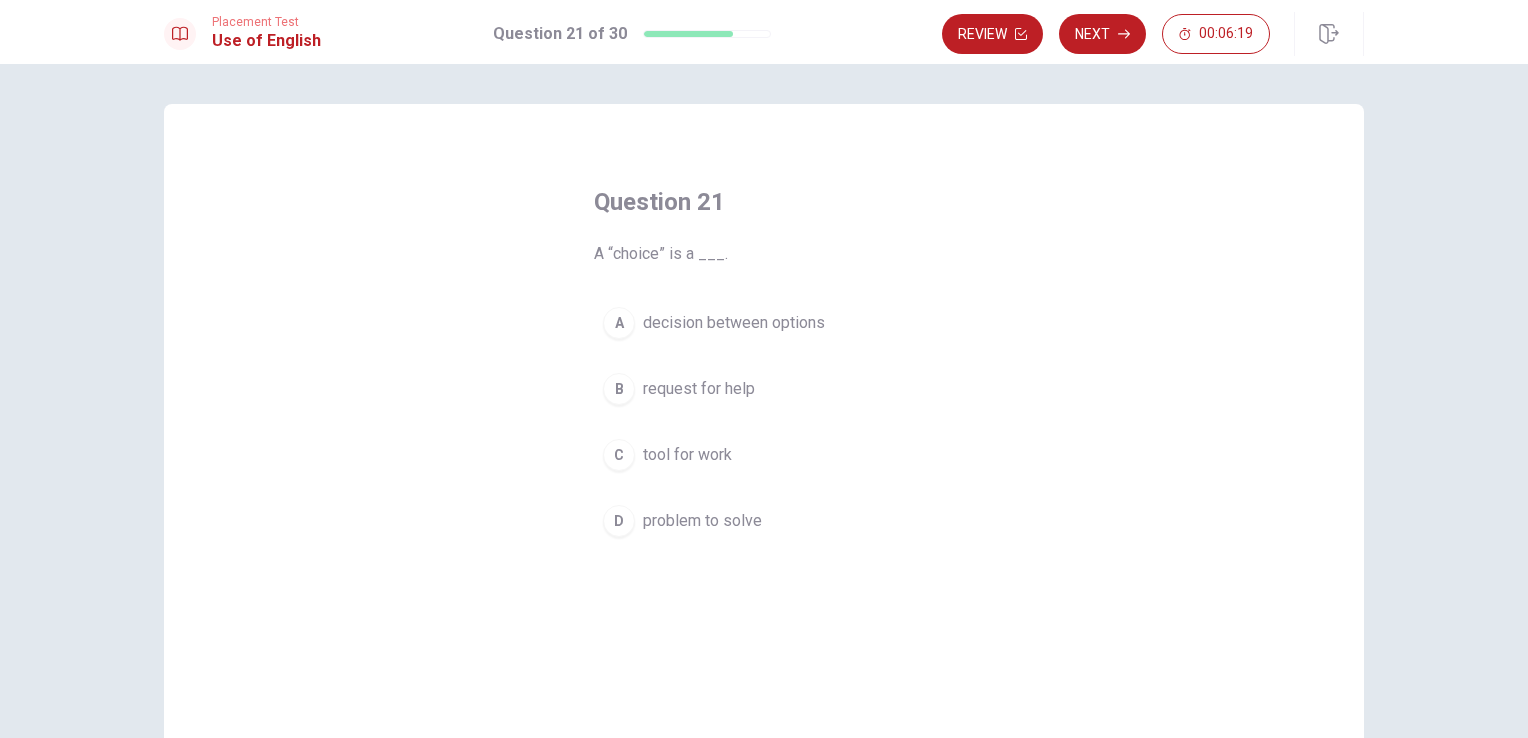 click on "decision between options" at bounding box center (734, 323) 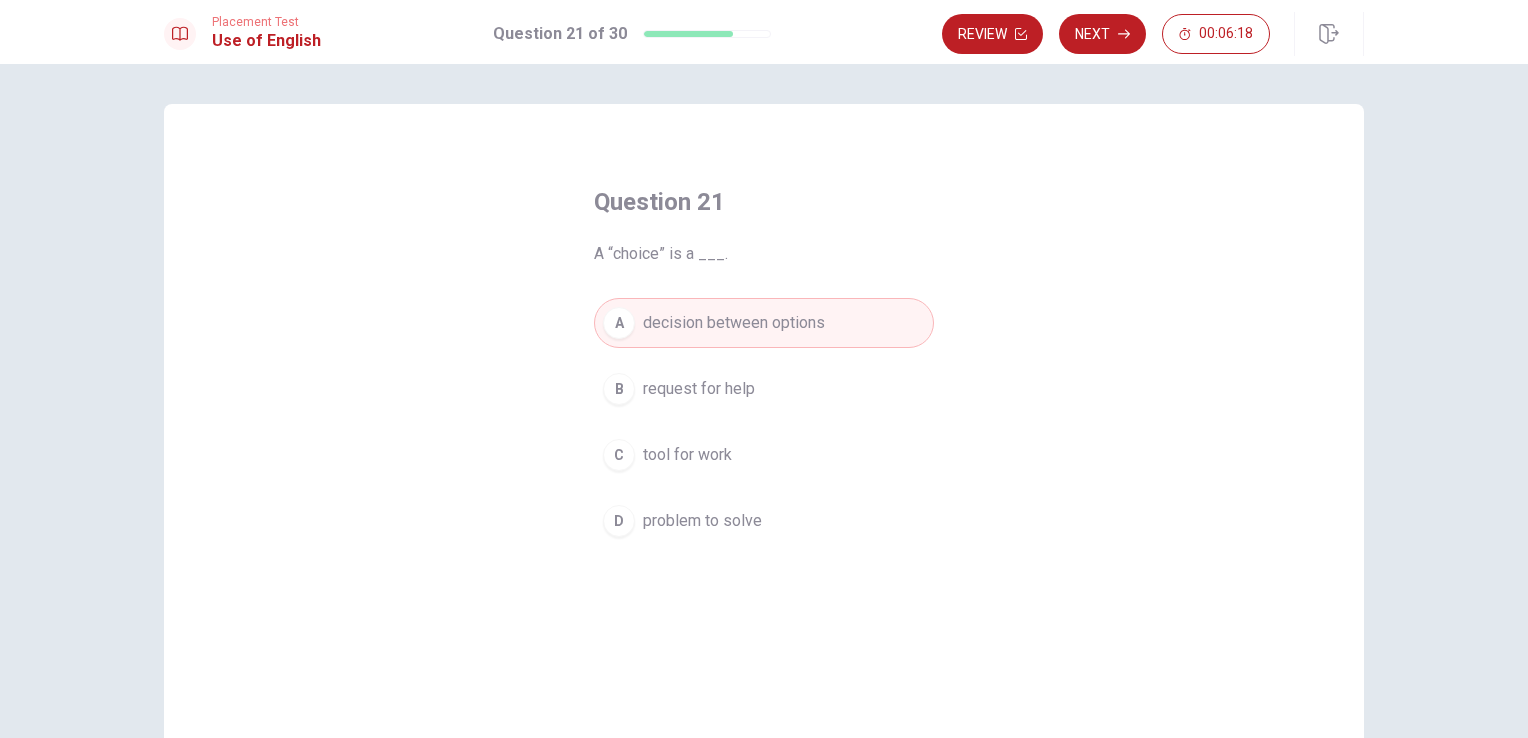 click on "Next" at bounding box center (1102, 34) 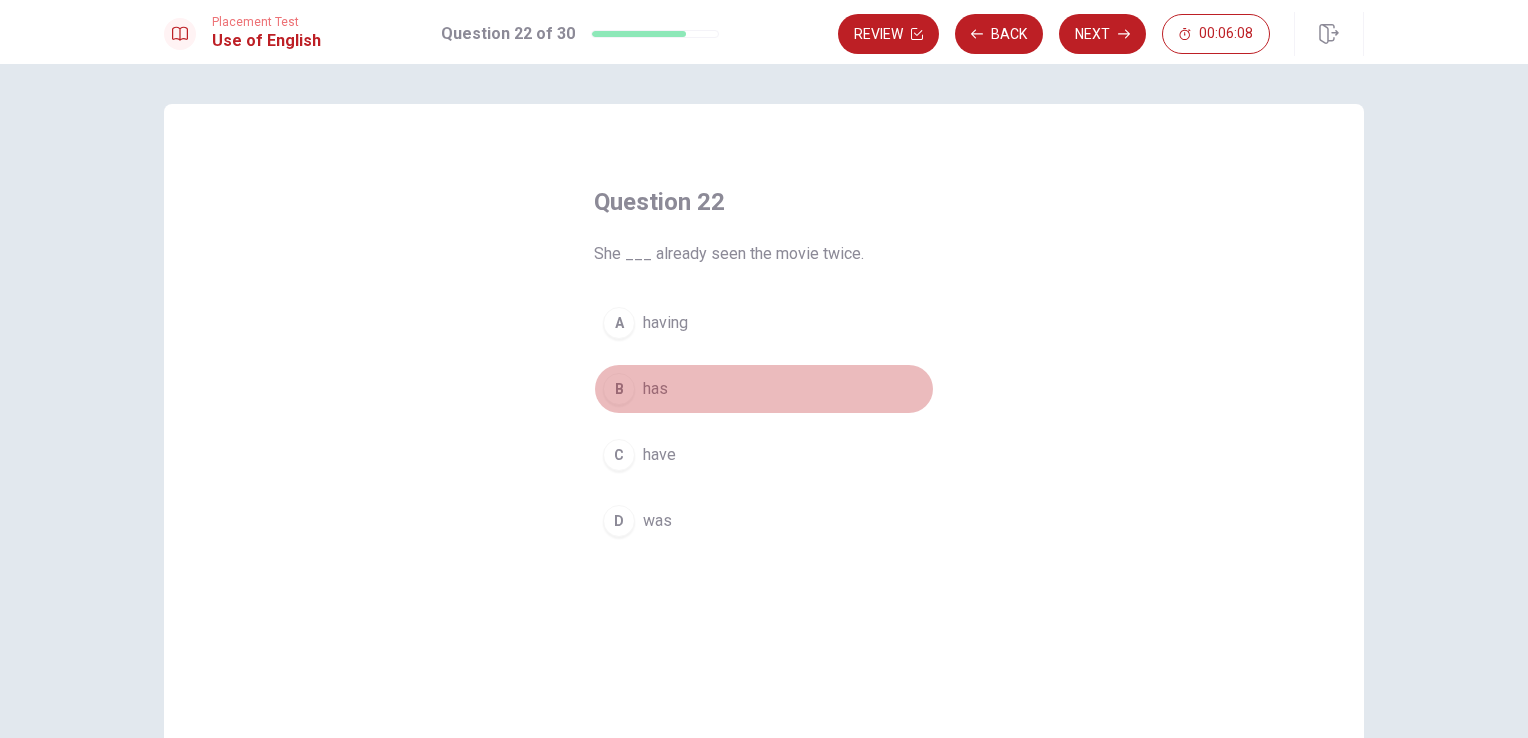 click on "has" at bounding box center [655, 389] 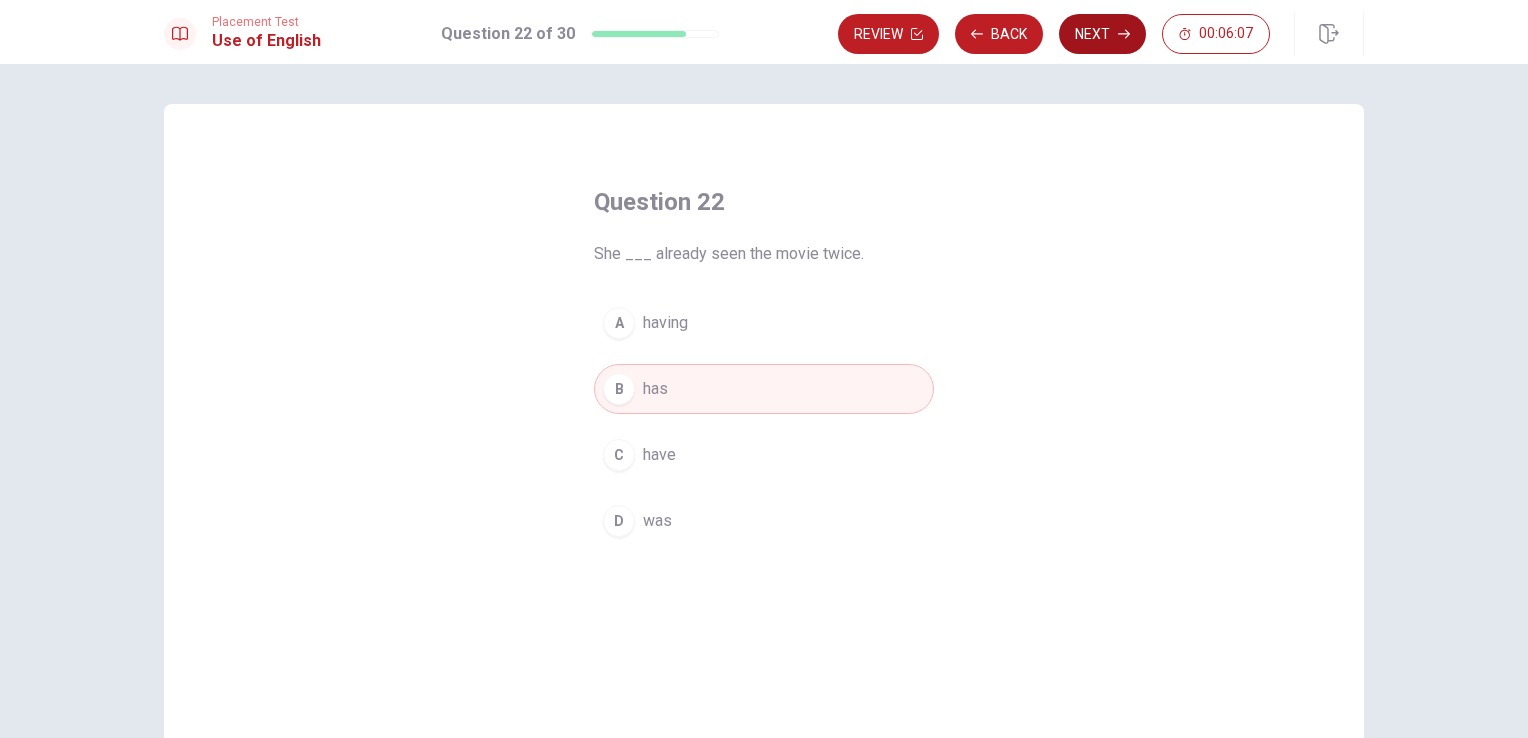 click on "Next" at bounding box center (1102, 34) 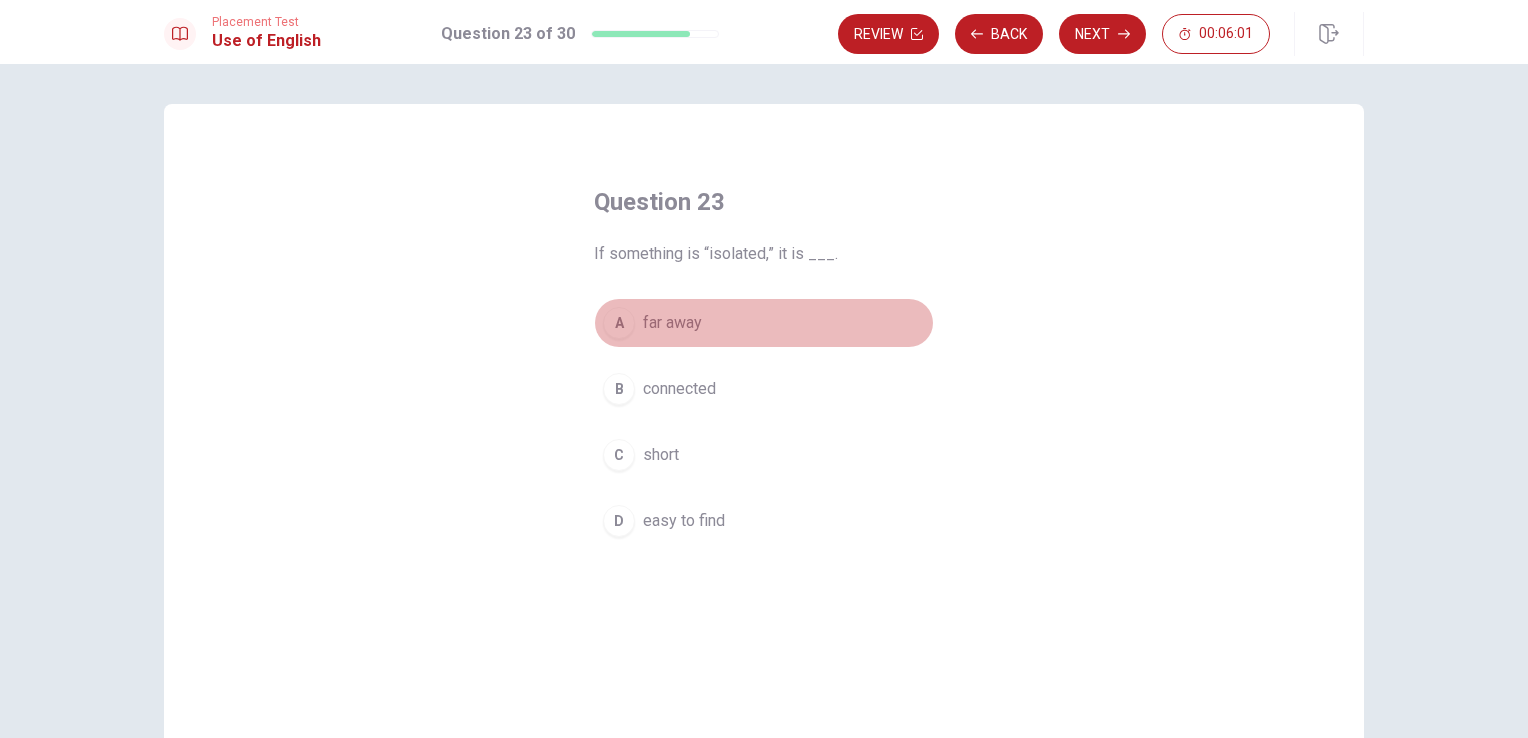 click on "A" at bounding box center (619, 323) 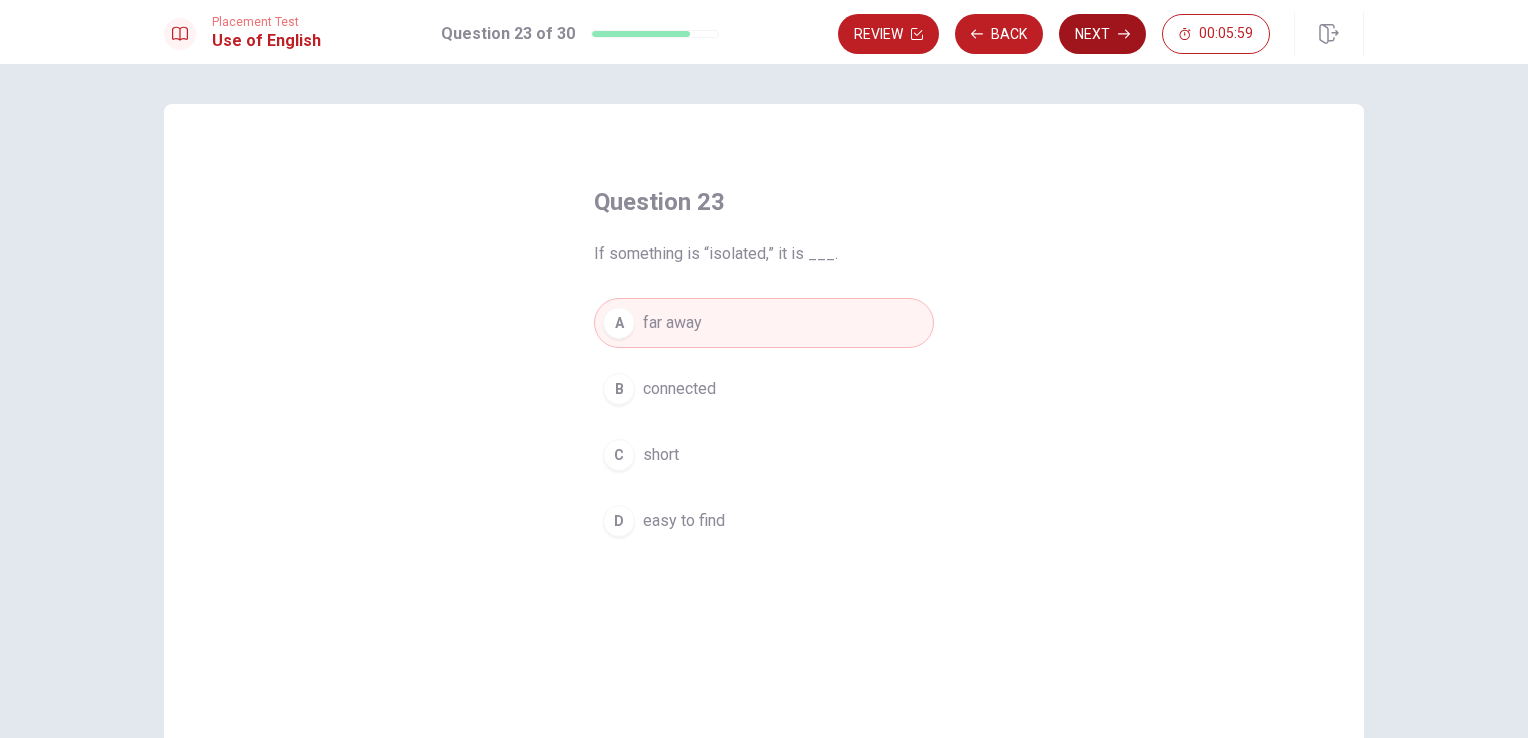 click on "Next" at bounding box center (1102, 34) 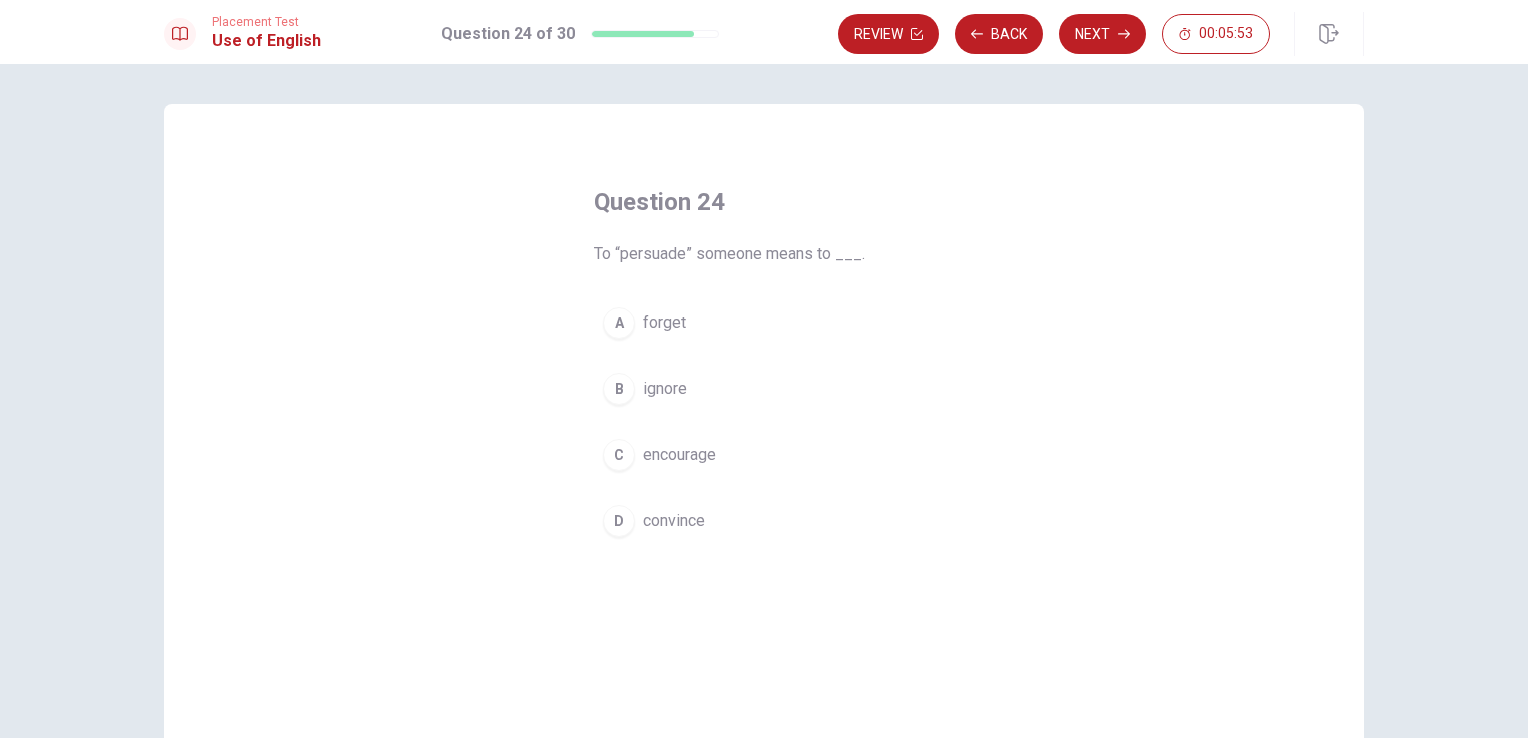 click on "convince" at bounding box center (674, 521) 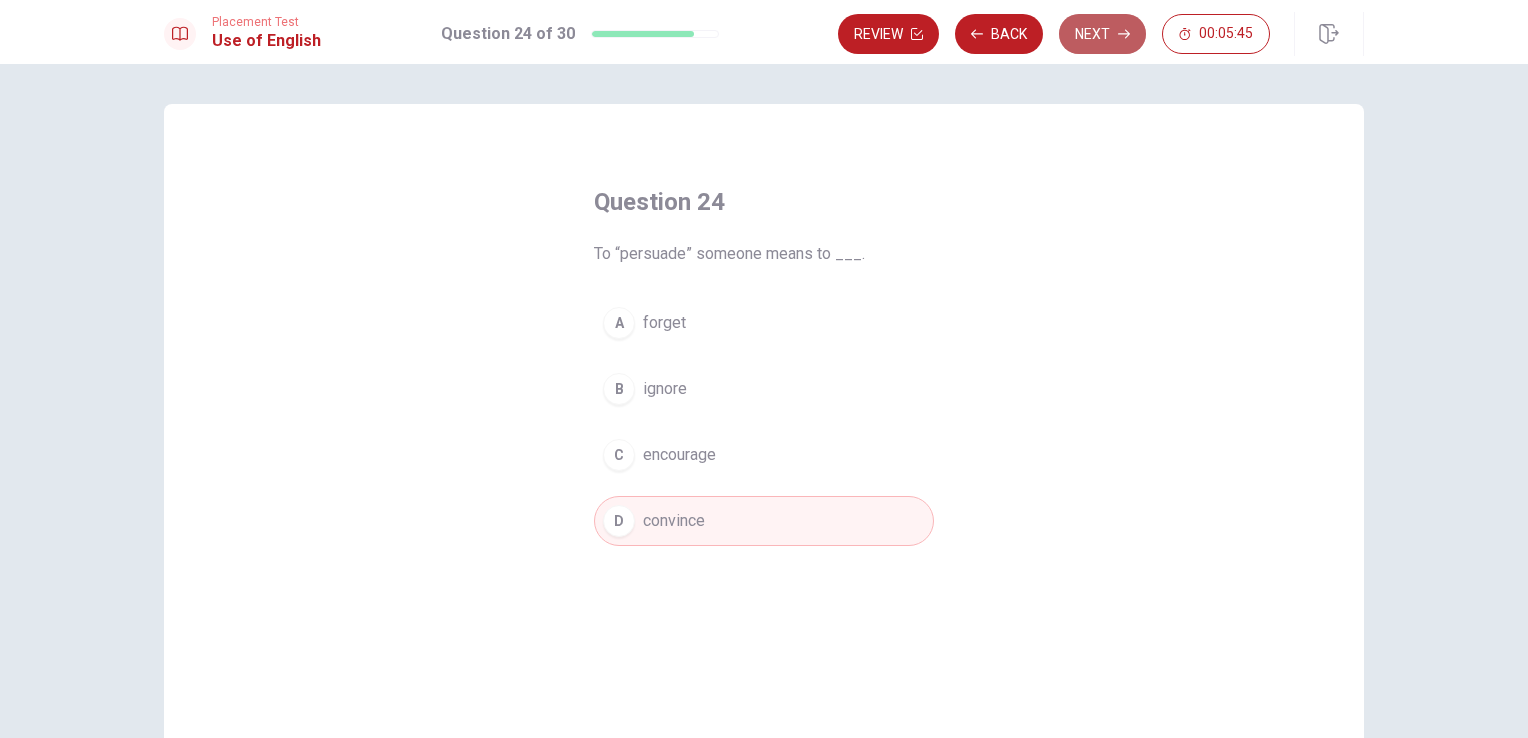 click on "Next" at bounding box center (1102, 34) 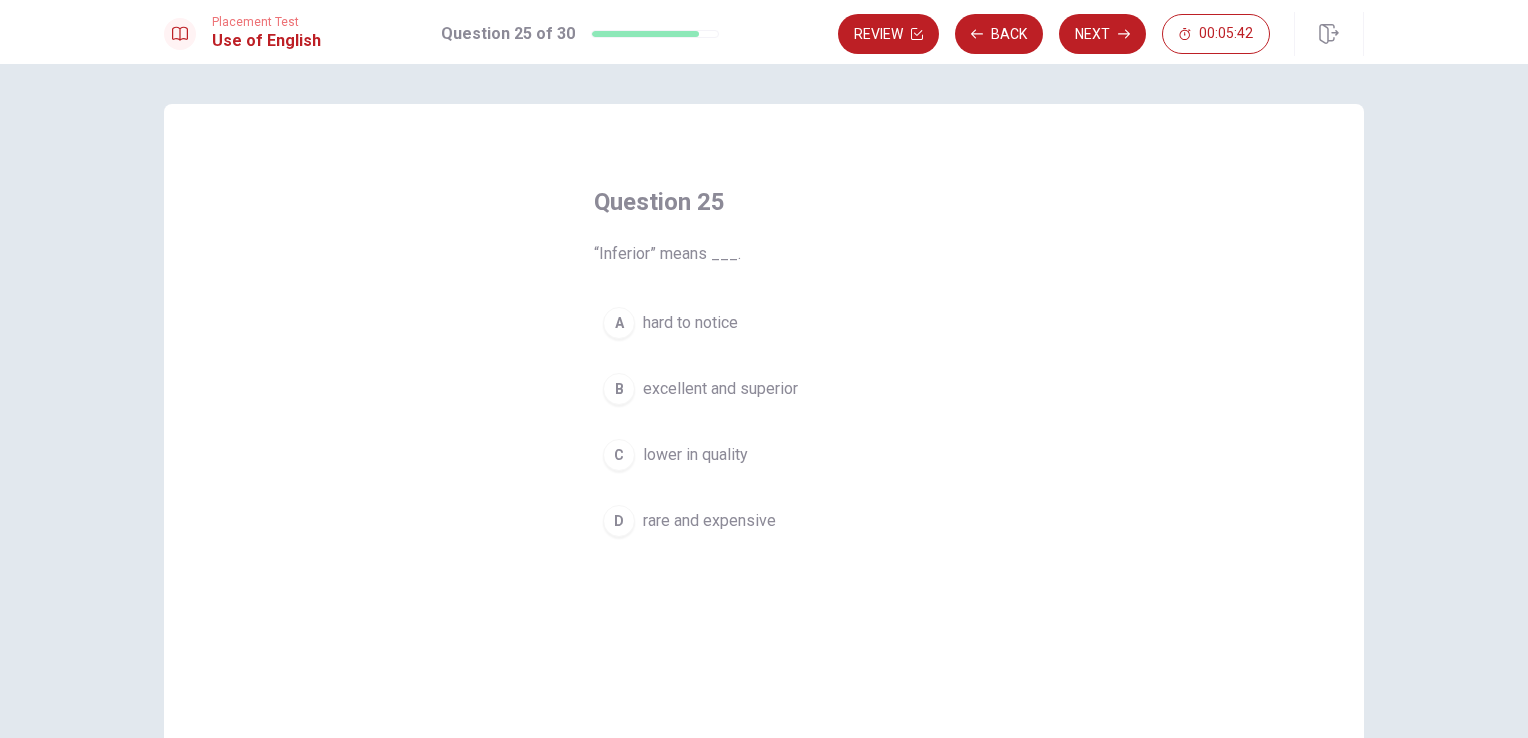 click on "lower in quality" at bounding box center [695, 455] 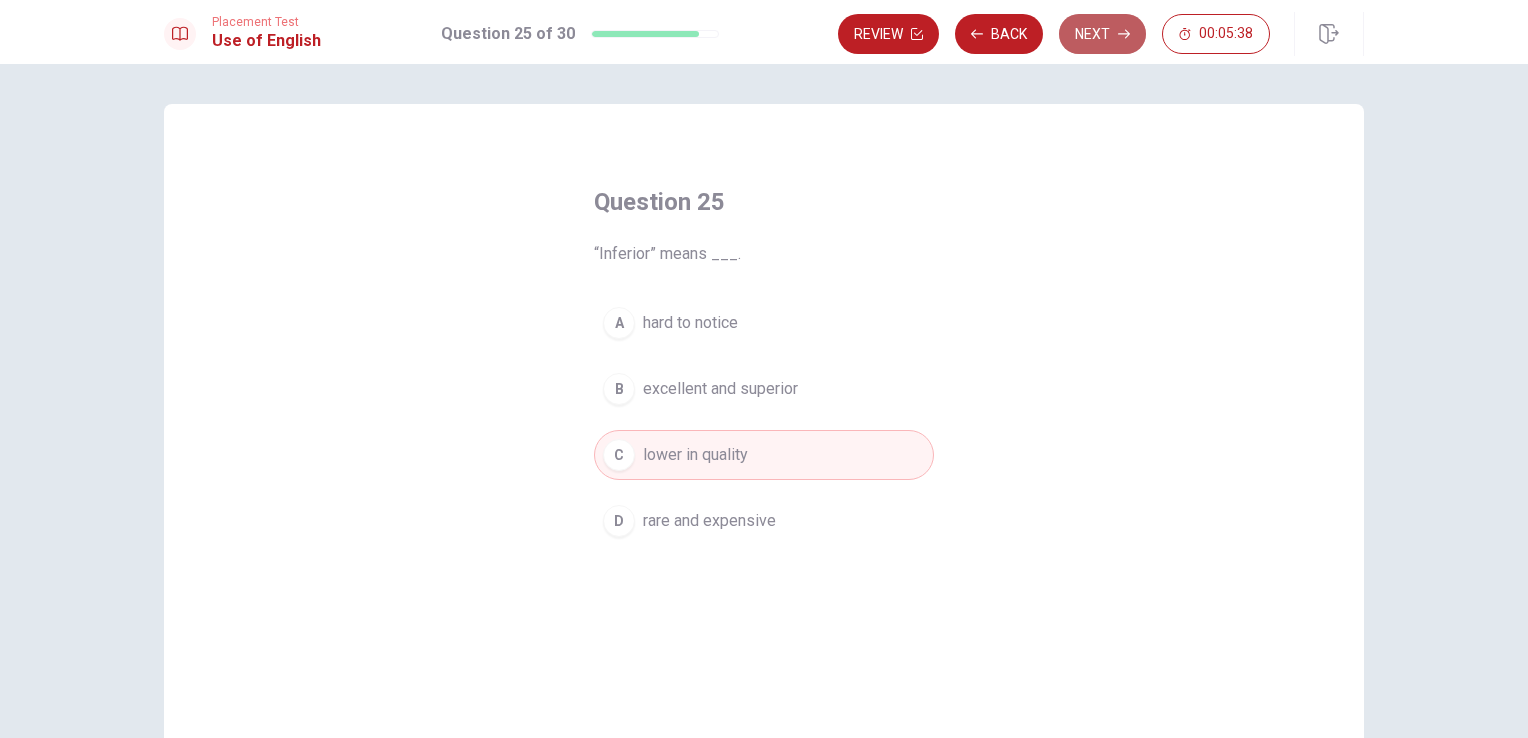 click on "Next" at bounding box center [1102, 34] 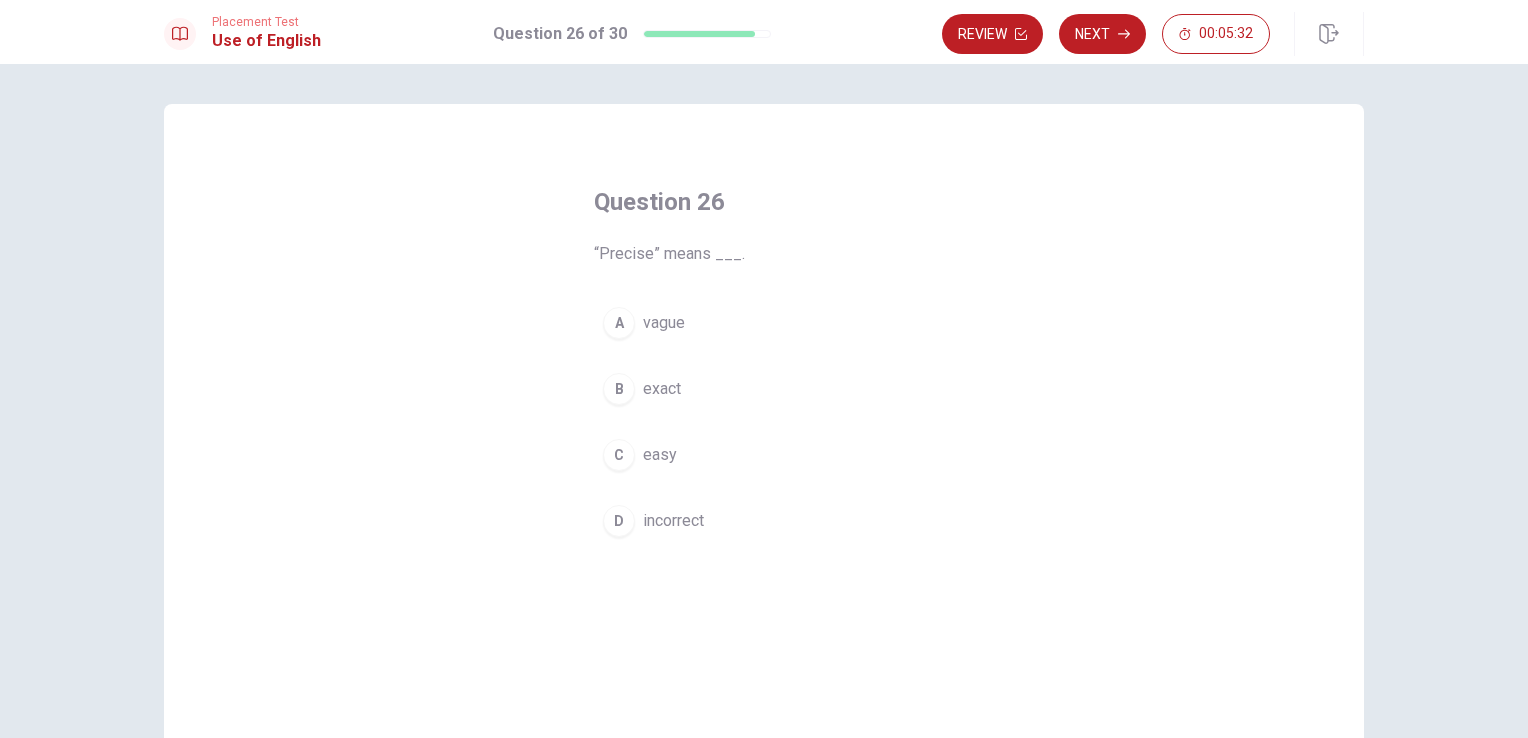 click on "exact" at bounding box center (662, 389) 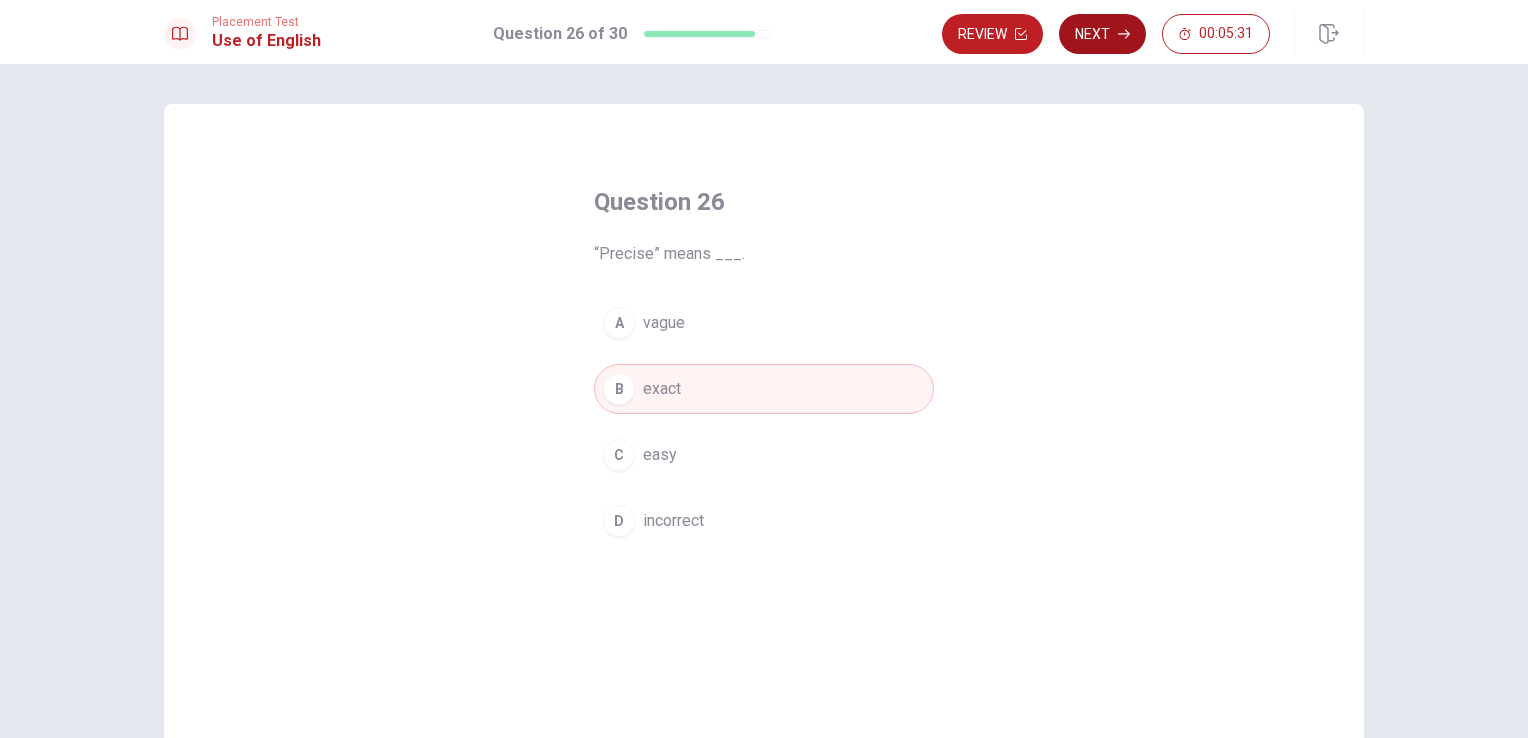 click on "Next" at bounding box center (1102, 34) 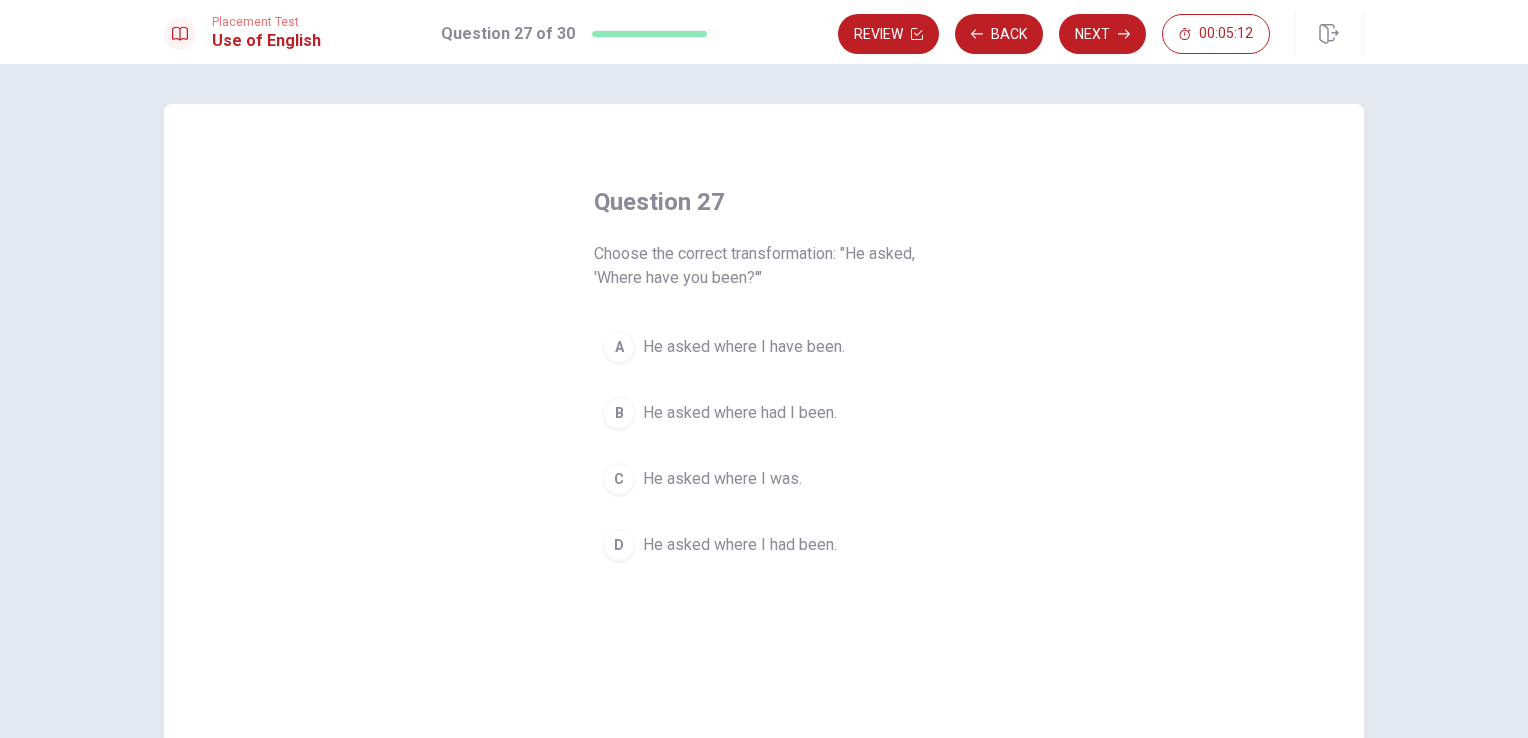 click on "He asked where I have been." at bounding box center [744, 347] 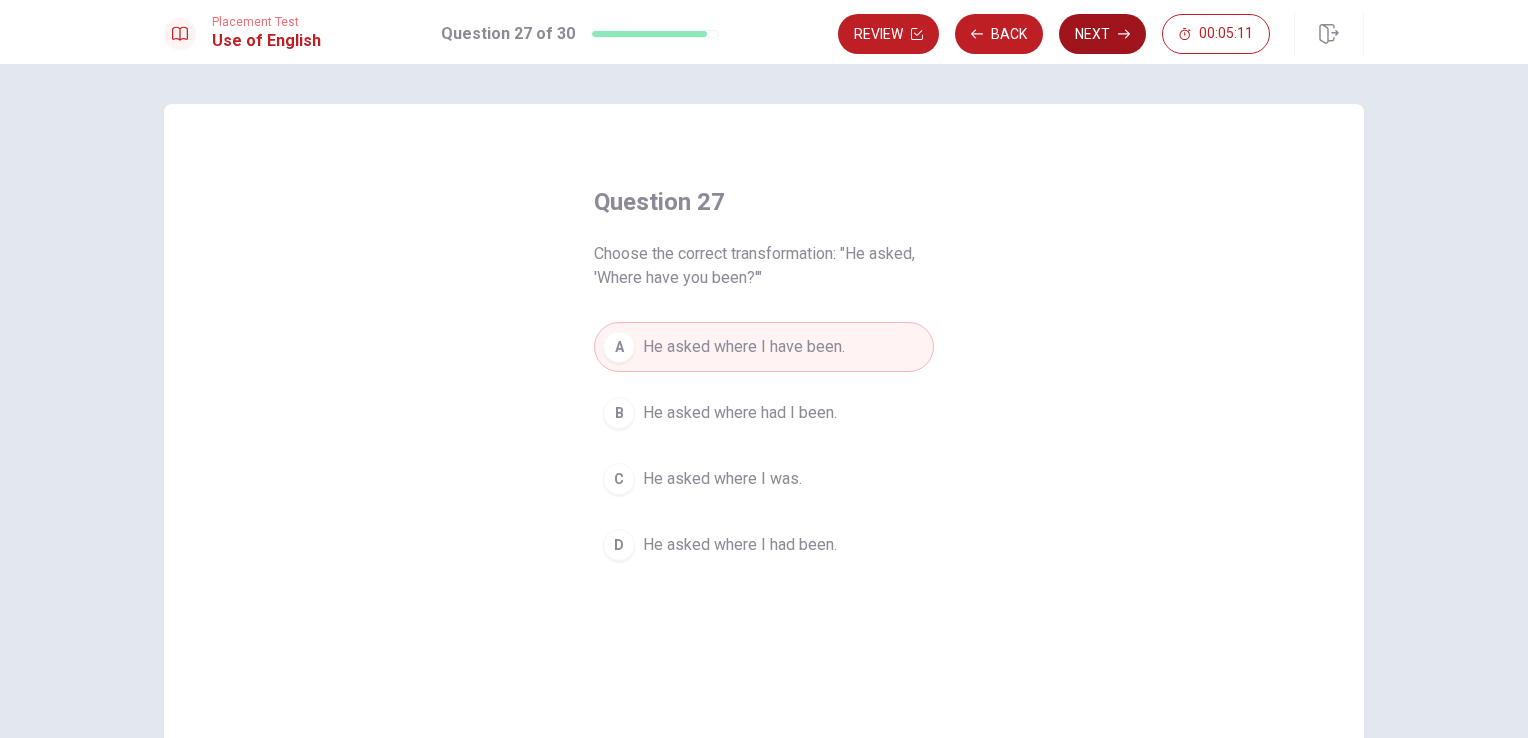 click on "Next" at bounding box center [1102, 34] 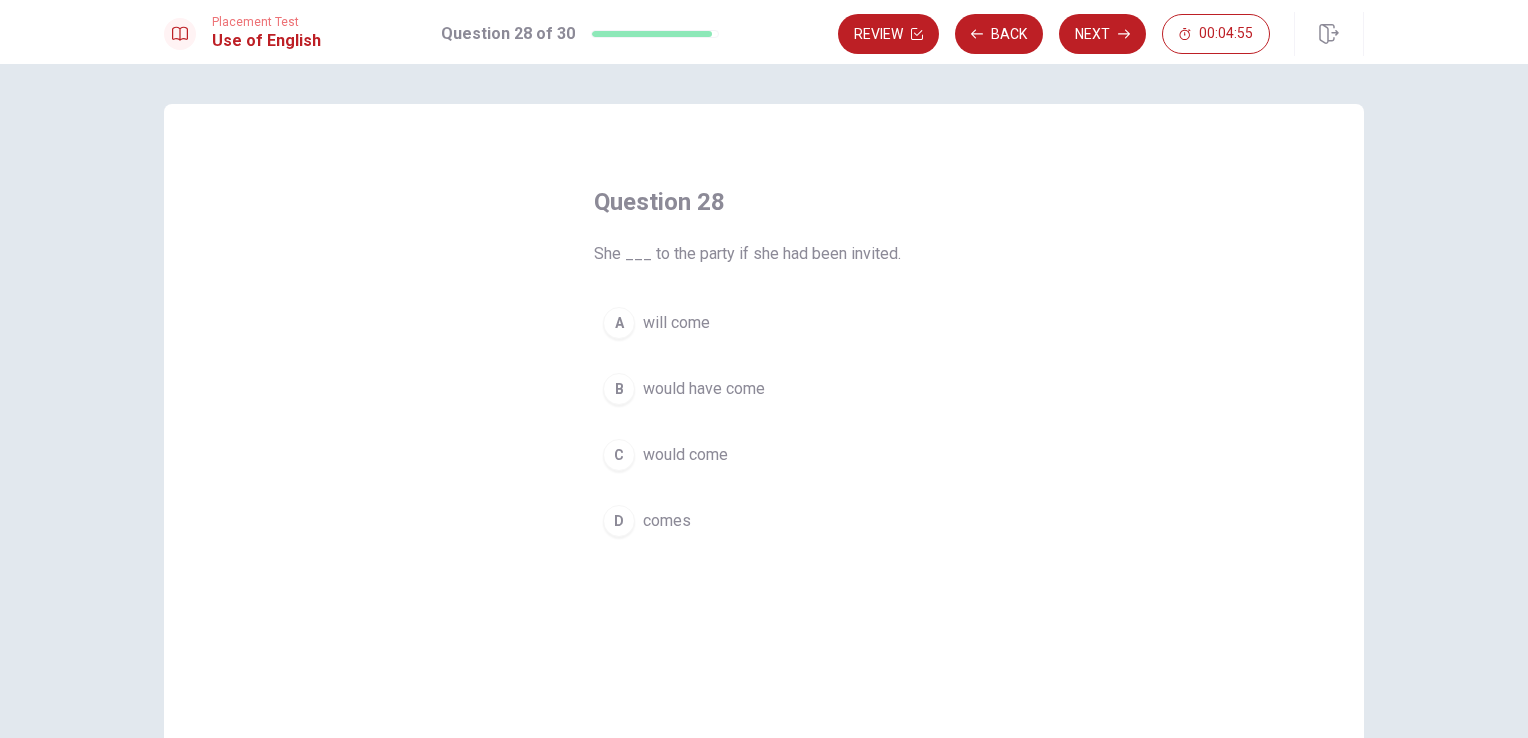 click on "would have come" at bounding box center [704, 389] 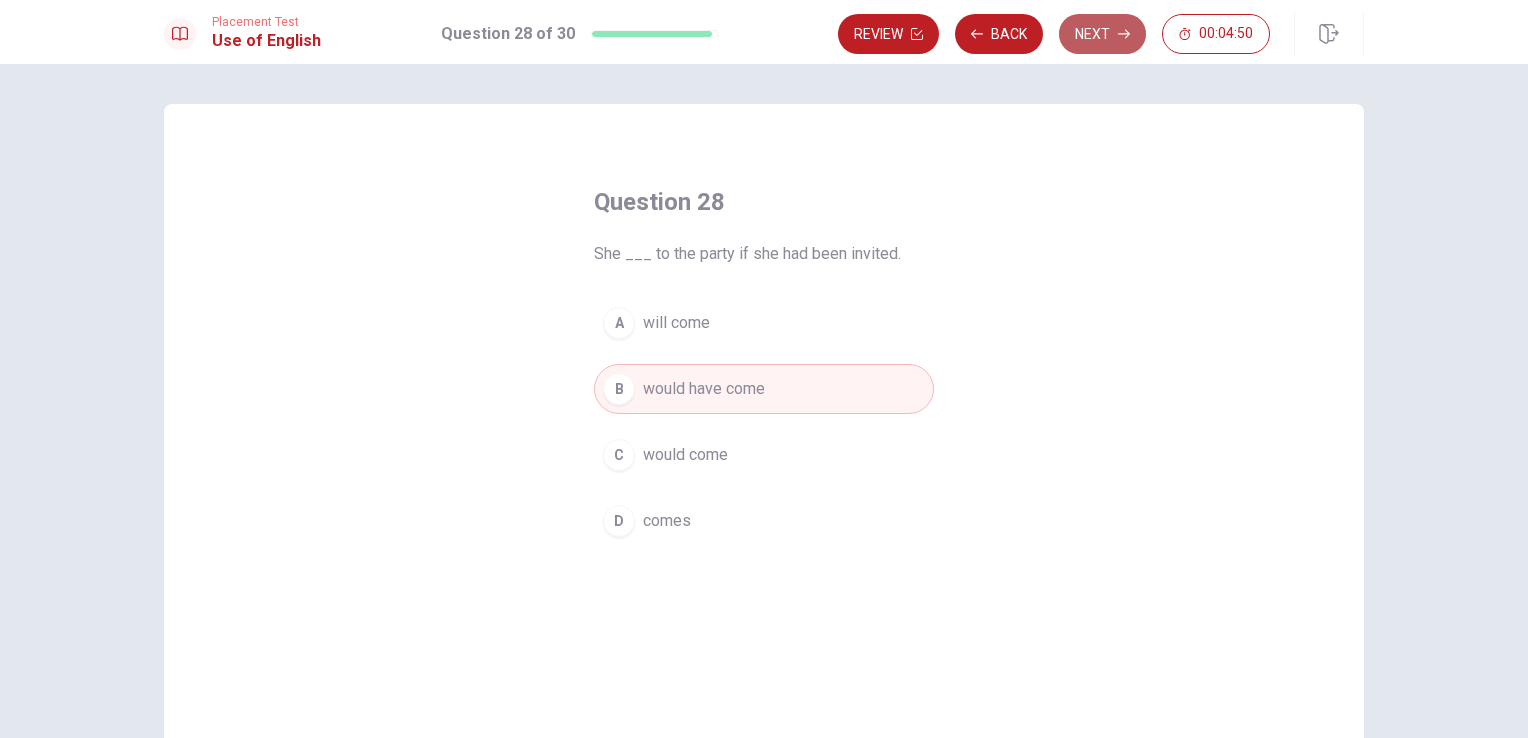 click on "Next" at bounding box center [1102, 34] 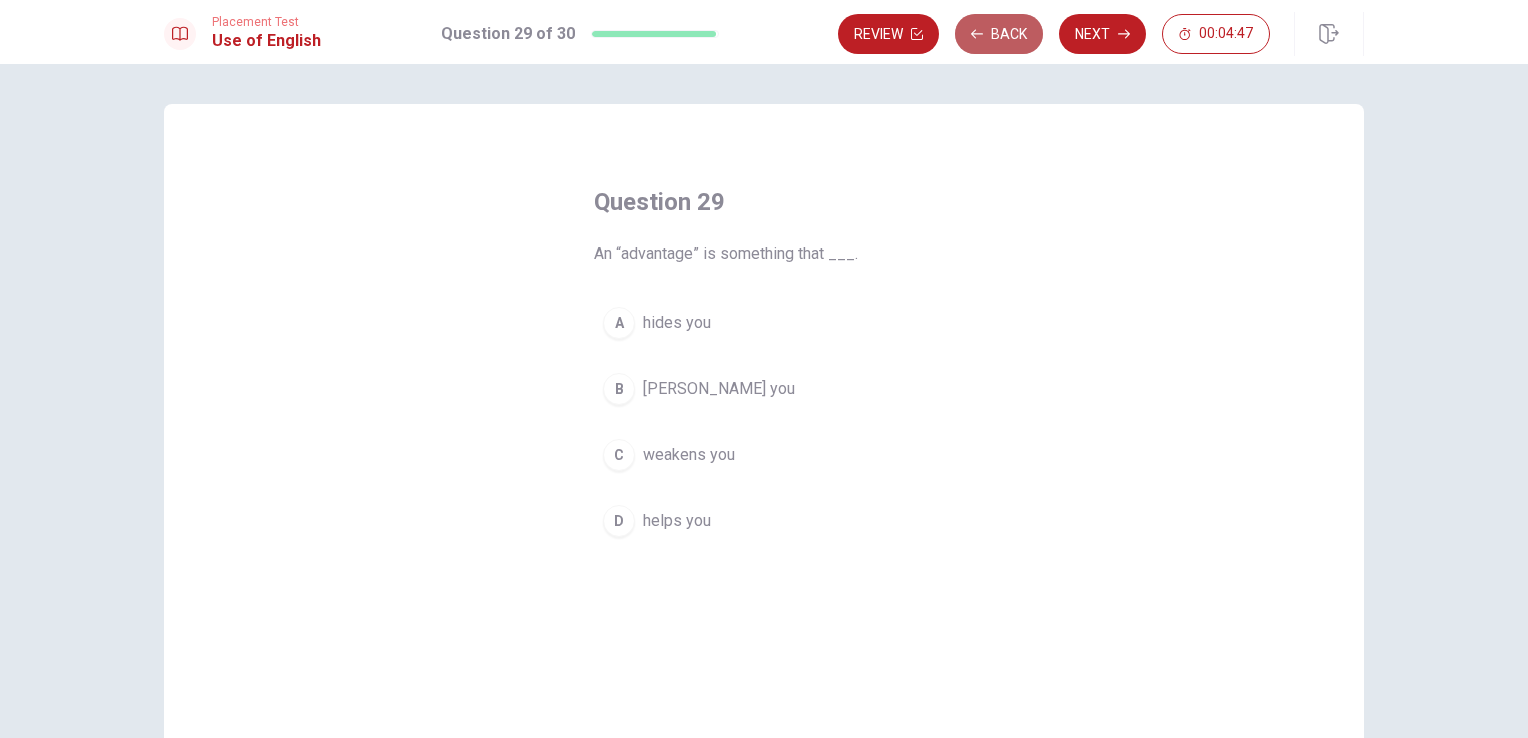 click on "Back" at bounding box center [999, 34] 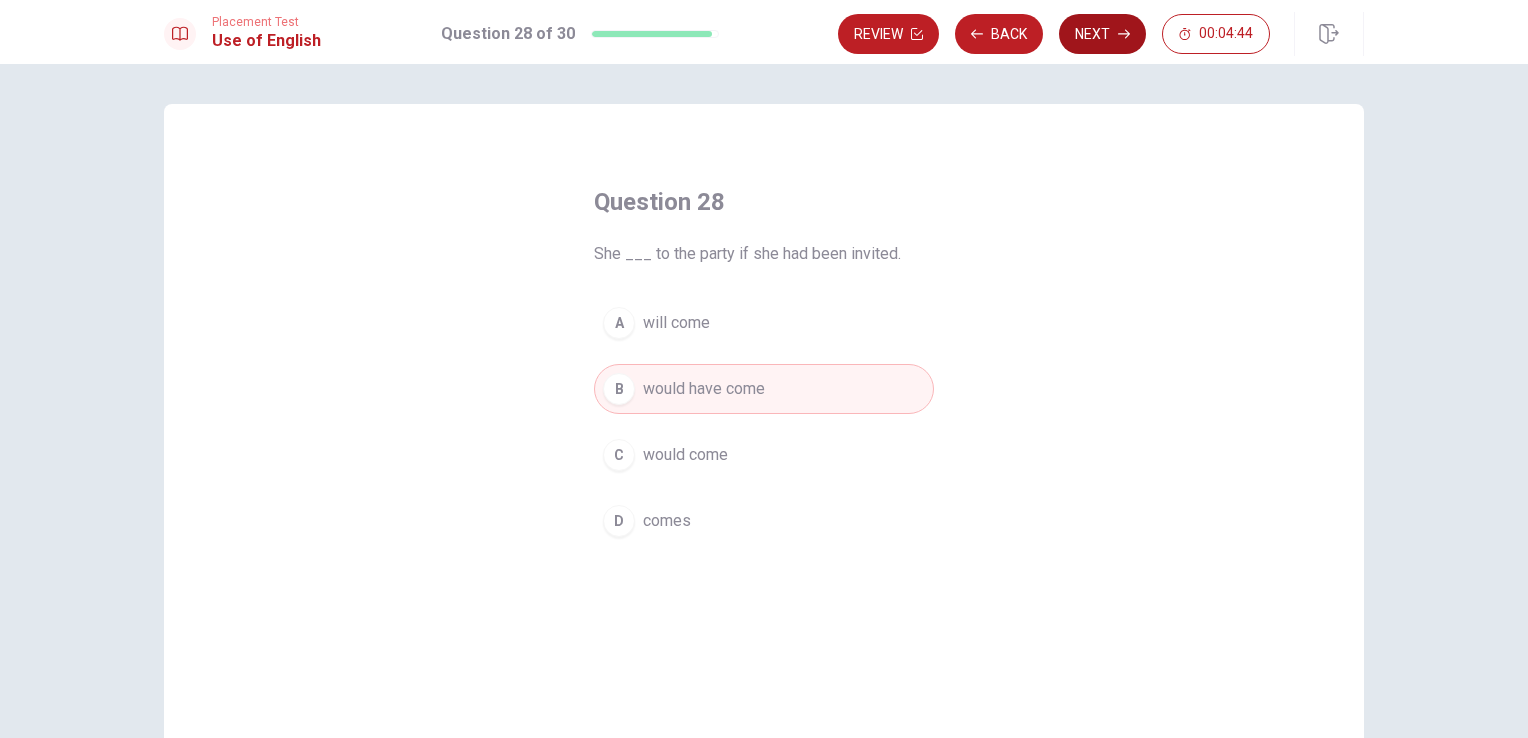 click on "Next" at bounding box center (1102, 34) 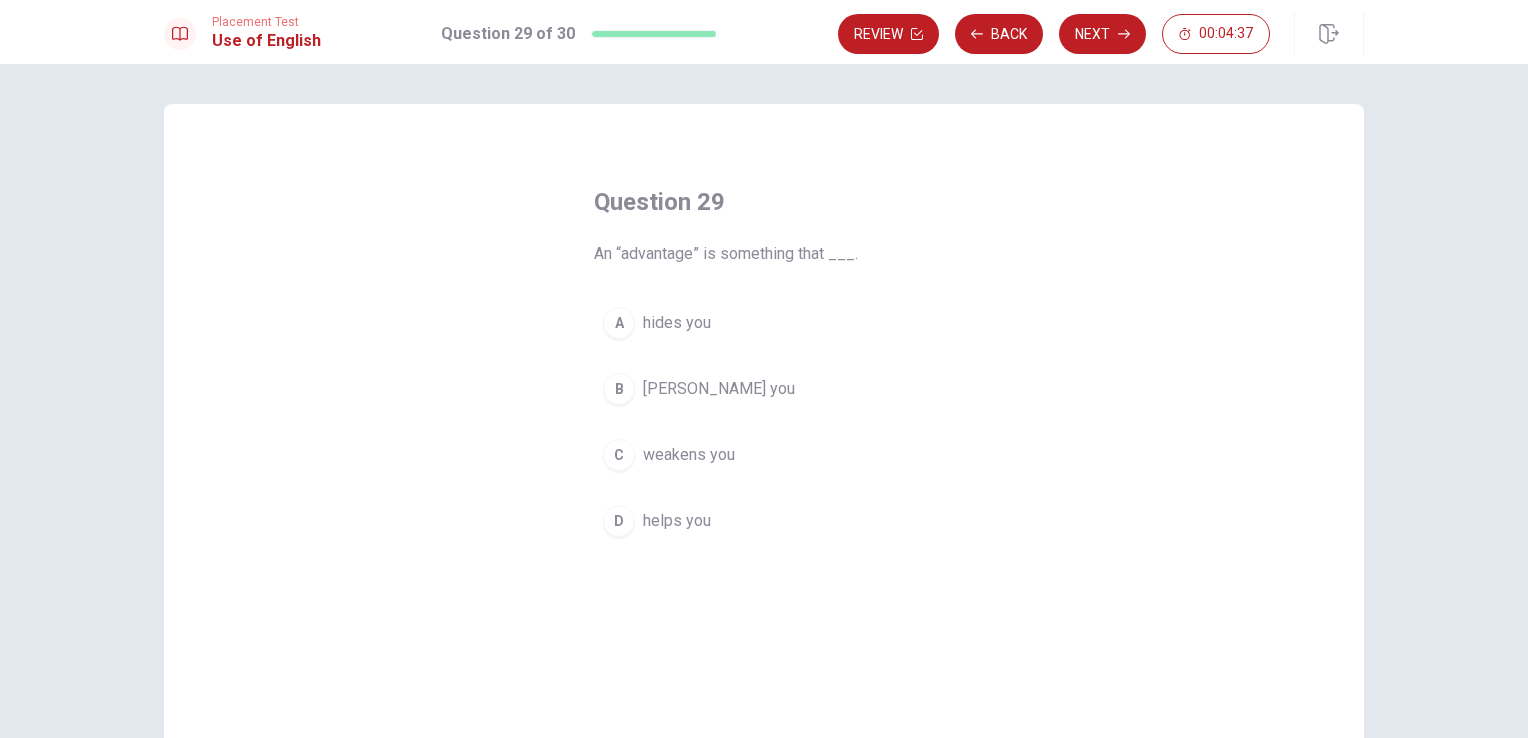 click on "helps you" at bounding box center [677, 521] 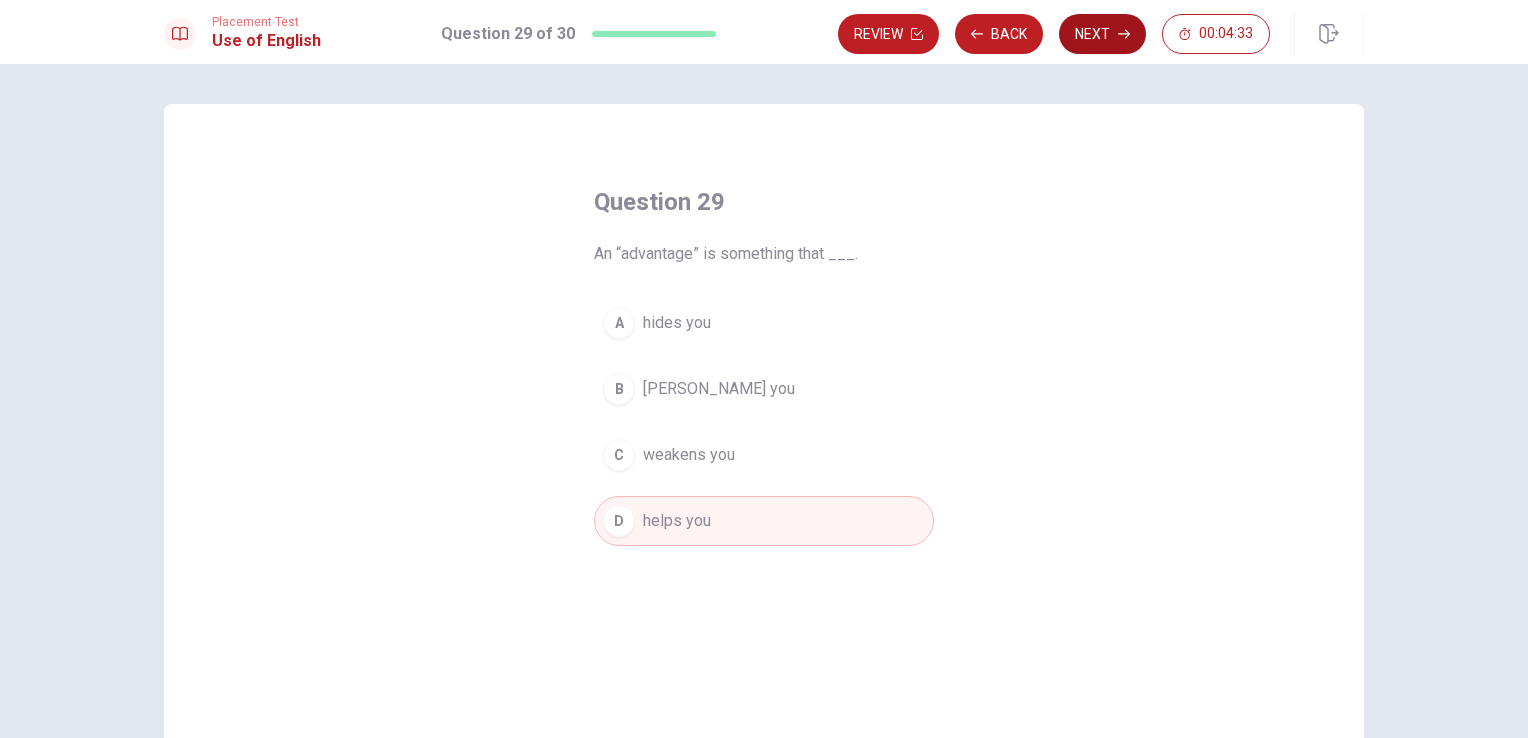 click on "Next" at bounding box center [1102, 34] 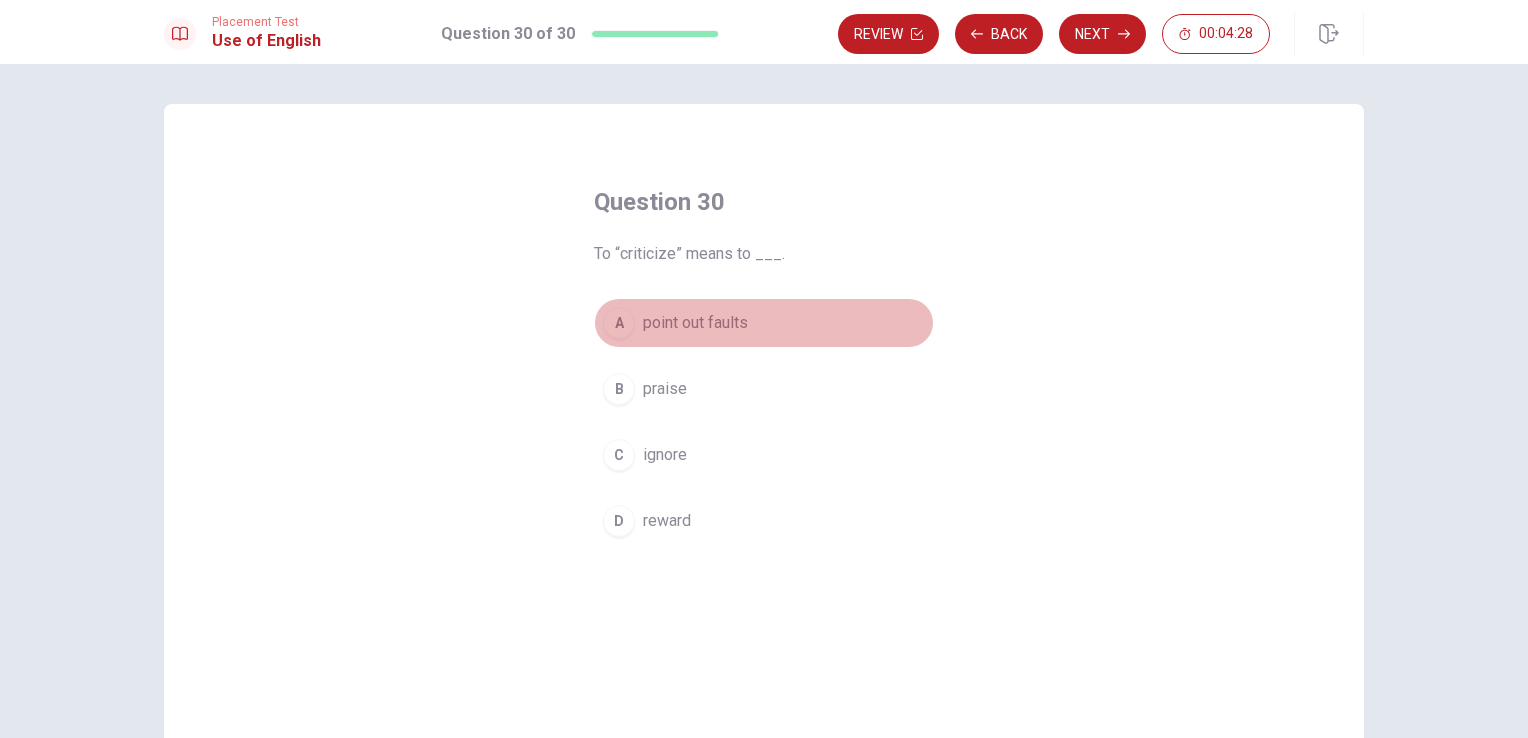 click on "point out faults" at bounding box center (695, 323) 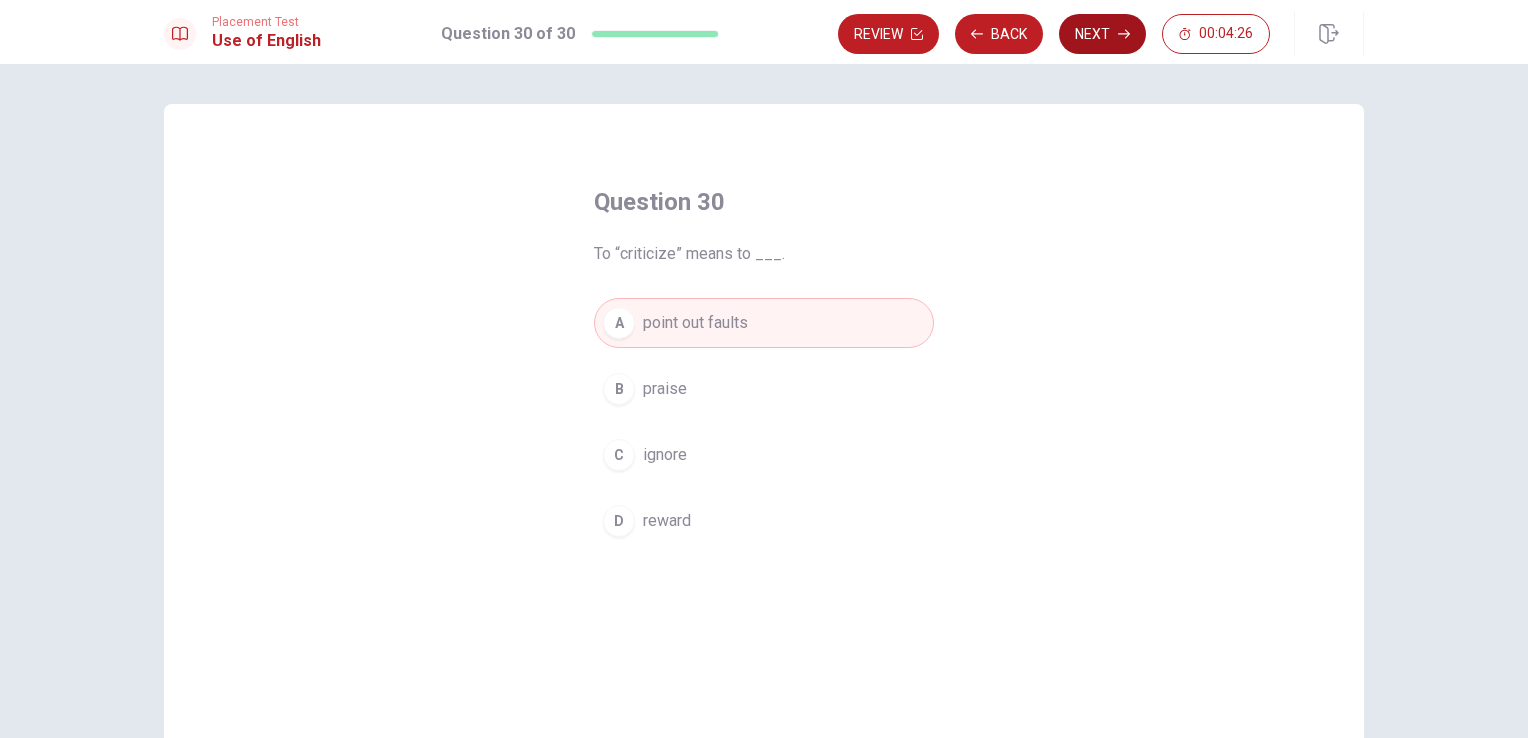 click on "Next" at bounding box center [1102, 34] 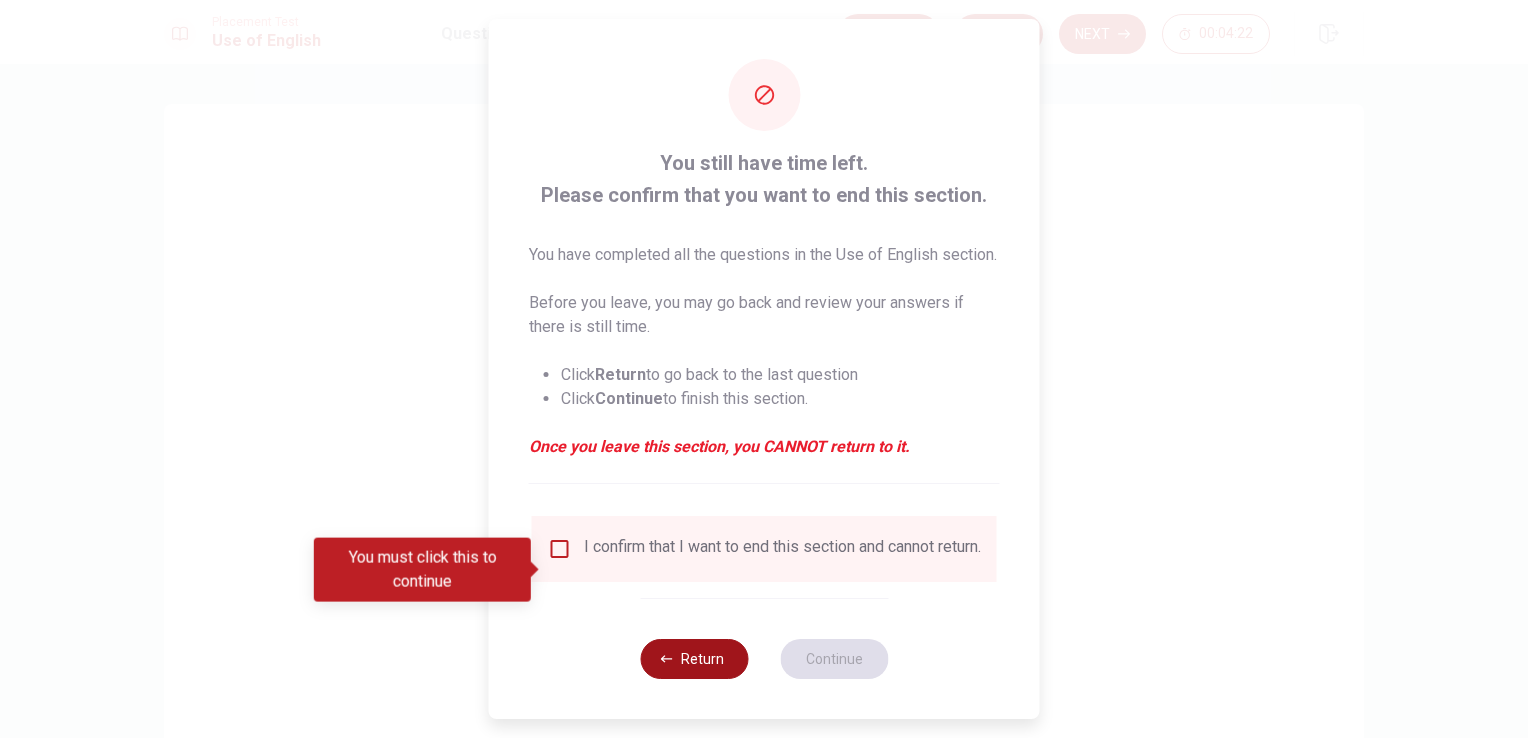 click on "Return" at bounding box center (694, 659) 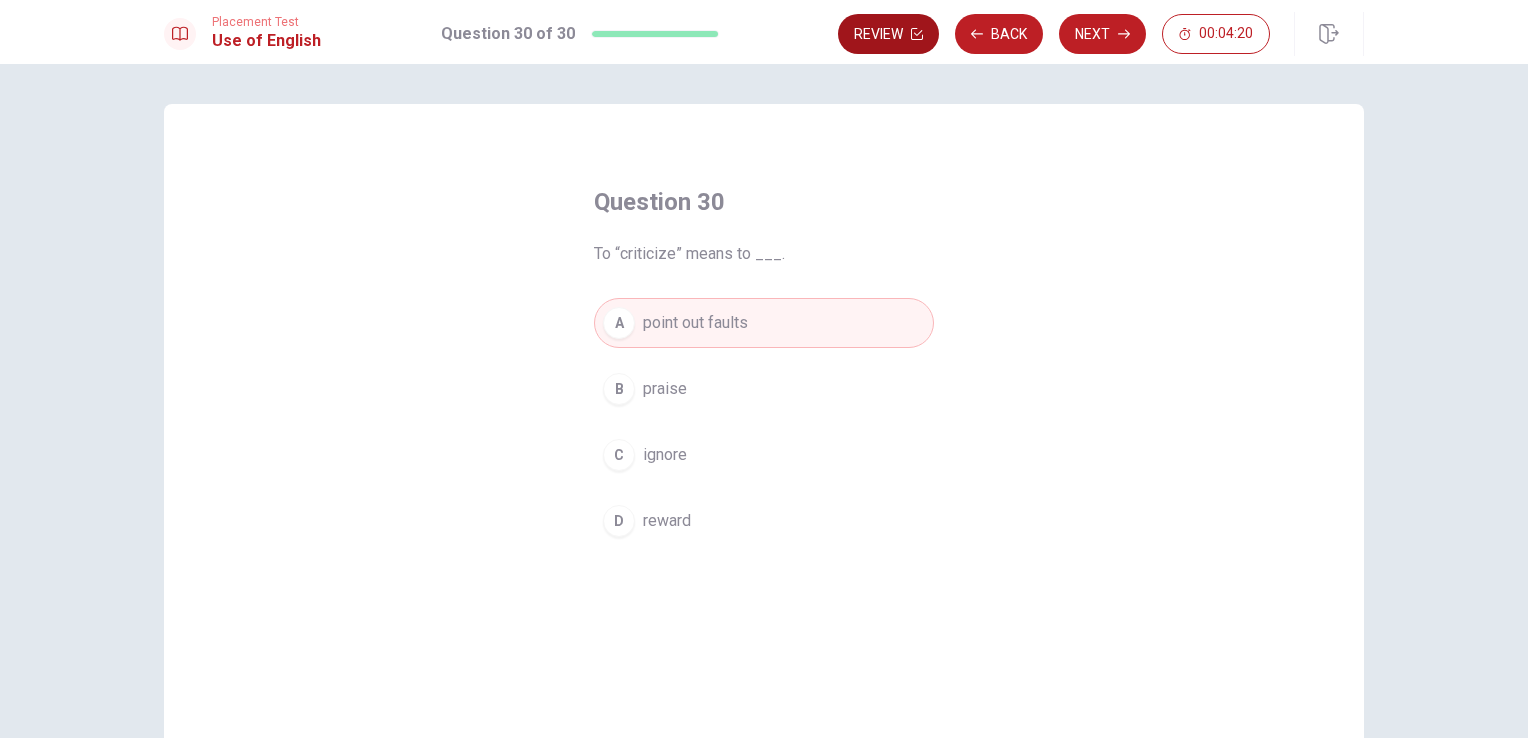 click on "Review" at bounding box center (888, 34) 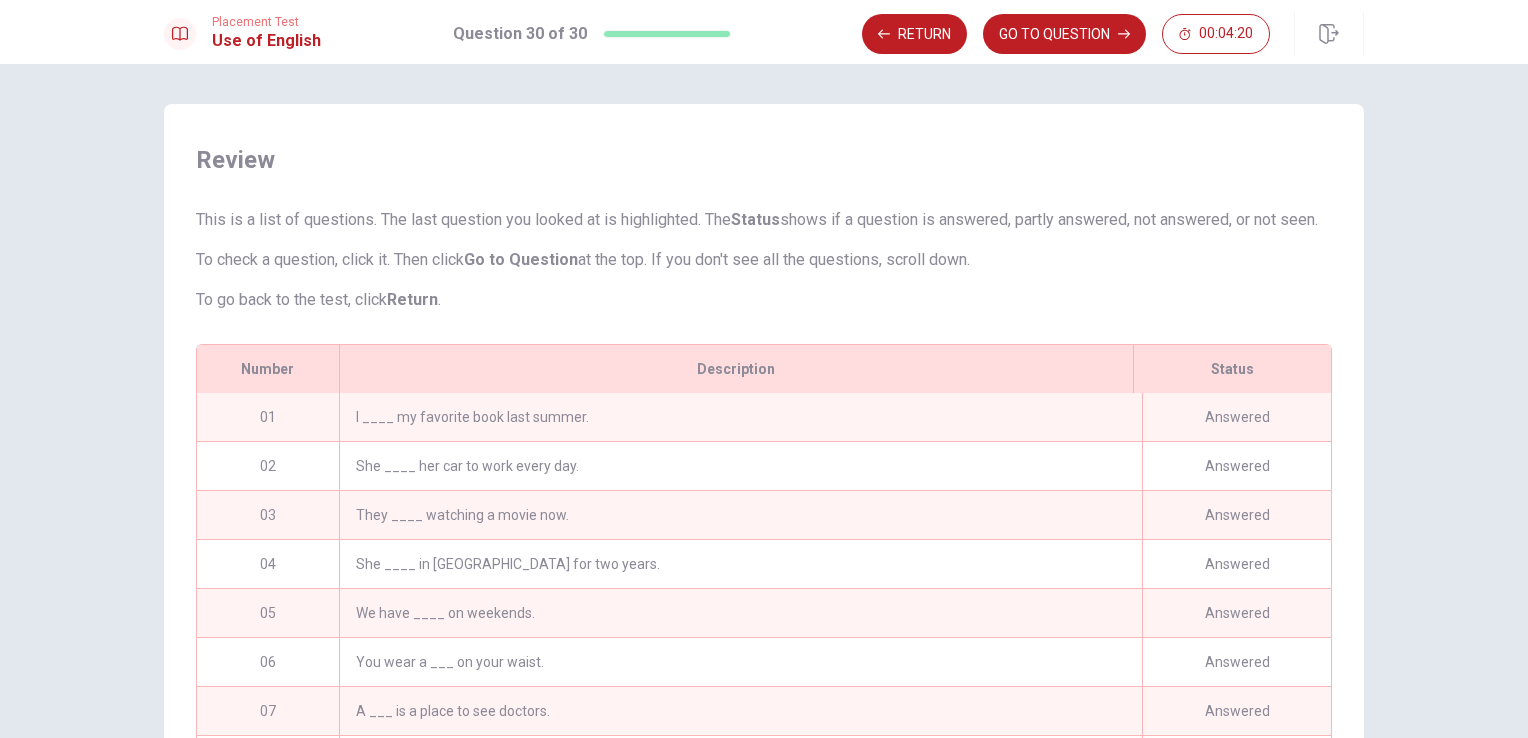 scroll, scrollTop: 129, scrollLeft: 0, axis: vertical 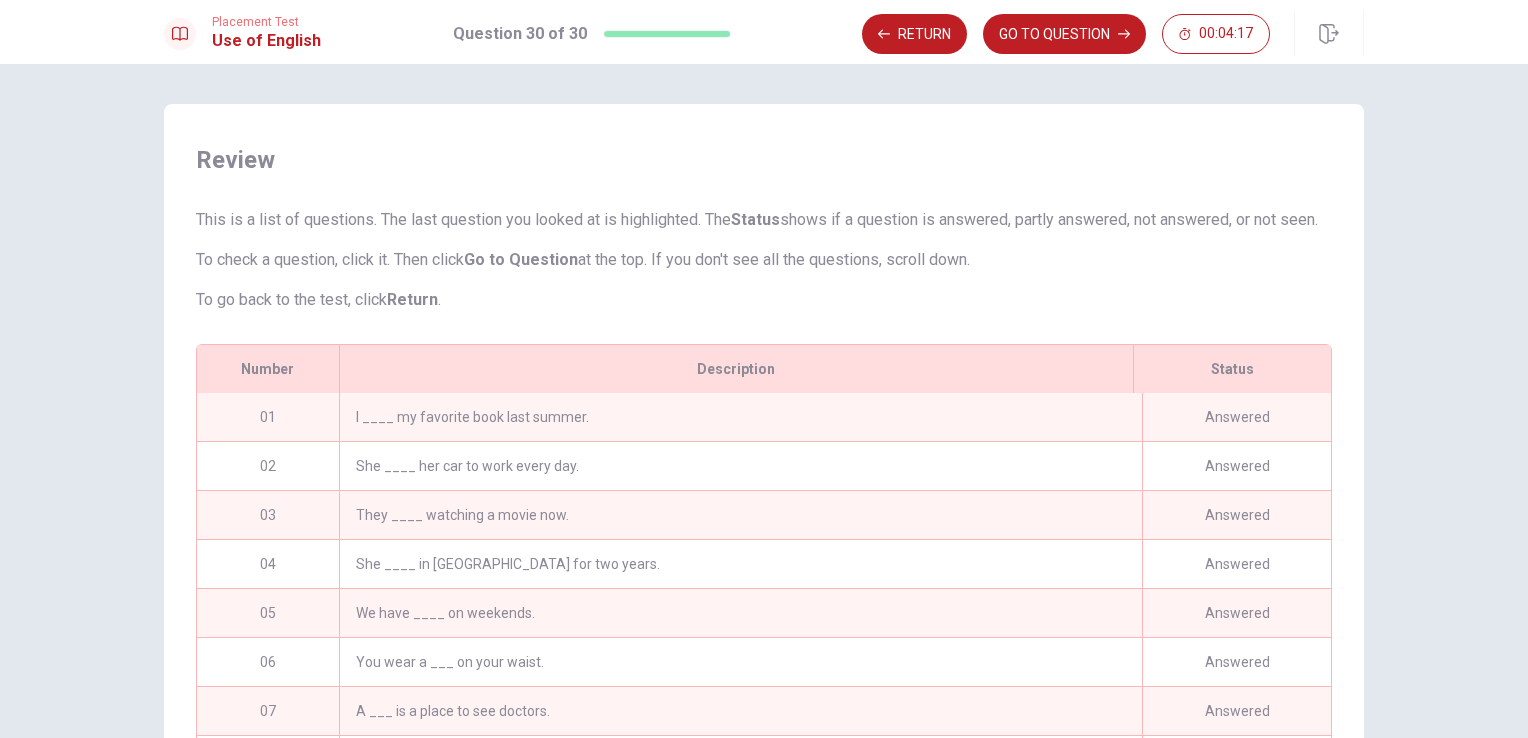 click on "Description" at bounding box center (736, 369) 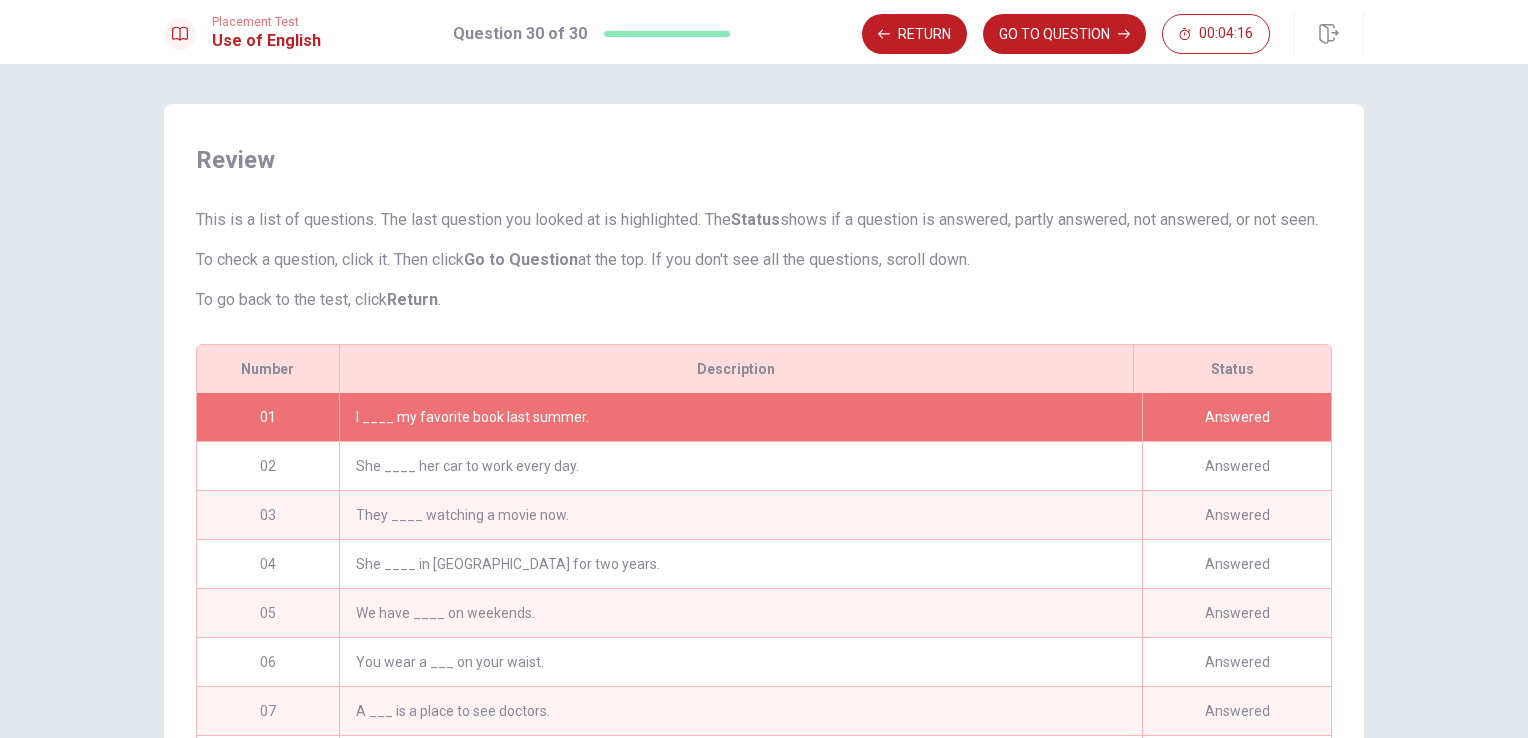 click on "I ____ my favorite book last summer." at bounding box center [740, 417] 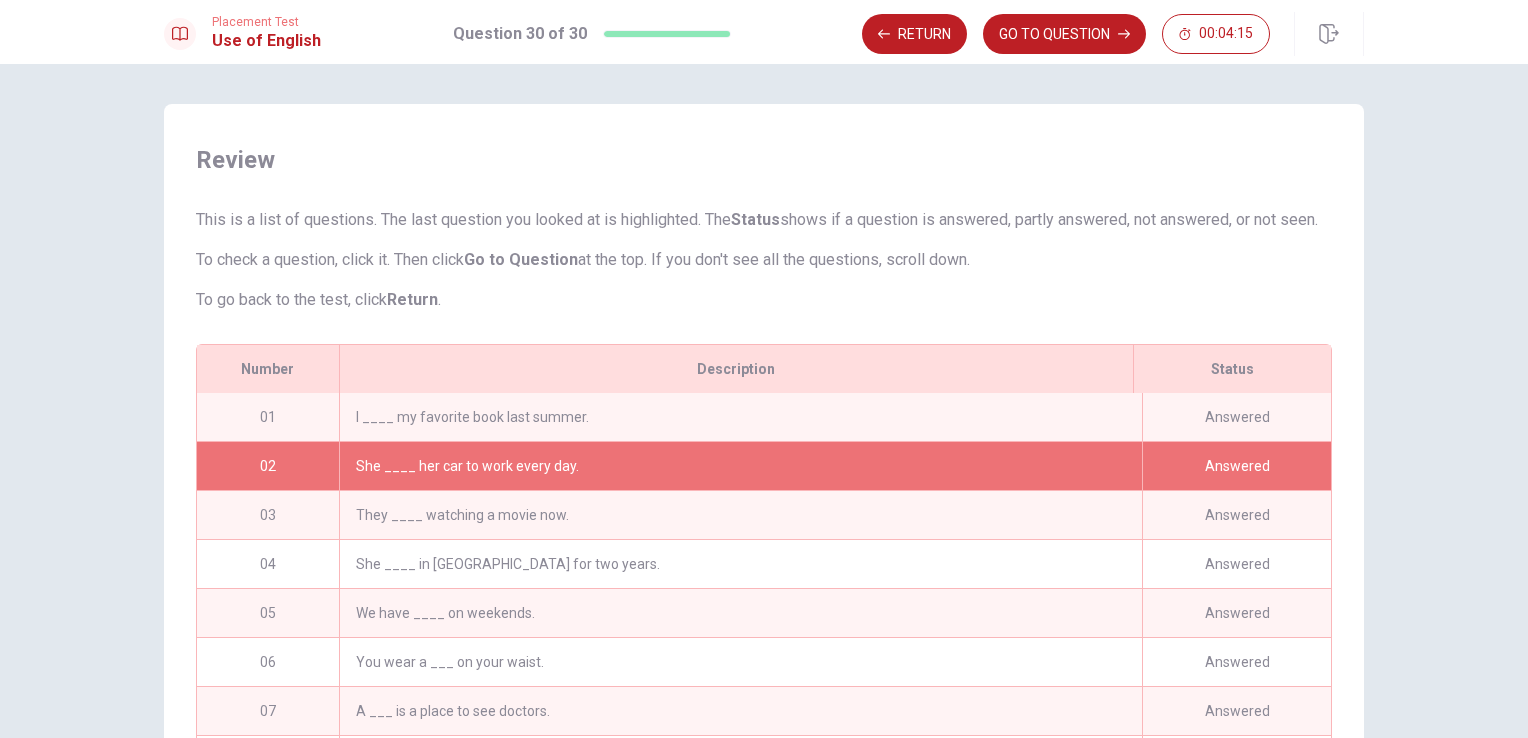 click on "She ____ her car to work every day." at bounding box center [740, 466] 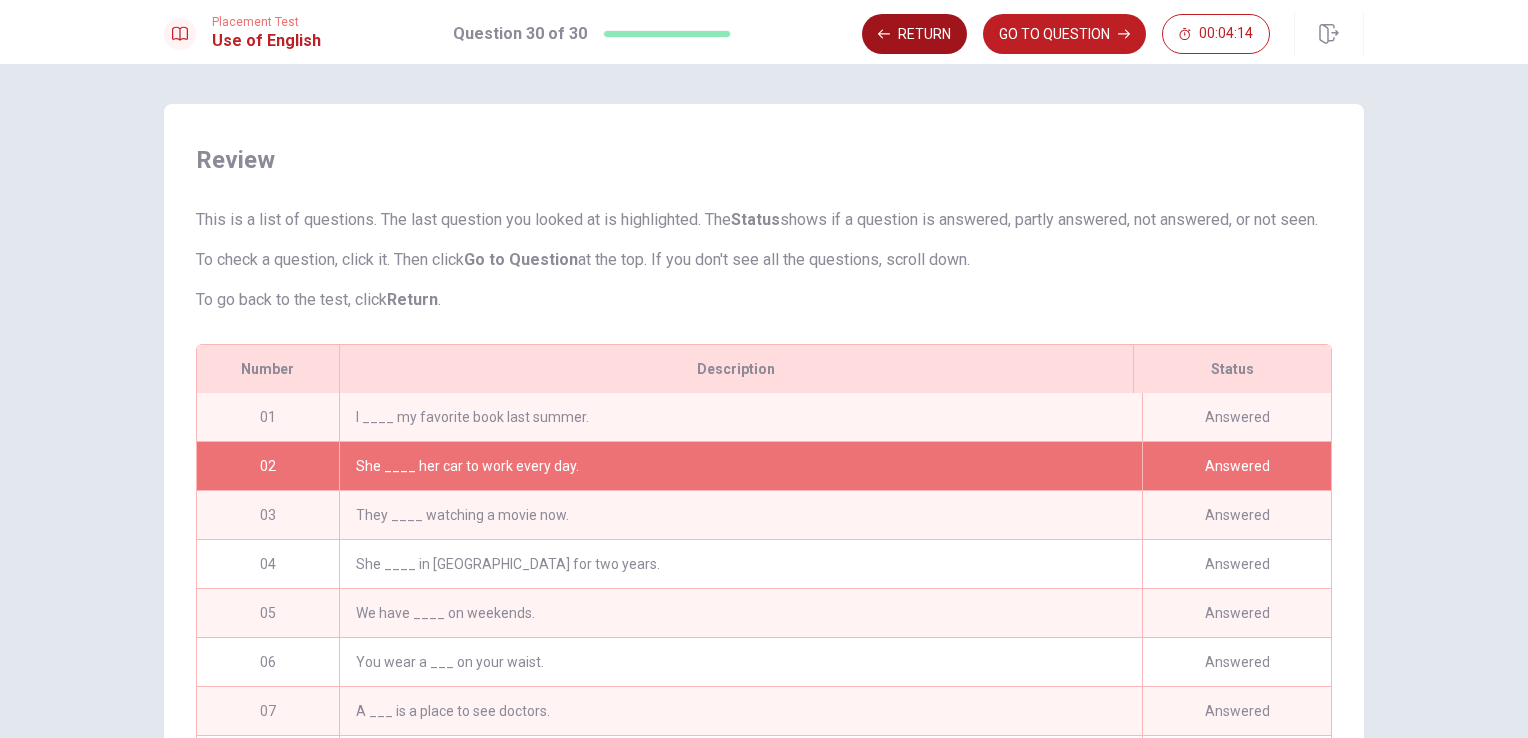 click on "Return" at bounding box center (914, 34) 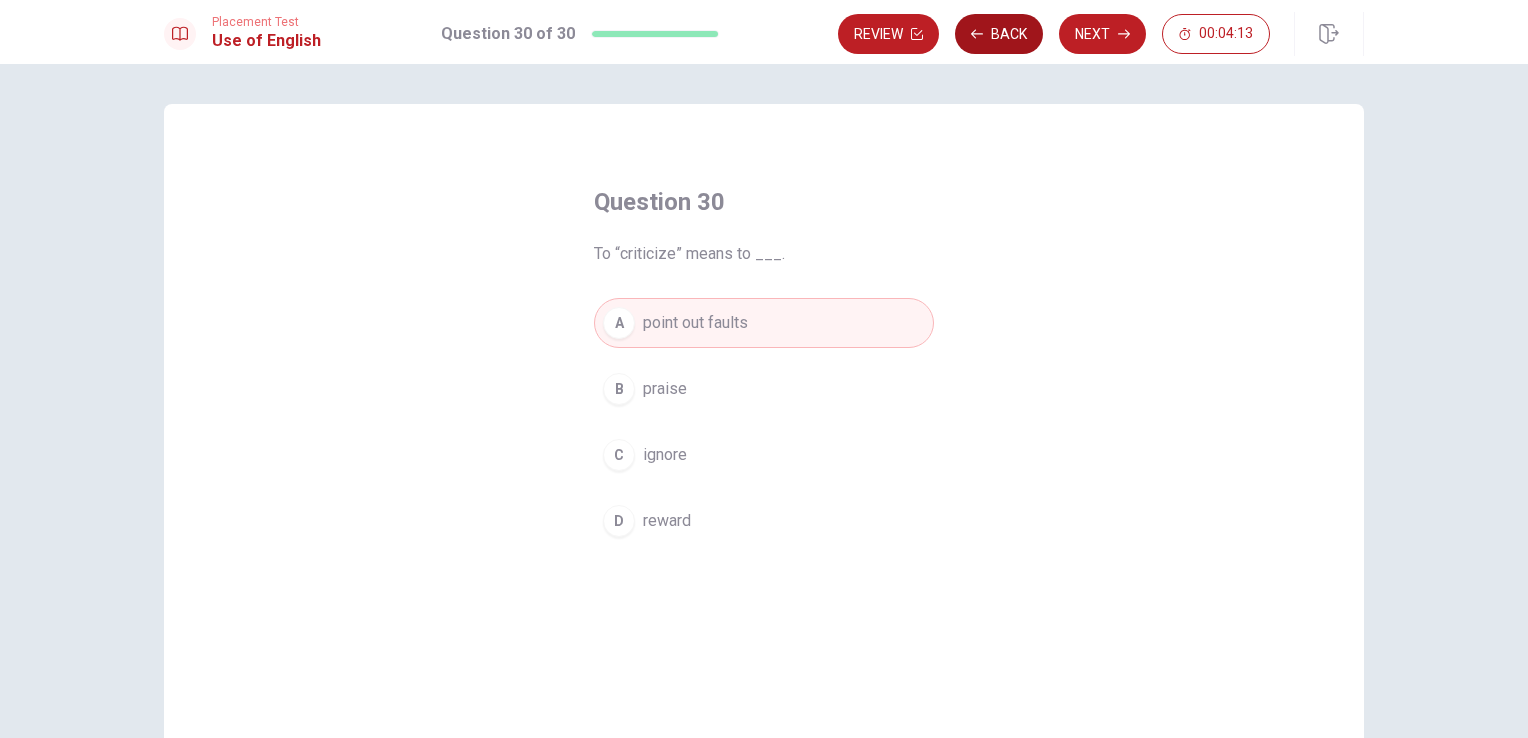 click on "Back" at bounding box center (999, 34) 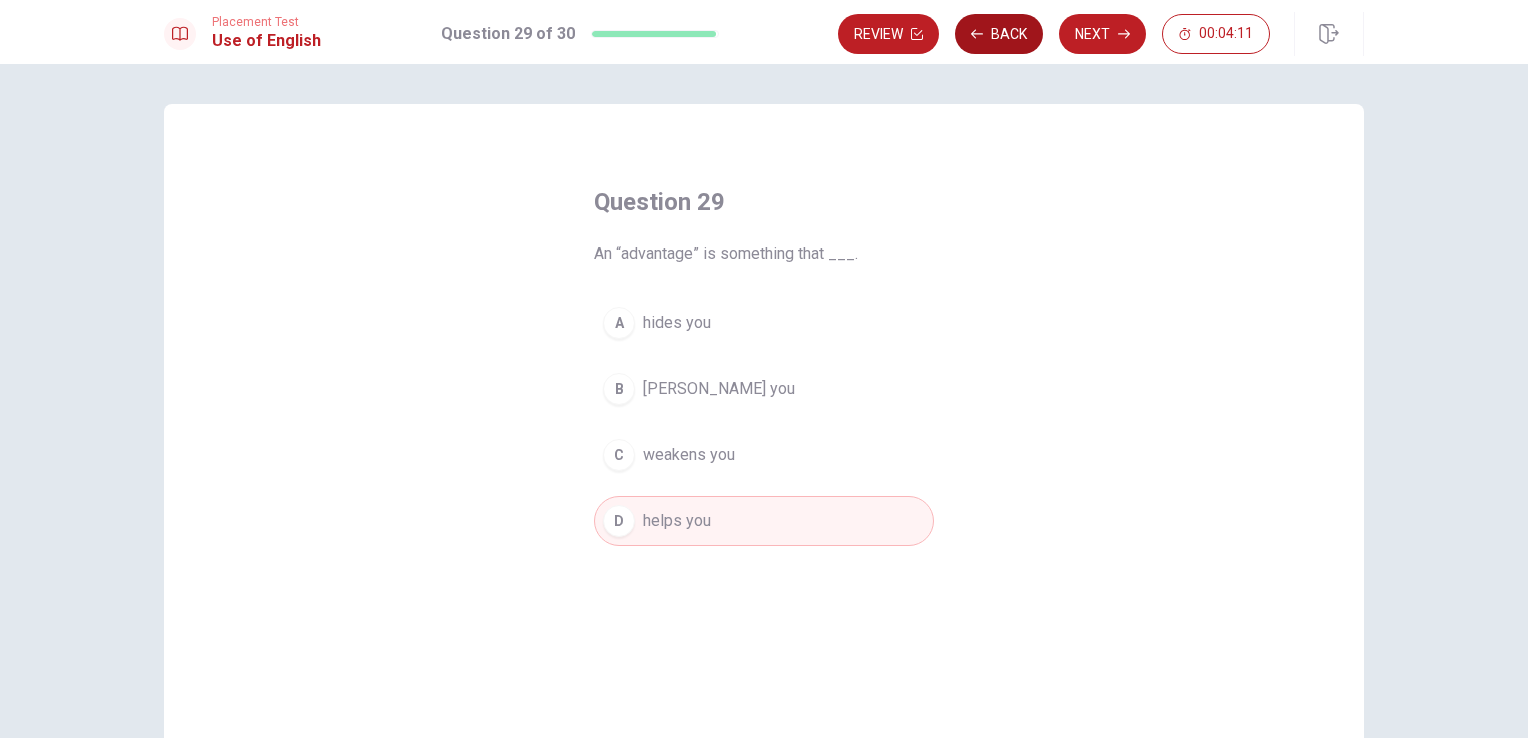 click on "Back" at bounding box center [999, 34] 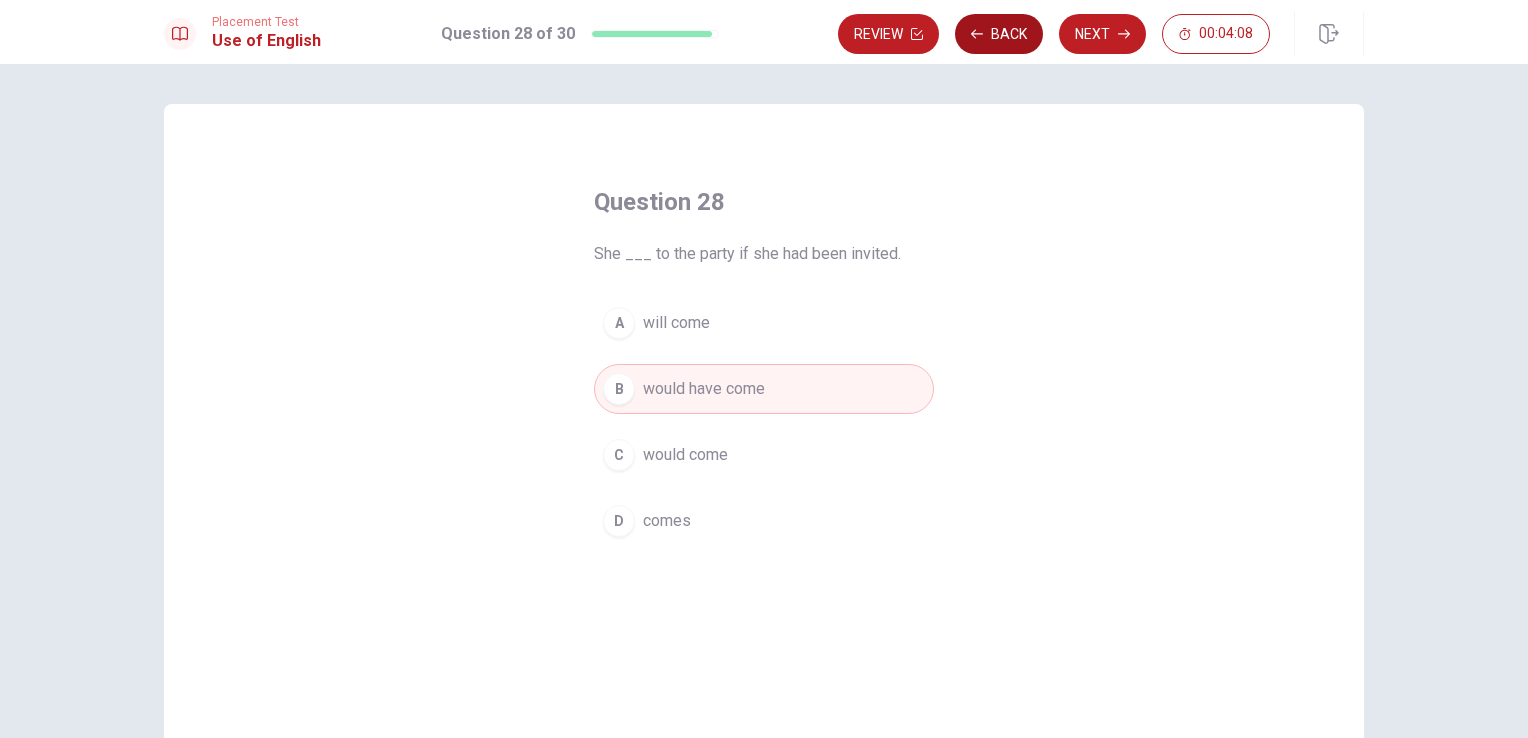 click on "Back" at bounding box center (999, 34) 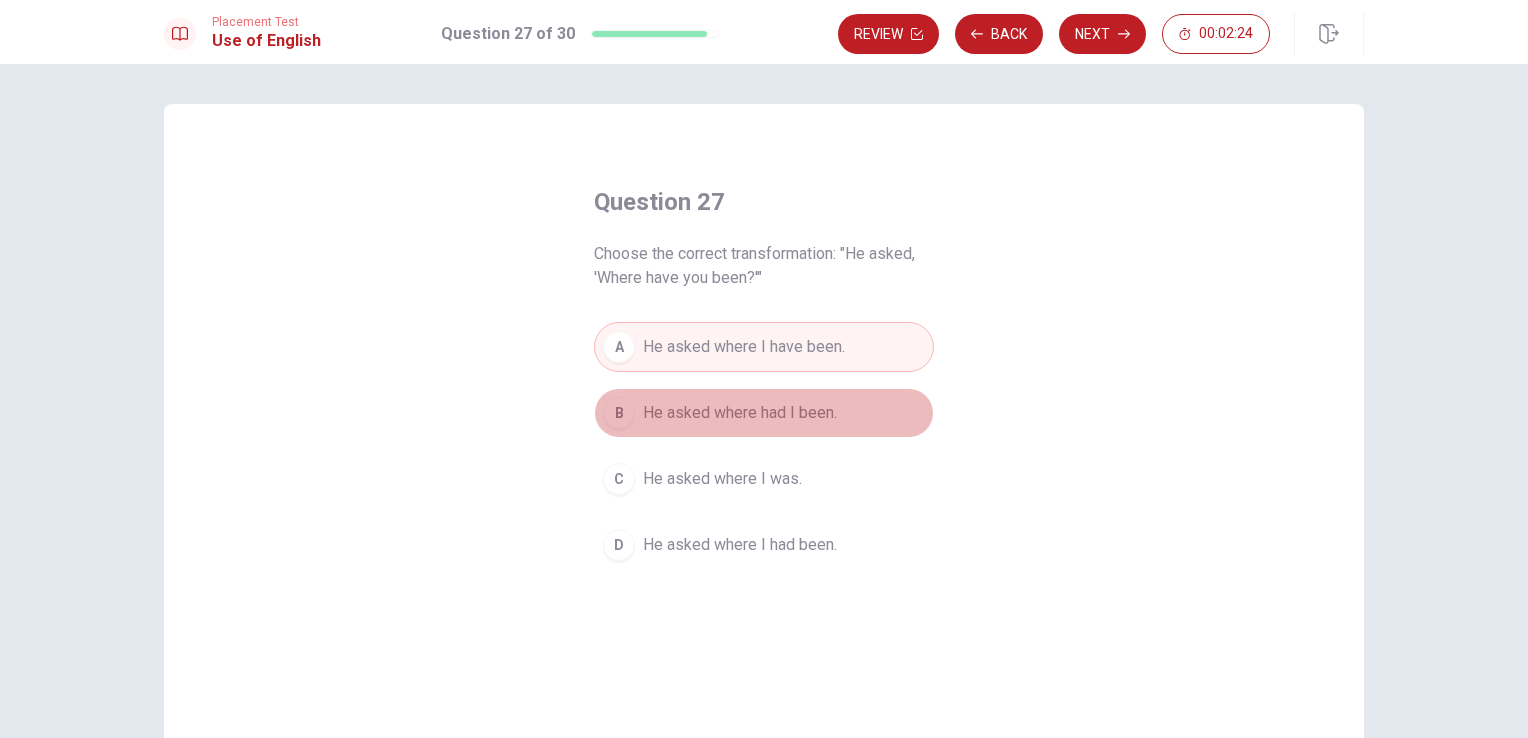 click on "He asked where had I been." at bounding box center (740, 413) 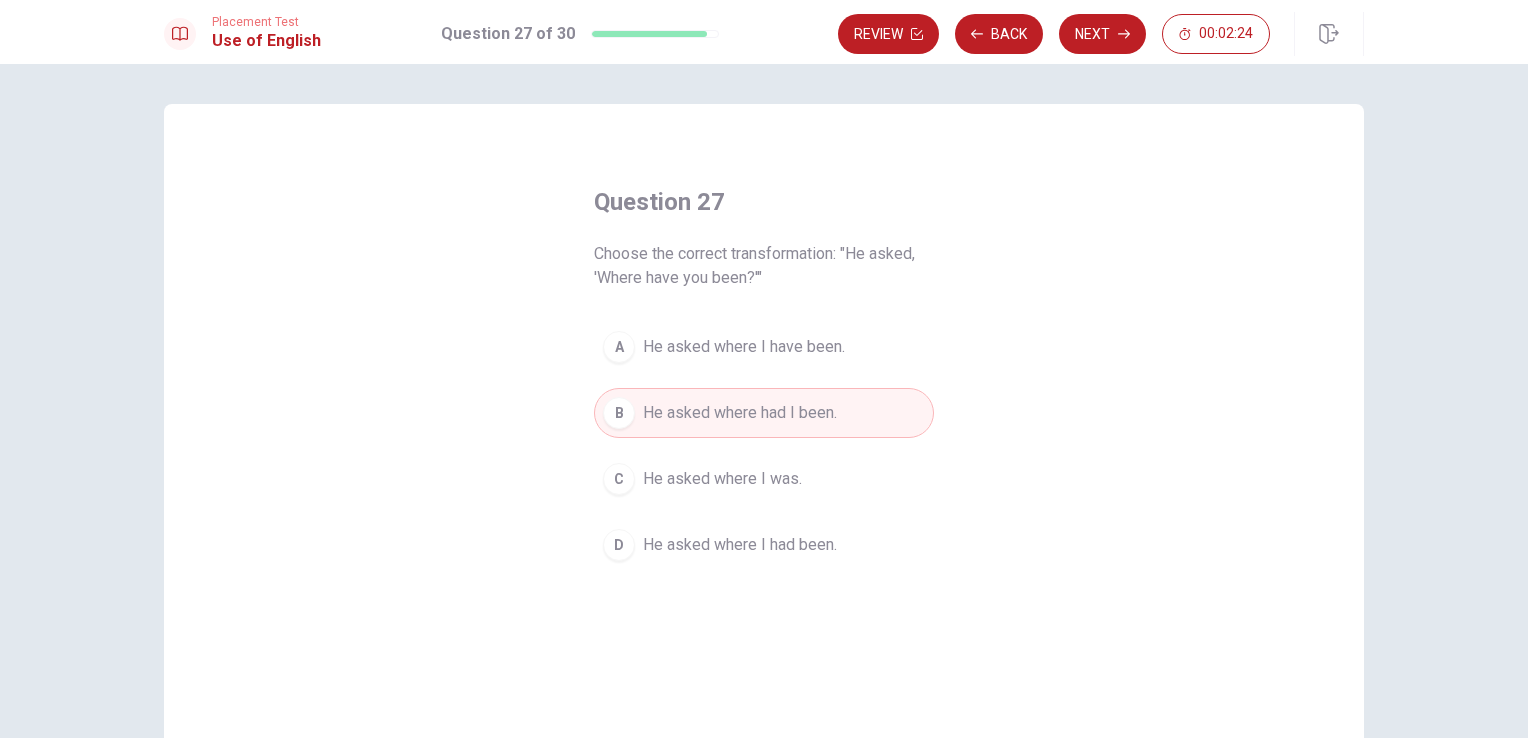 click on "A He asked where I have been." at bounding box center [764, 347] 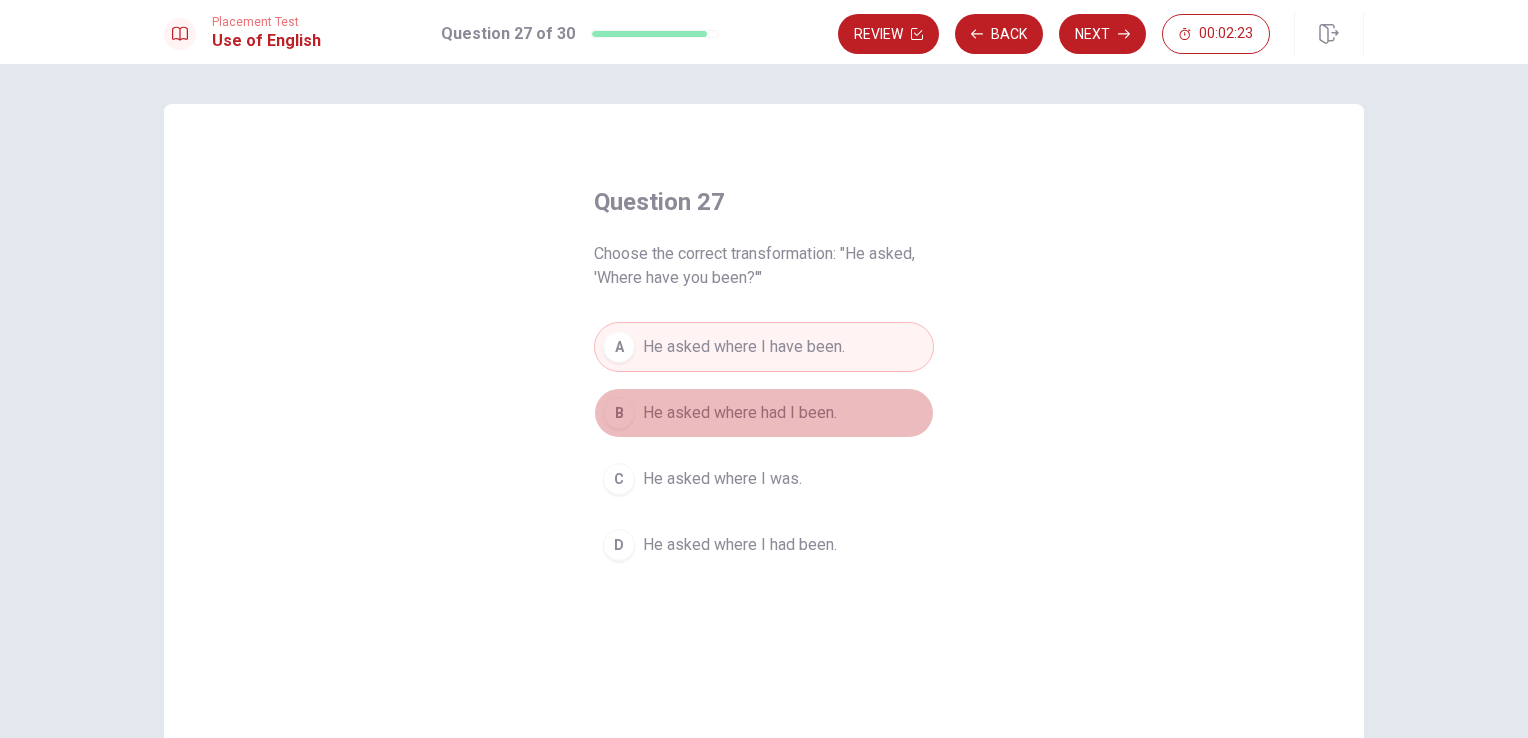 click on "He asked where had I been." at bounding box center [740, 413] 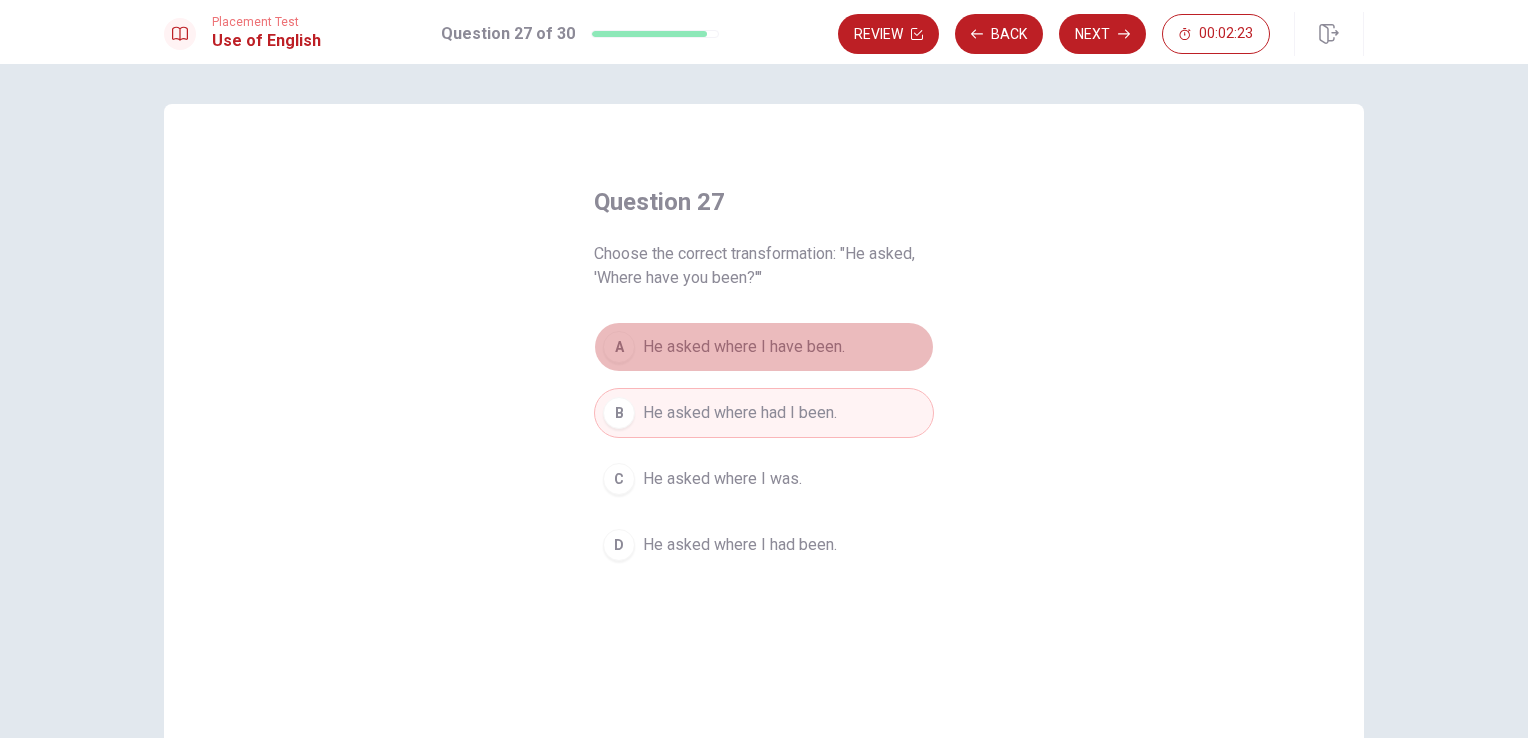 click on "He asked where I have been." at bounding box center [744, 347] 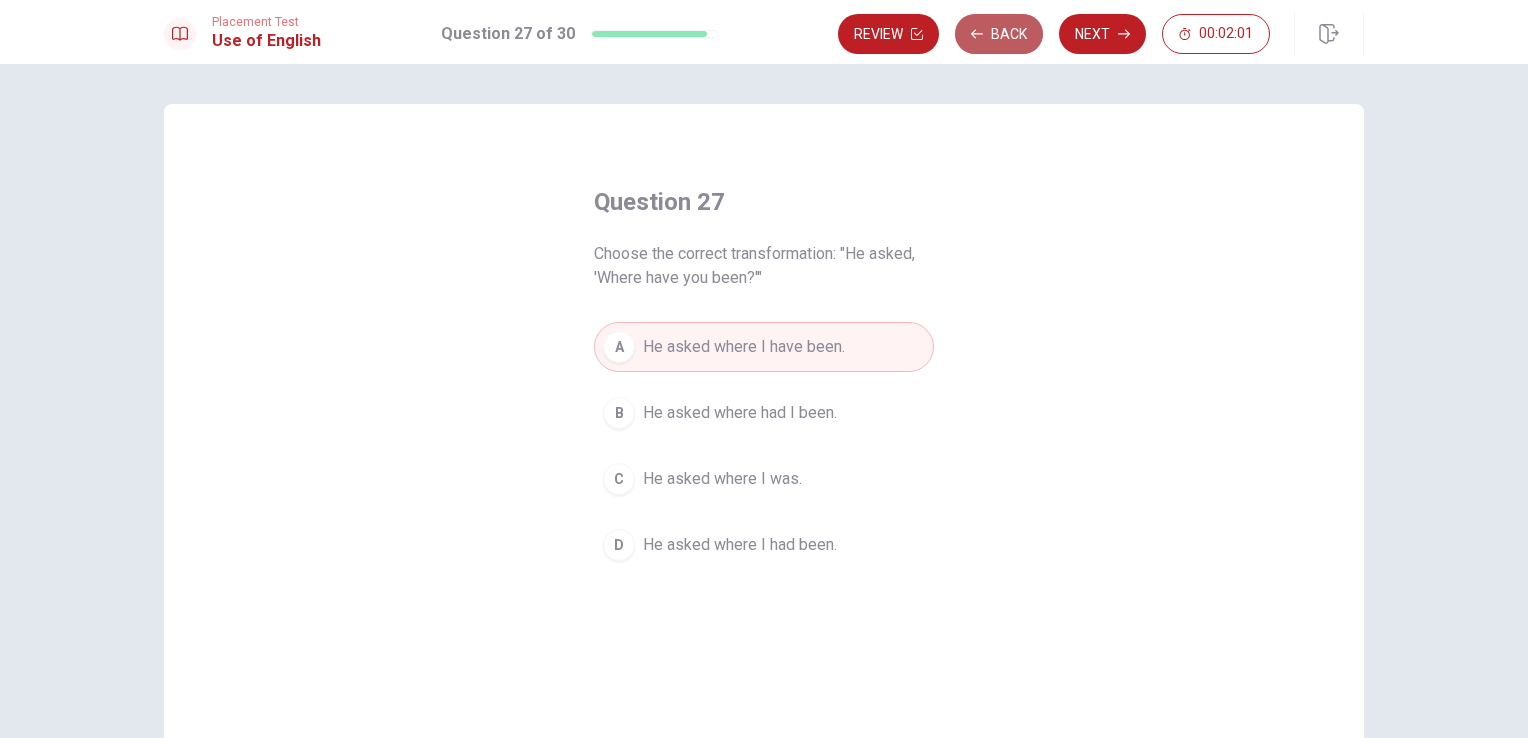 click 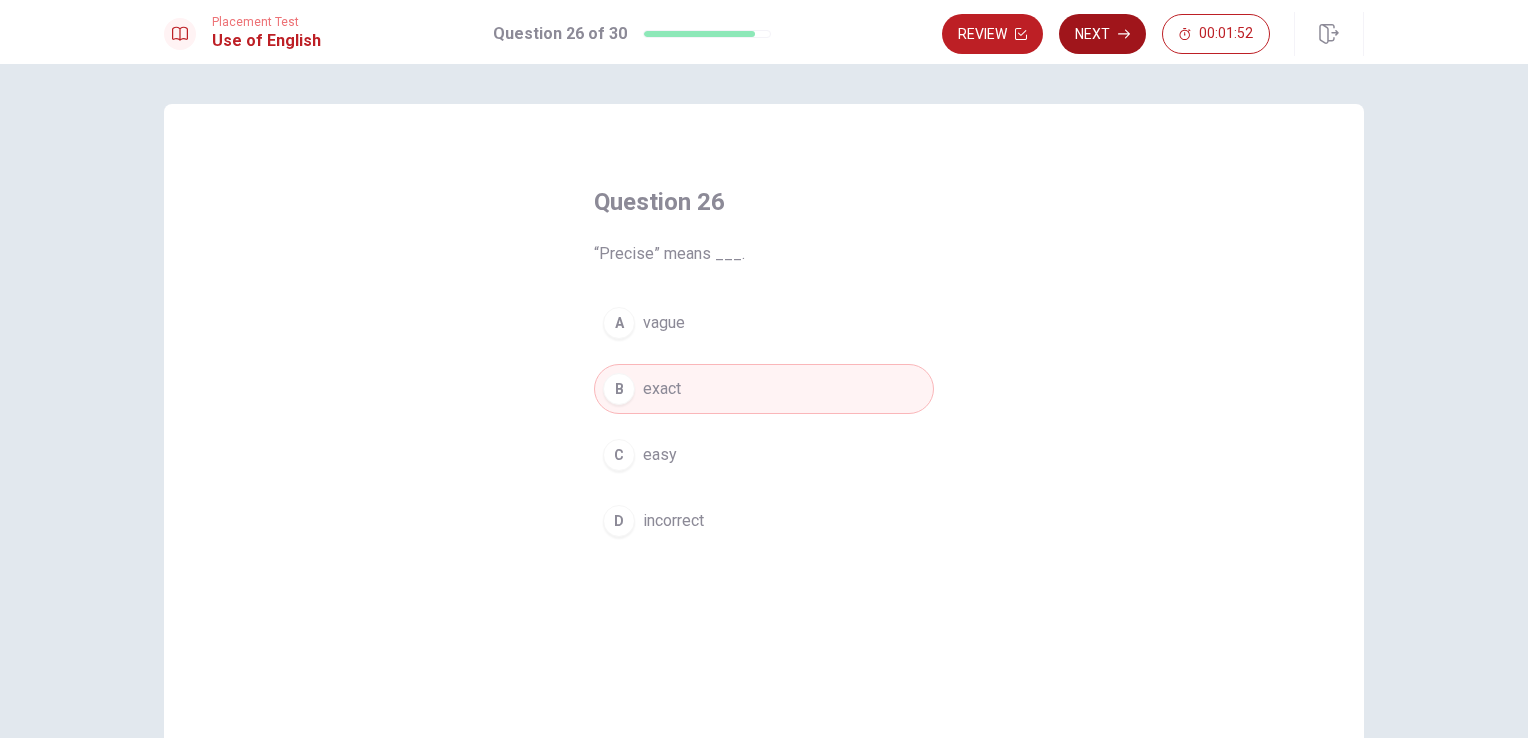 click on "Next" at bounding box center (1102, 34) 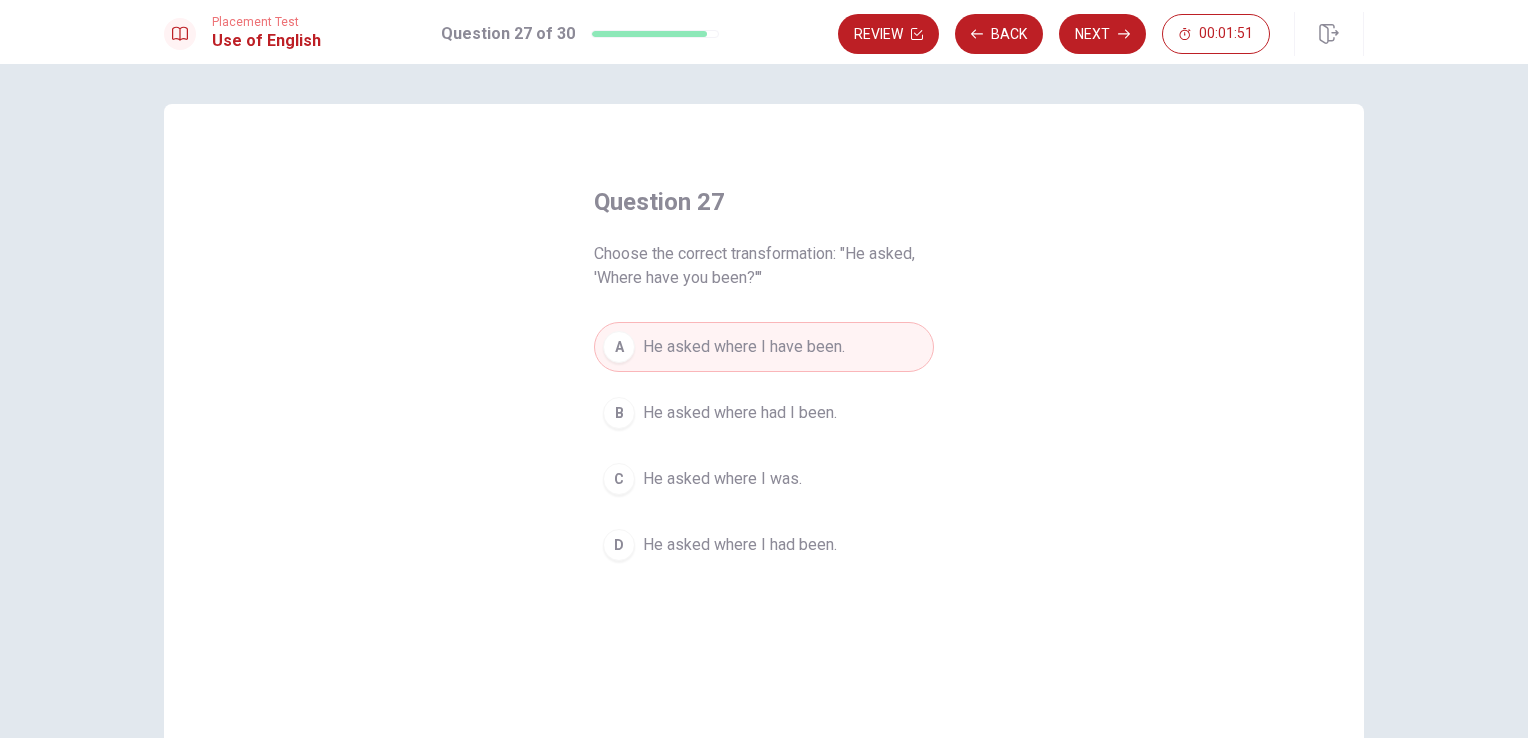 click on "Review Back Next 00:01:51" at bounding box center [1054, 34] 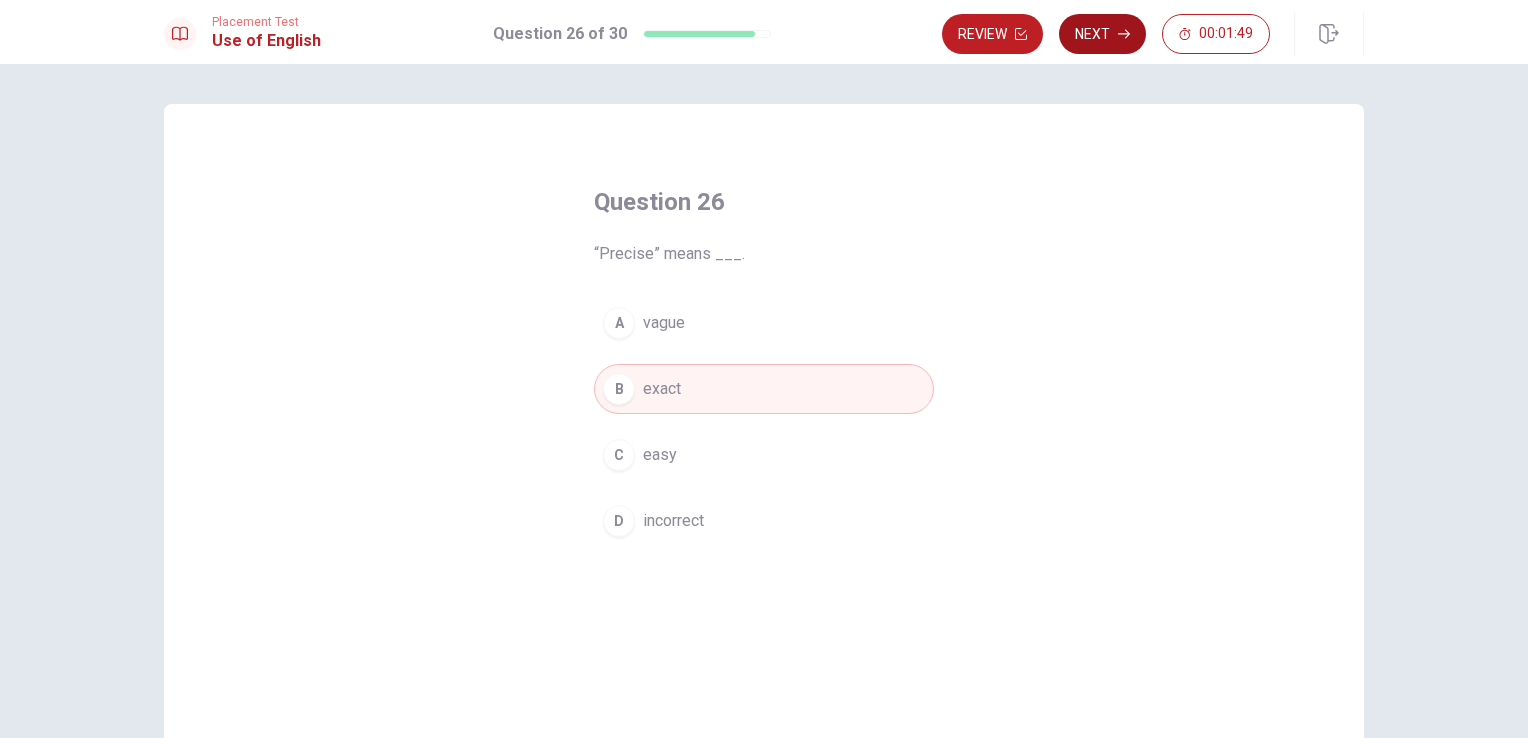 click on "Next" at bounding box center [1102, 34] 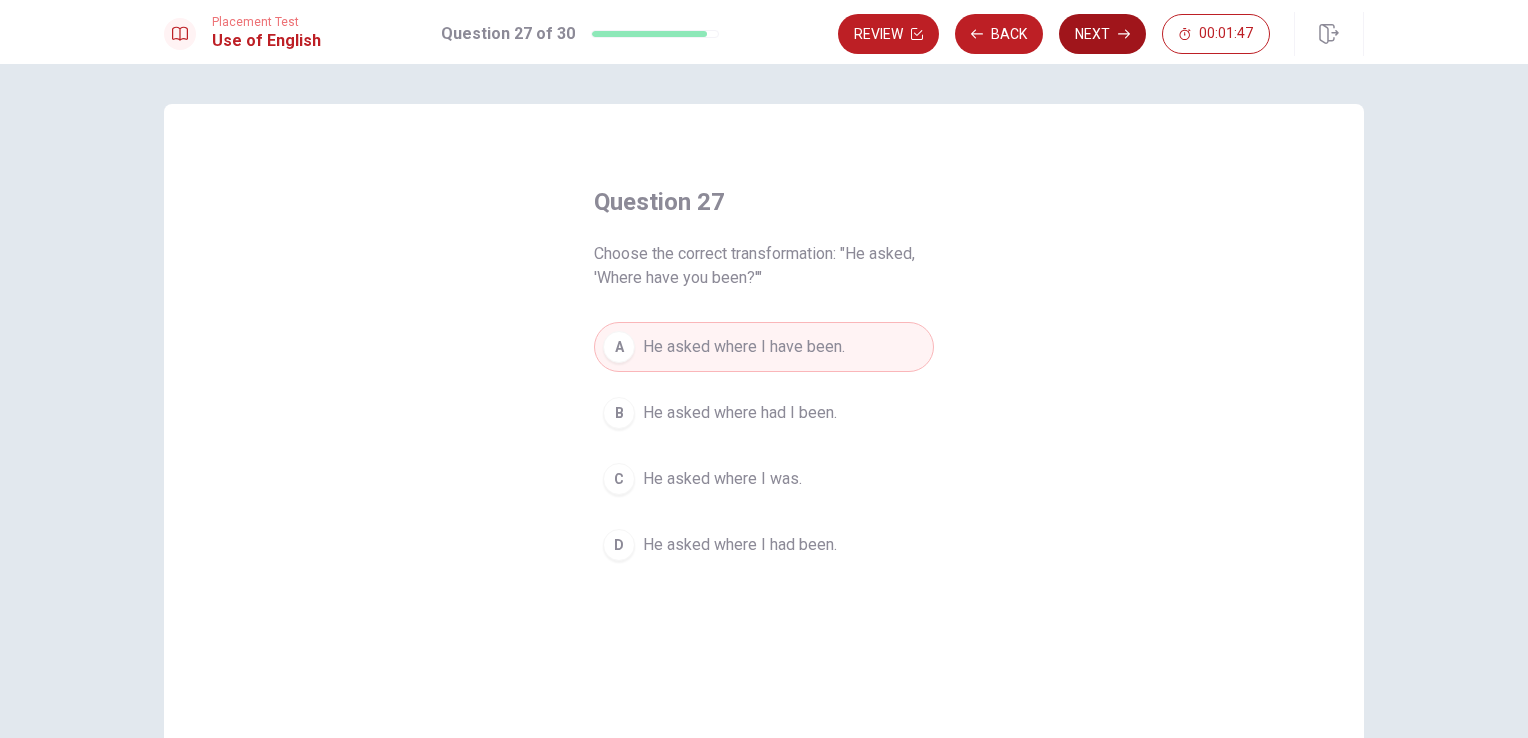 click on "Next" at bounding box center (1102, 34) 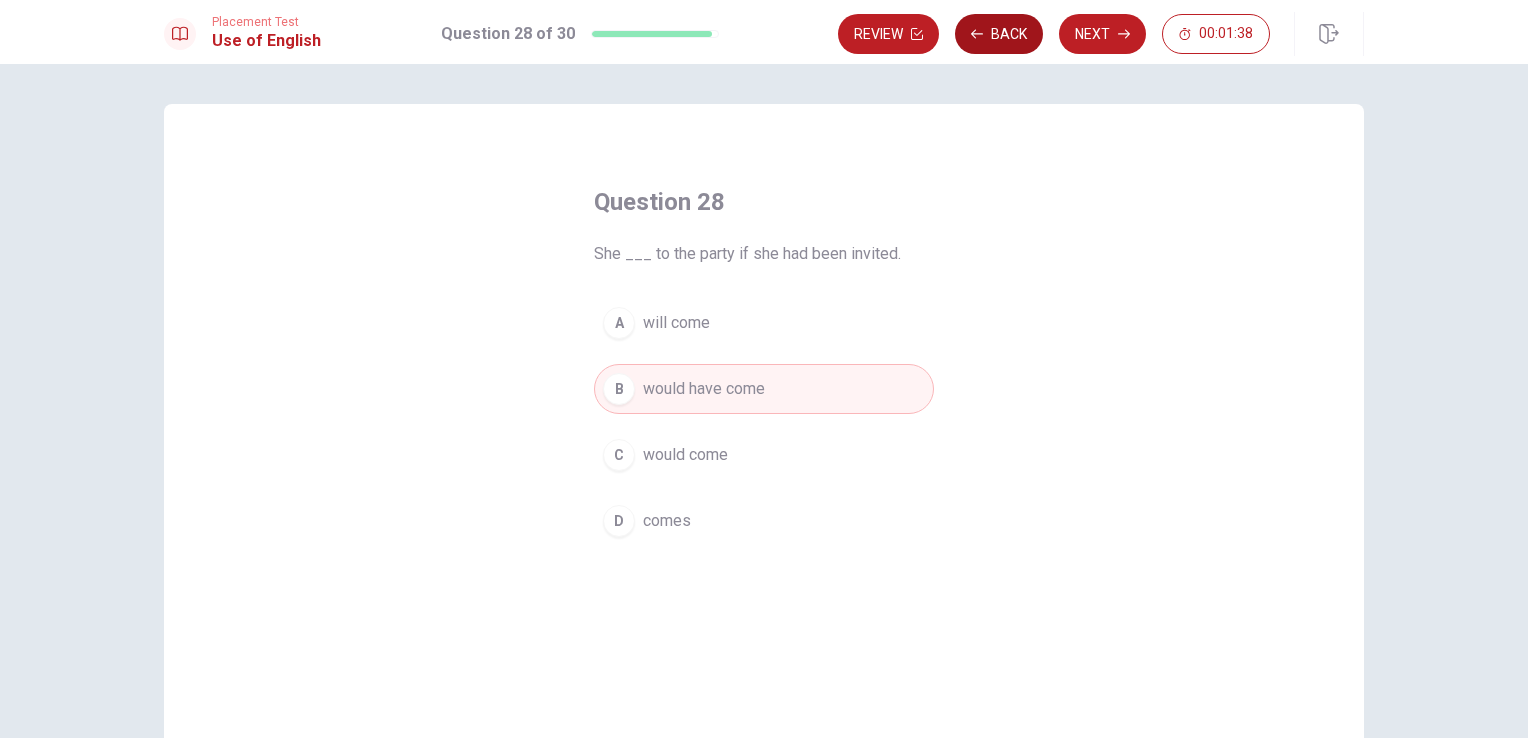 click on "Back" at bounding box center (999, 34) 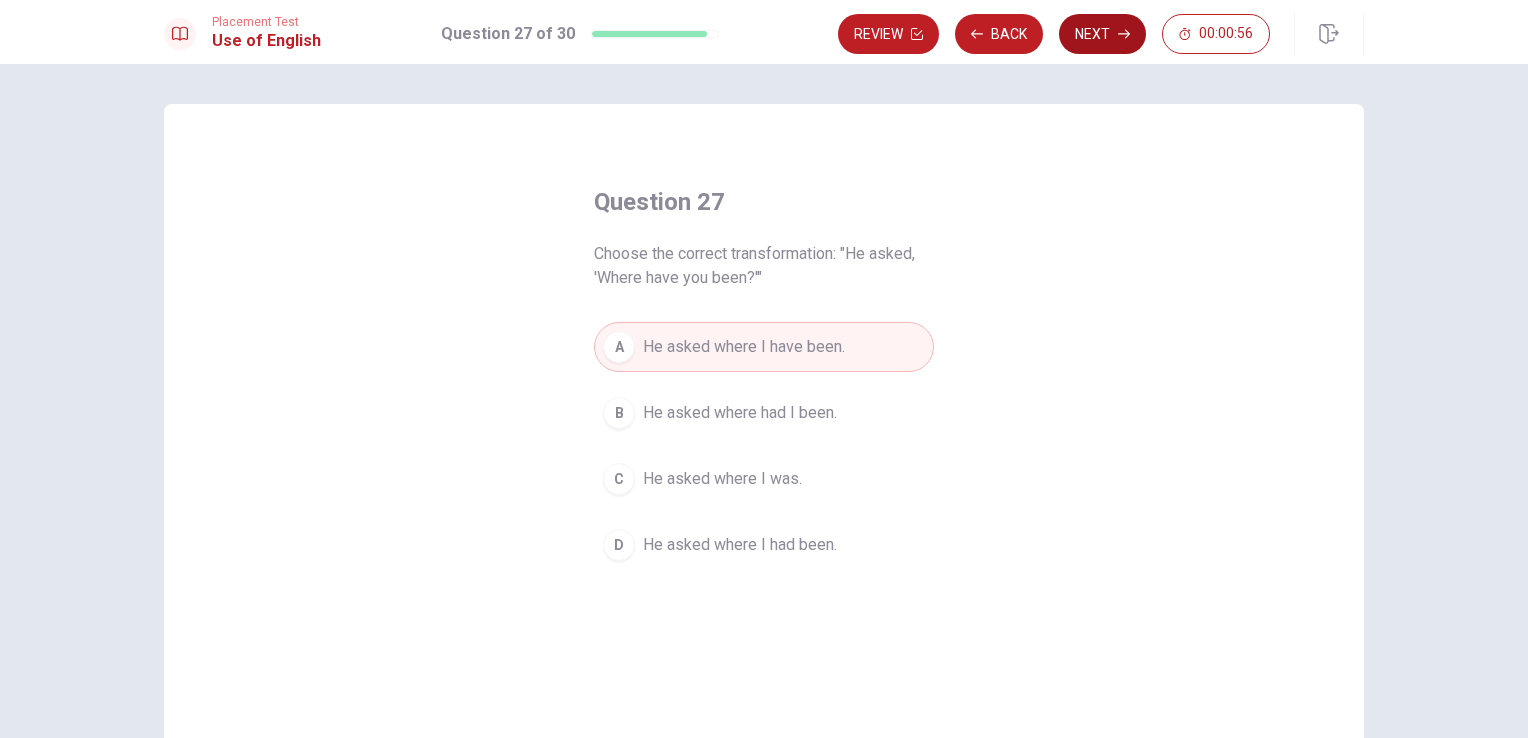 click on "Next" at bounding box center [1102, 34] 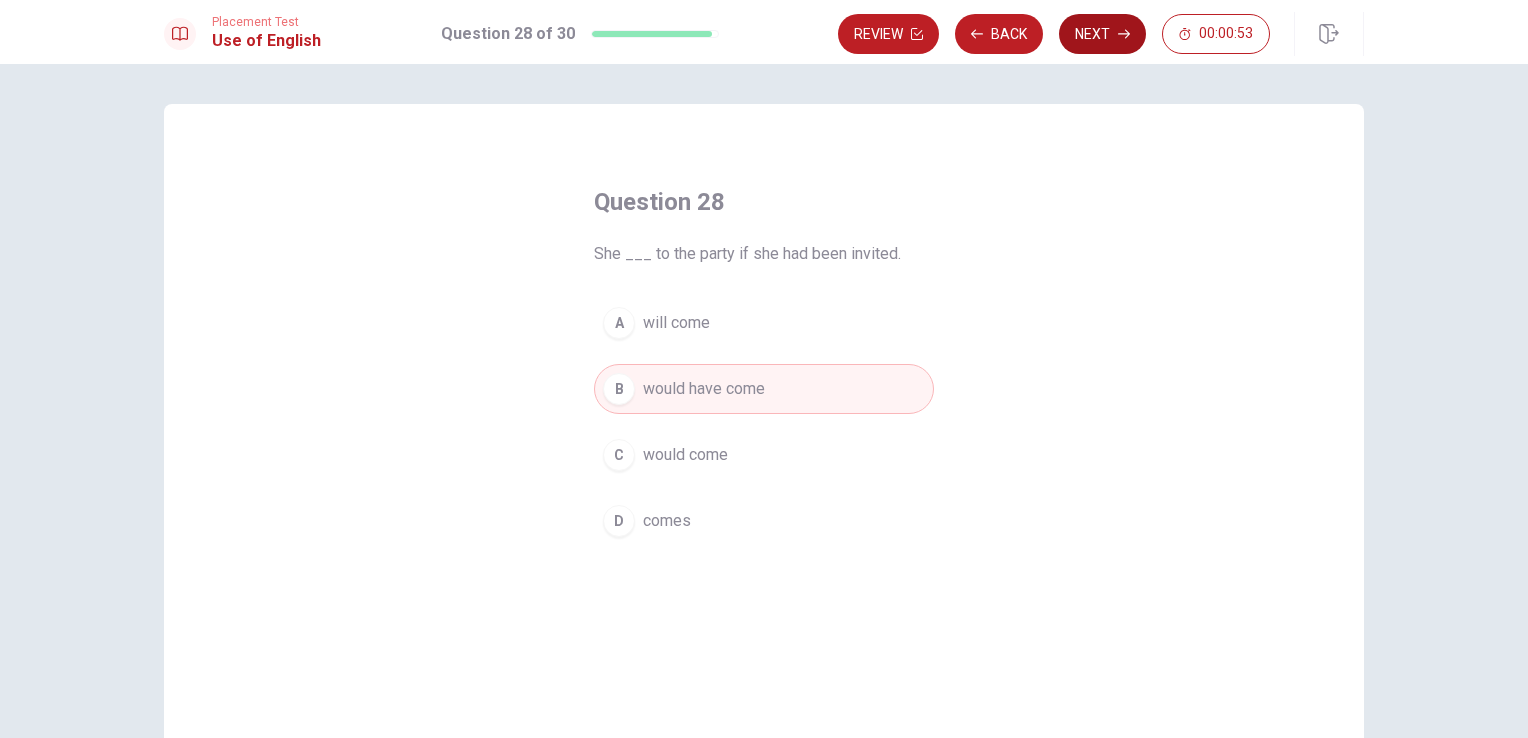 click on "Next" at bounding box center [1102, 34] 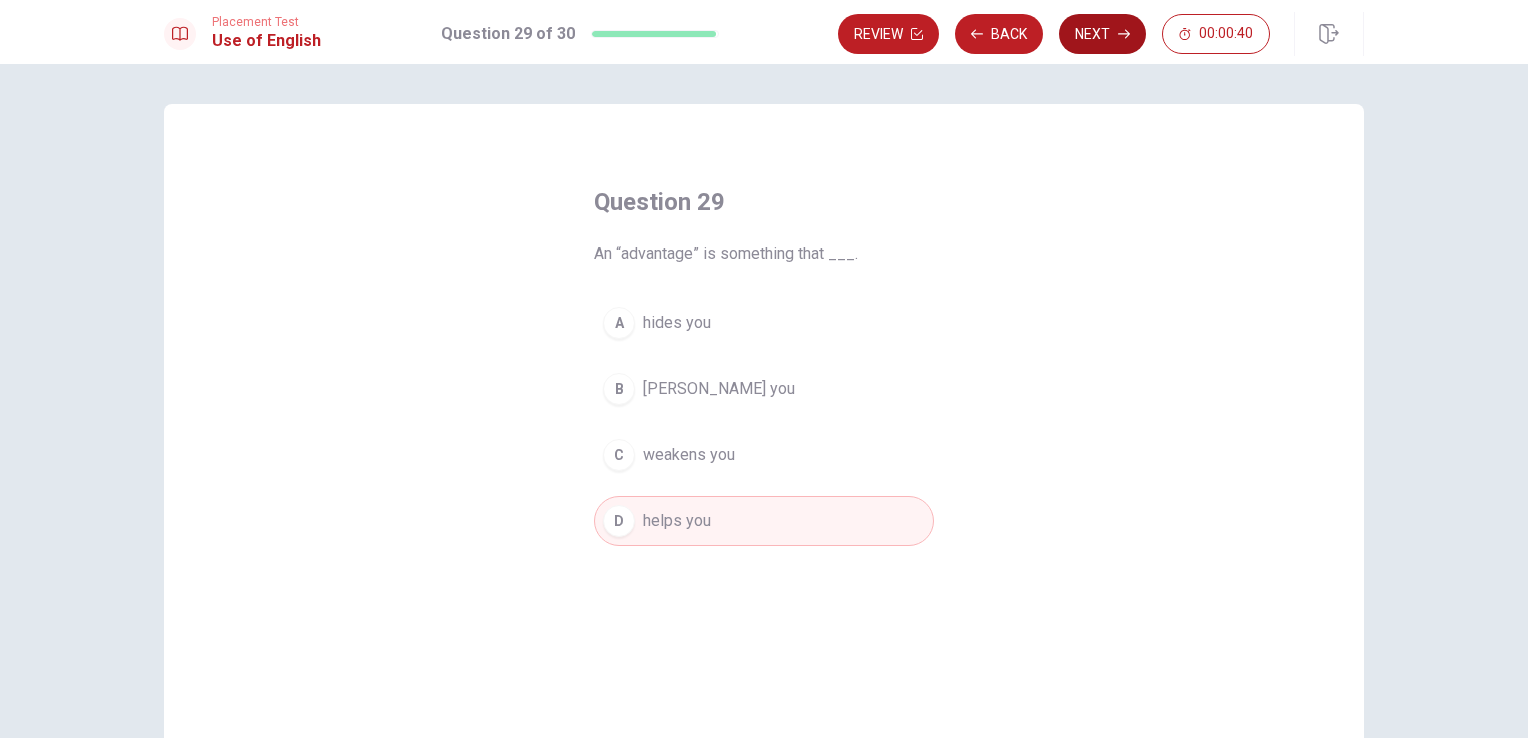 click 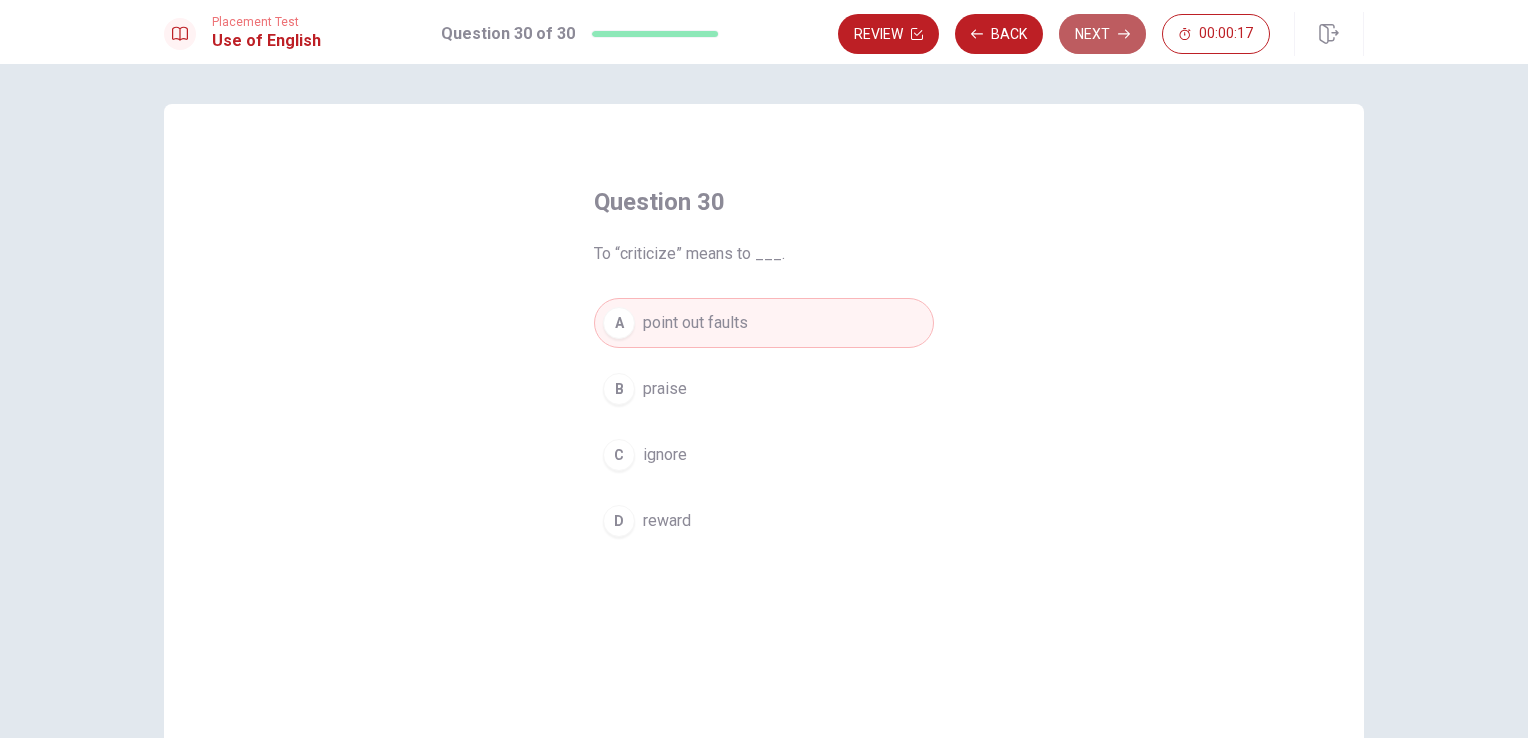 click 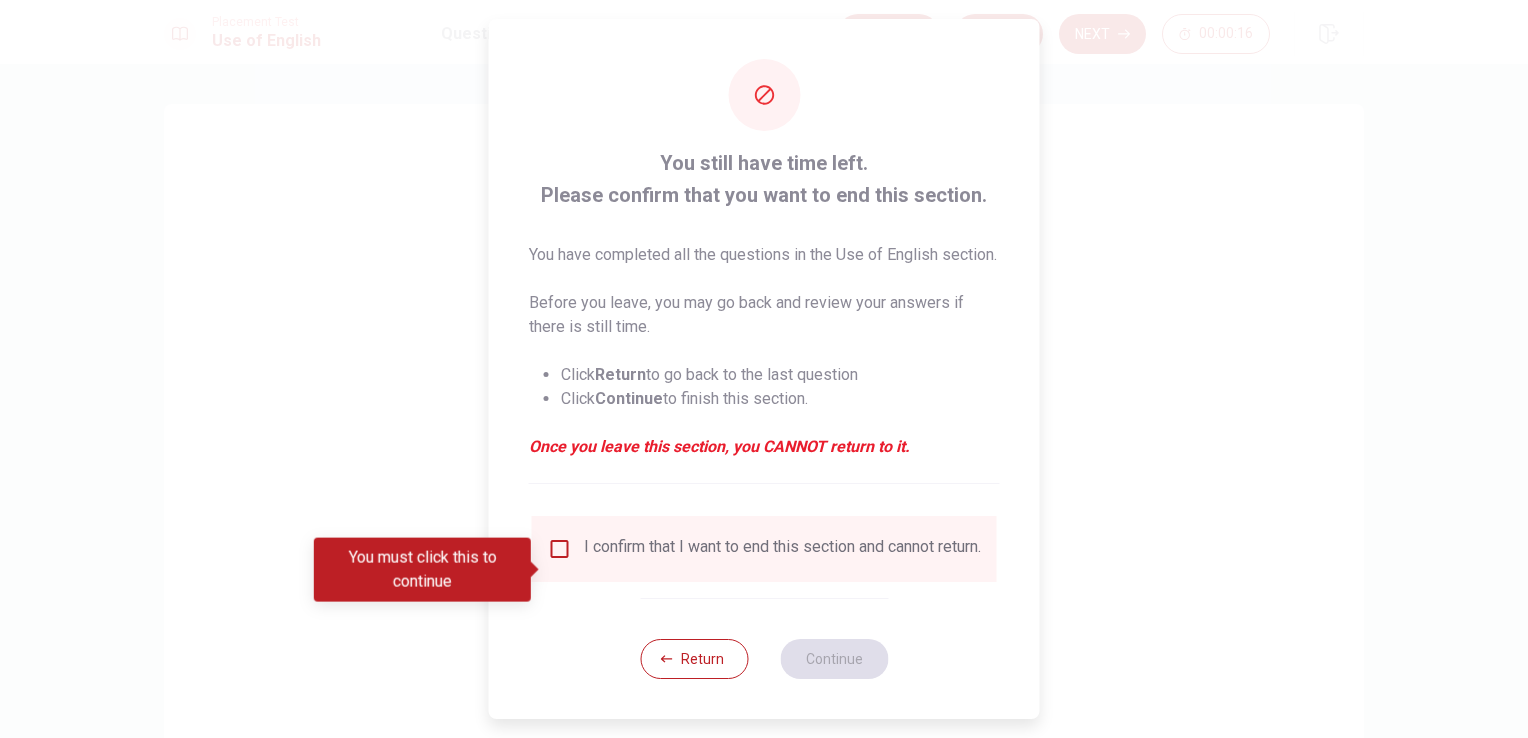 click at bounding box center (560, 549) 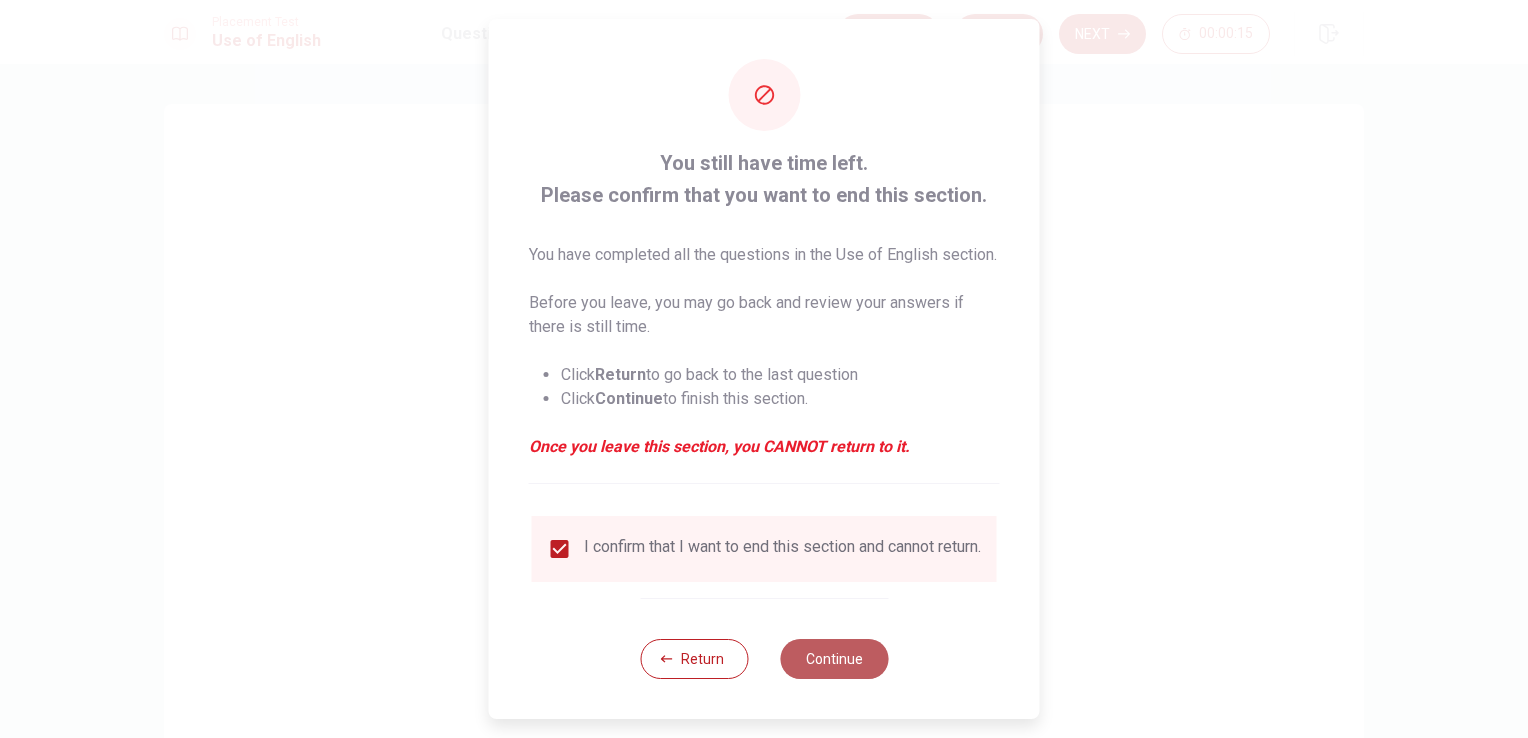 click on "Continue" at bounding box center (834, 659) 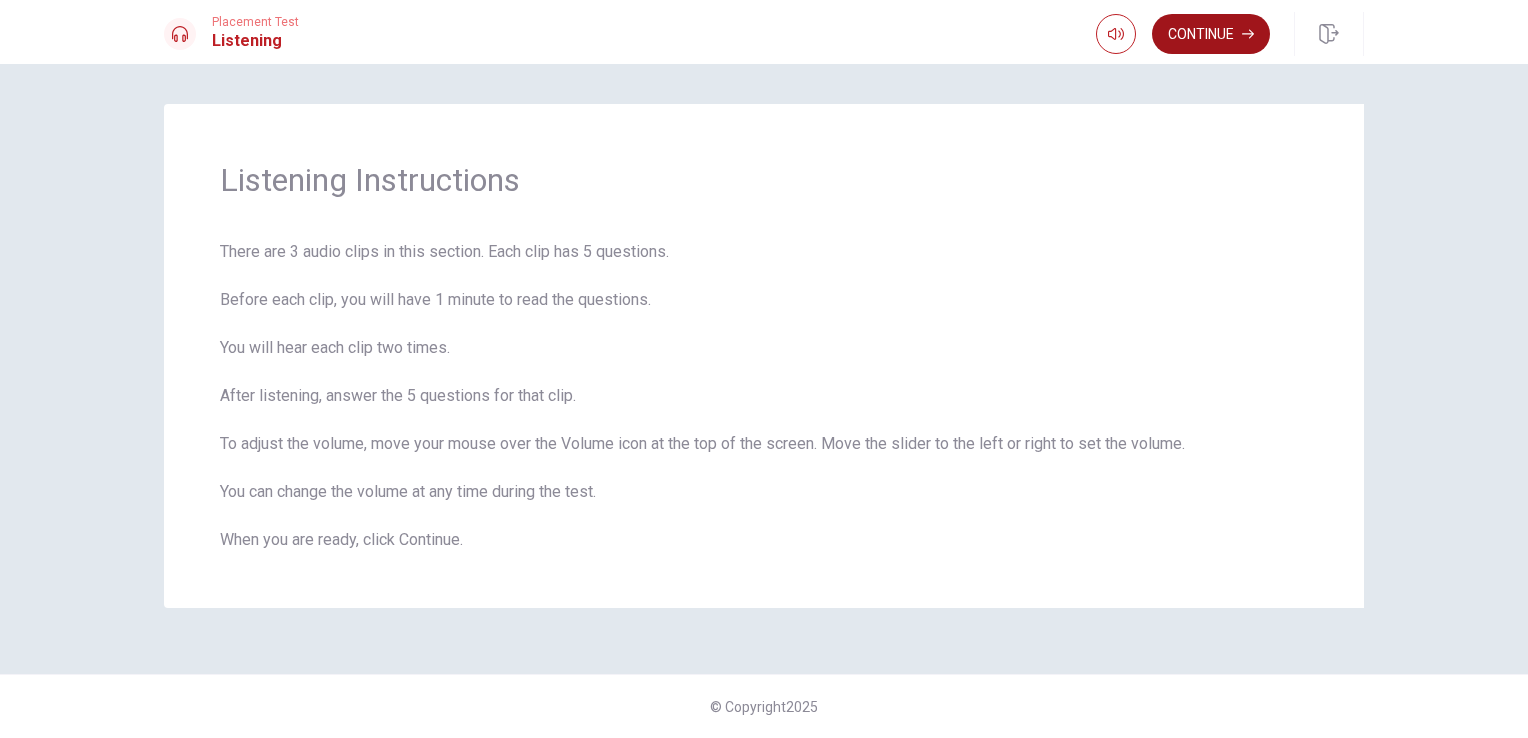 click on "Continue" at bounding box center (1211, 34) 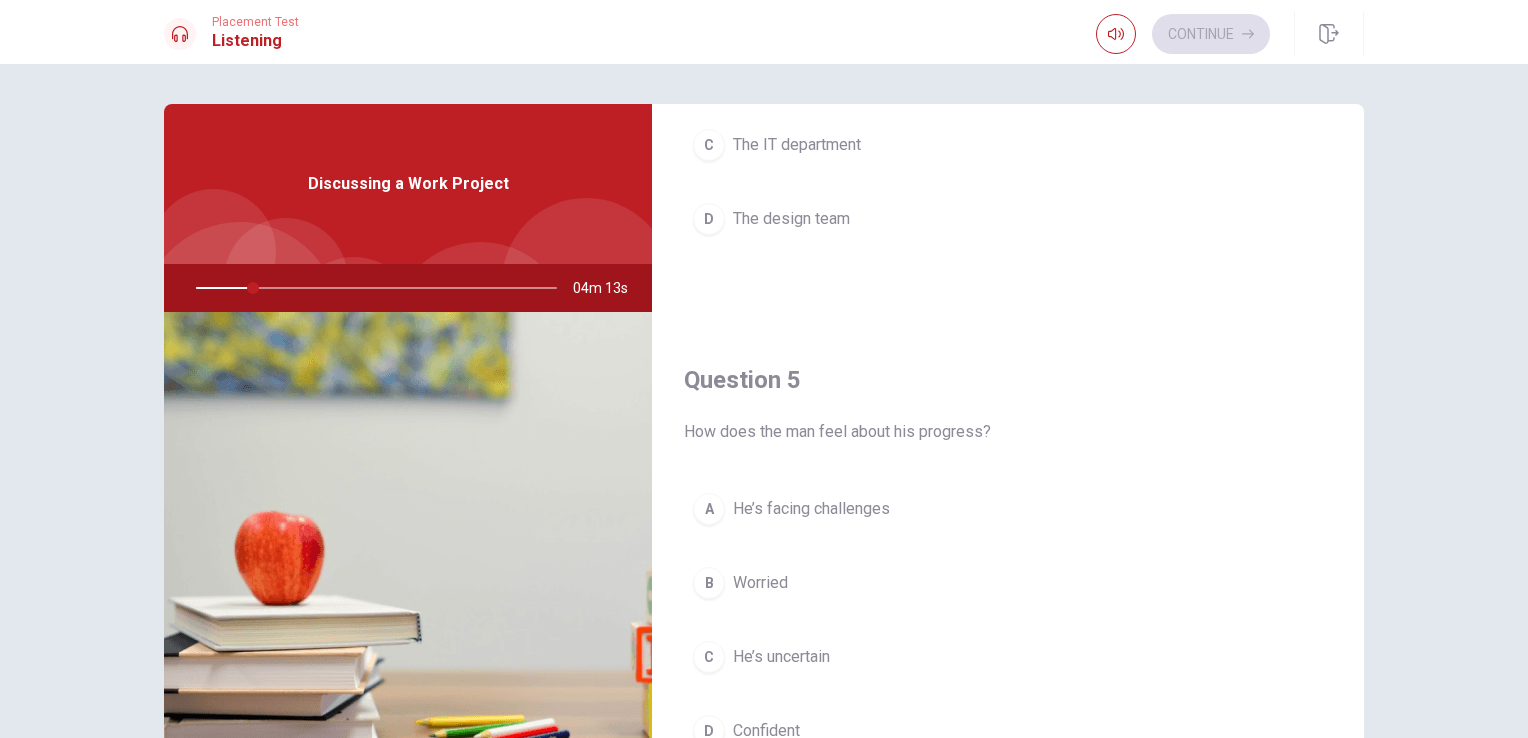 scroll, scrollTop: 1856, scrollLeft: 0, axis: vertical 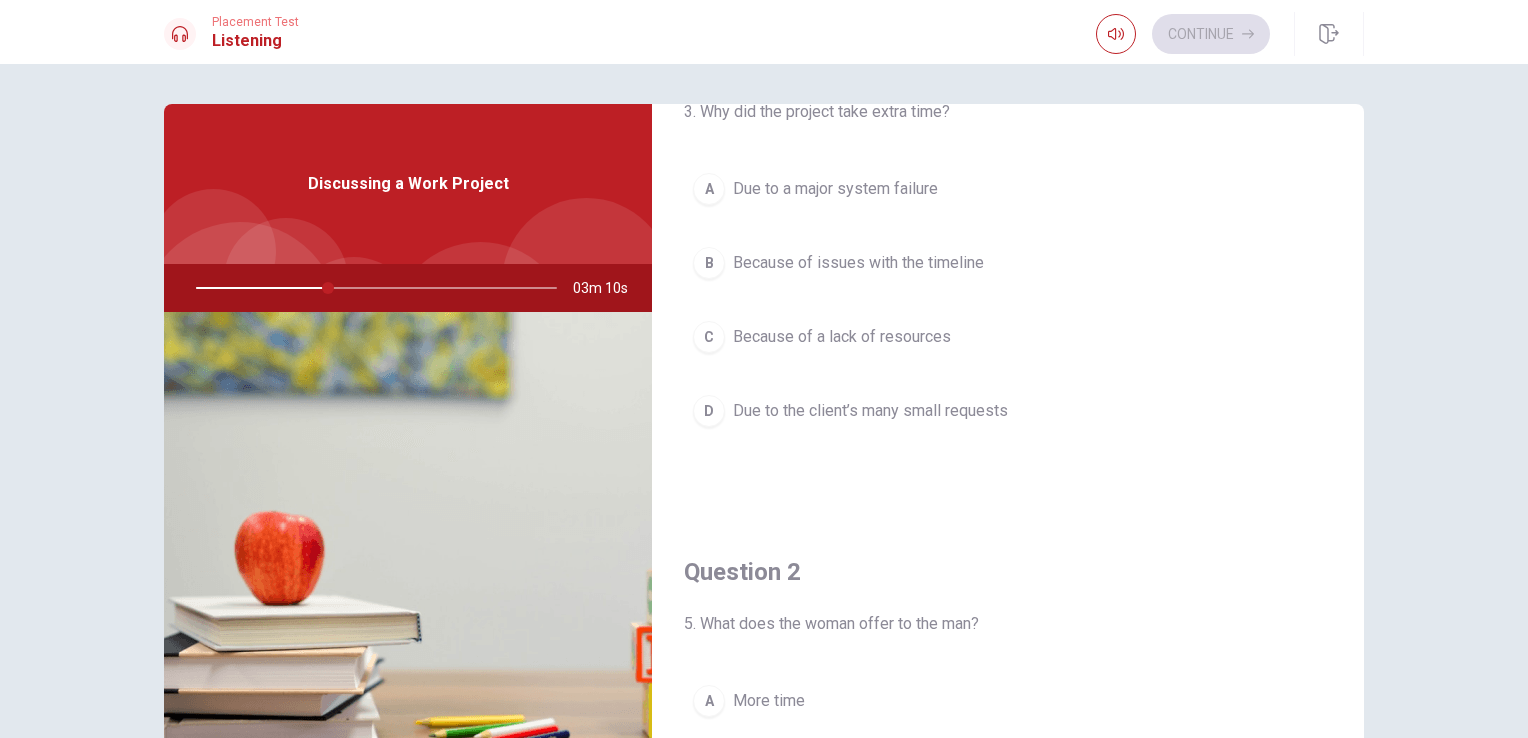 click on "D" at bounding box center [709, 411] 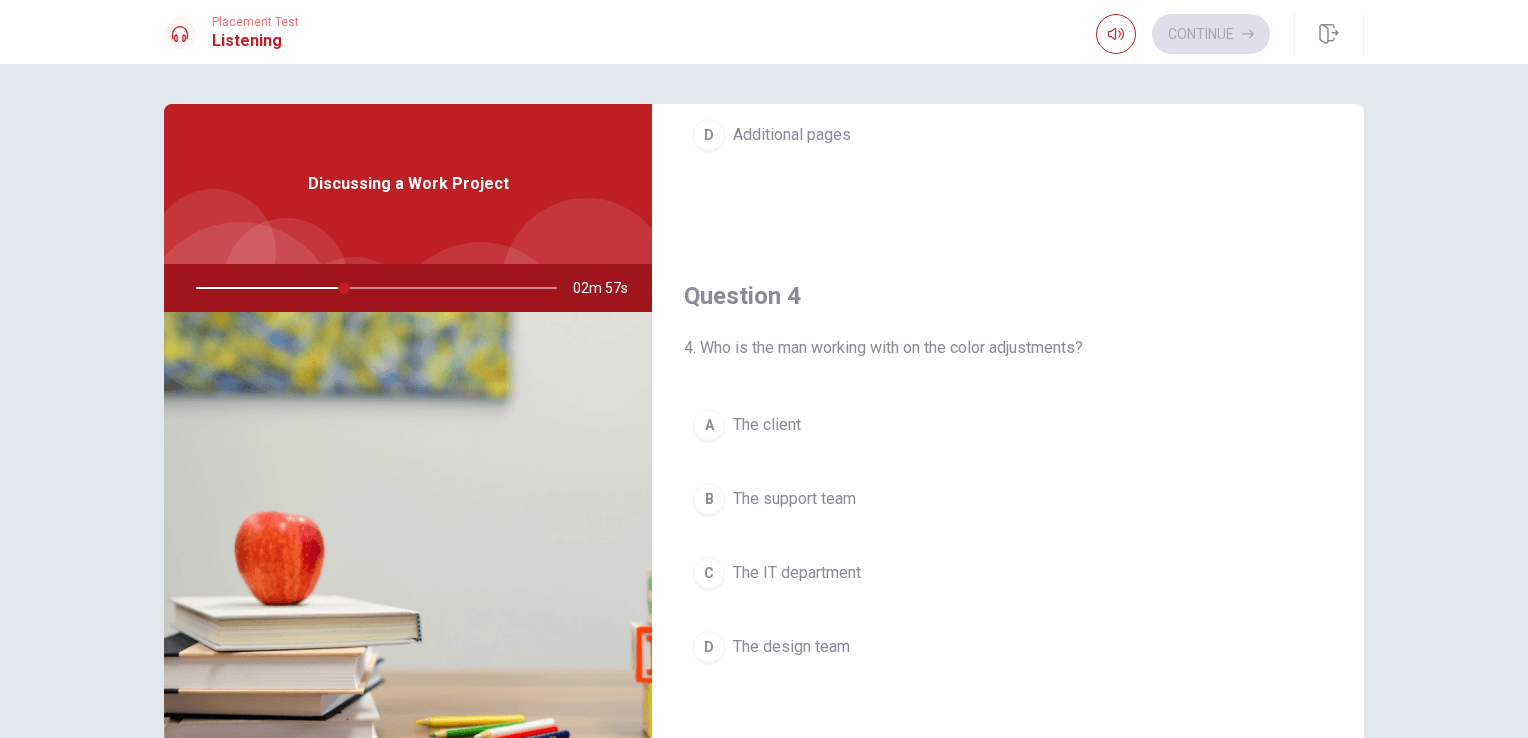 scroll, scrollTop: 1500, scrollLeft: 0, axis: vertical 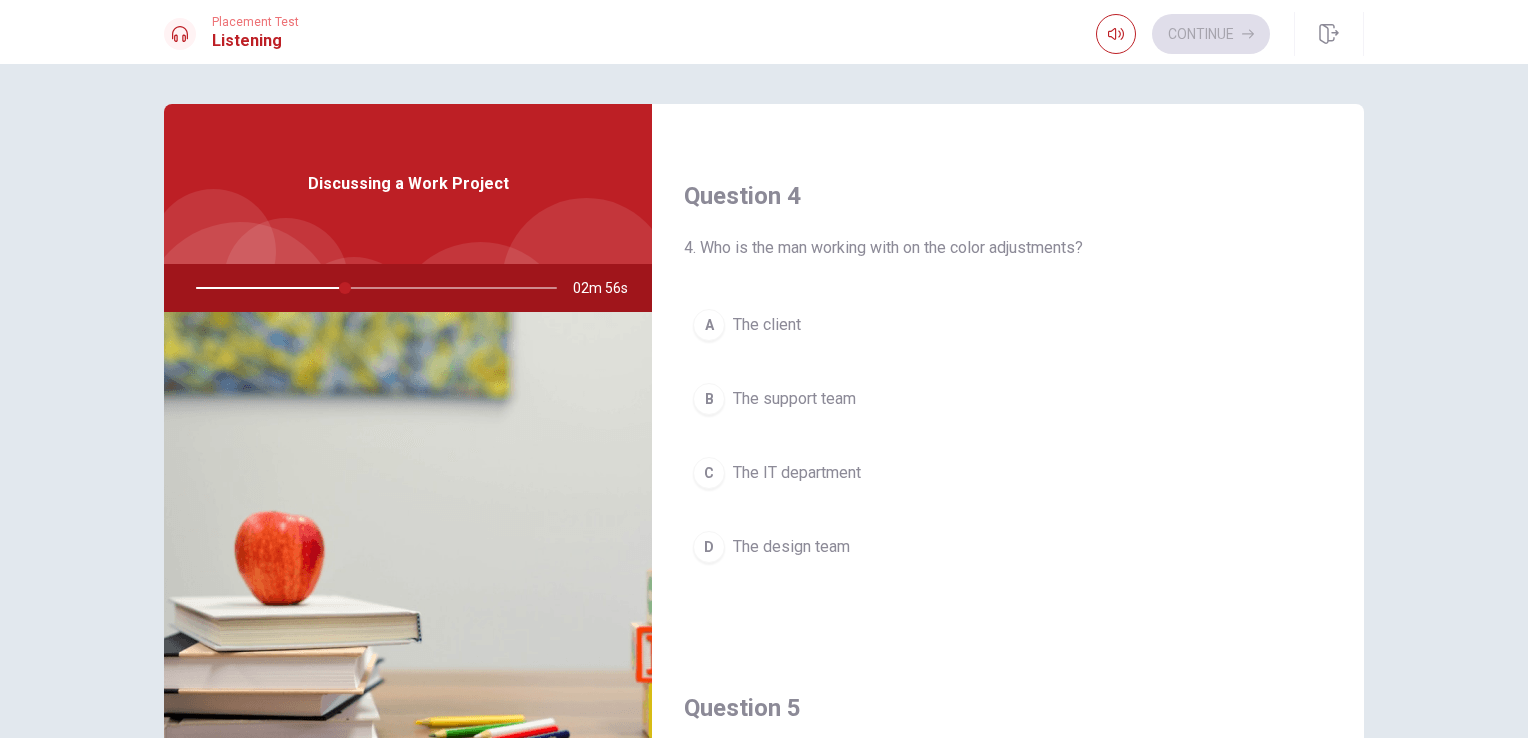 click on "The support team" at bounding box center (794, 399) 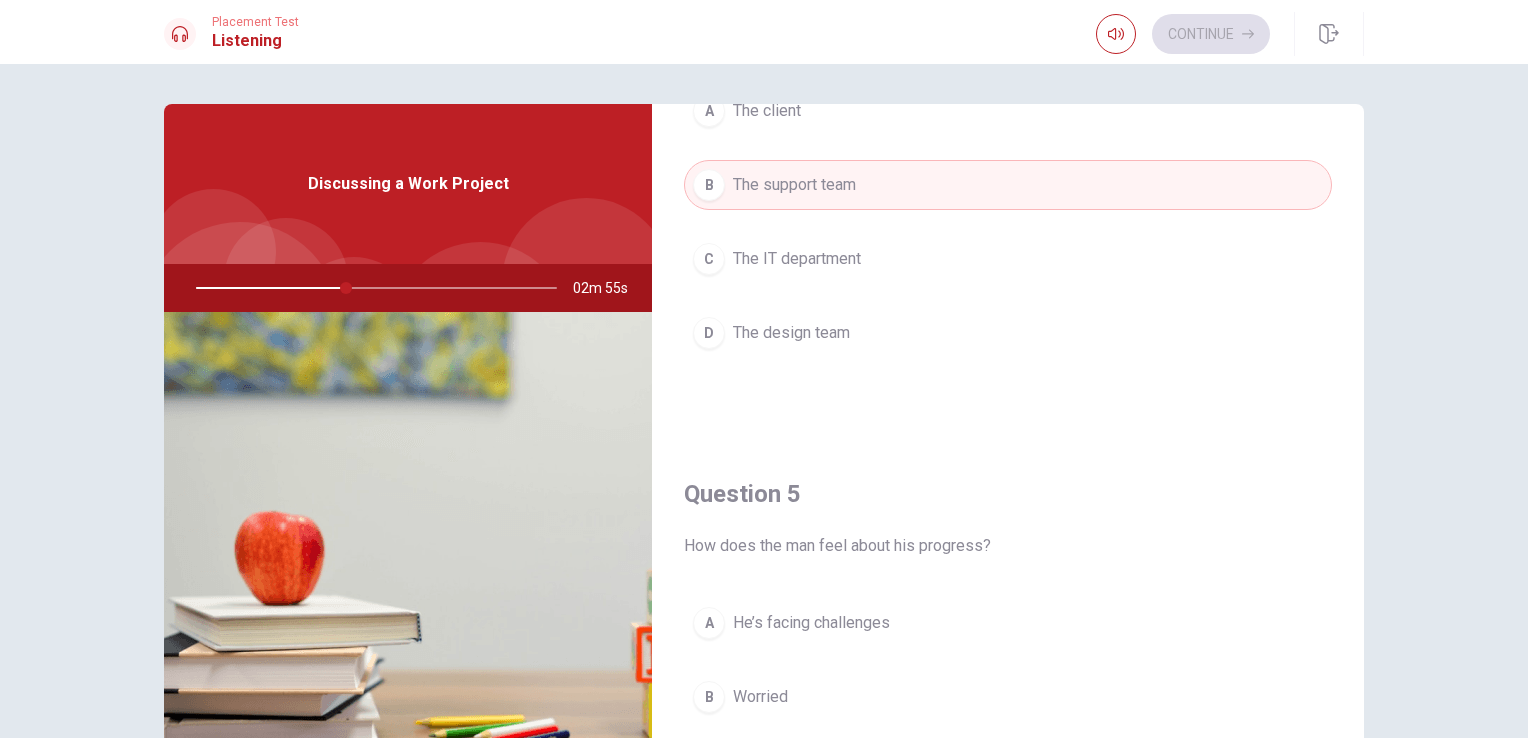 scroll, scrollTop: 1856, scrollLeft: 0, axis: vertical 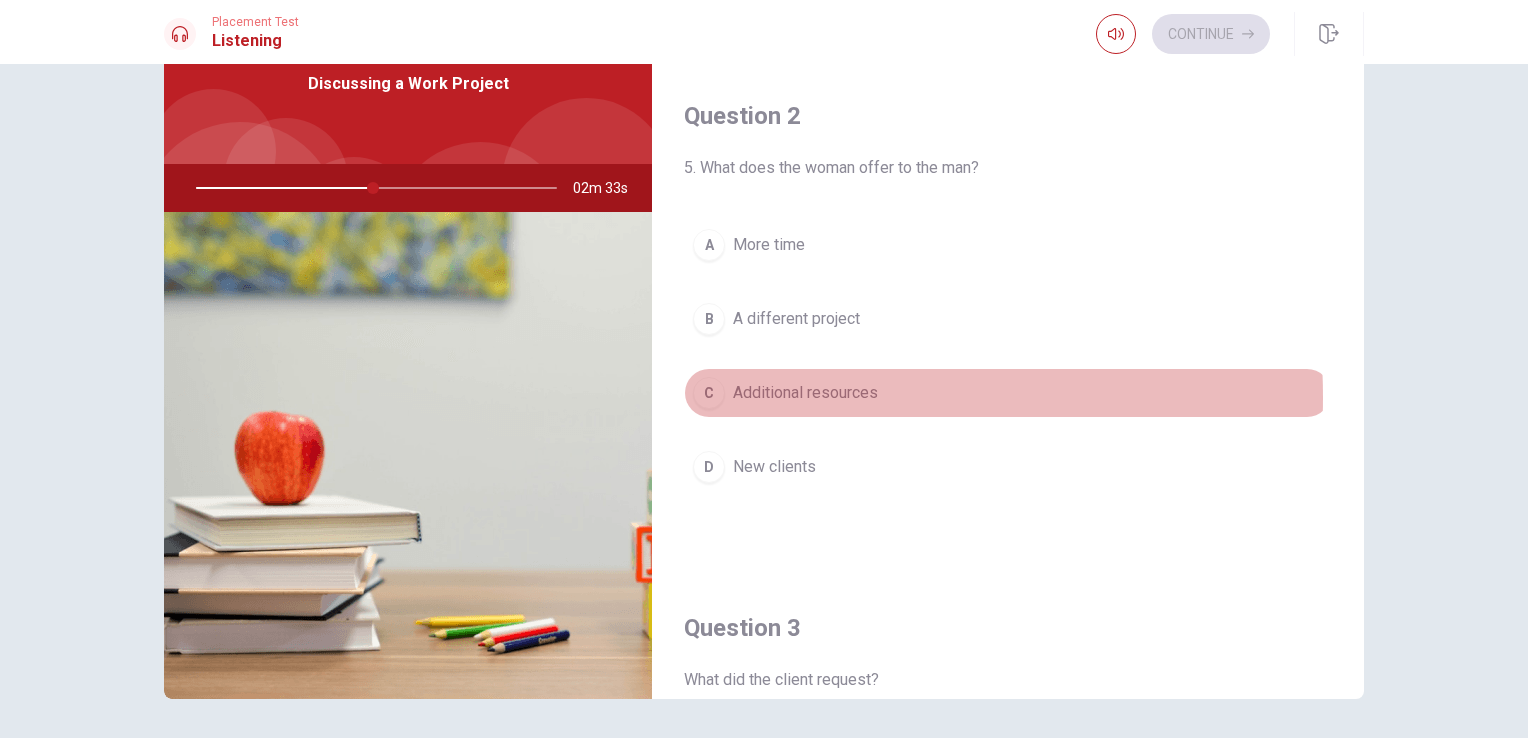 click on "Additional resources" at bounding box center (805, 393) 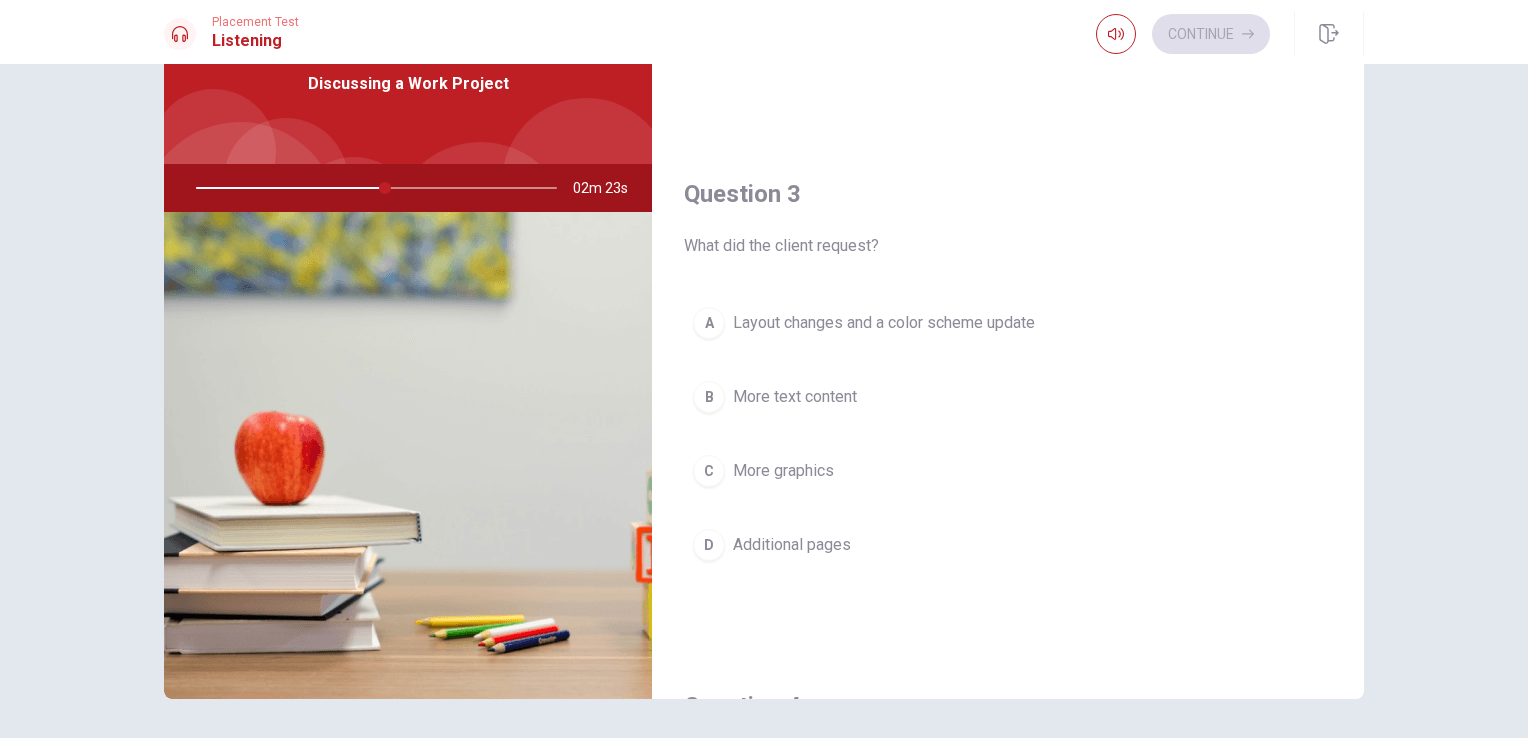 scroll, scrollTop: 900, scrollLeft: 0, axis: vertical 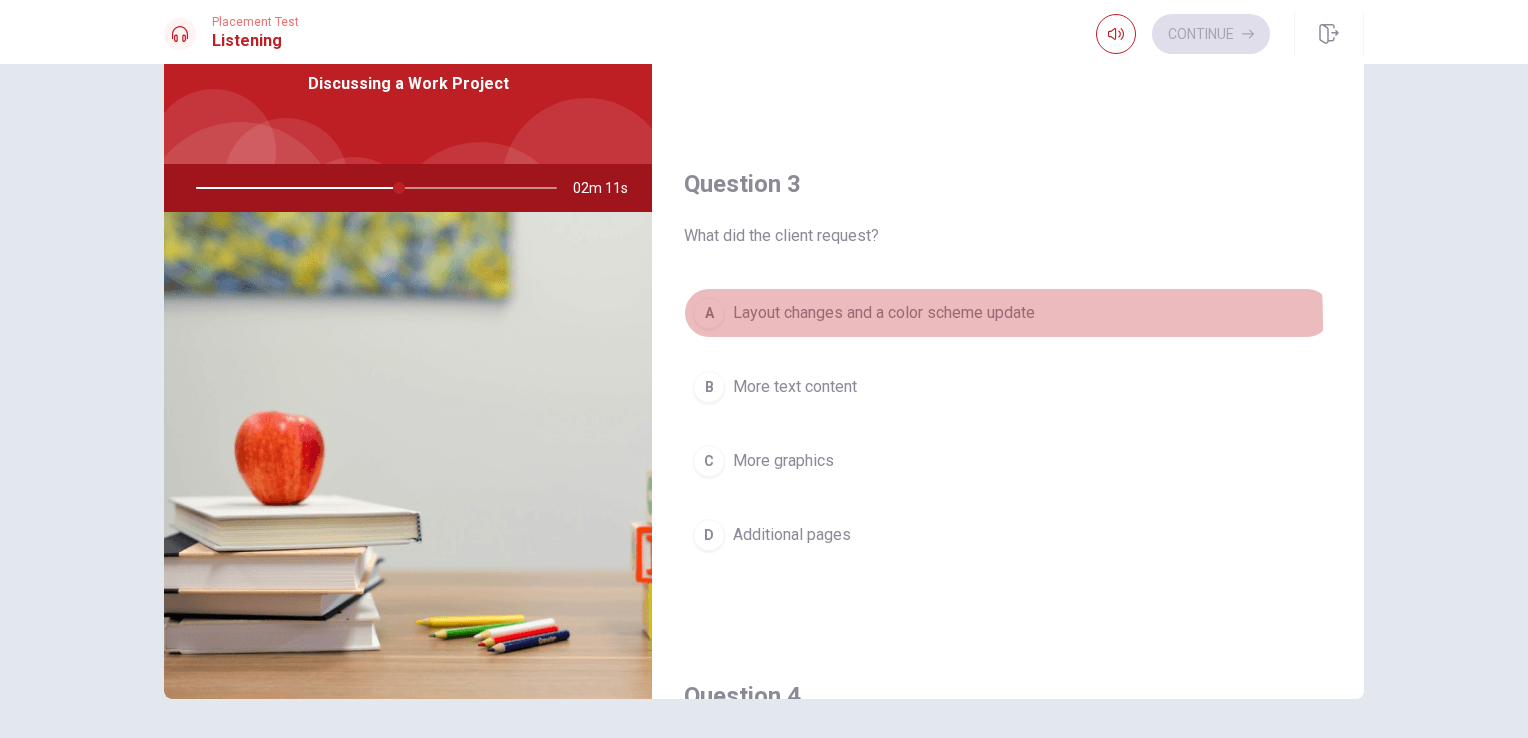 click on "Layout changes and a color scheme update" at bounding box center (884, 313) 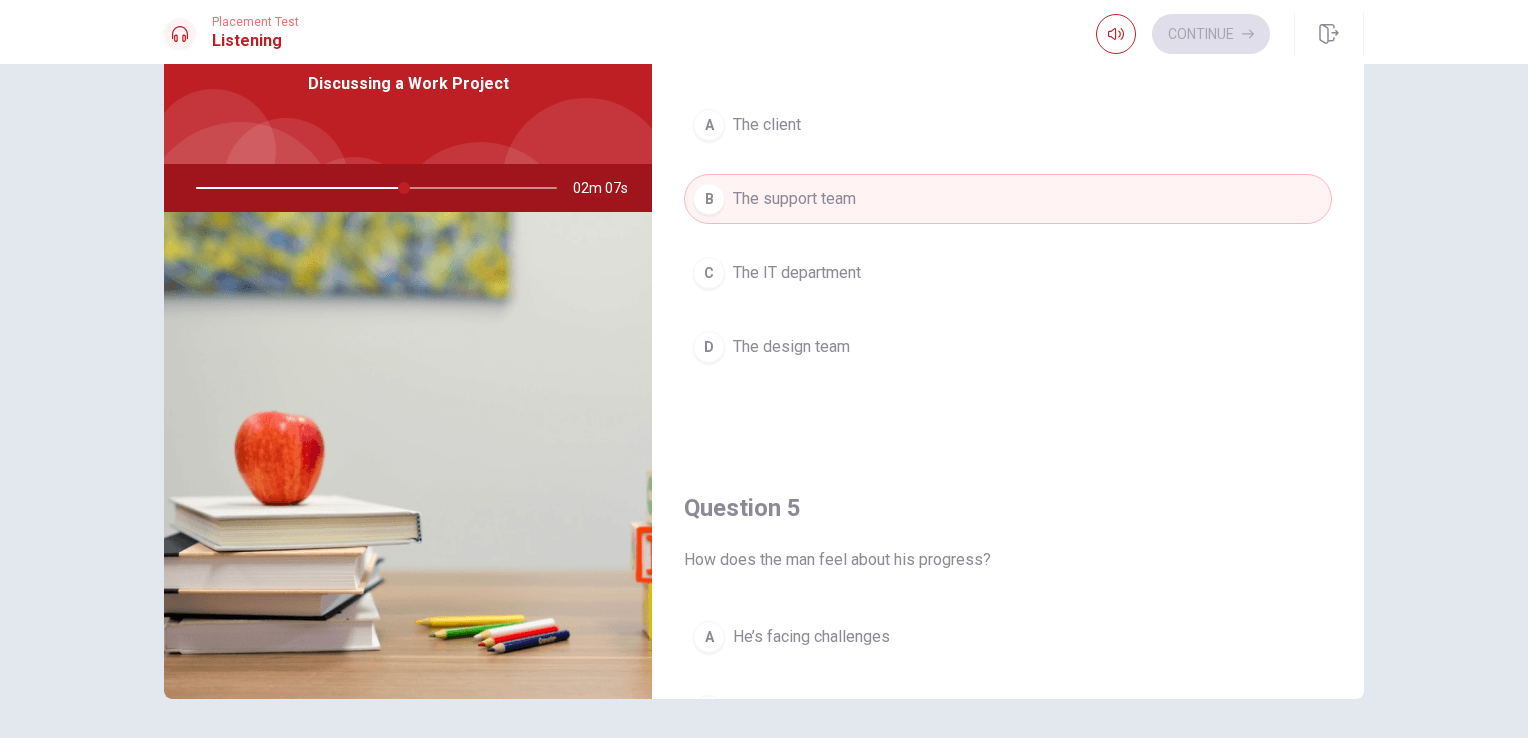scroll, scrollTop: 1856, scrollLeft: 0, axis: vertical 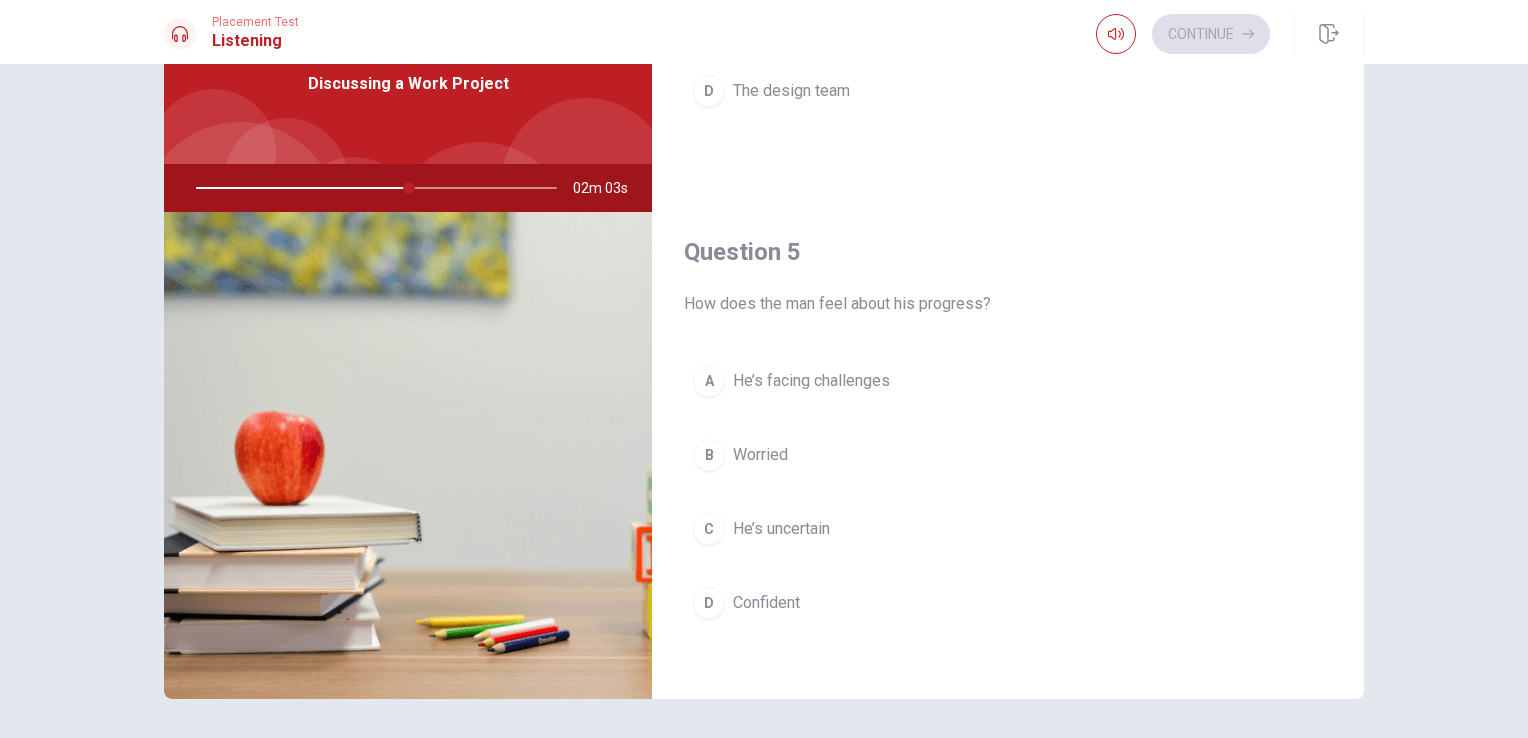 click on "He’s facing challenges" at bounding box center [811, 381] 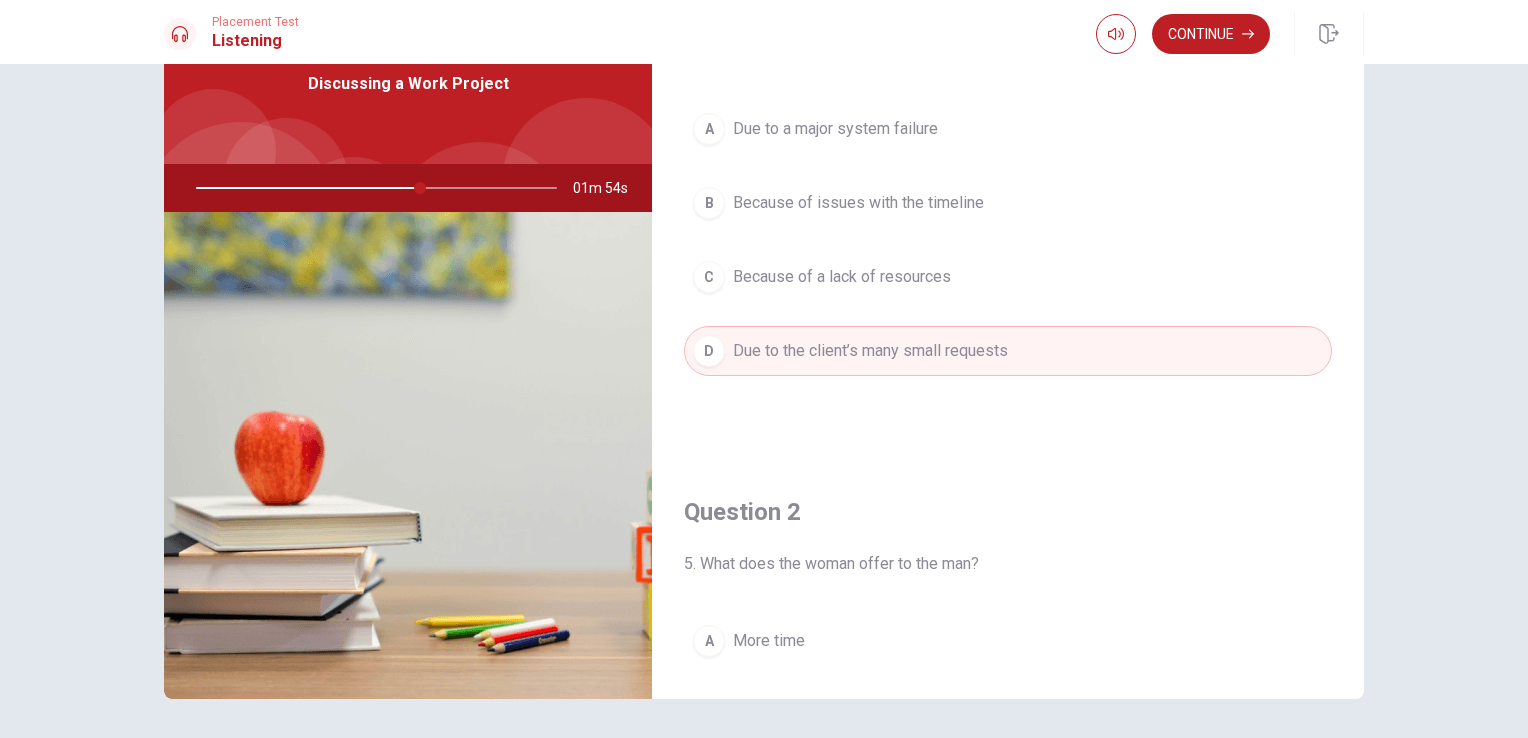scroll, scrollTop: 0, scrollLeft: 0, axis: both 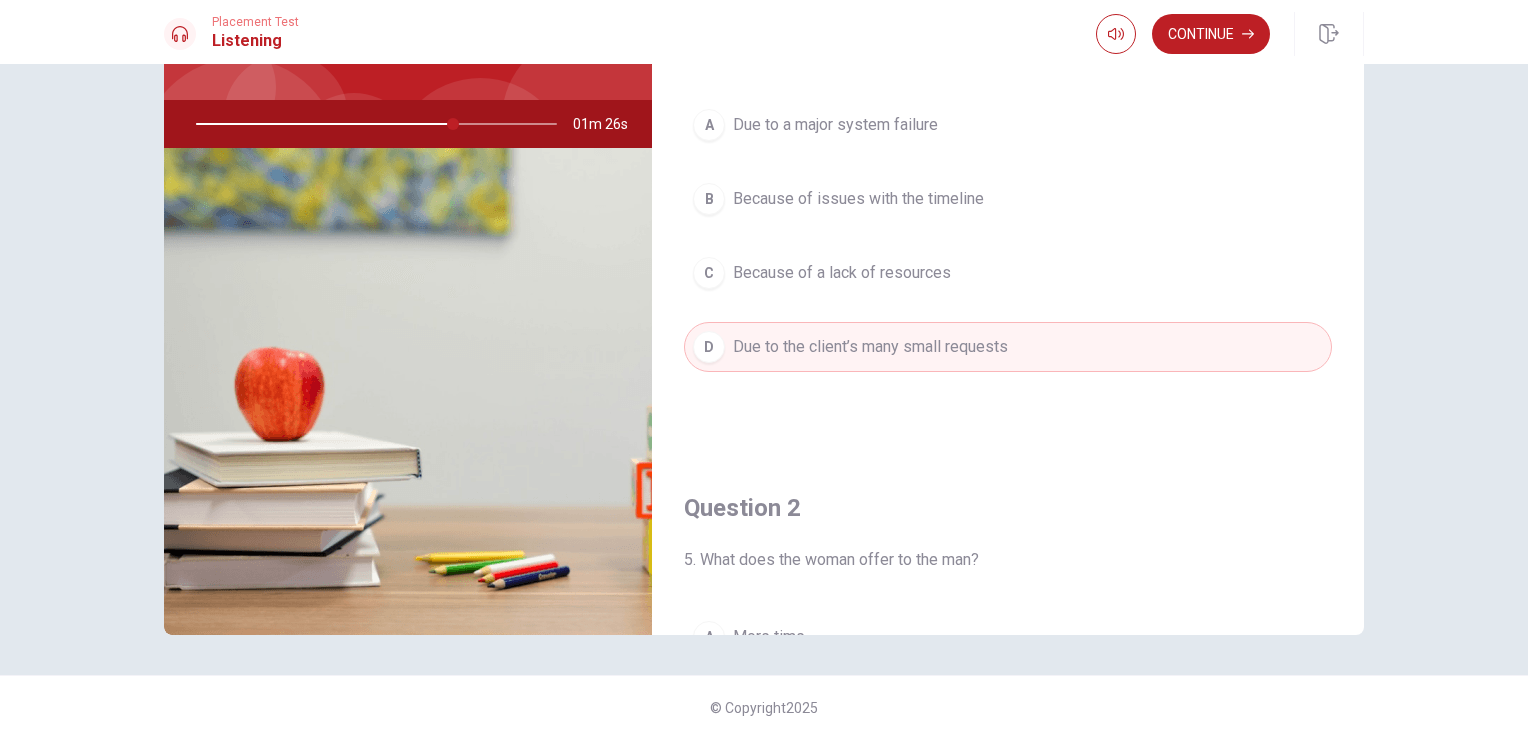 drag, startPoint x: 446, startPoint y: 125, endPoint x: 398, endPoint y: 125, distance: 48 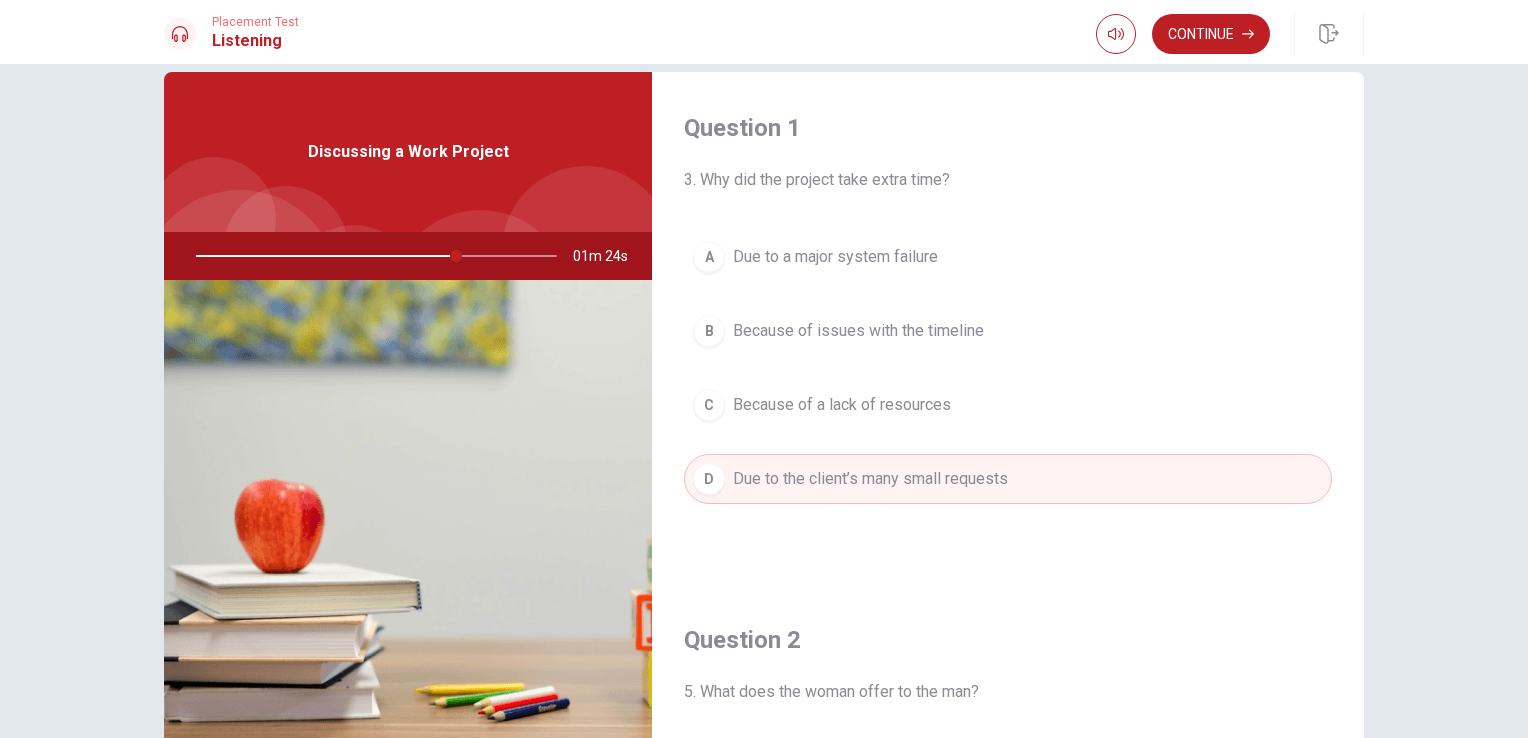 scroll, scrollTop: 0, scrollLeft: 0, axis: both 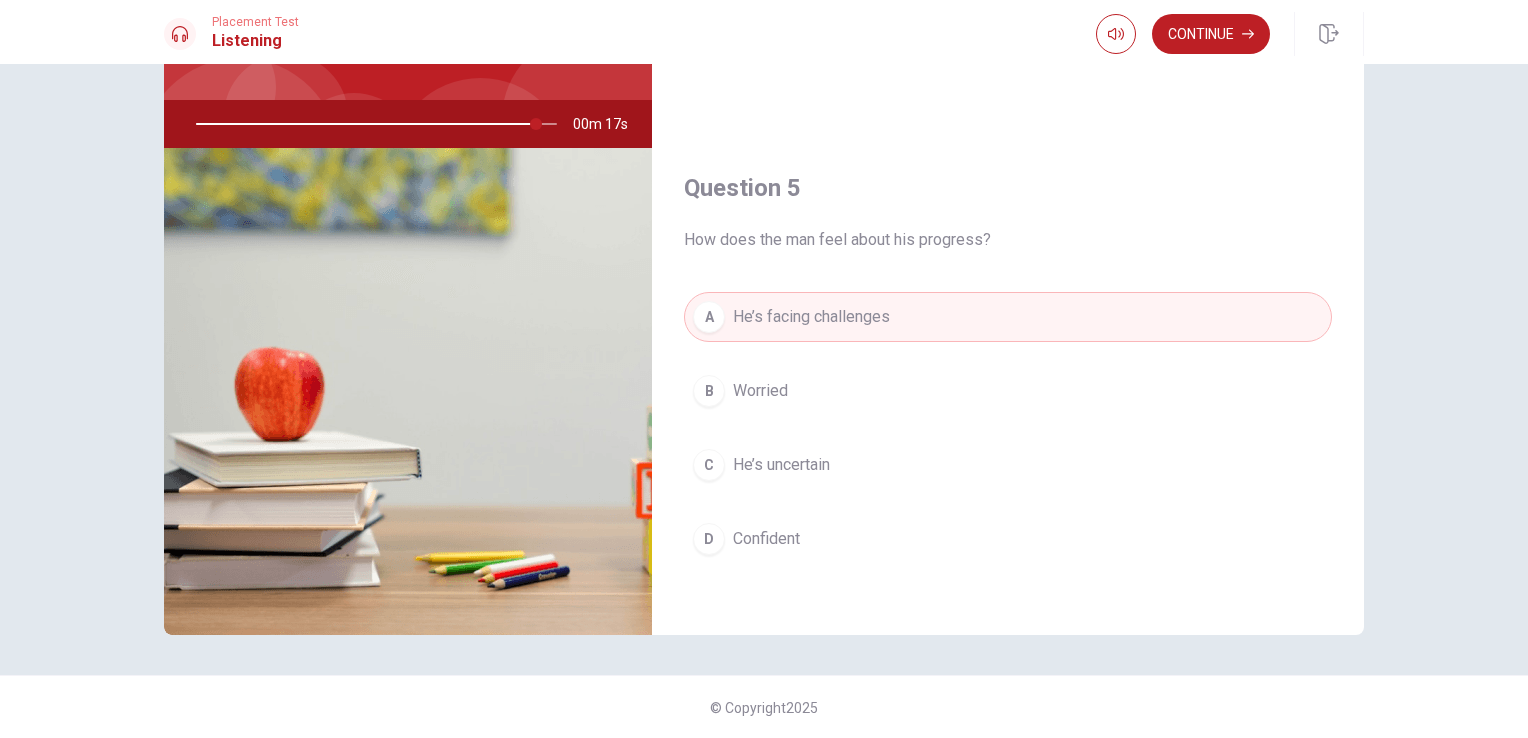 click on "B" at bounding box center (709, 391) 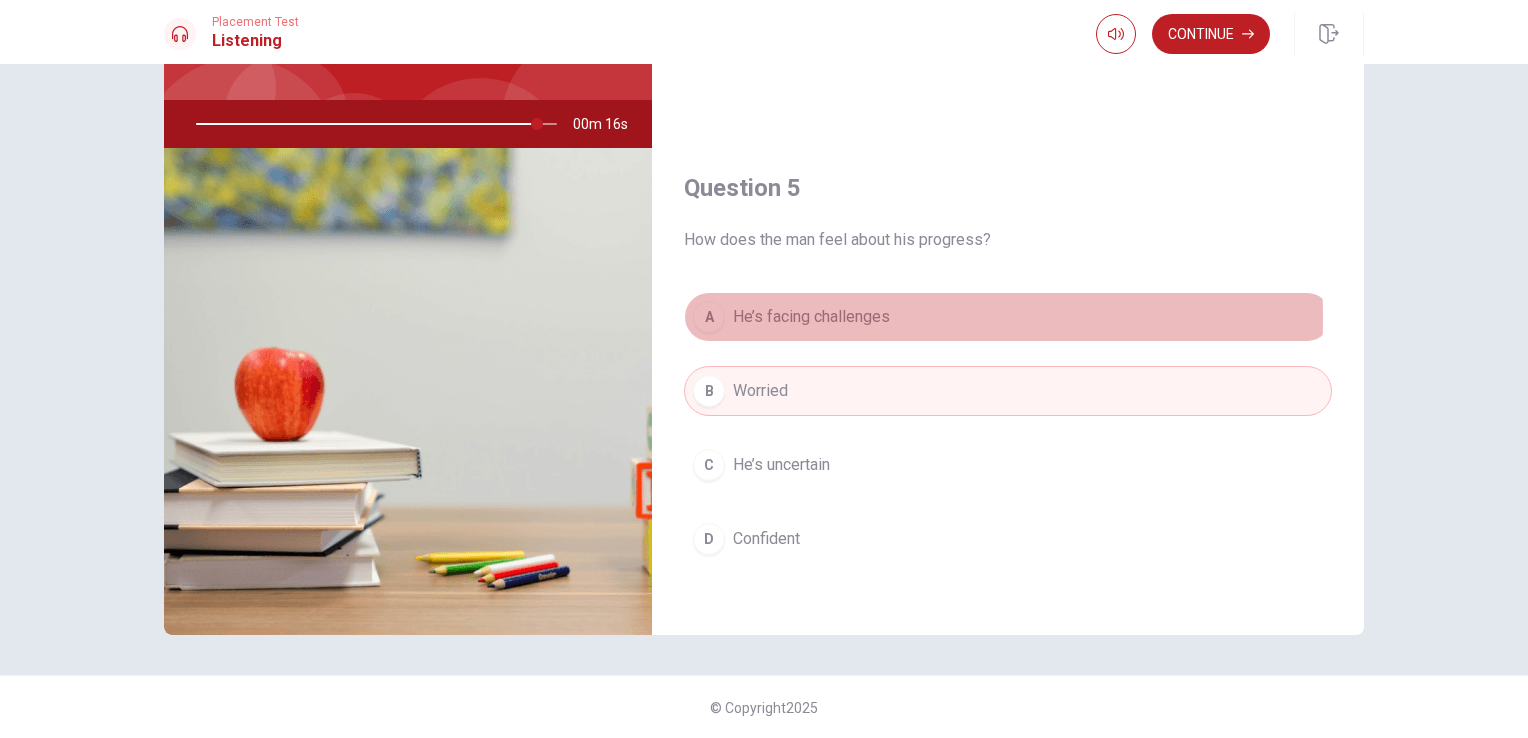 click on "He’s facing challenges" at bounding box center [811, 317] 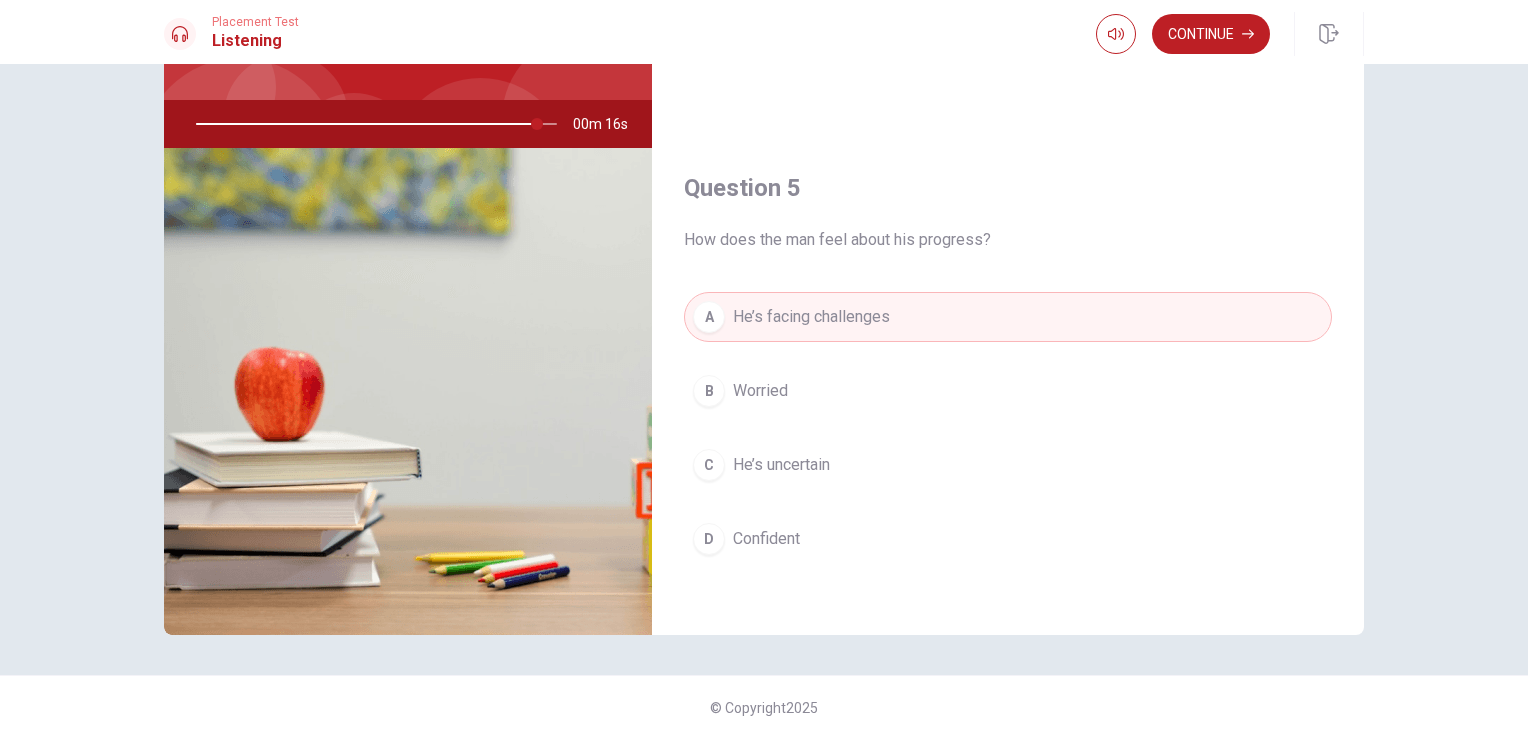 click on "B Worried" at bounding box center [1008, 391] 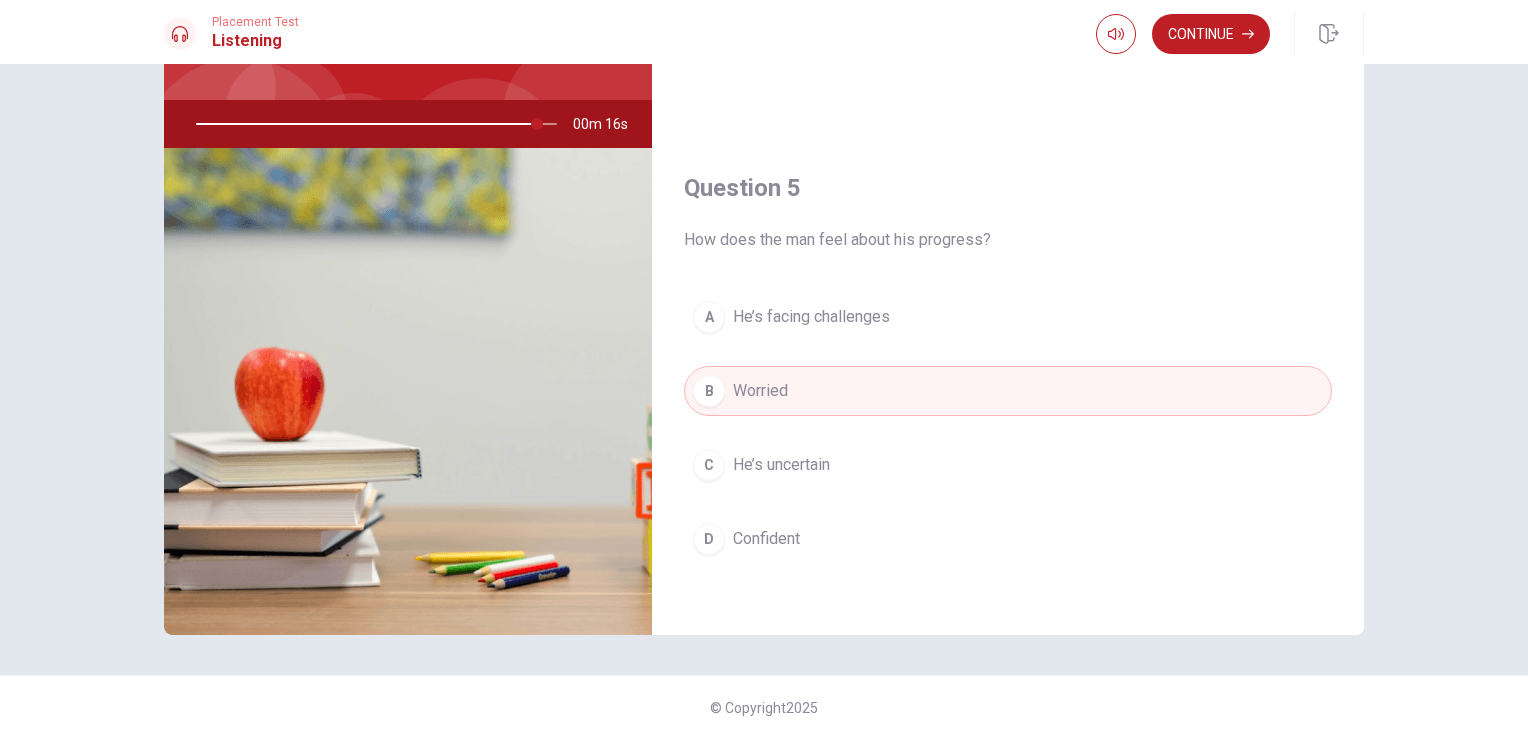 click on "He’s facing challenges" at bounding box center (811, 317) 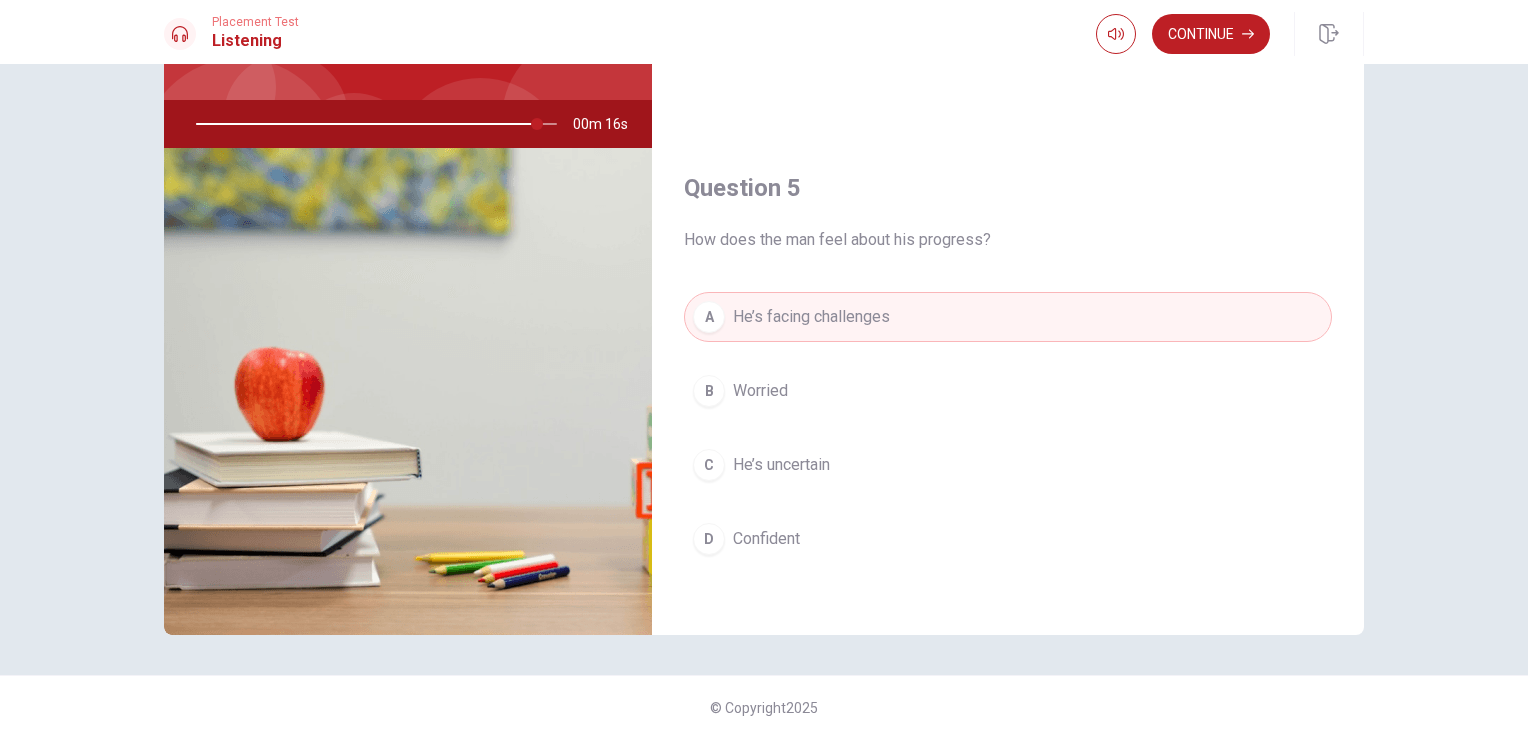 click on "A He’s facing challenges B Worried C He’s uncertain D Confident" at bounding box center (1008, 448) 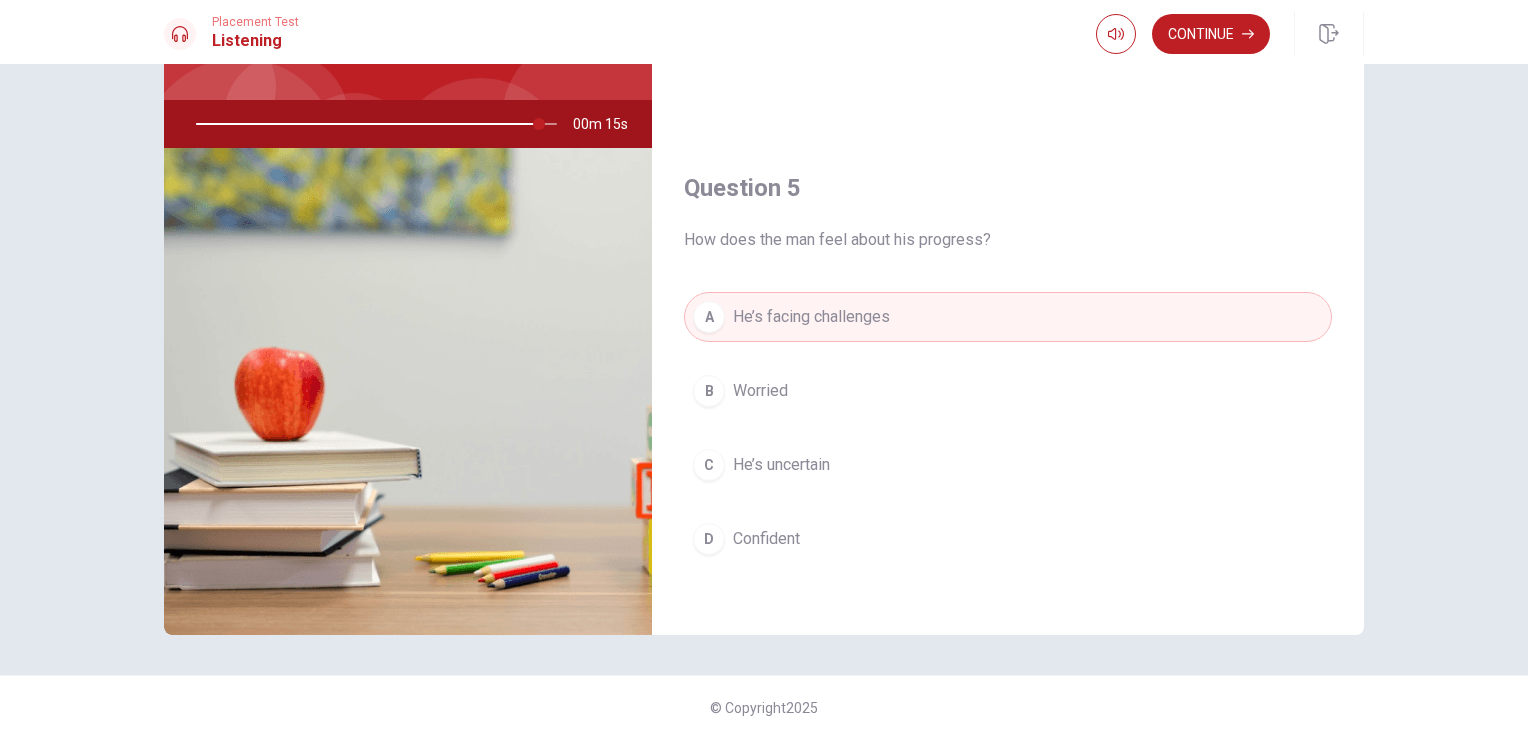 click on "B Worried" at bounding box center (1008, 391) 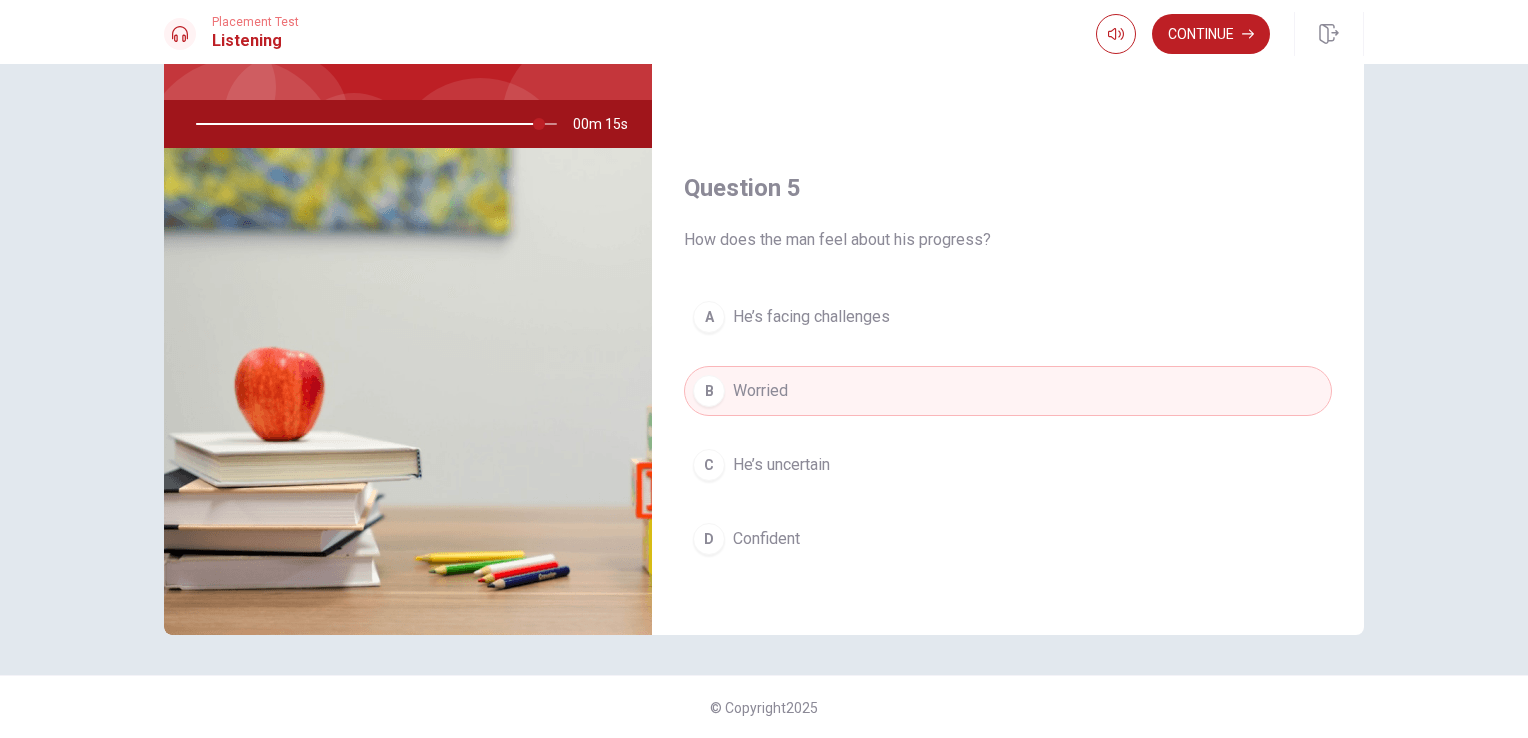 click on "He’s facing challenges" at bounding box center [811, 317] 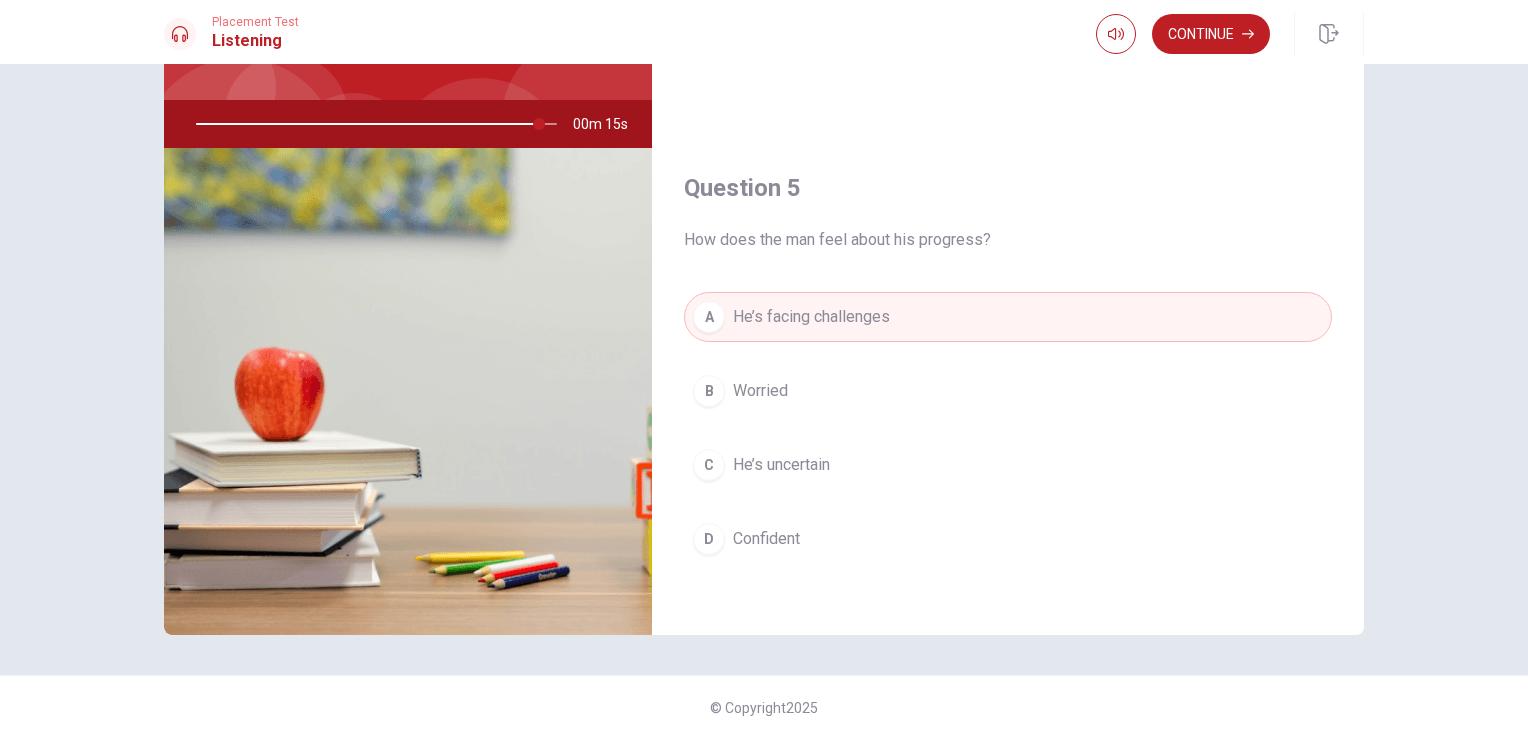 click on "B Worried" at bounding box center (1008, 391) 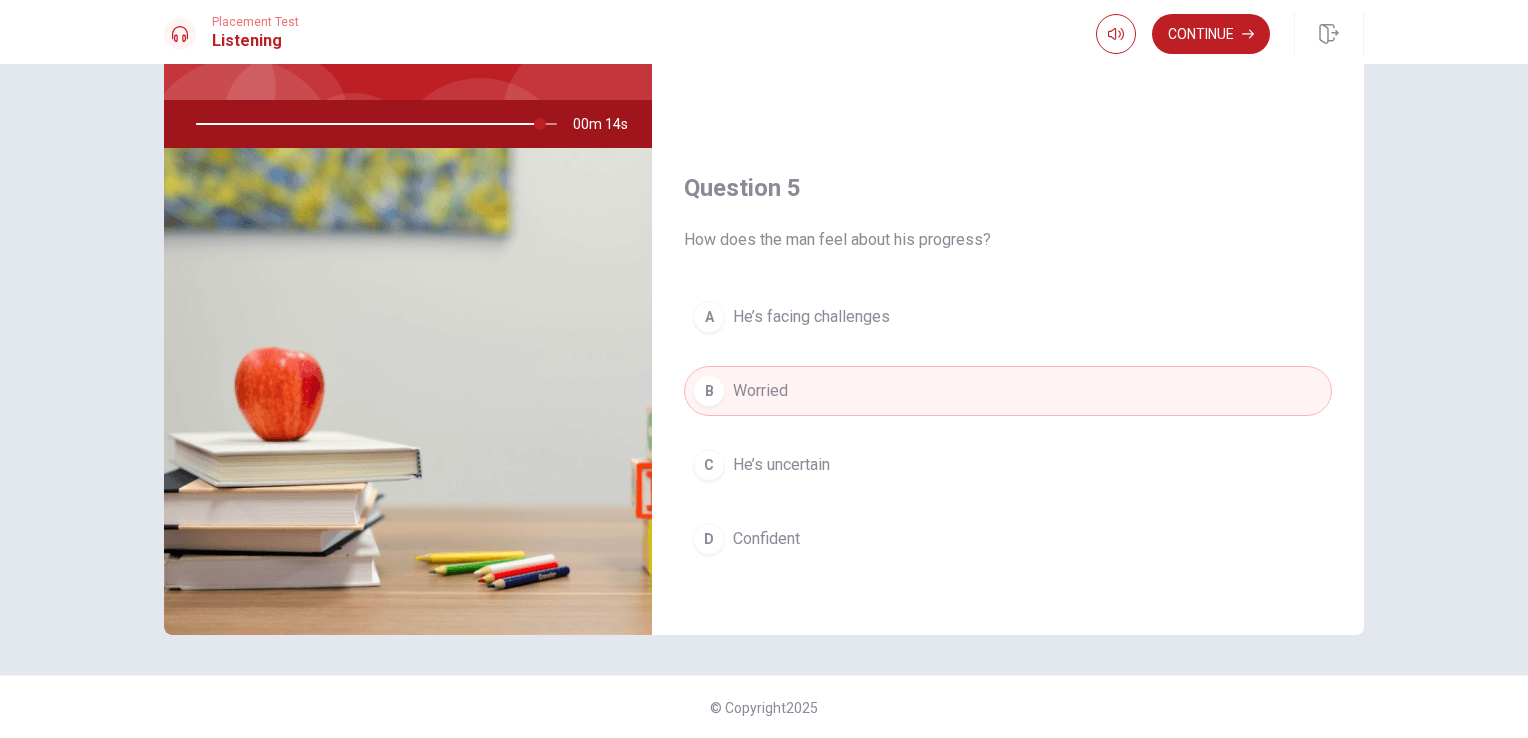 click on "He’s facing challenges" at bounding box center [811, 317] 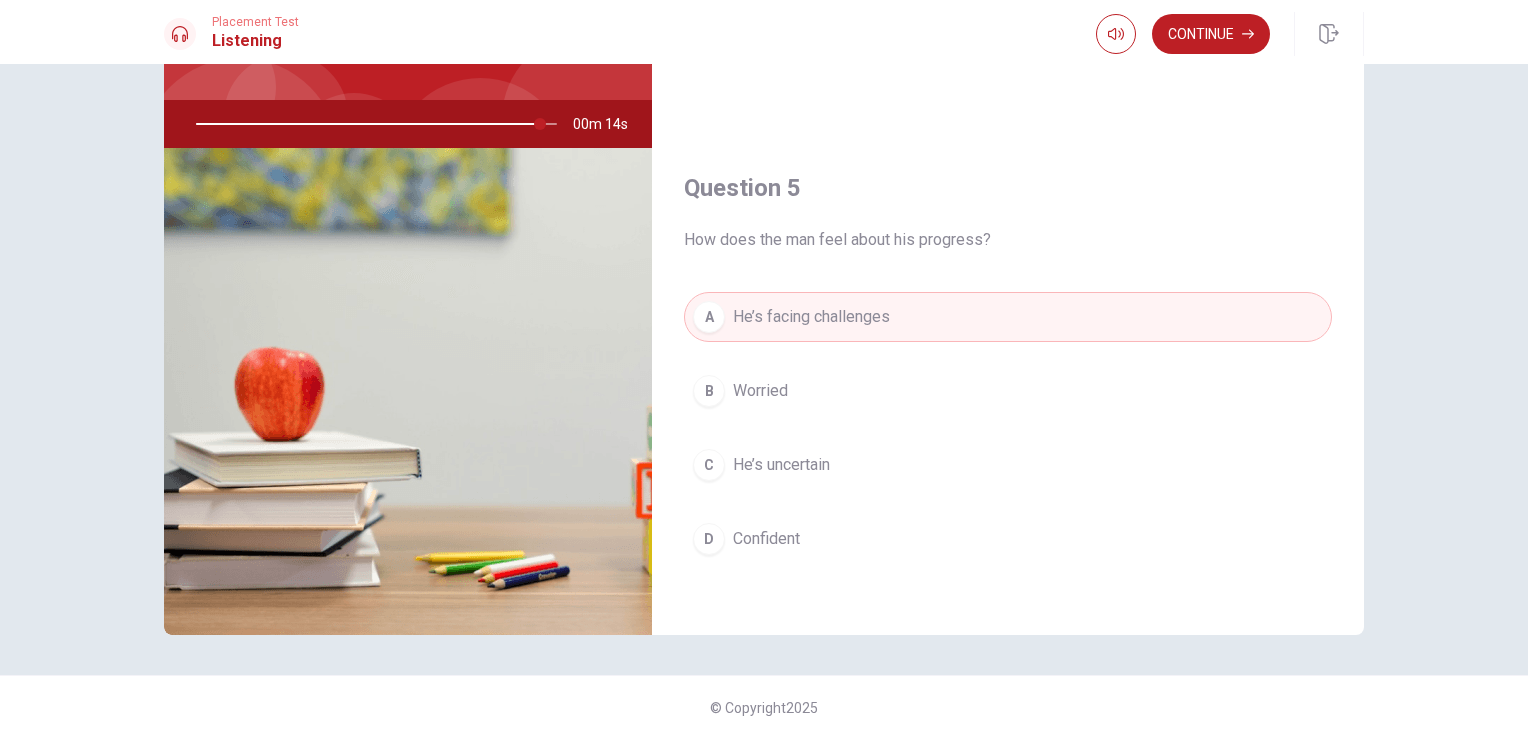 drag, startPoint x: 895, startPoint y: 382, endPoint x: 875, endPoint y: 404, distance: 29.732138 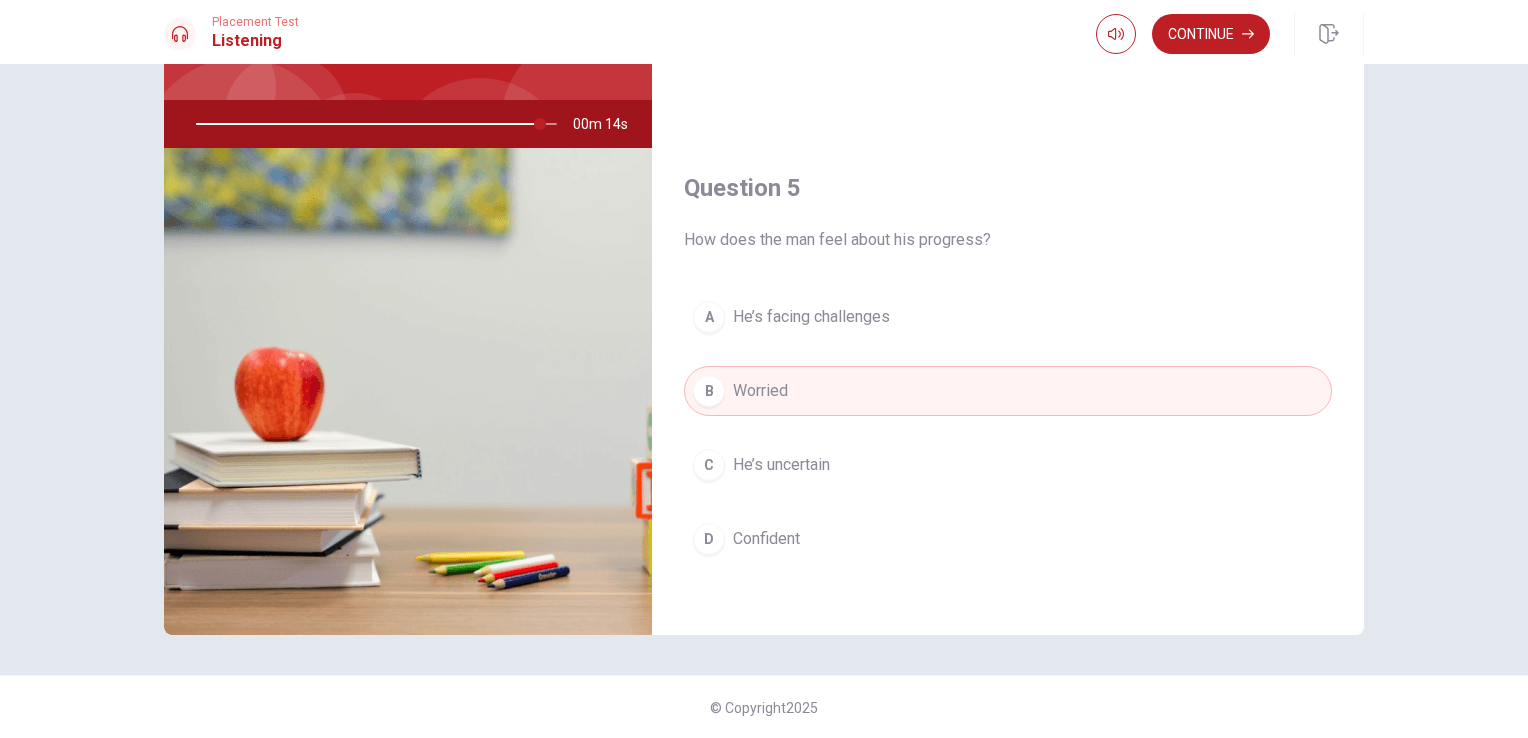 click on "He’s uncertain" at bounding box center [781, 465] 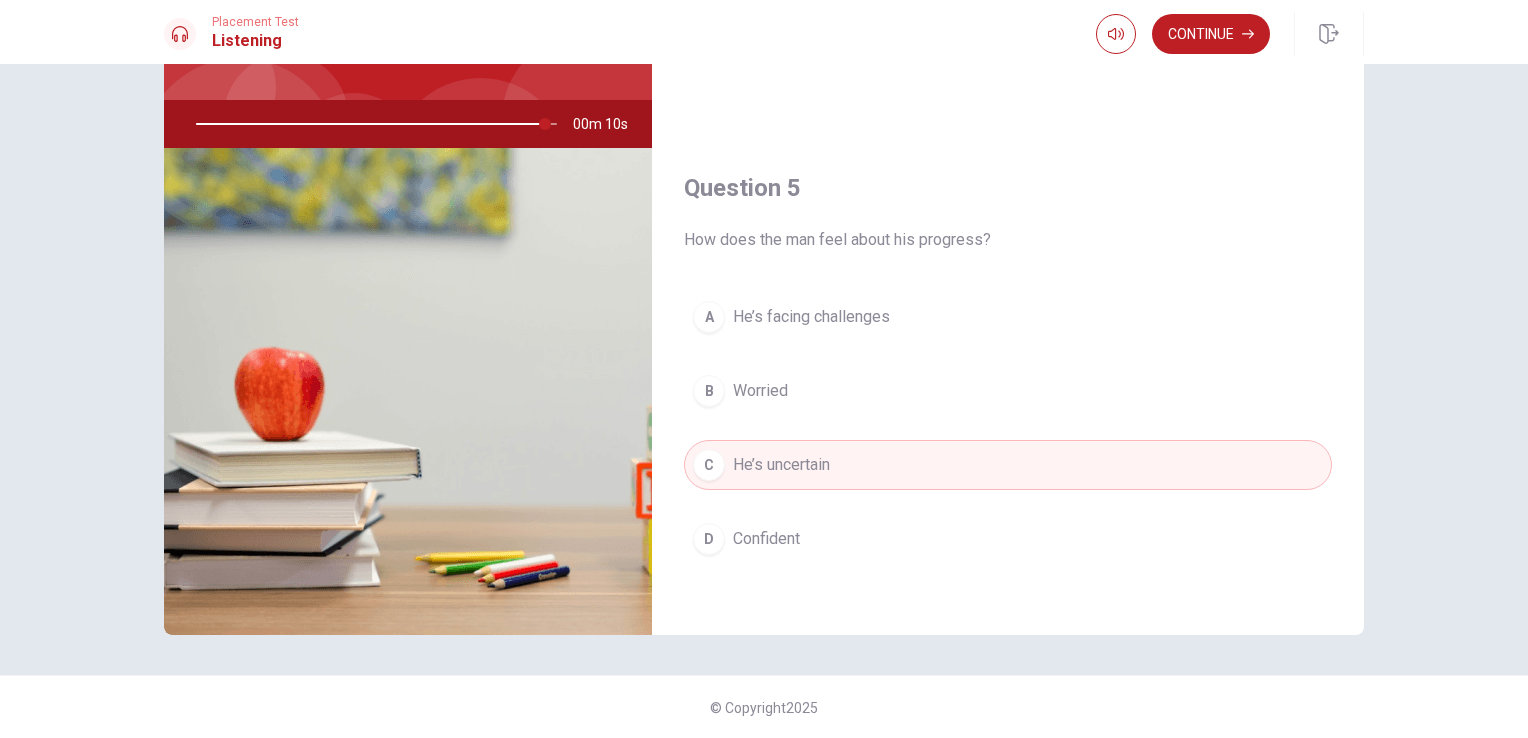 drag, startPoint x: 816, startPoint y: 298, endPoint x: 812, endPoint y: 286, distance: 12.649111 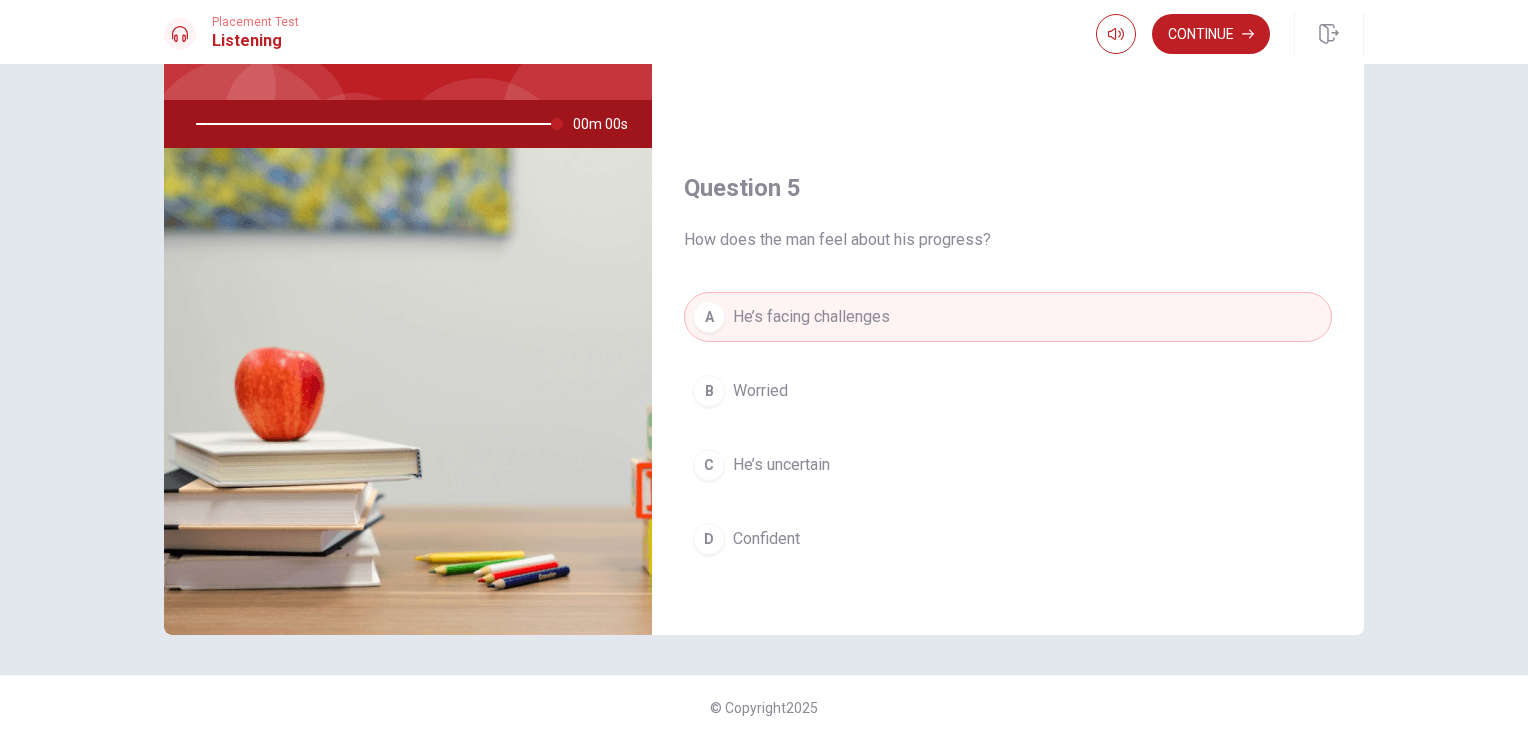 type on "0" 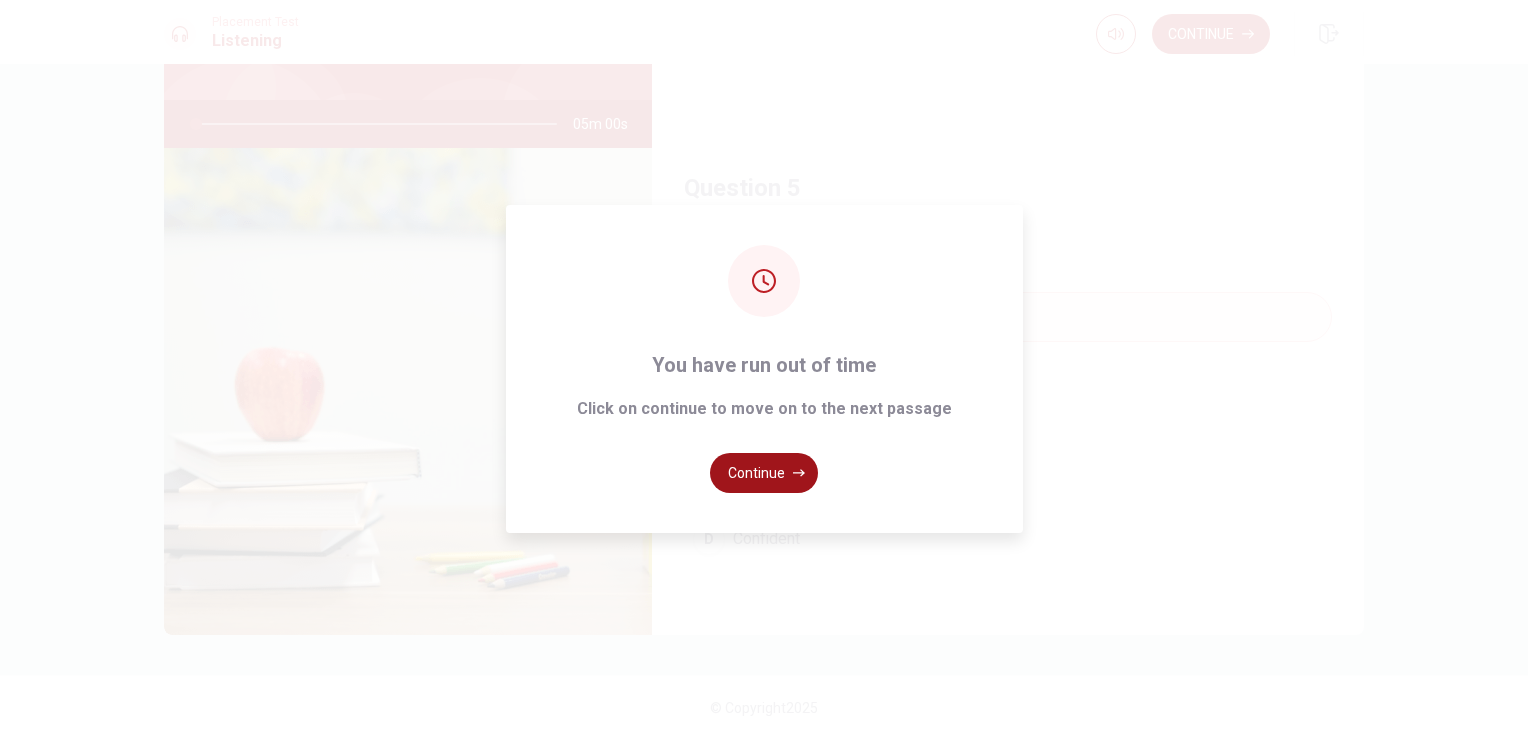 click on "Continue" at bounding box center (764, 473) 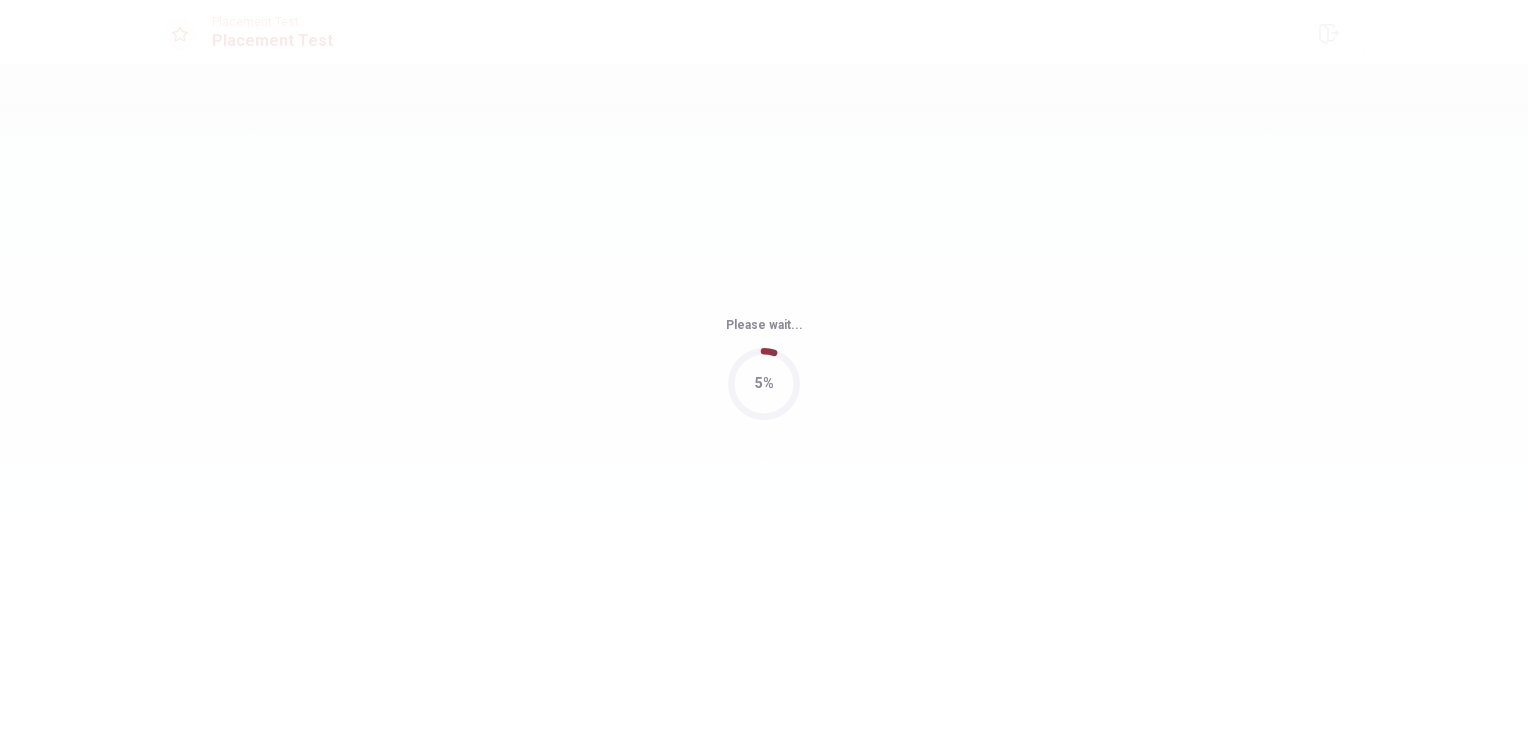 scroll, scrollTop: 0, scrollLeft: 0, axis: both 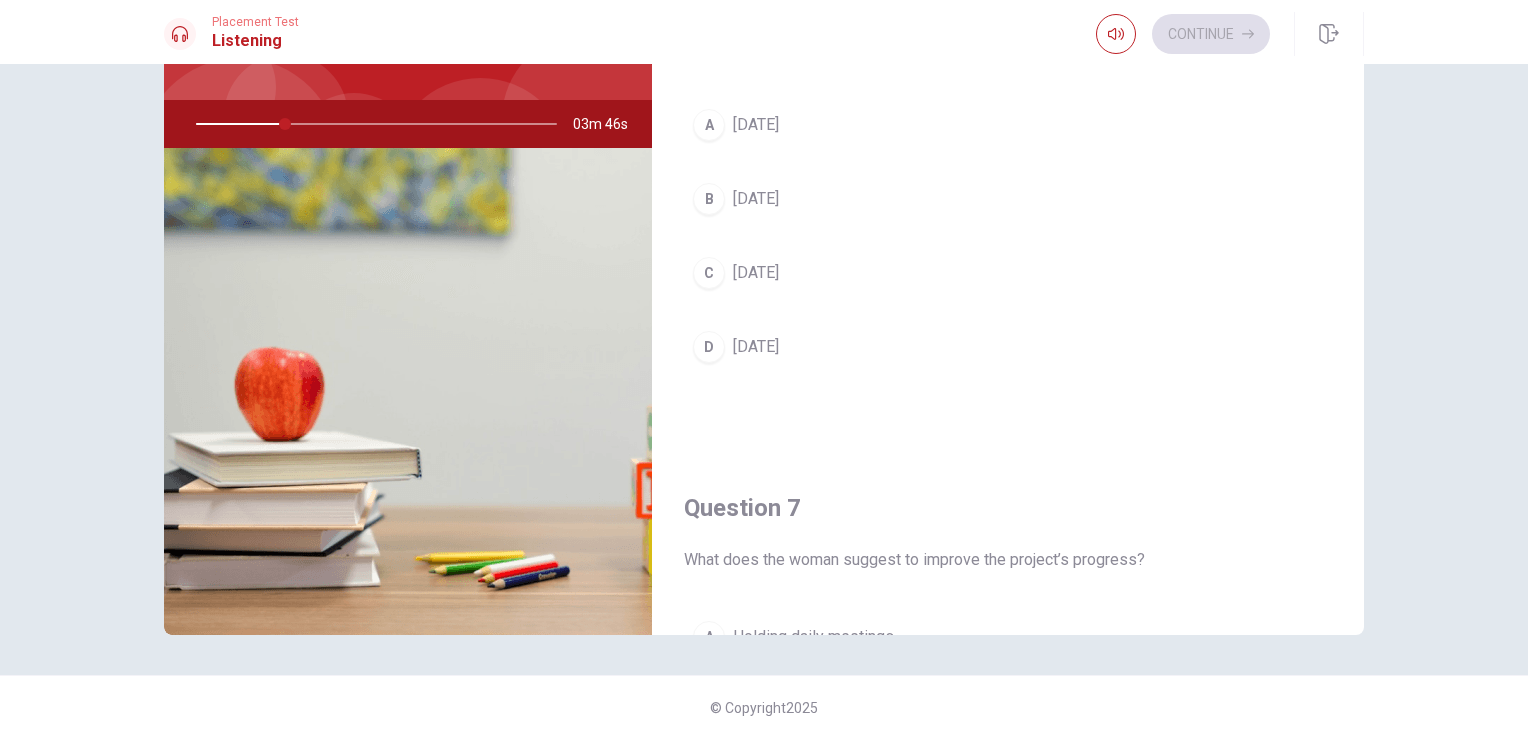 click 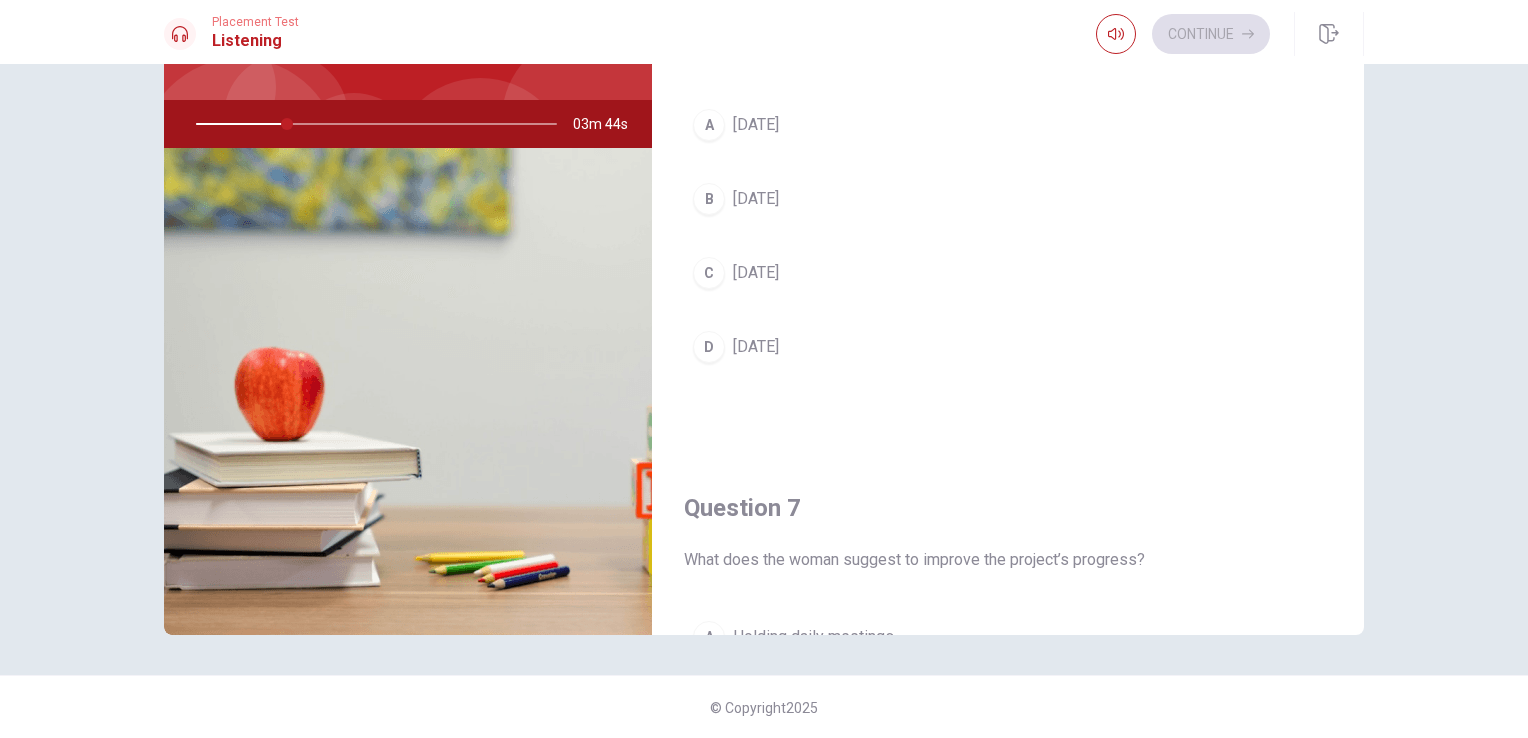 drag, startPoint x: 282, startPoint y: 126, endPoint x: 531, endPoint y: 151, distance: 250.25188 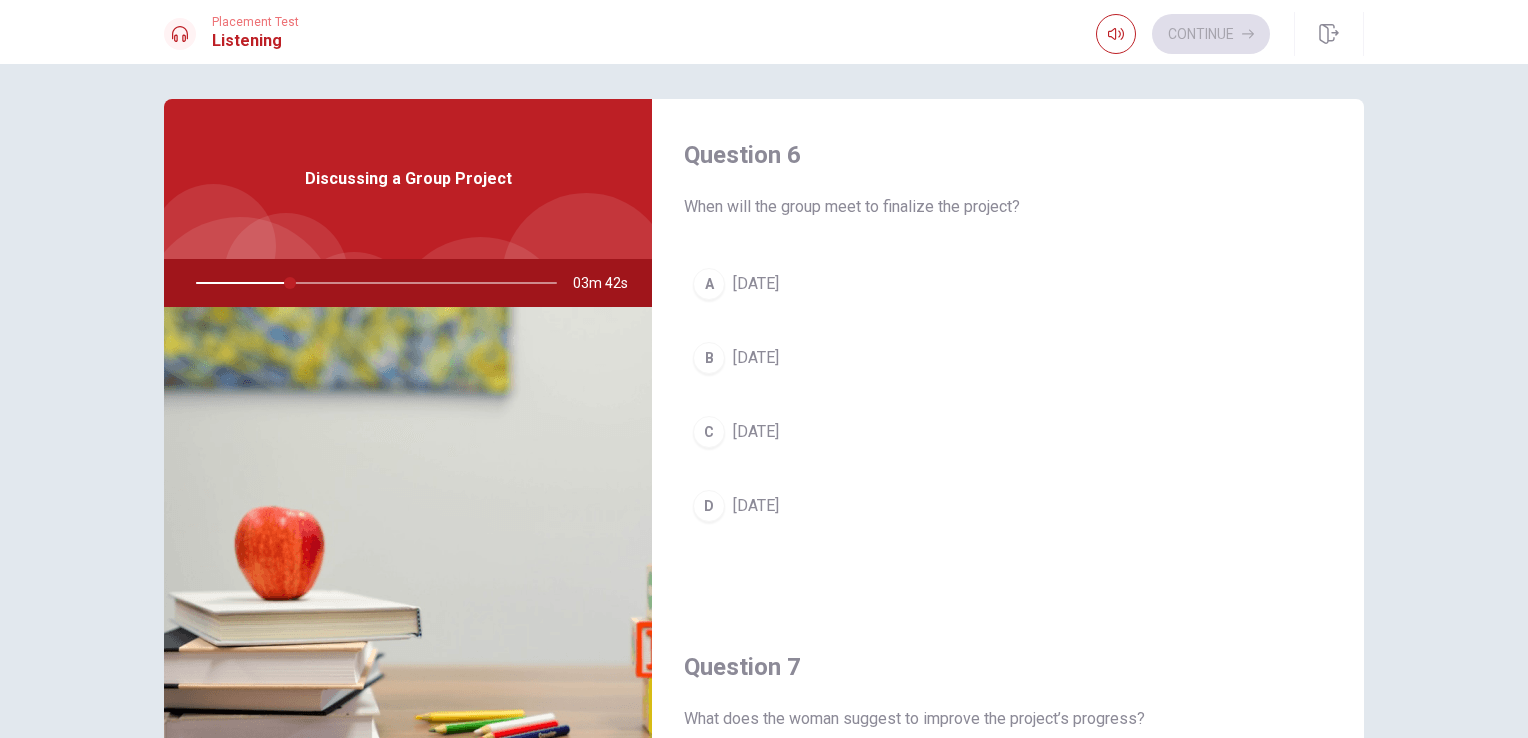 scroll, scrollTop: 0, scrollLeft: 0, axis: both 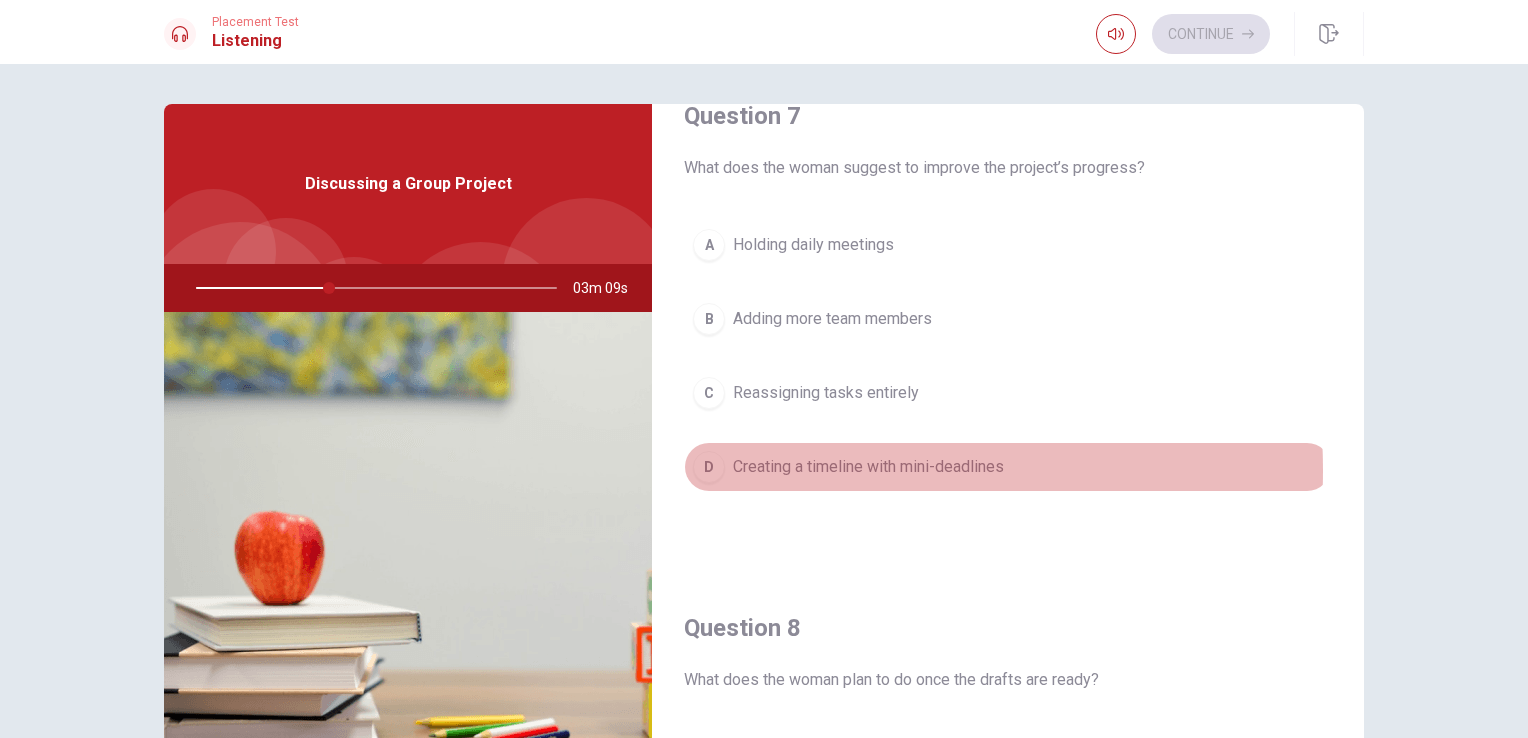 click on "Creating a timeline with mini-deadlines" at bounding box center [868, 467] 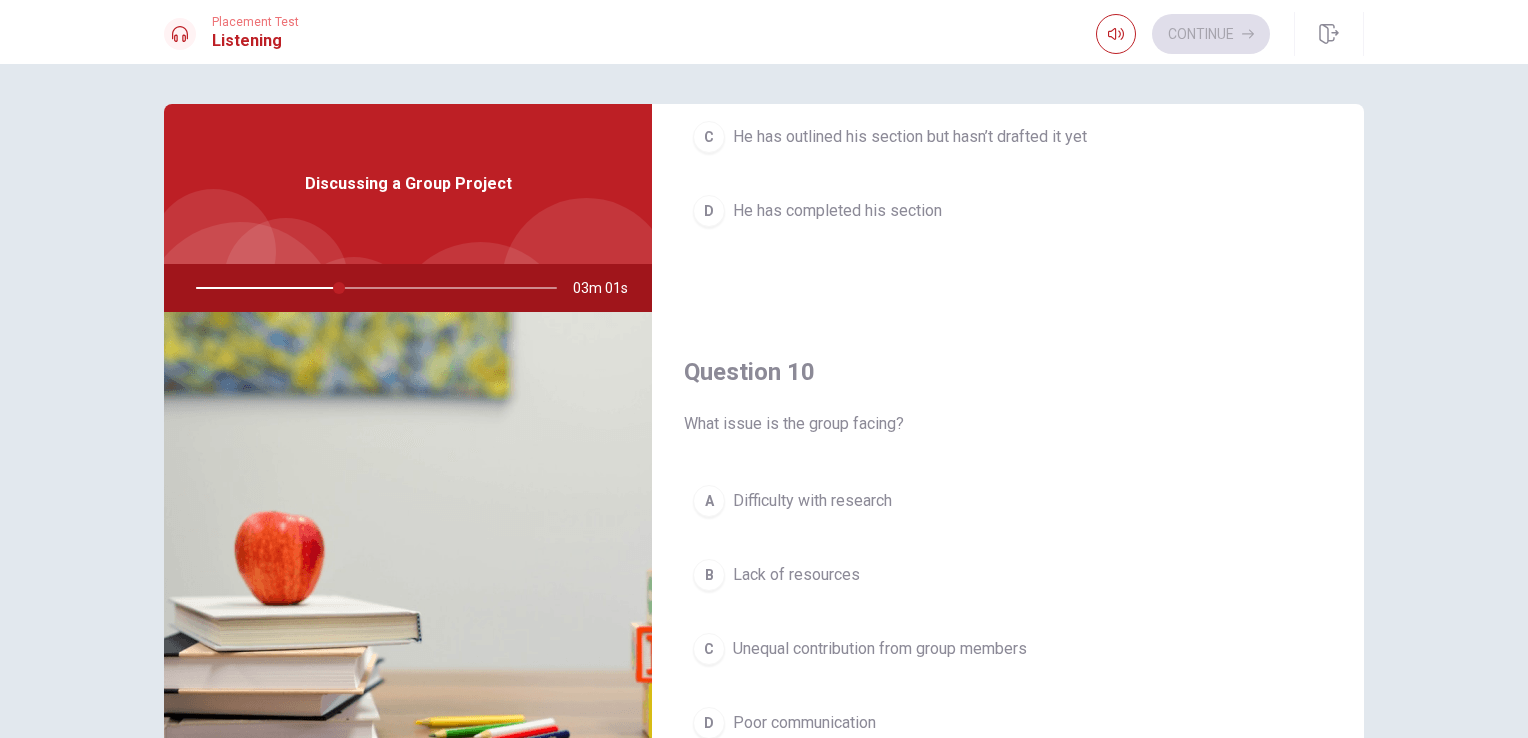 scroll, scrollTop: 1856, scrollLeft: 0, axis: vertical 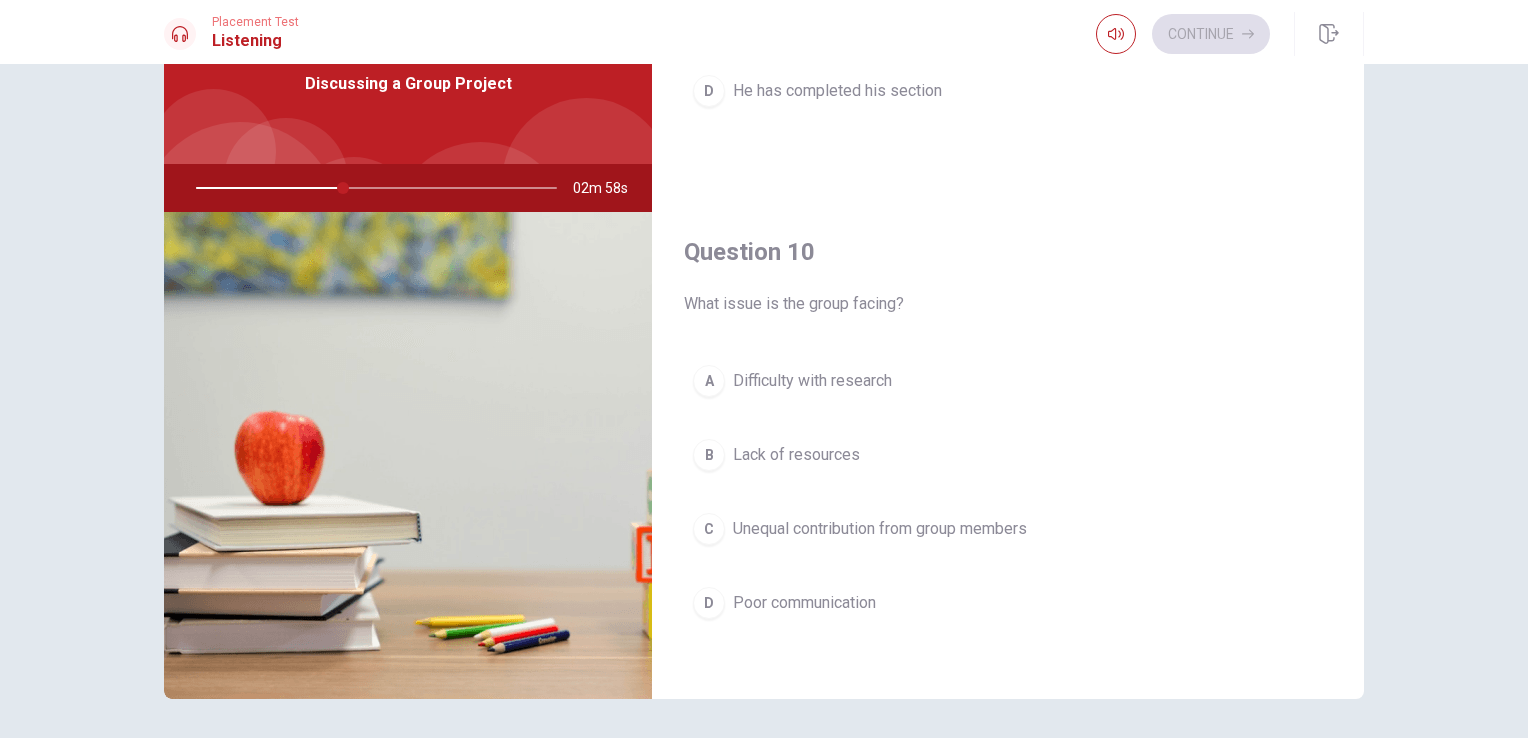 click on "Unequal contribution from group members" at bounding box center (880, 529) 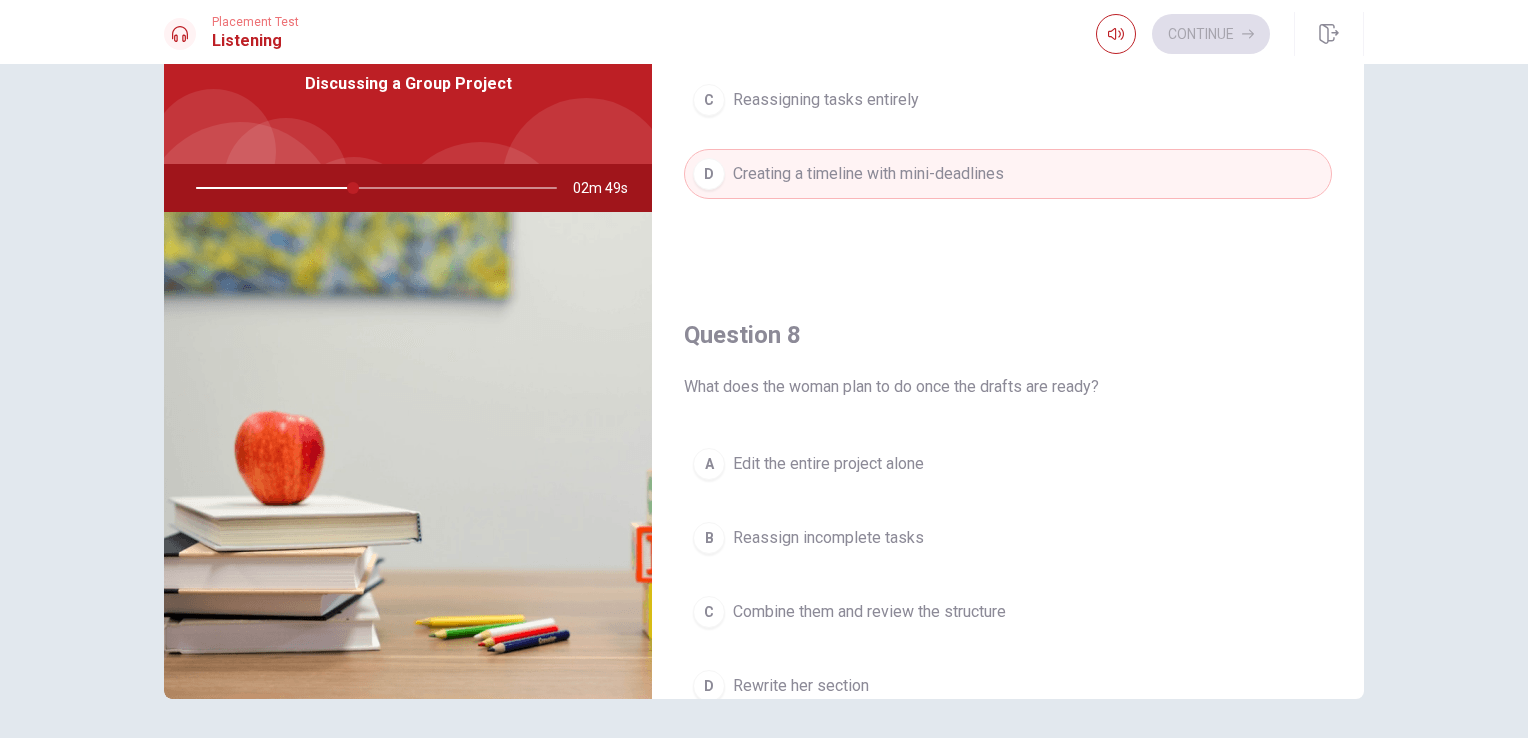scroll, scrollTop: 856, scrollLeft: 0, axis: vertical 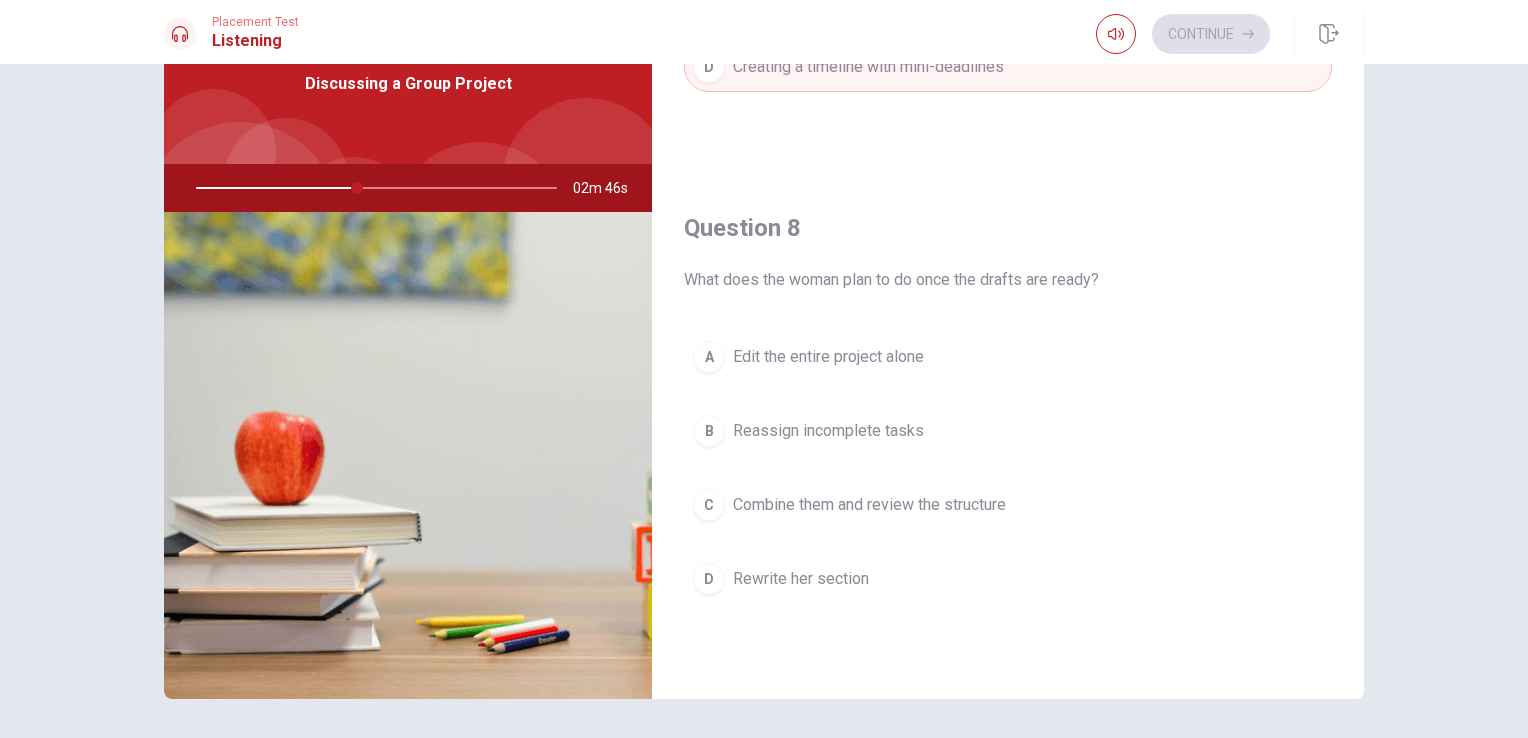 click on "Combine them and review the structure" at bounding box center [869, 505] 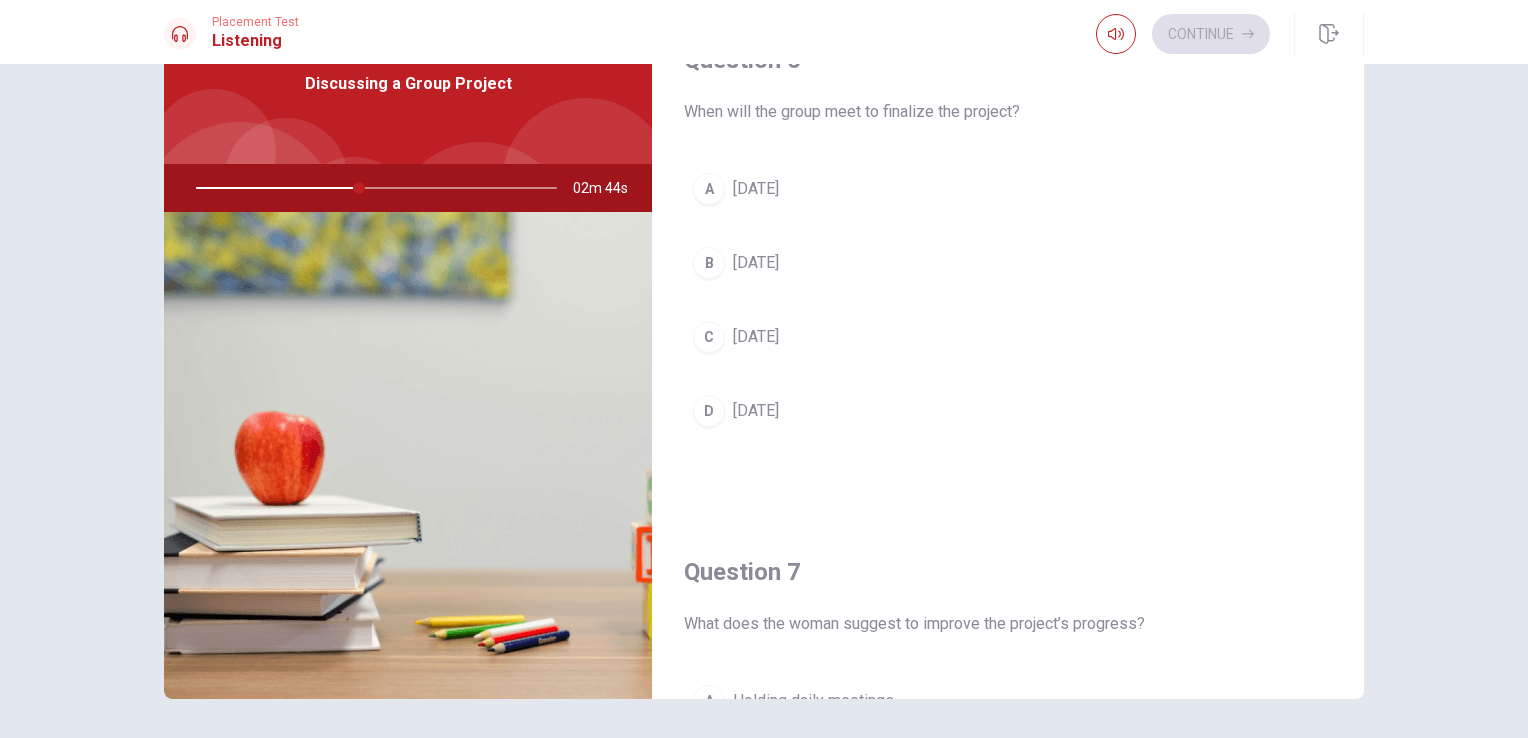 scroll, scrollTop: 0, scrollLeft: 0, axis: both 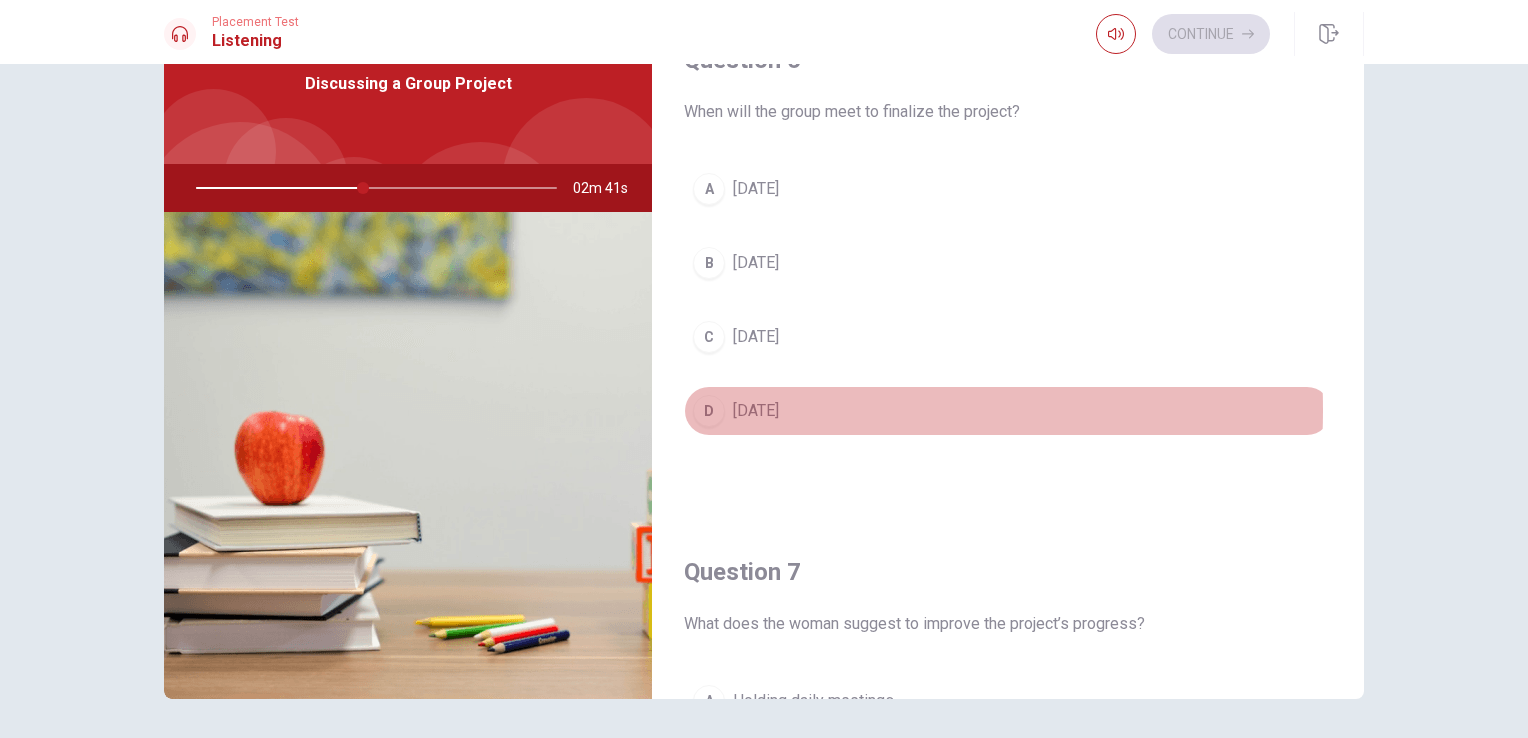 click on "[DATE]" at bounding box center (756, 411) 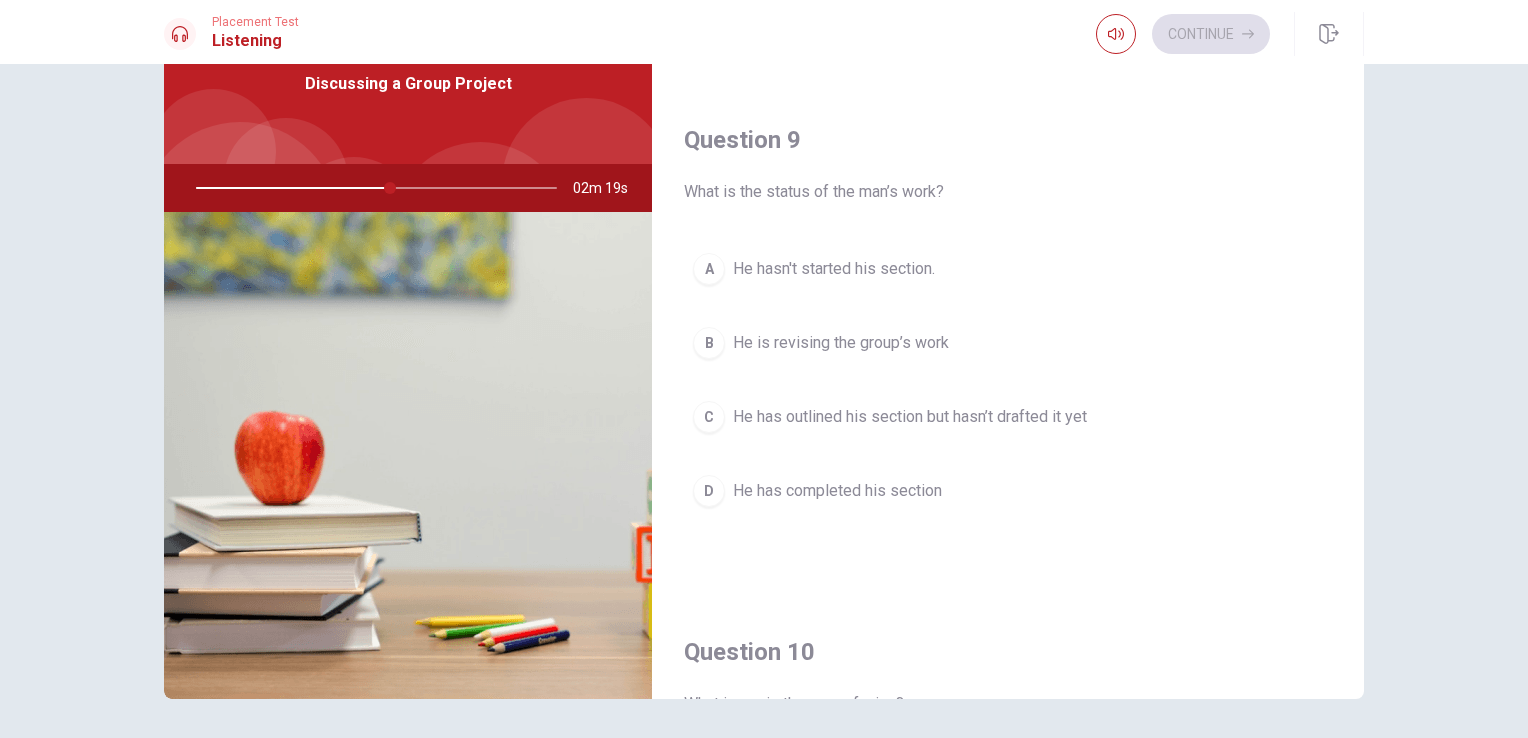 scroll, scrollTop: 1356, scrollLeft: 0, axis: vertical 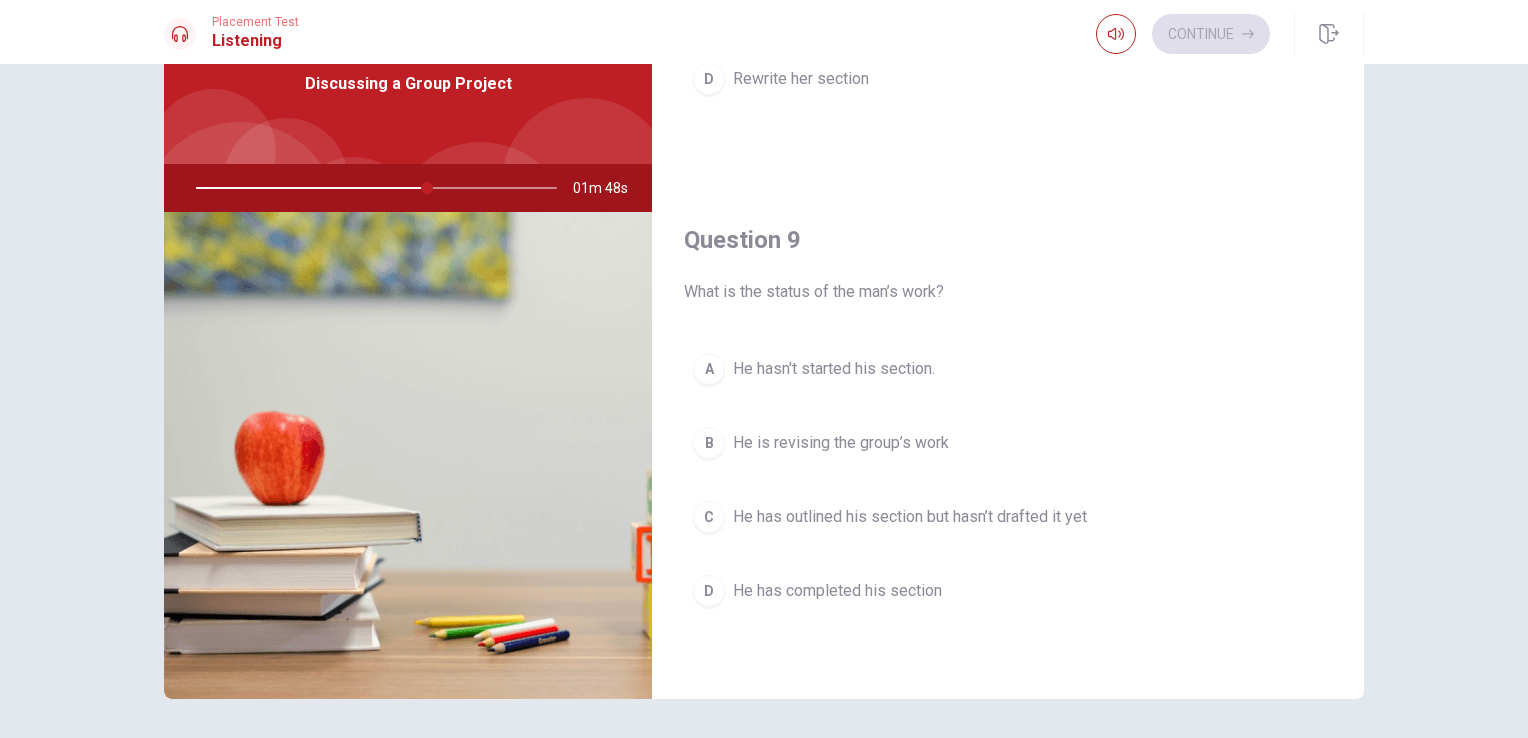 click on "He has outlined his section but hasn’t drafted it yet" at bounding box center [910, 517] 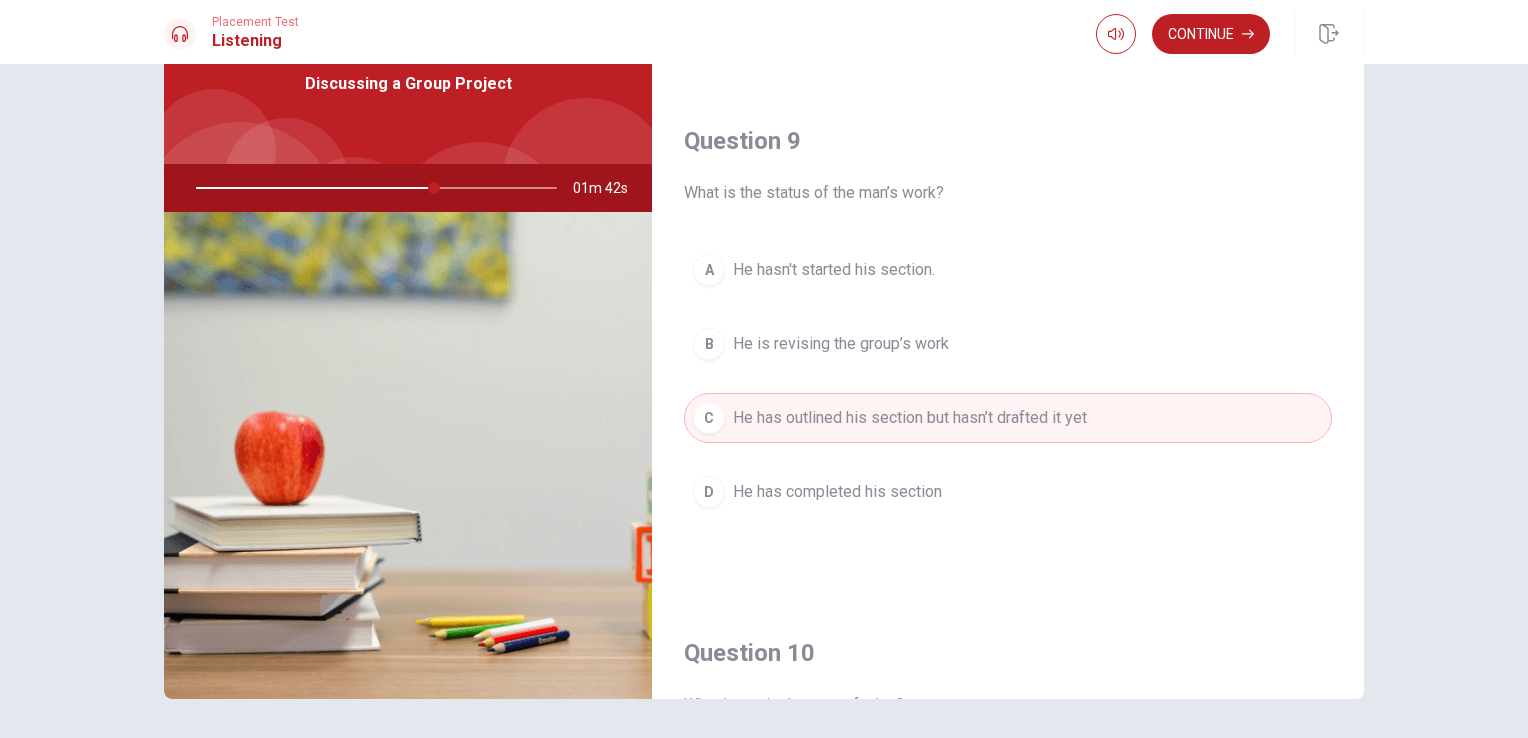 scroll, scrollTop: 1500, scrollLeft: 0, axis: vertical 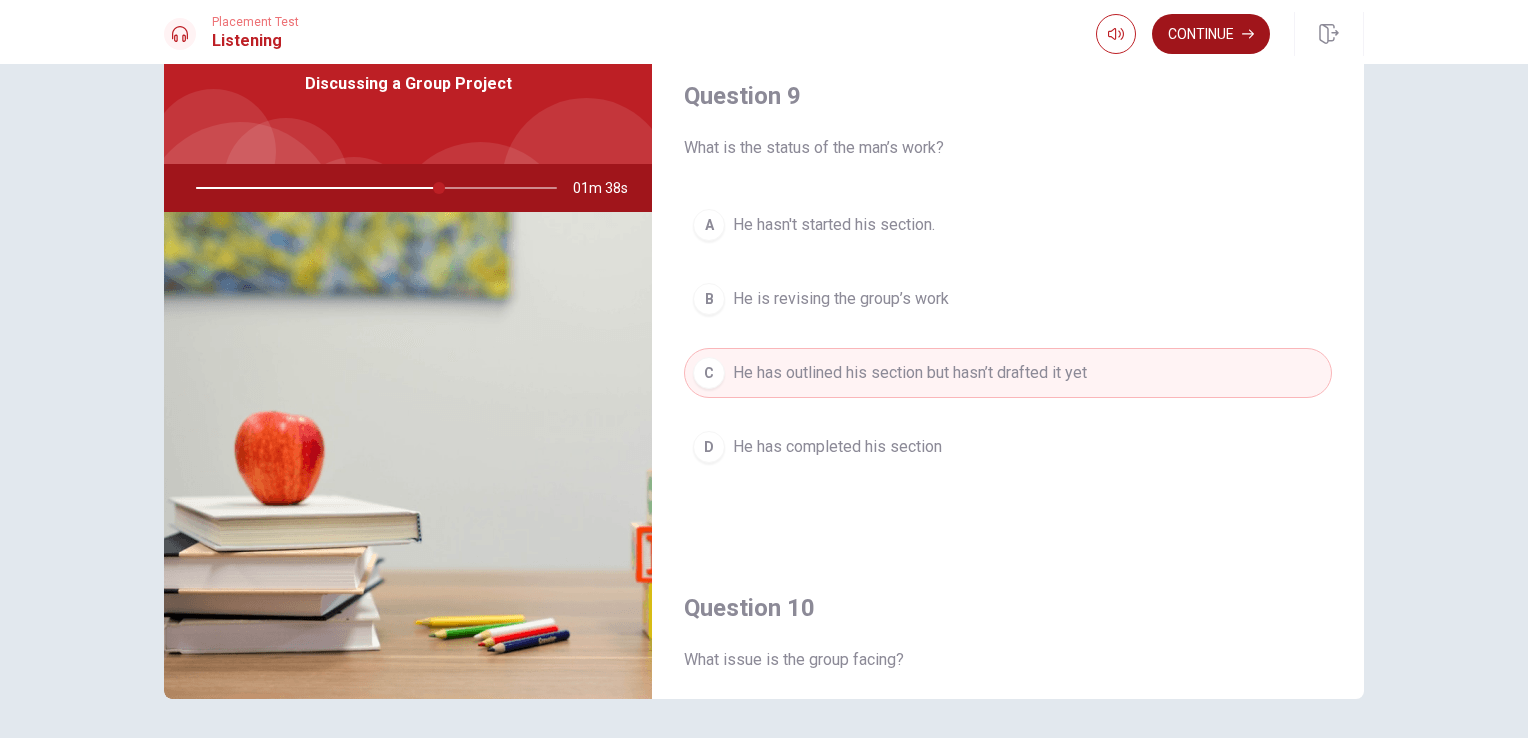click on "Continue" at bounding box center (1211, 34) 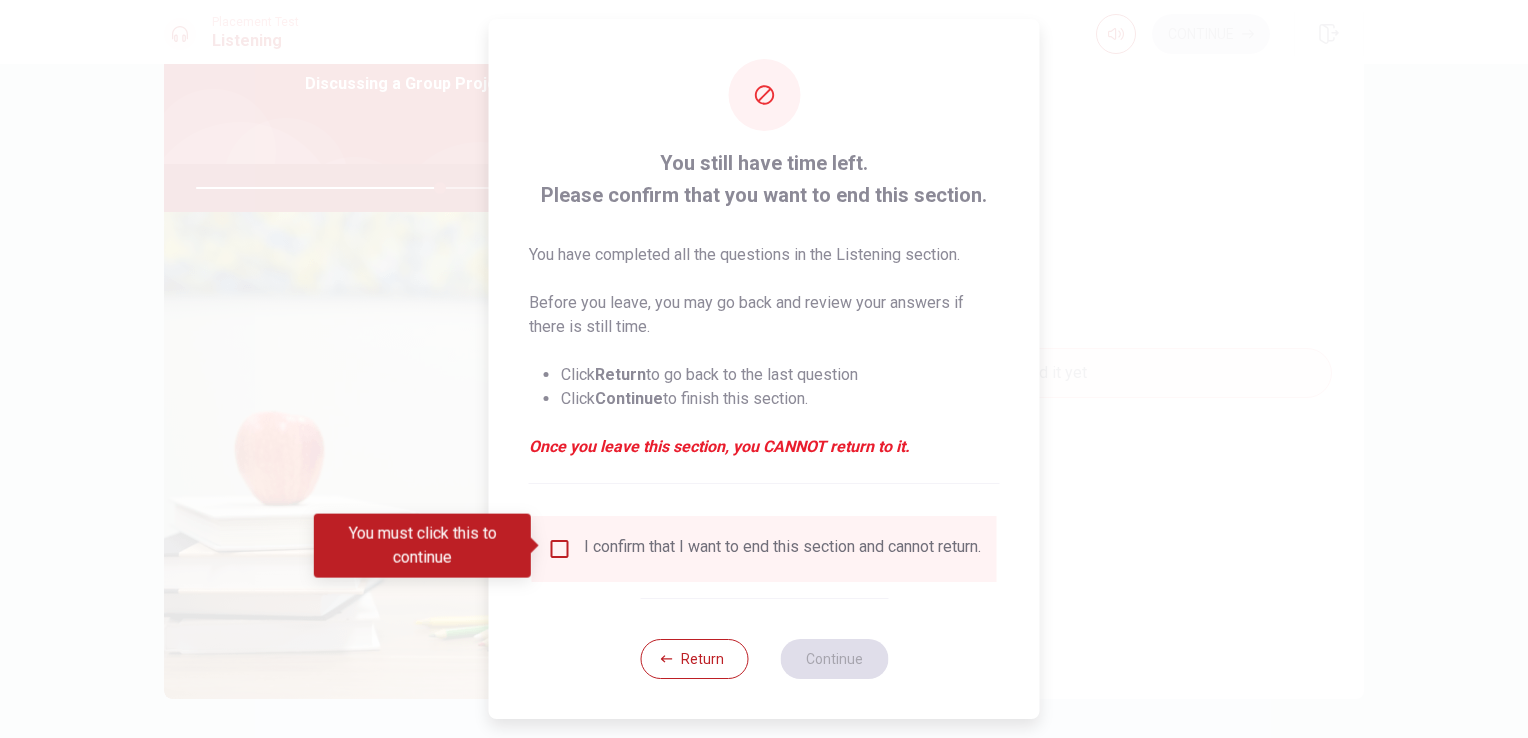 click on "I confirm that I want to end this section and cannot return." at bounding box center (782, 549) 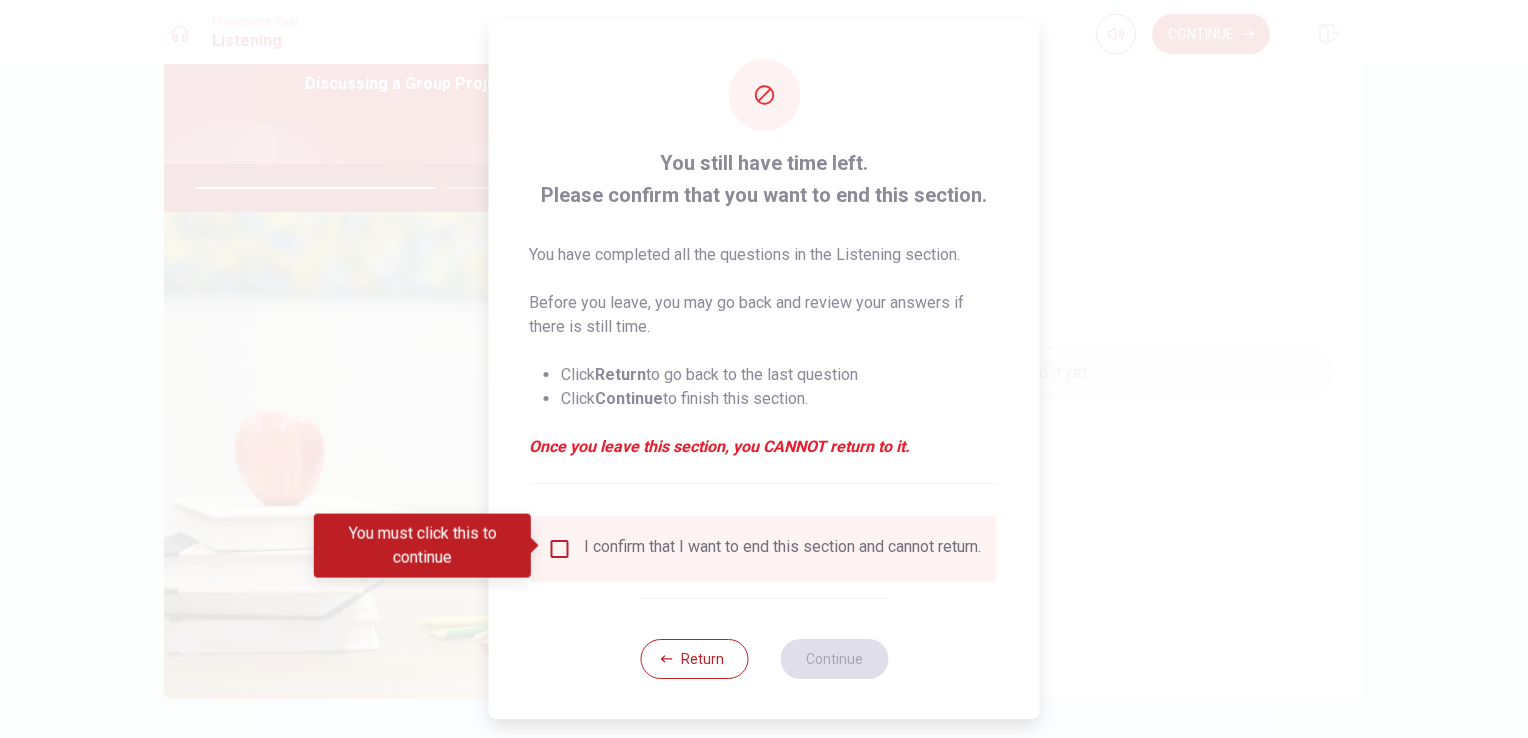click at bounding box center (536, 546) 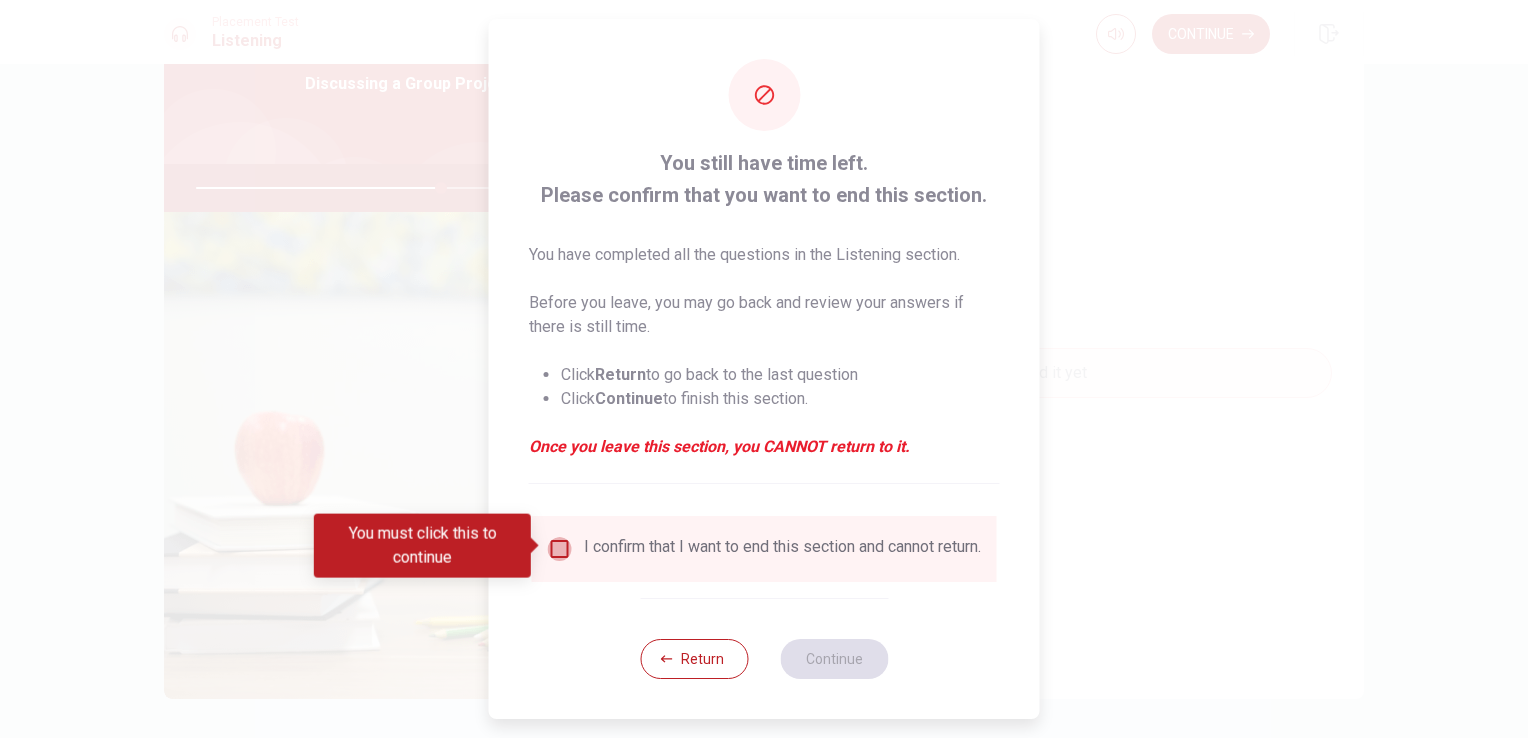 click at bounding box center (560, 549) 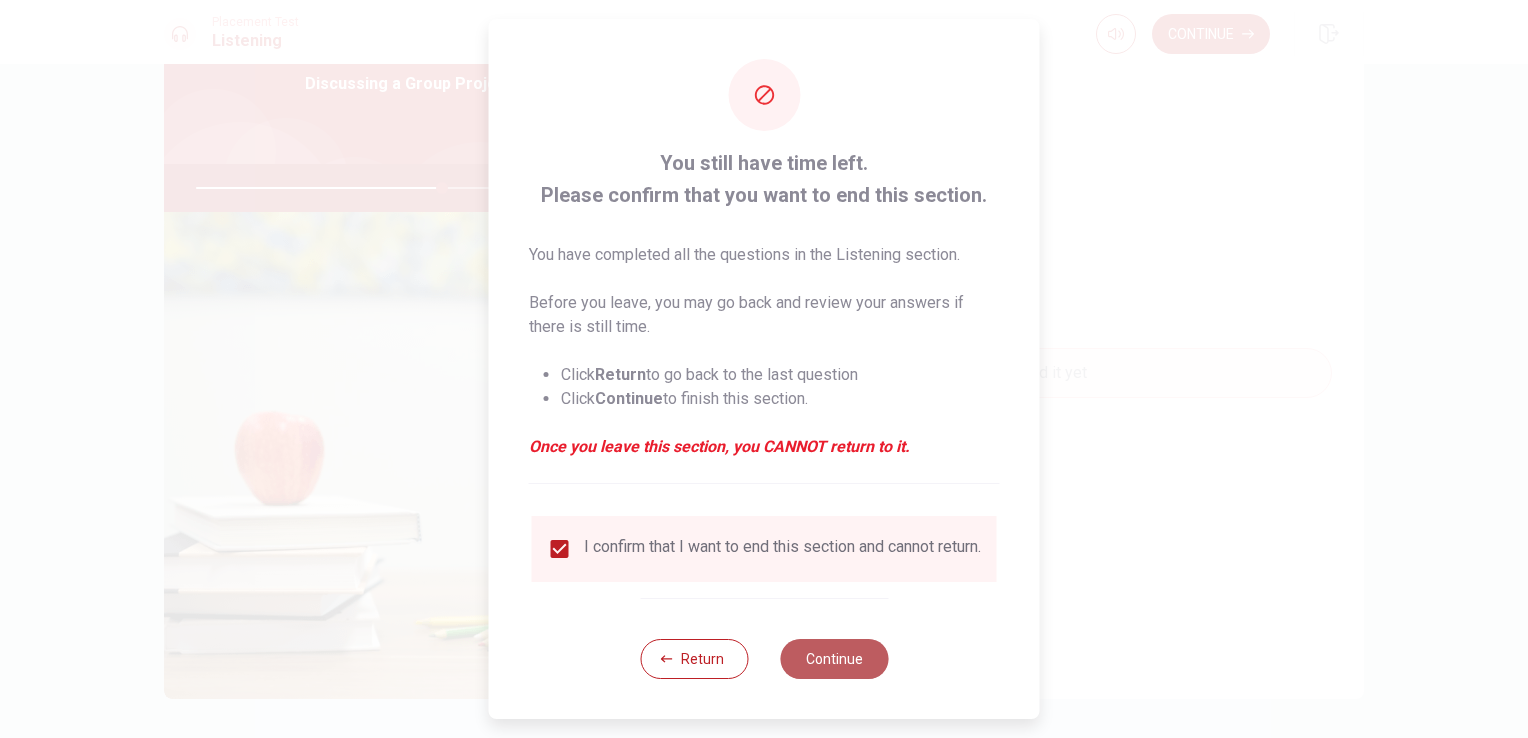 click on "Continue" at bounding box center (834, 659) 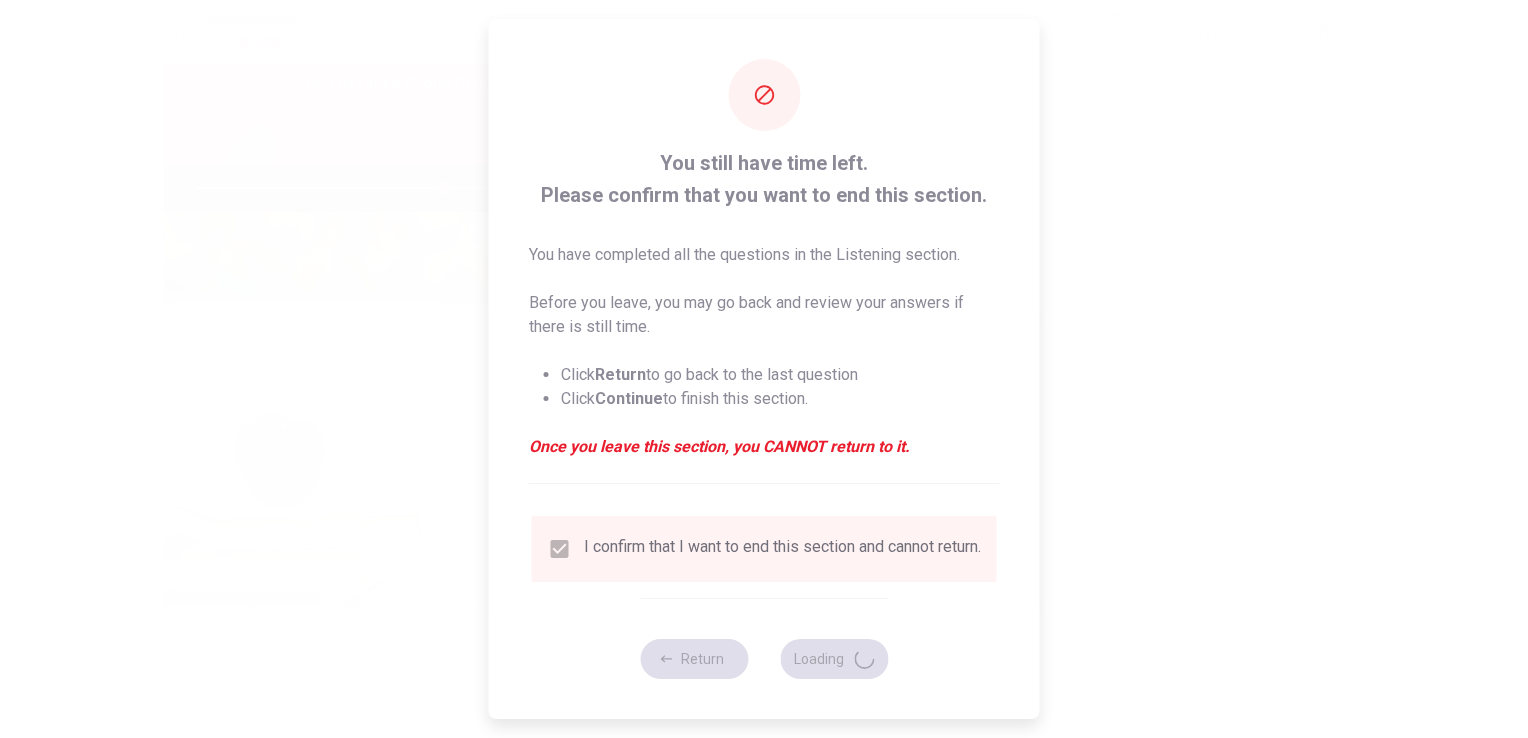 type on "69" 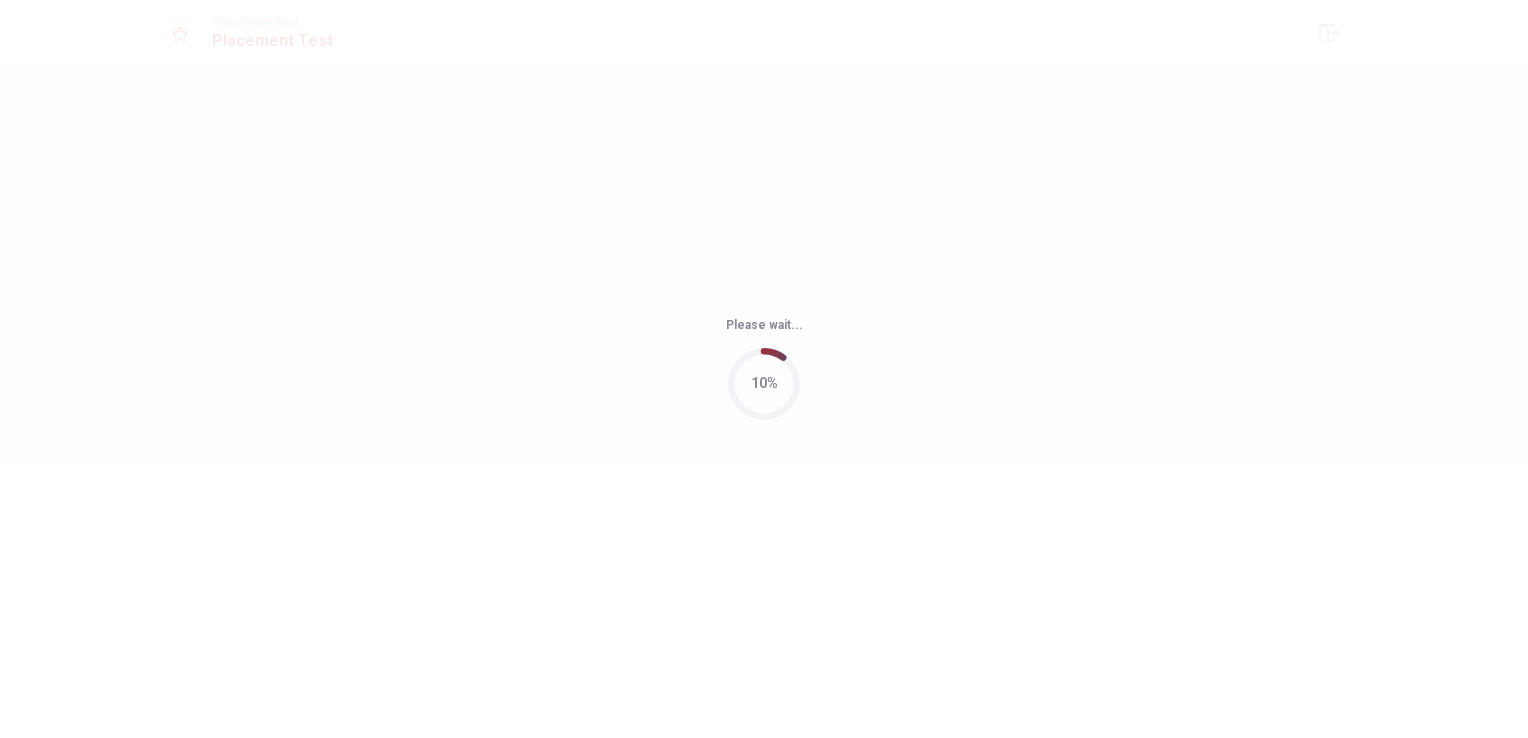 scroll, scrollTop: 0, scrollLeft: 0, axis: both 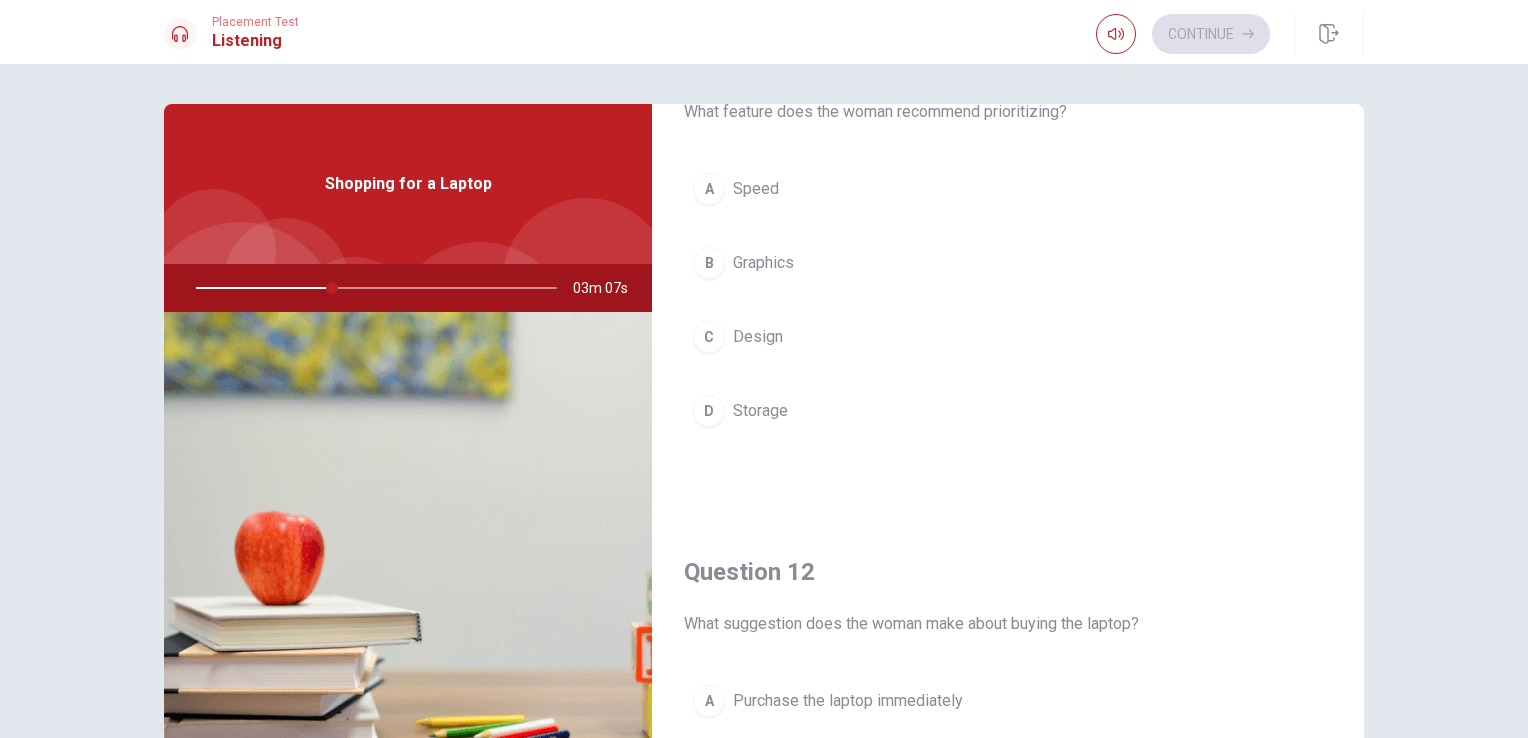 click on "Storage" at bounding box center (760, 411) 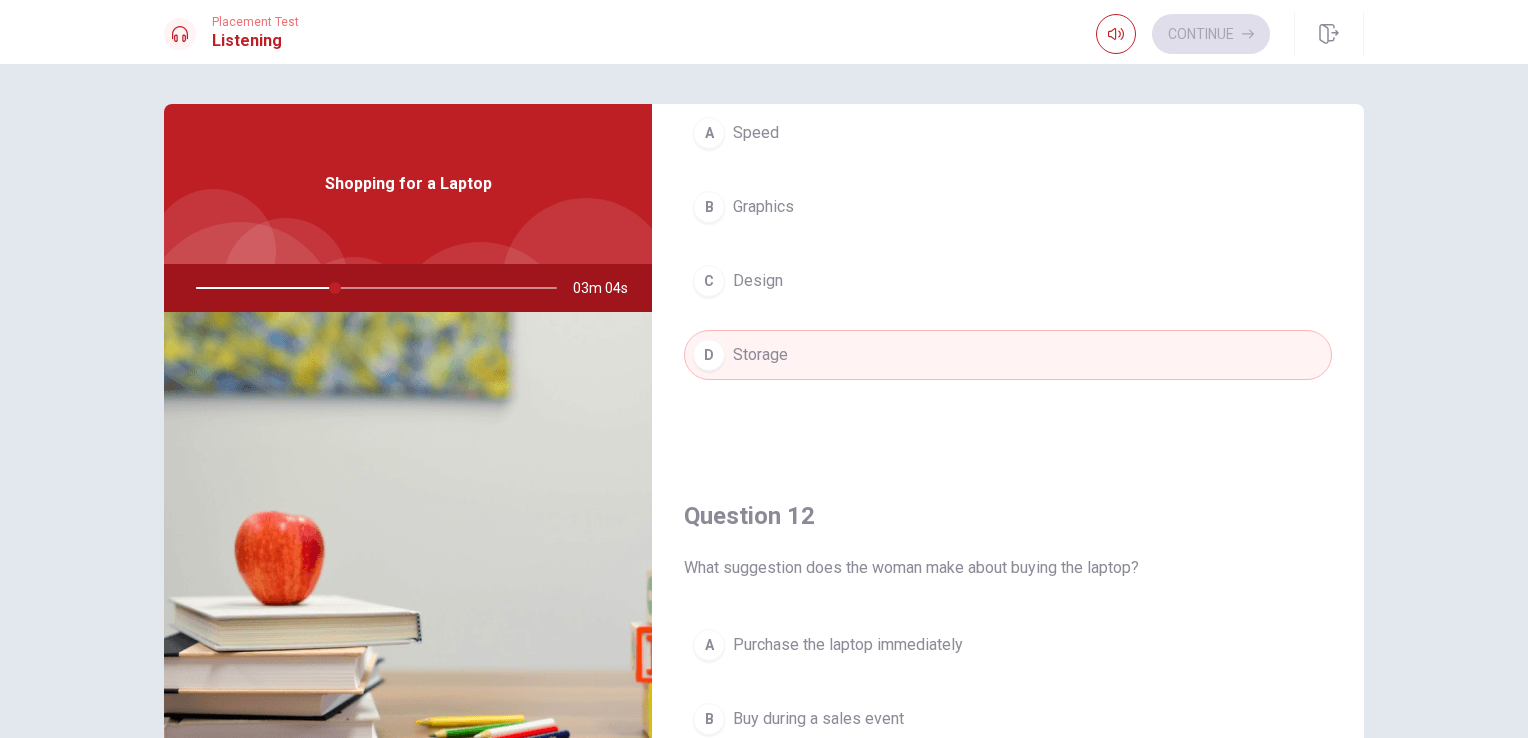 scroll, scrollTop: 100, scrollLeft: 0, axis: vertical 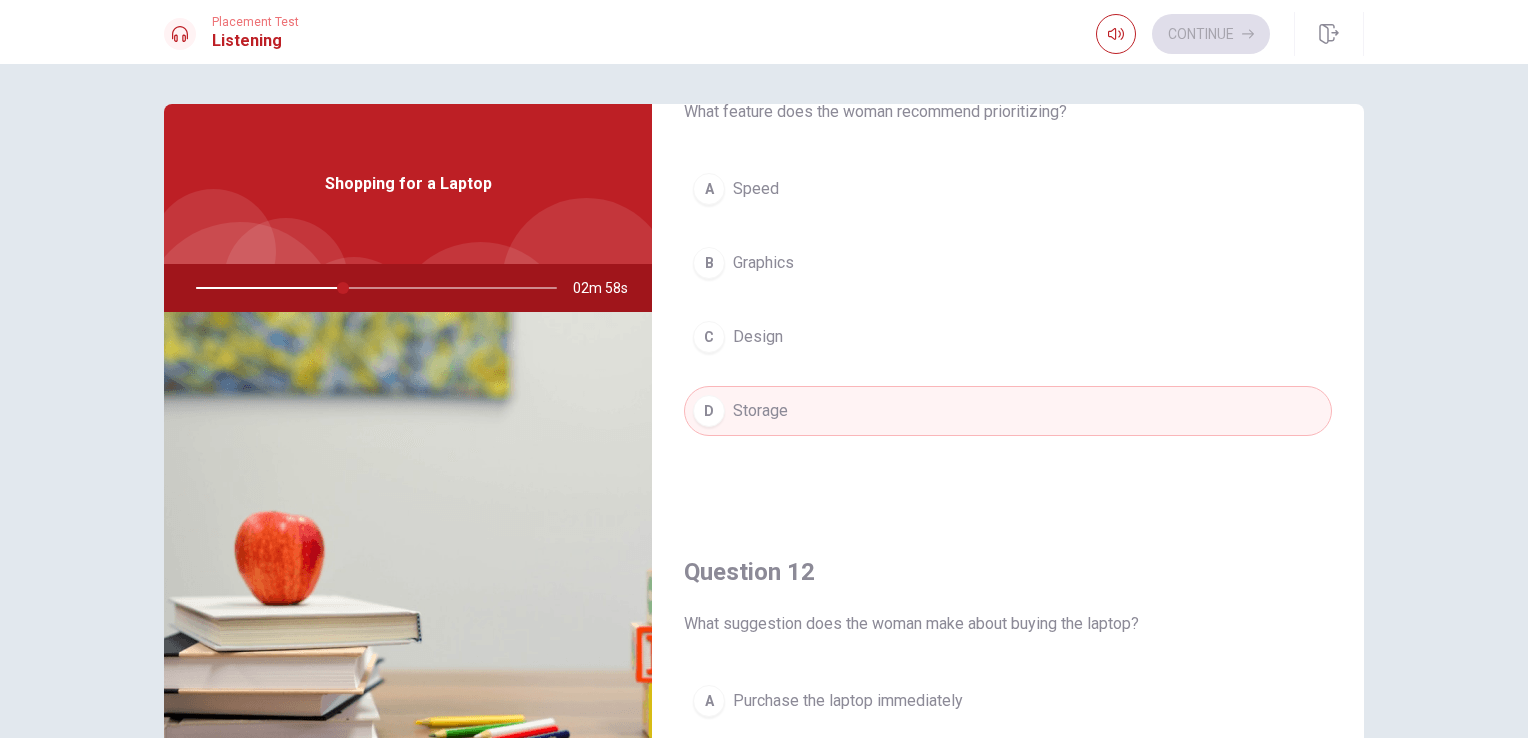click on "Speed" at bounding box center [756, 189] 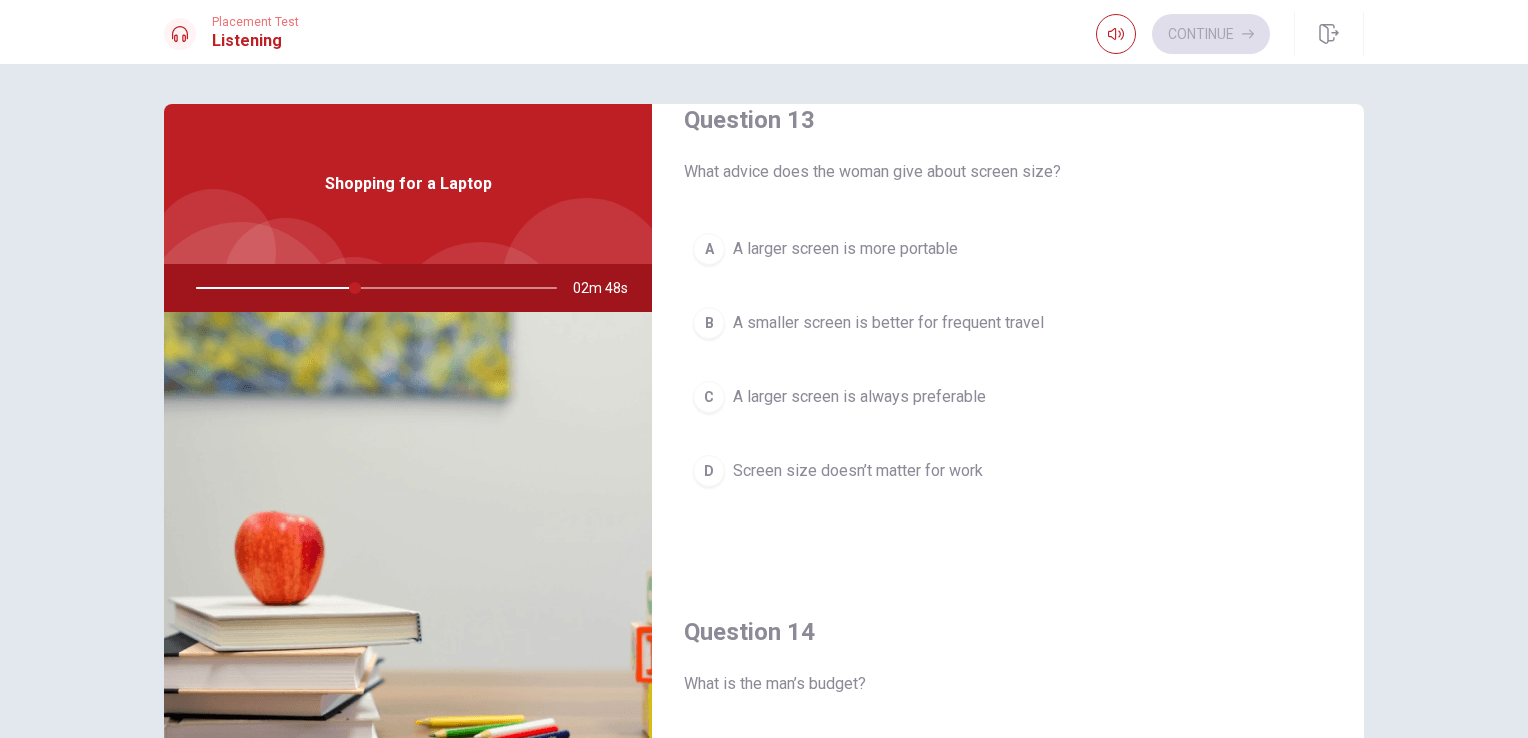 scroll, scrollTop: 1100, scrollLeft: 0, axis: vertical 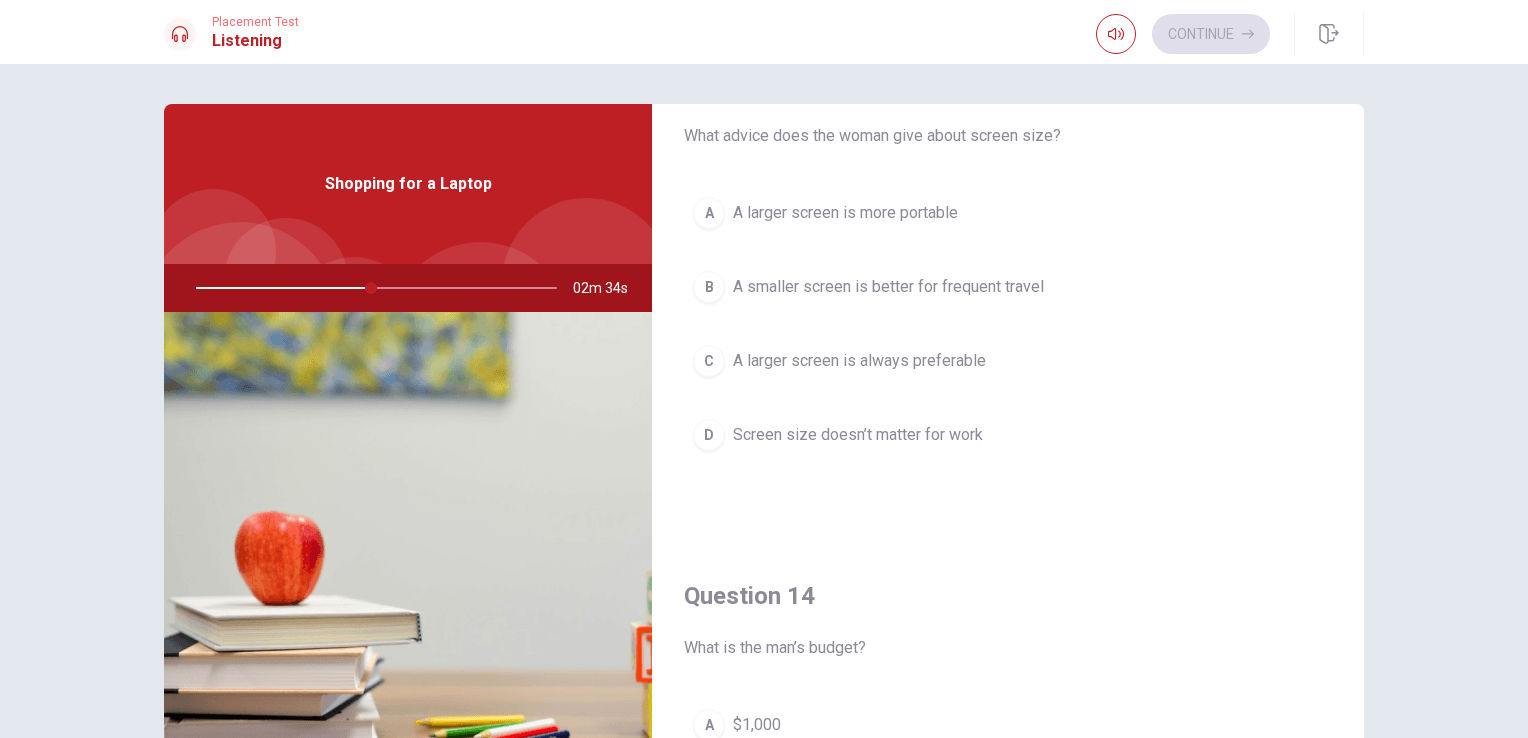click on "A smaller screen is better for frequent travel" at bounding box center (888, 287) 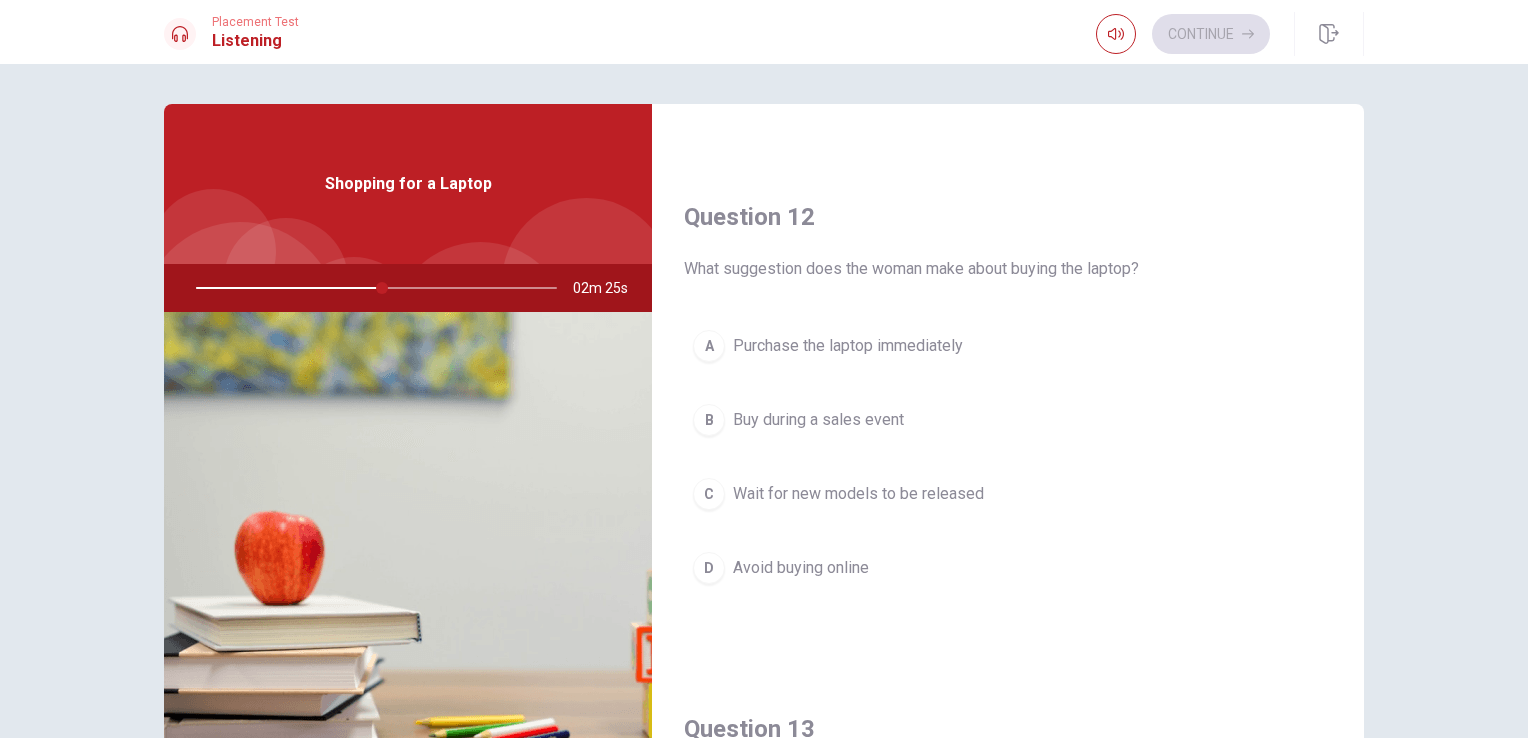 scroll, scrollTop: 500, scrollLeft: 0, axis: vertical 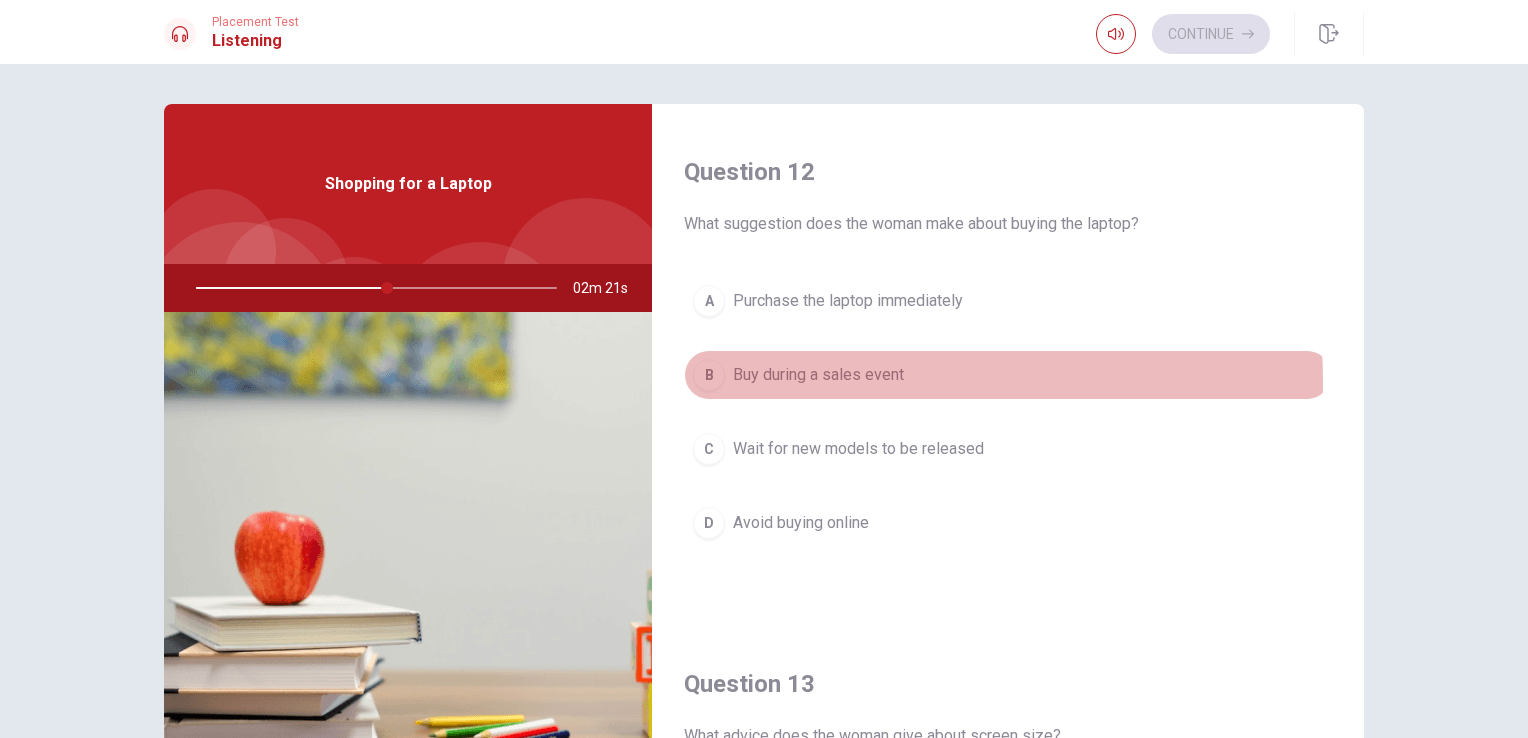 click on "Buy during a sales event" at bounding box center [818, 375] 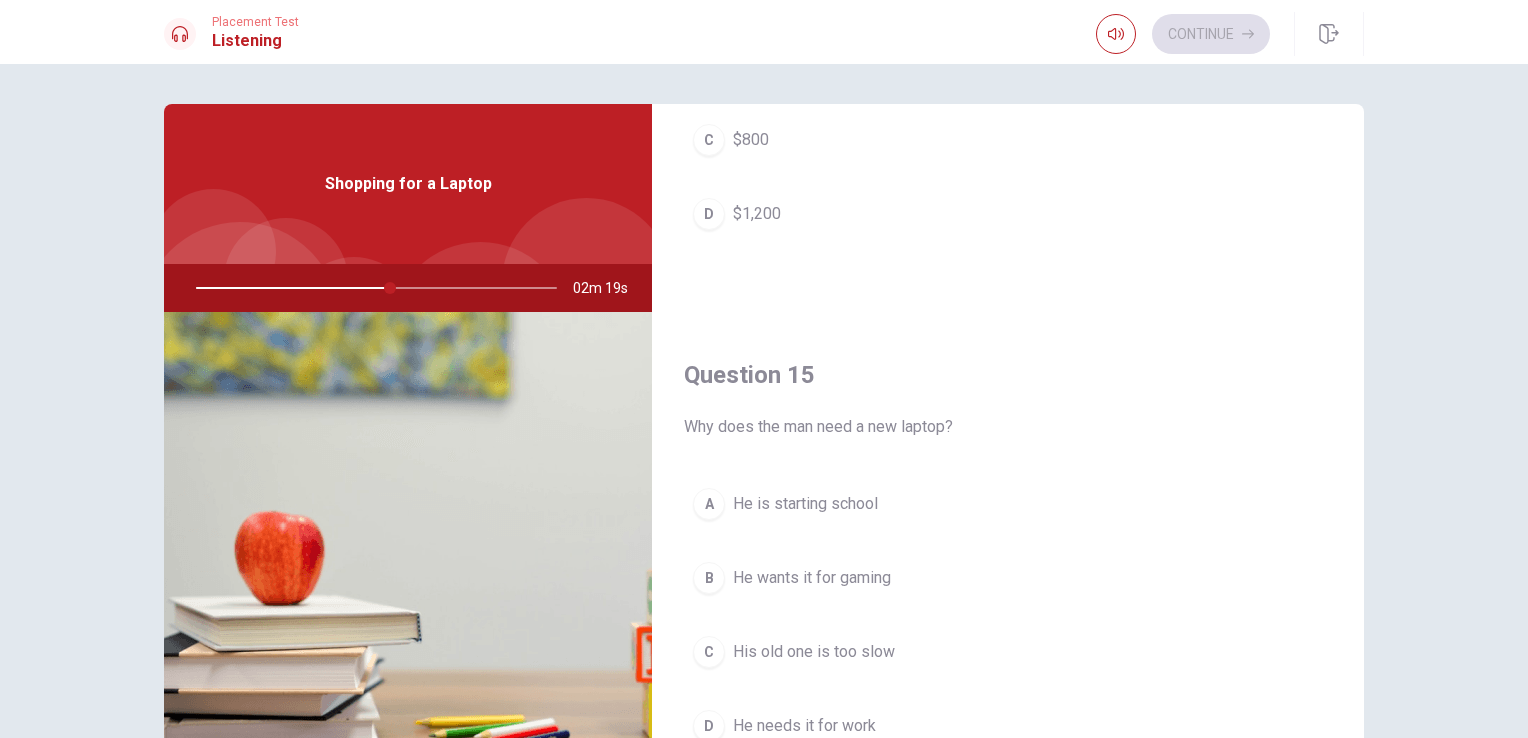 scroll, scrollTop: 1856, scrollLeft: 0, axis: vertical 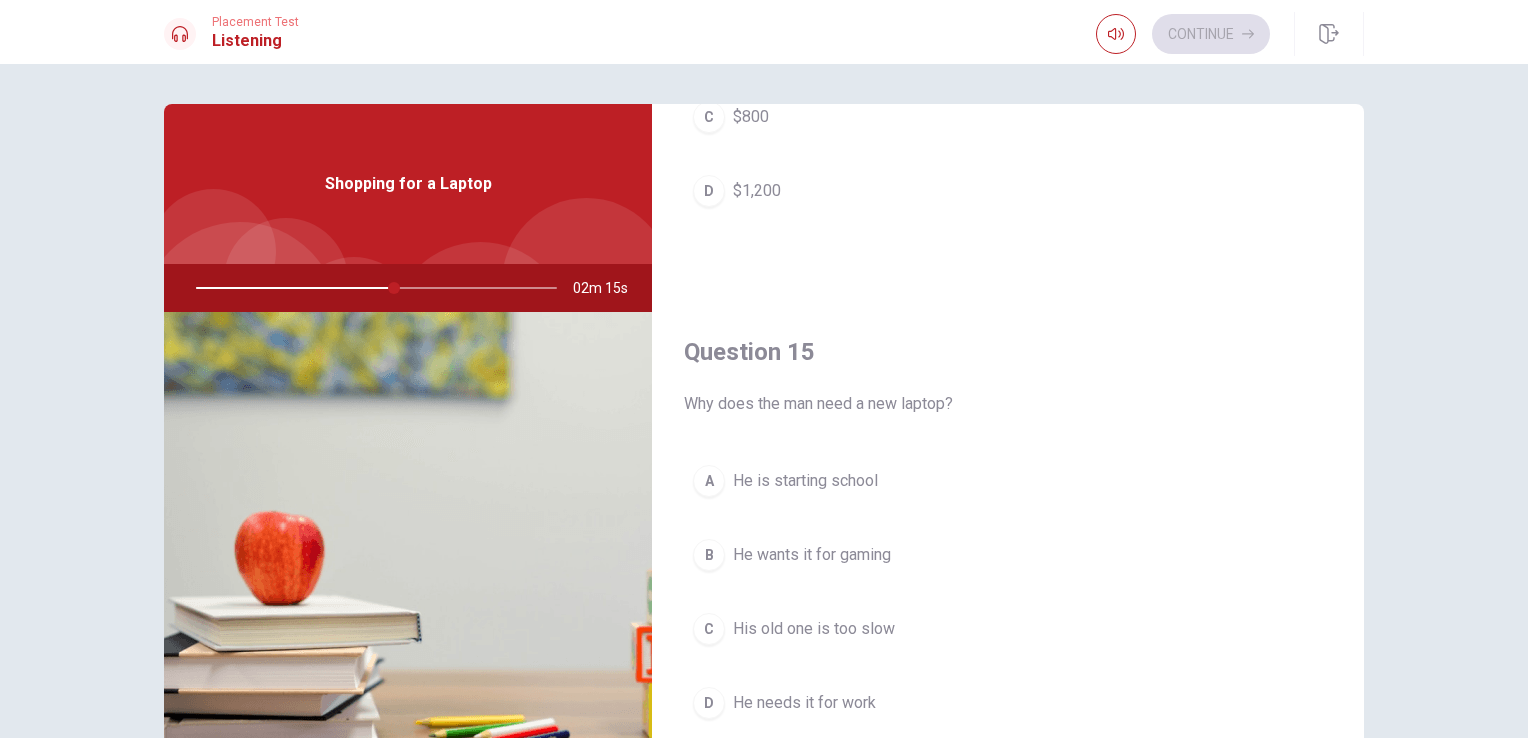 click on "He needs it for work" at bounding box center [804, 703] 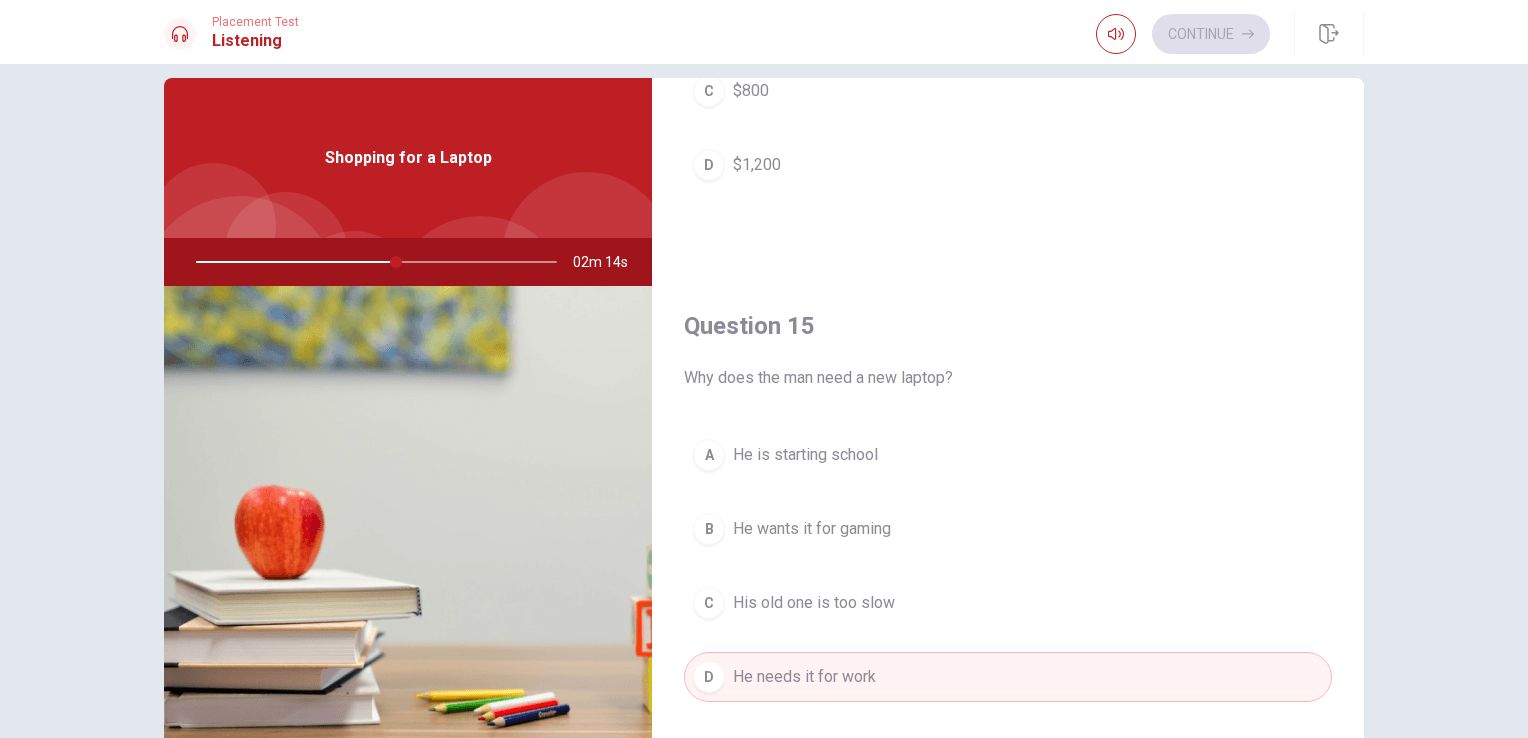 scroll, scrollTop: 0, scrollLeft: 0, axis: both 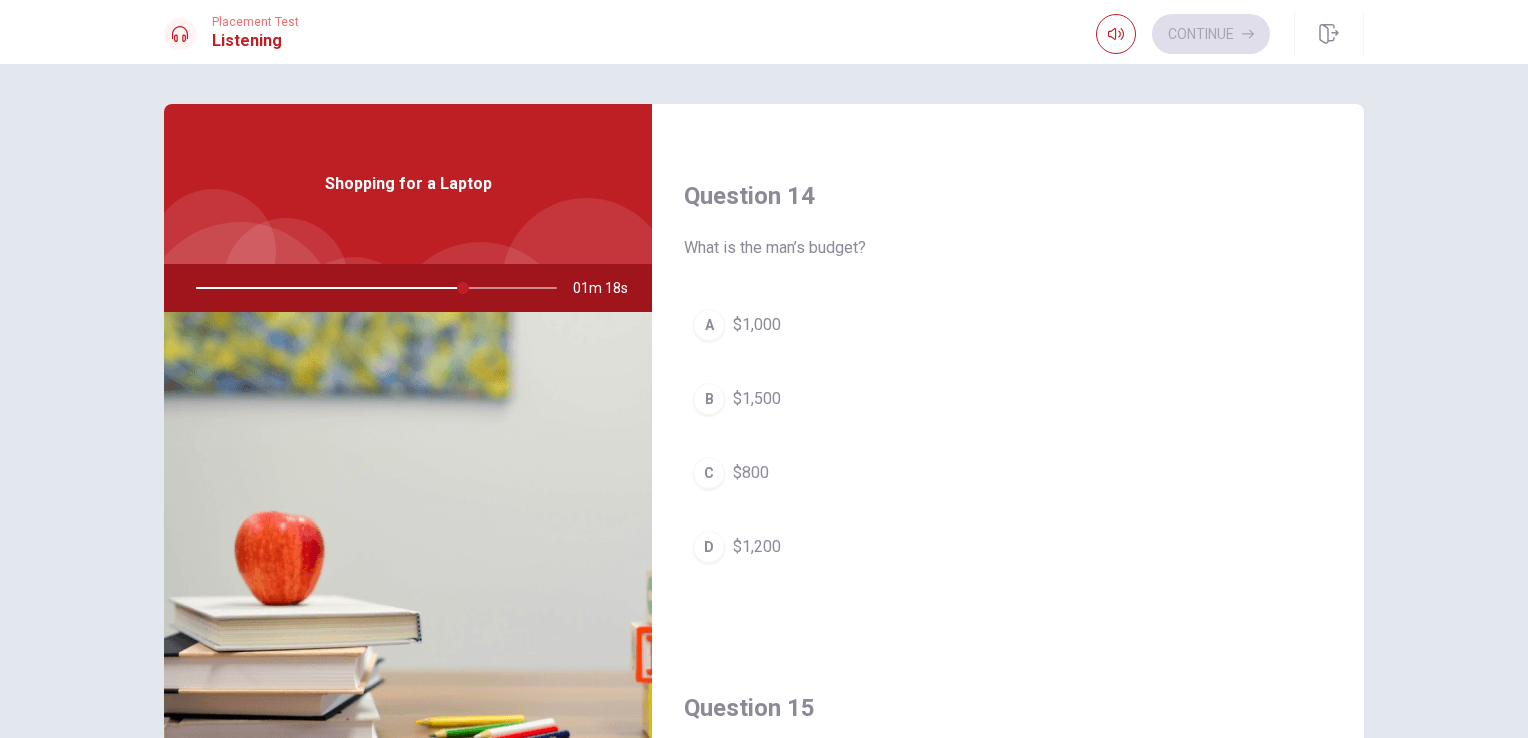 click on "$1,000" at bounding box center (757, 325) 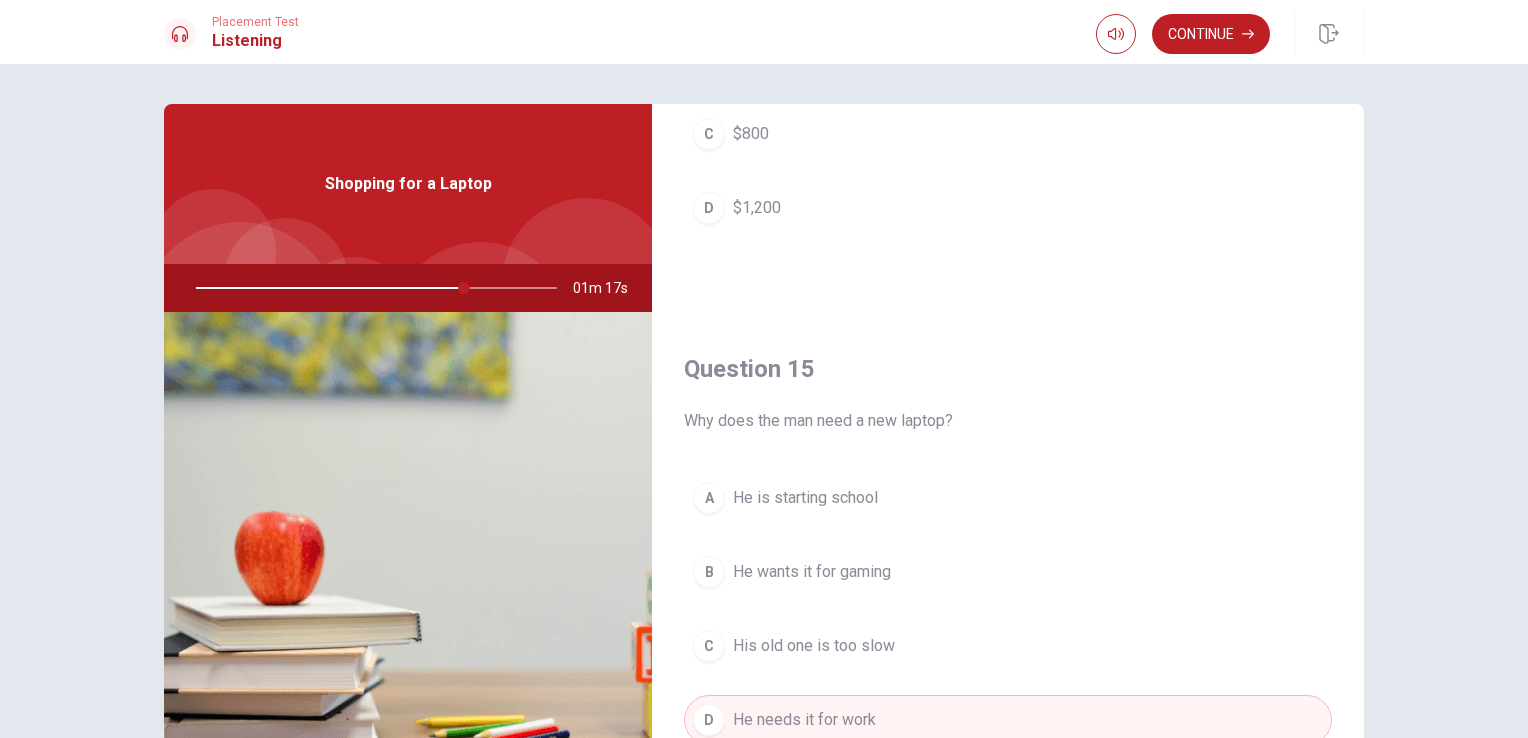 scroll, scrollTop: 1856, scrollLeft: 0, axis: vertical 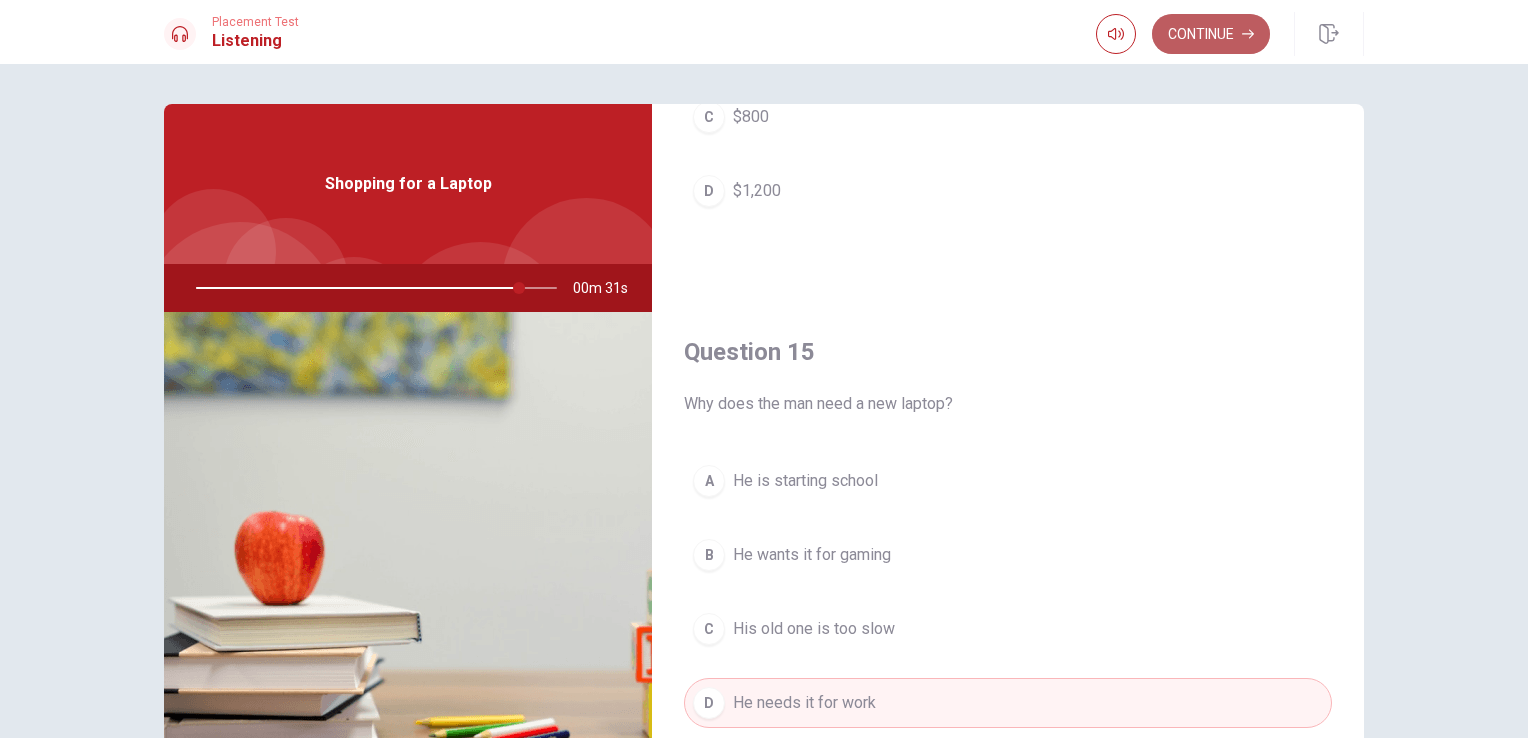 click on "Continue" at bounding box center [1211, 34] 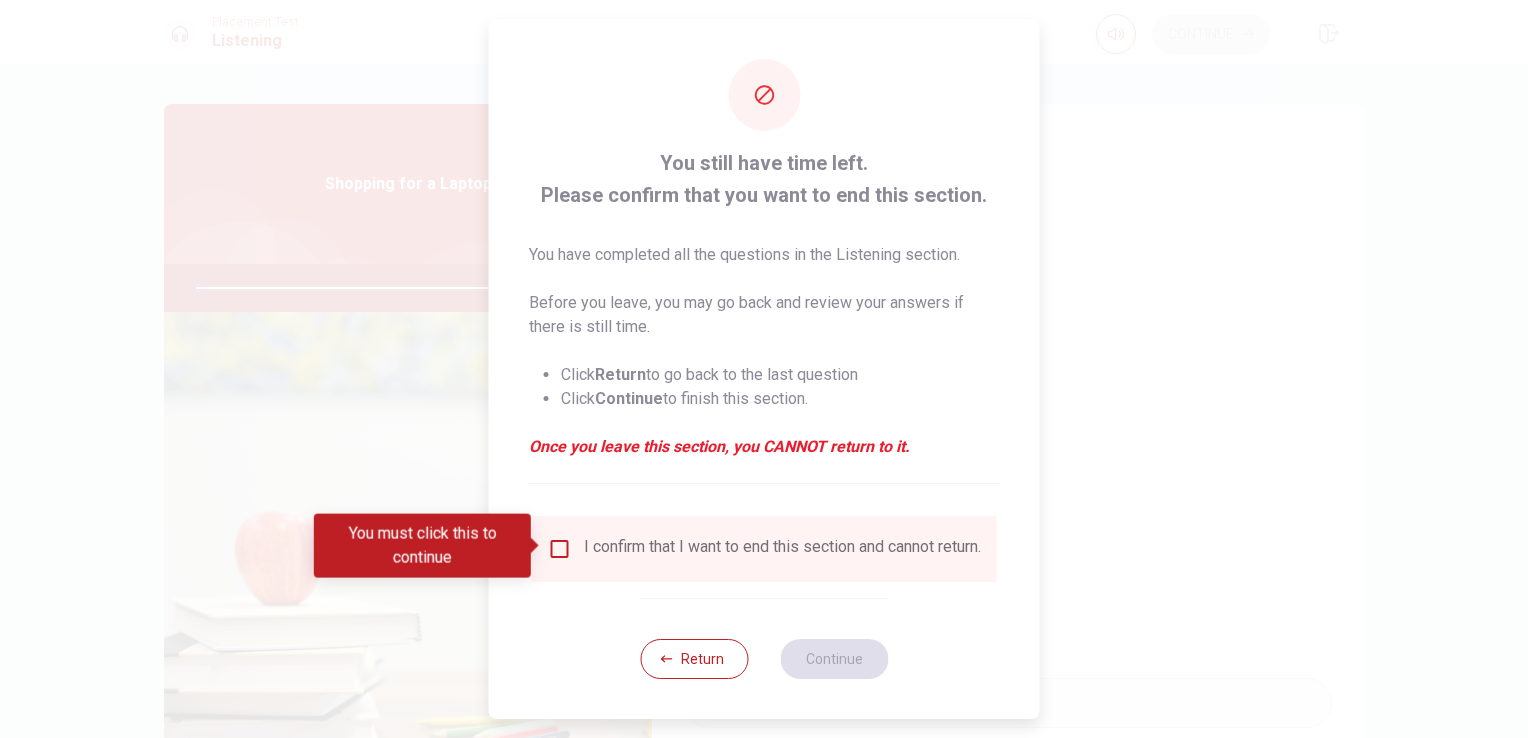 click on "I confirm that I want to end this section and cannot return." at bounding box center (782, 549) 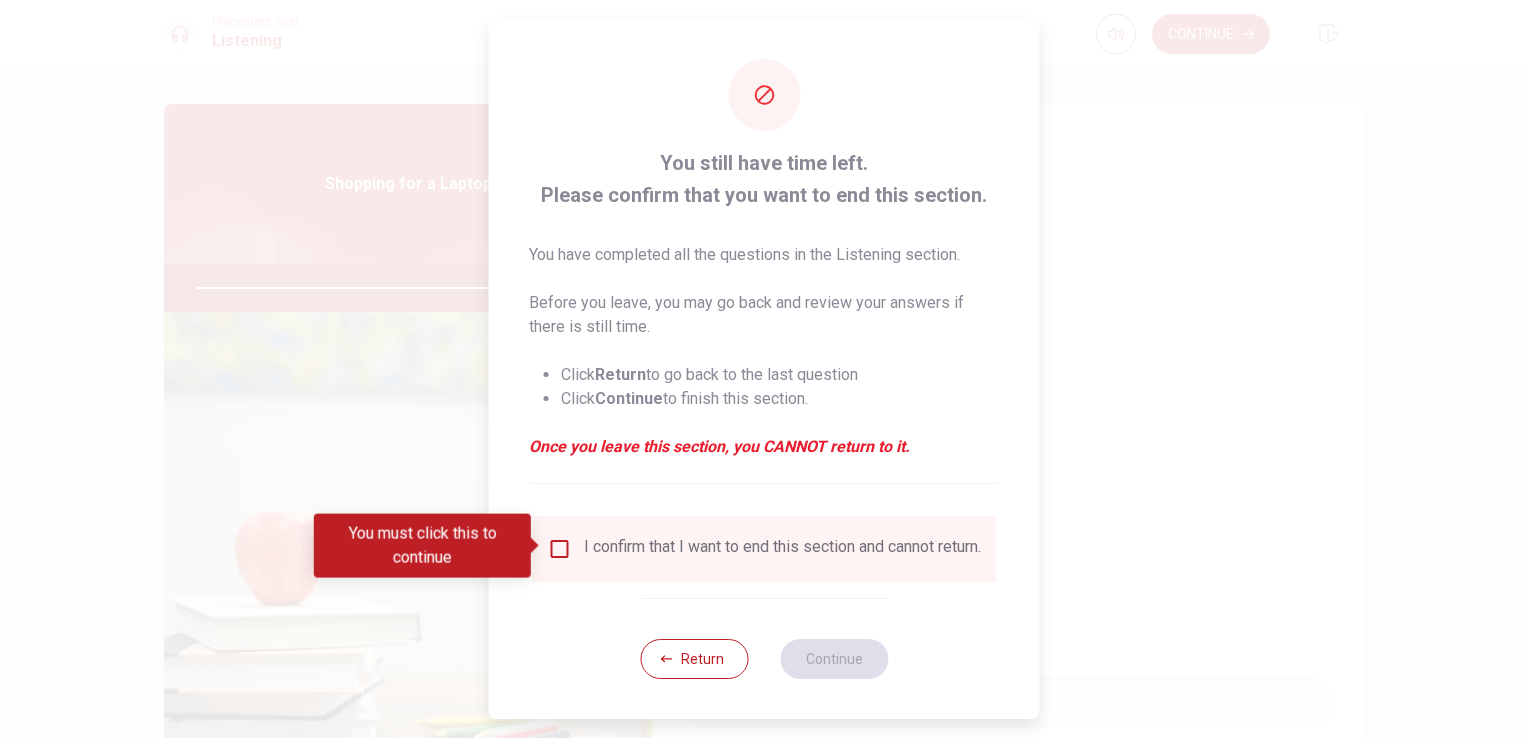 click at bounding box center (536, 546) 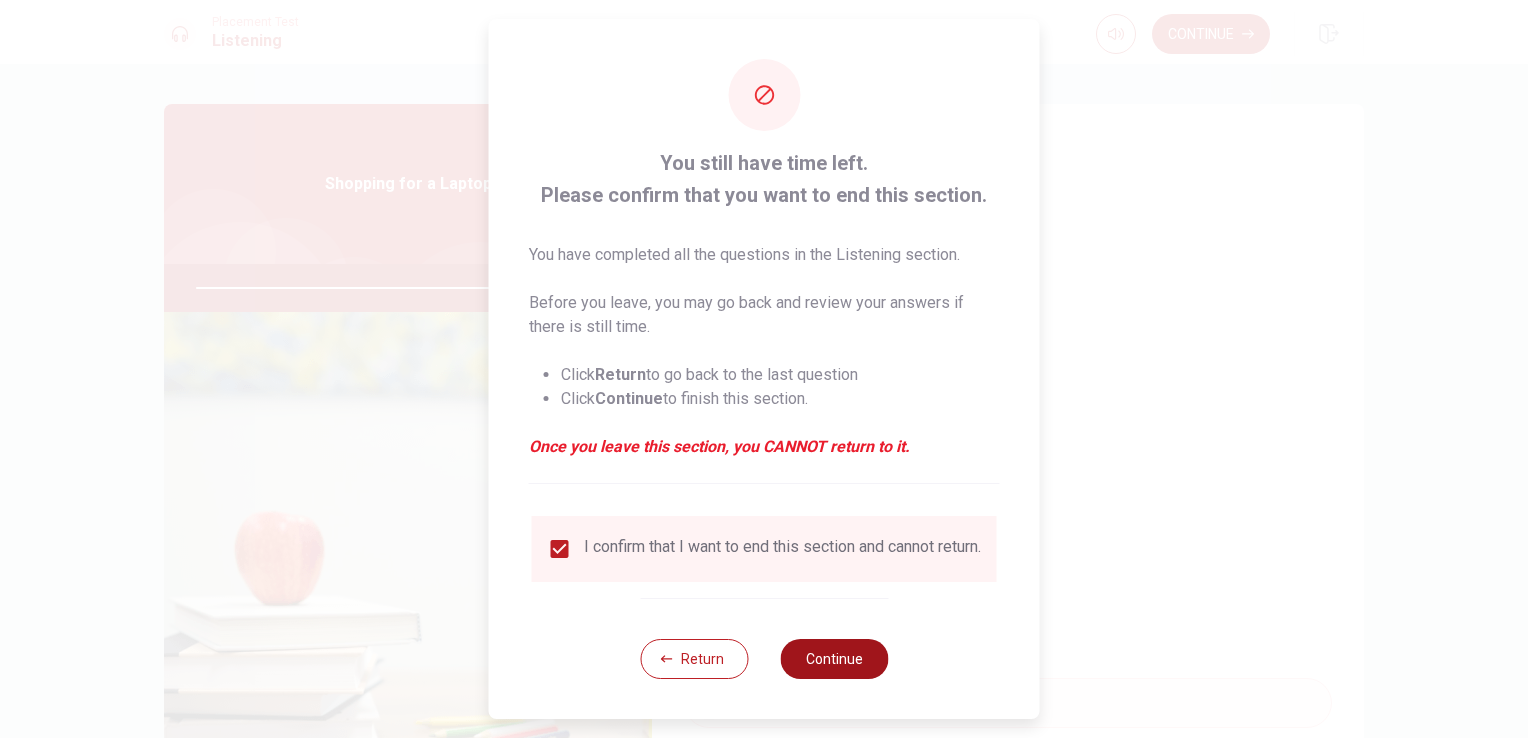 click on "Continue" at bounding box center [834, 659] 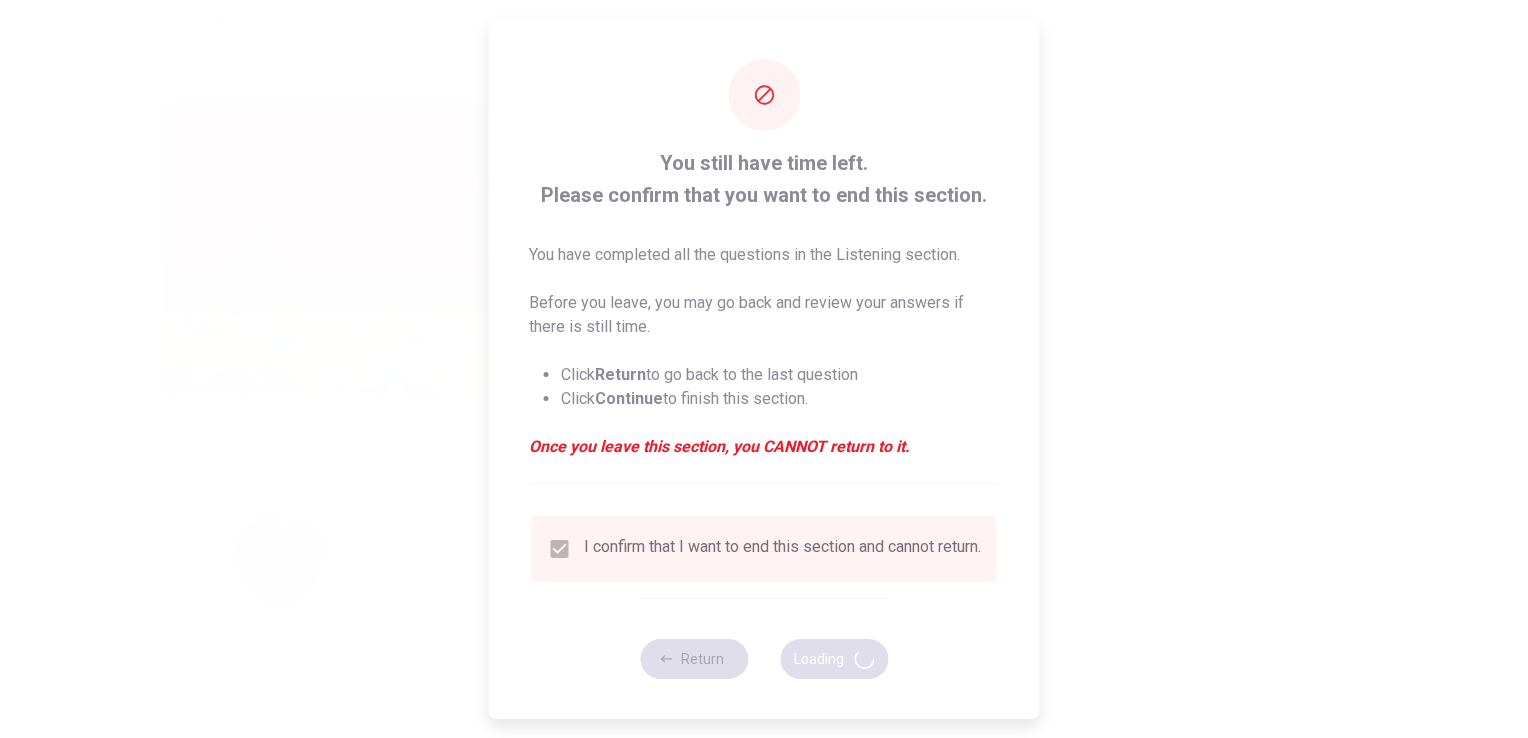 type on "91" 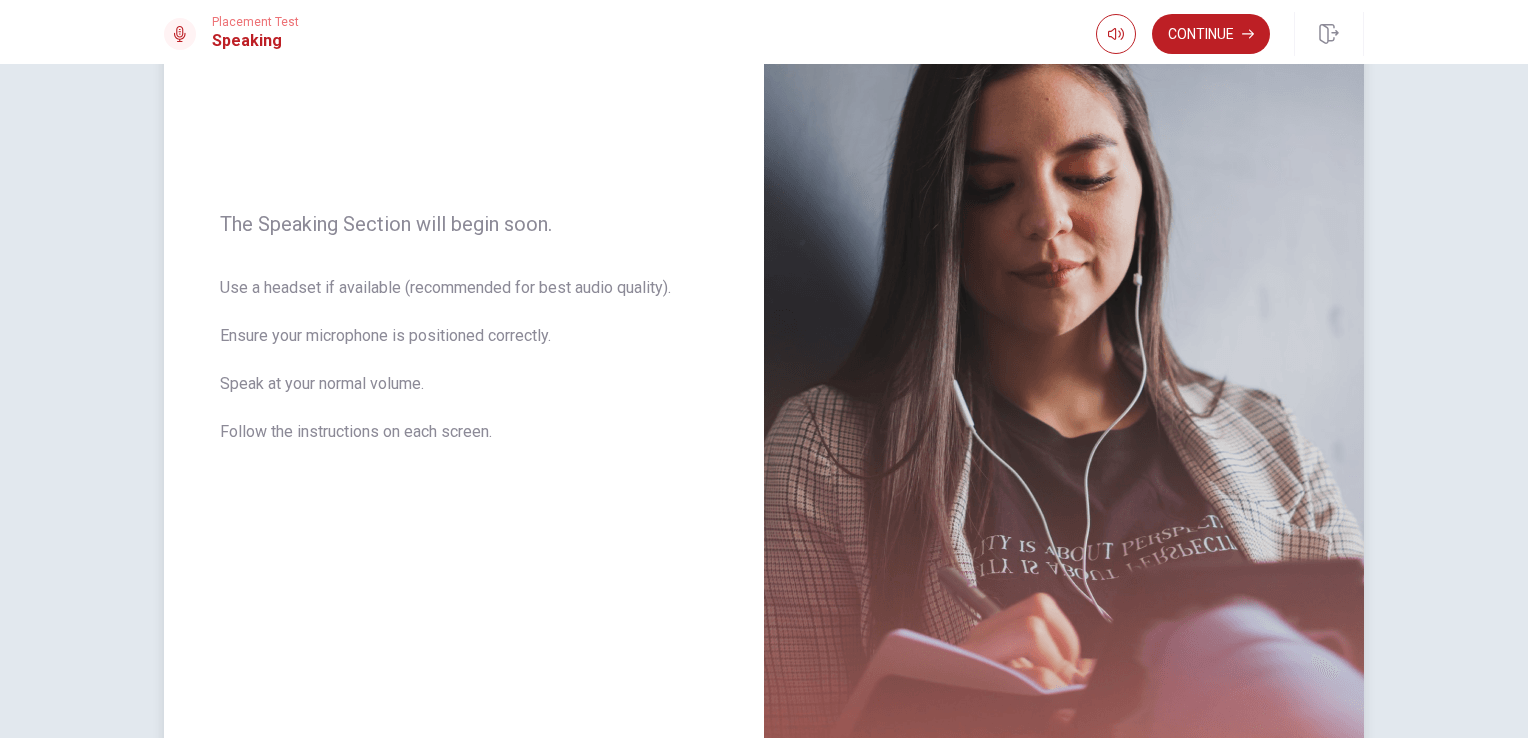scroll, scrollTop: 300, scrollLeft: 0, axis: vertical 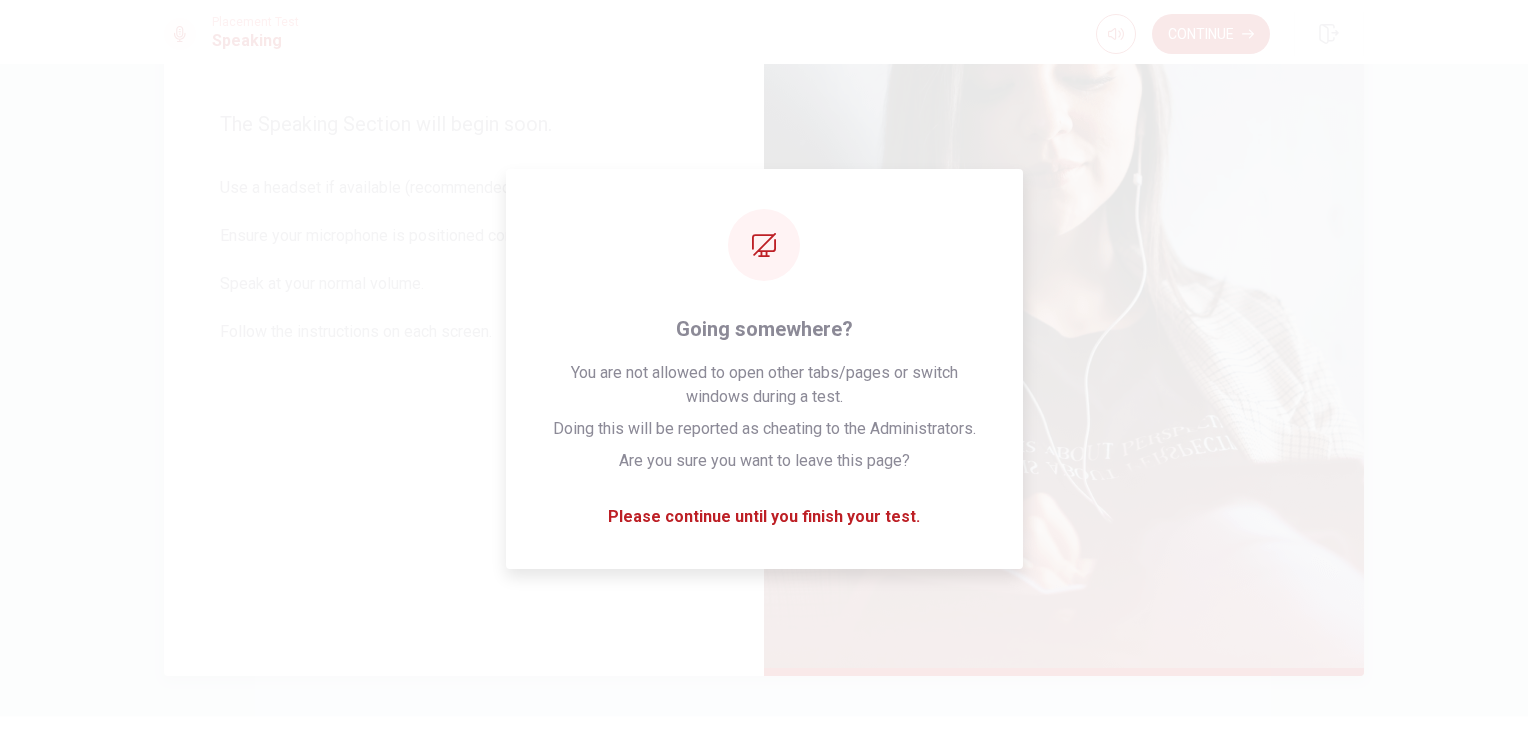 click at bounding box center (1064, 240) 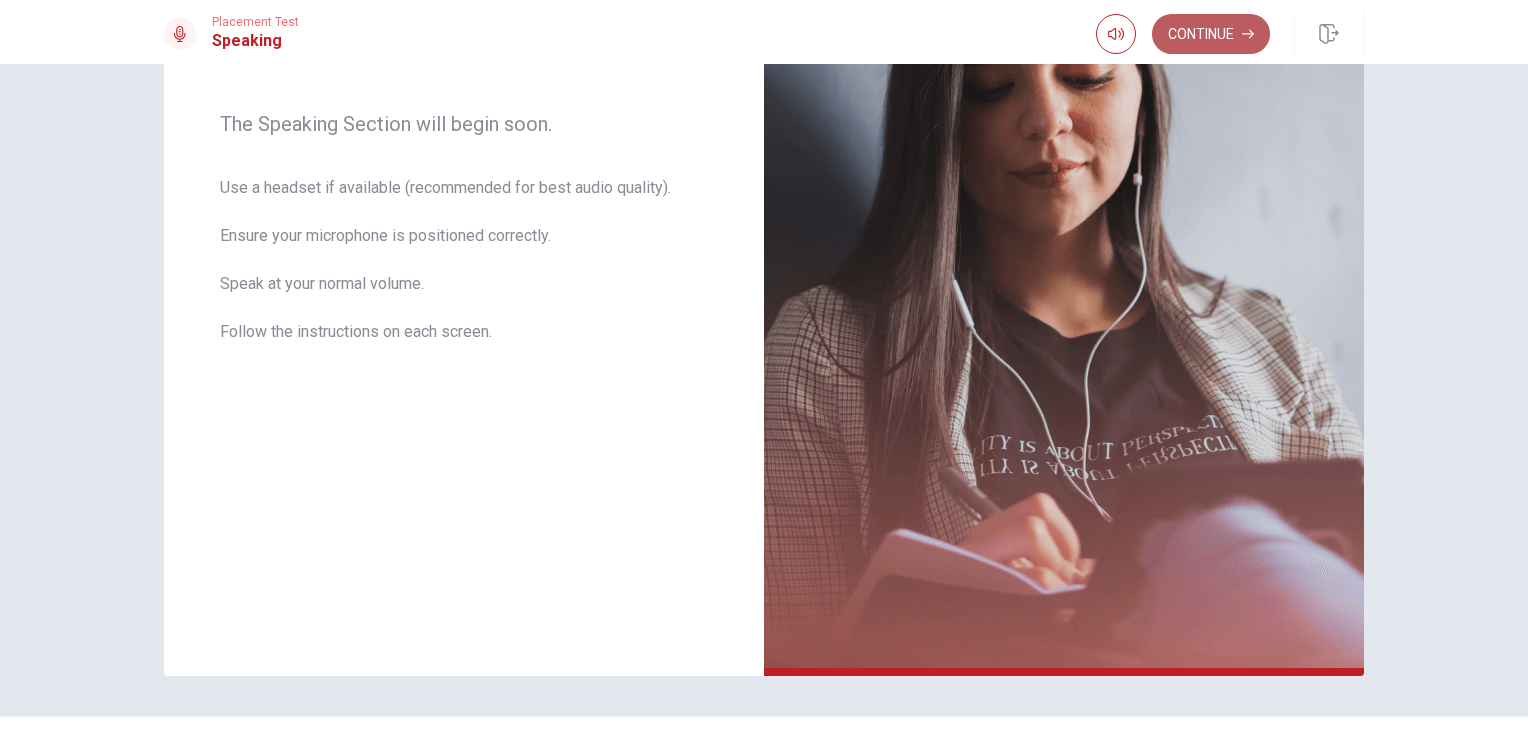 click on "Continue" at bounding box center [1211, 34] 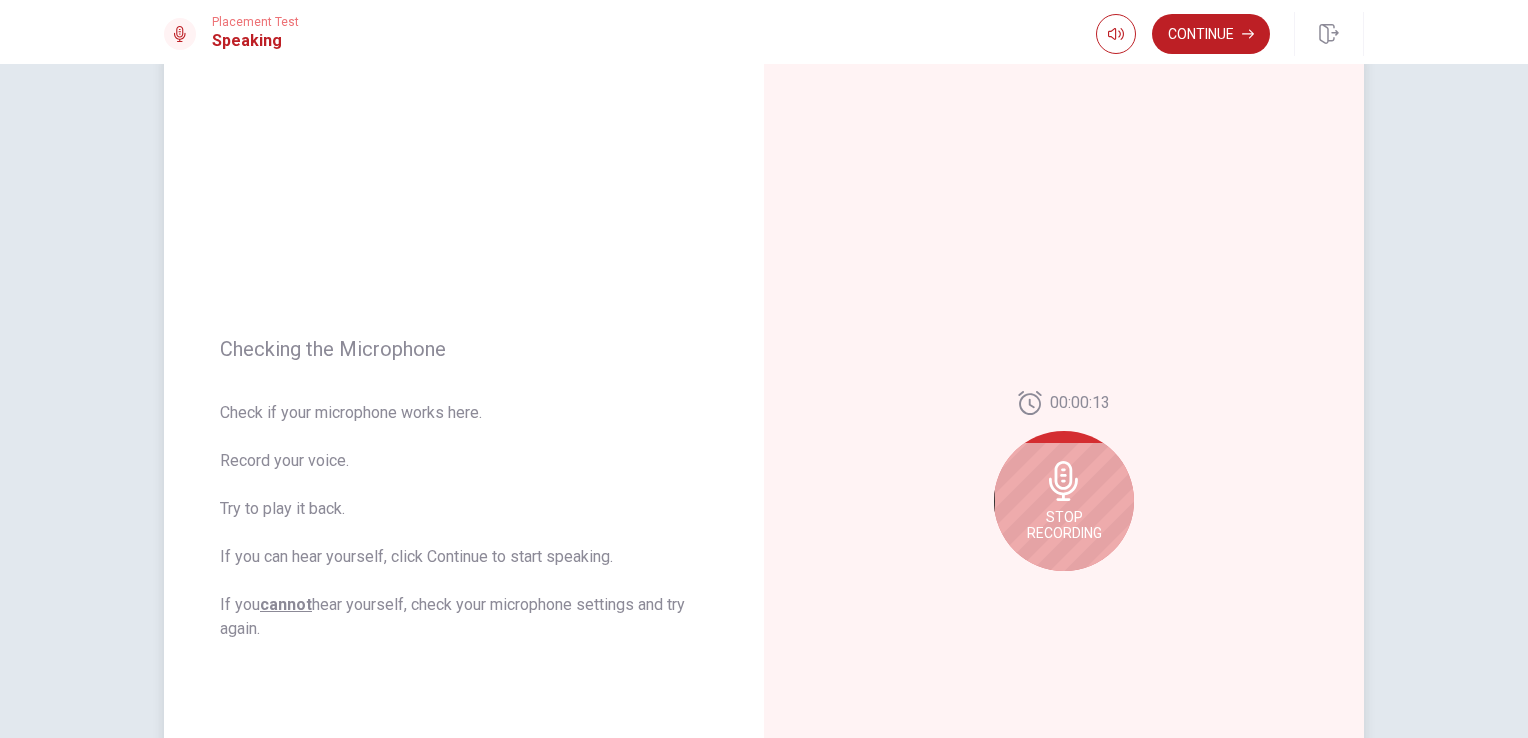 scroll, scrollTop: 100, scrollLeft: 0, axis: vertical 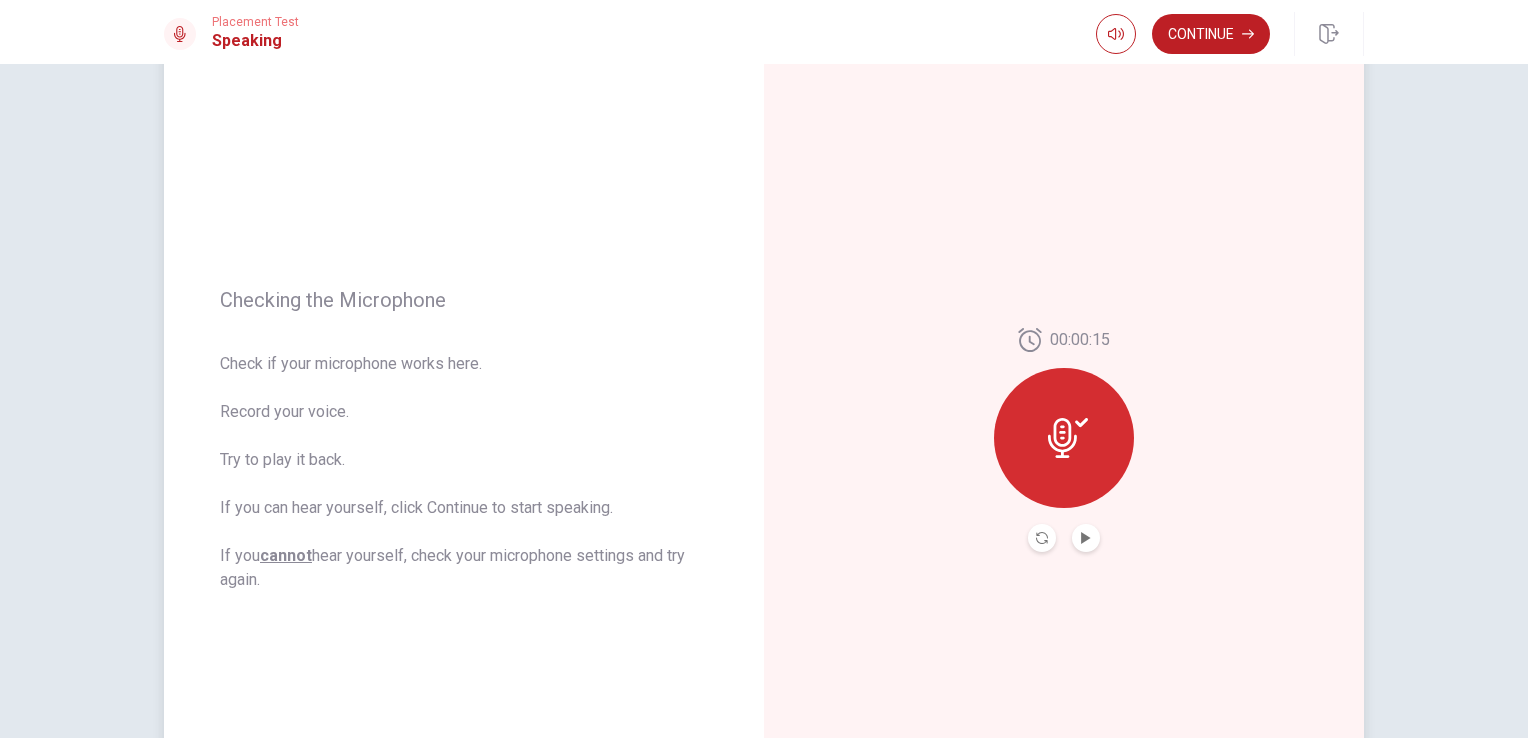 click 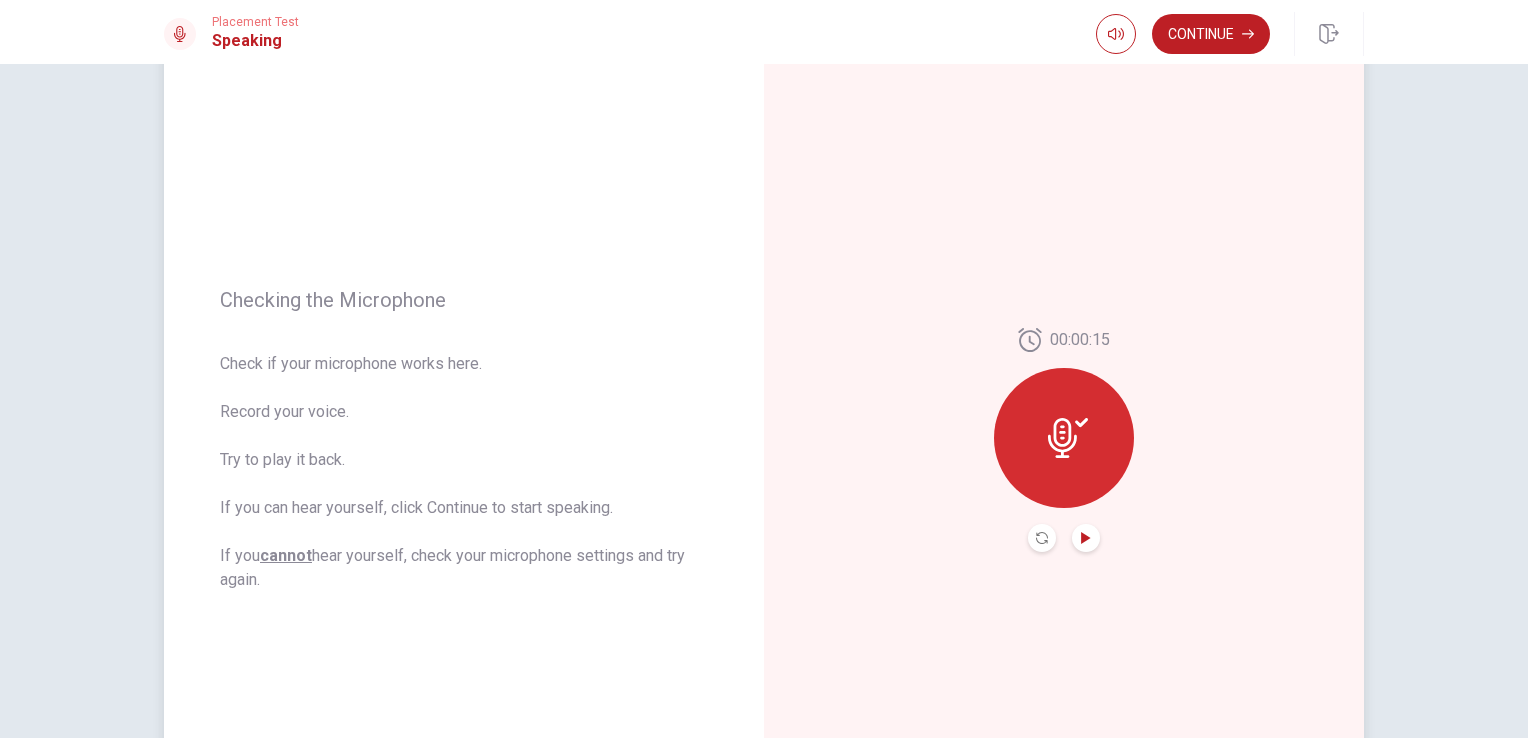 click 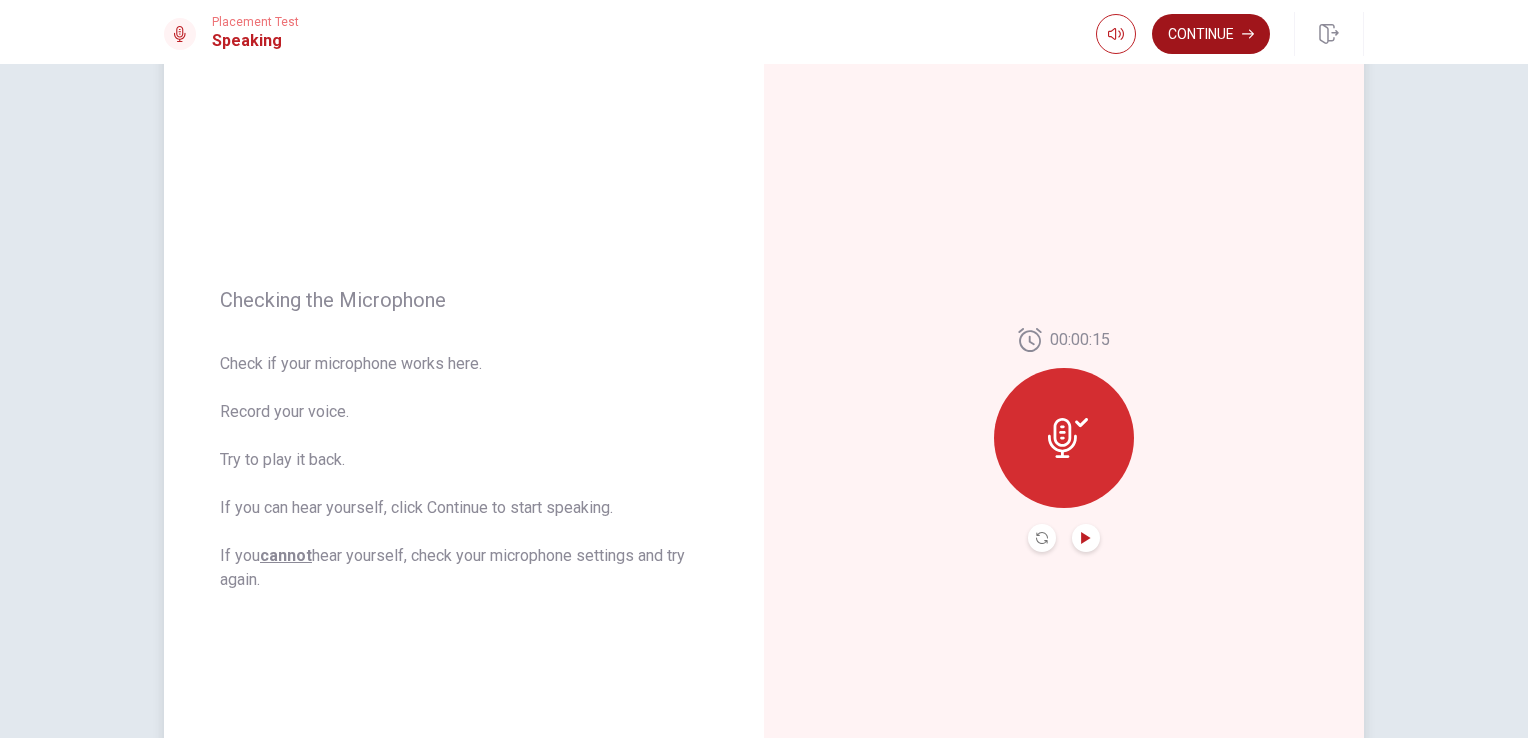 click on "Continue" at bounding box center (1211, 34) 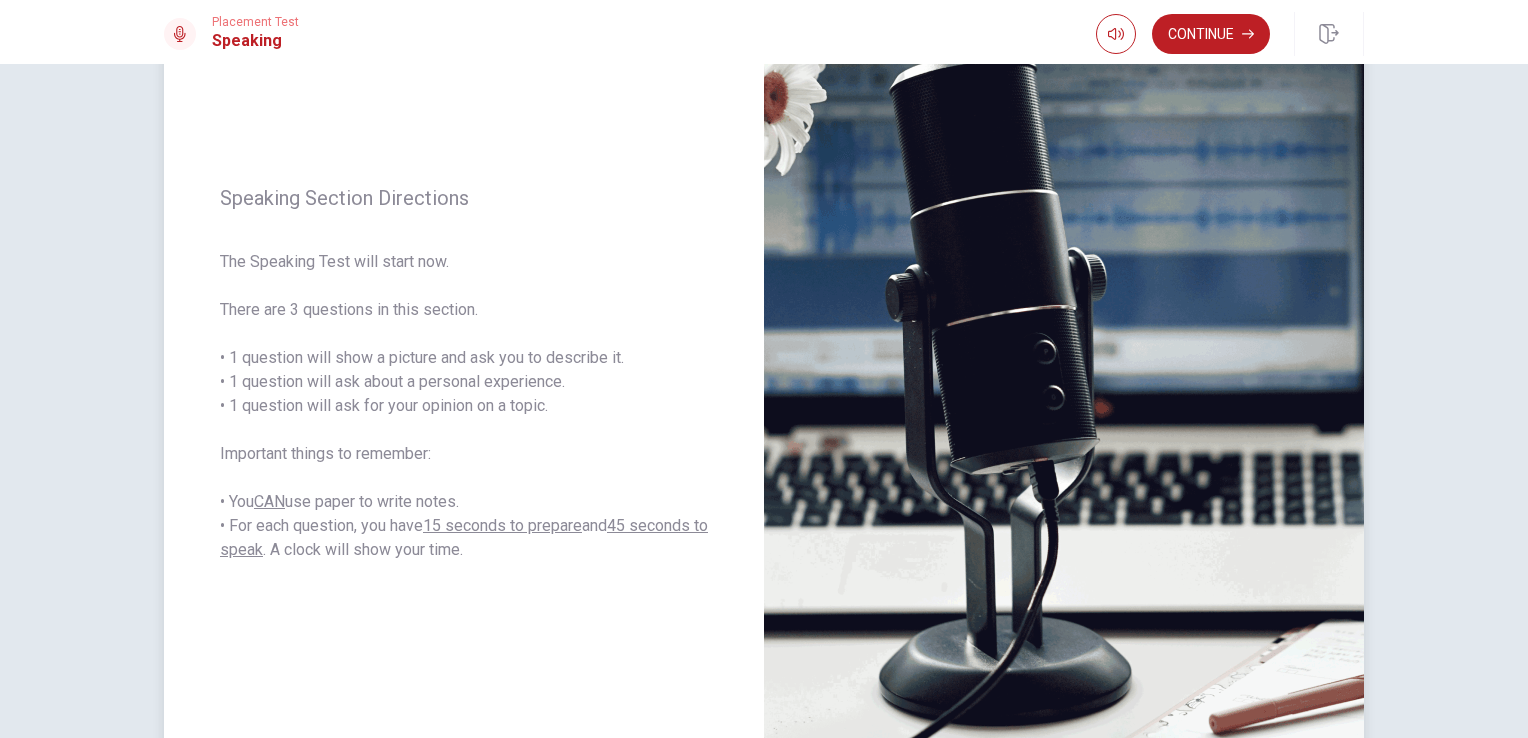 scroll, scrollTop: 200, scrollLeft: 0, axis: vertical 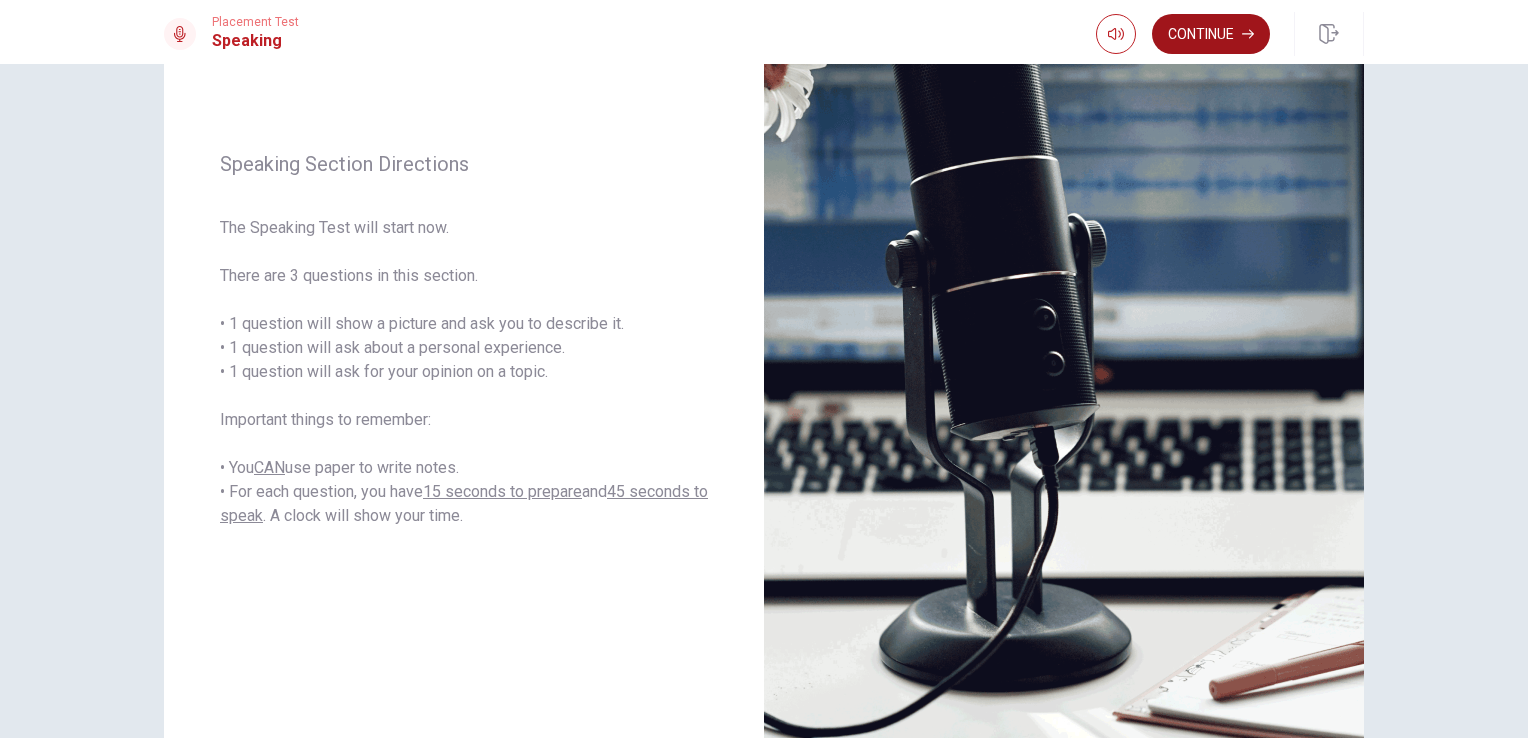 click on "Continue" at bounding box center [1211, 34] 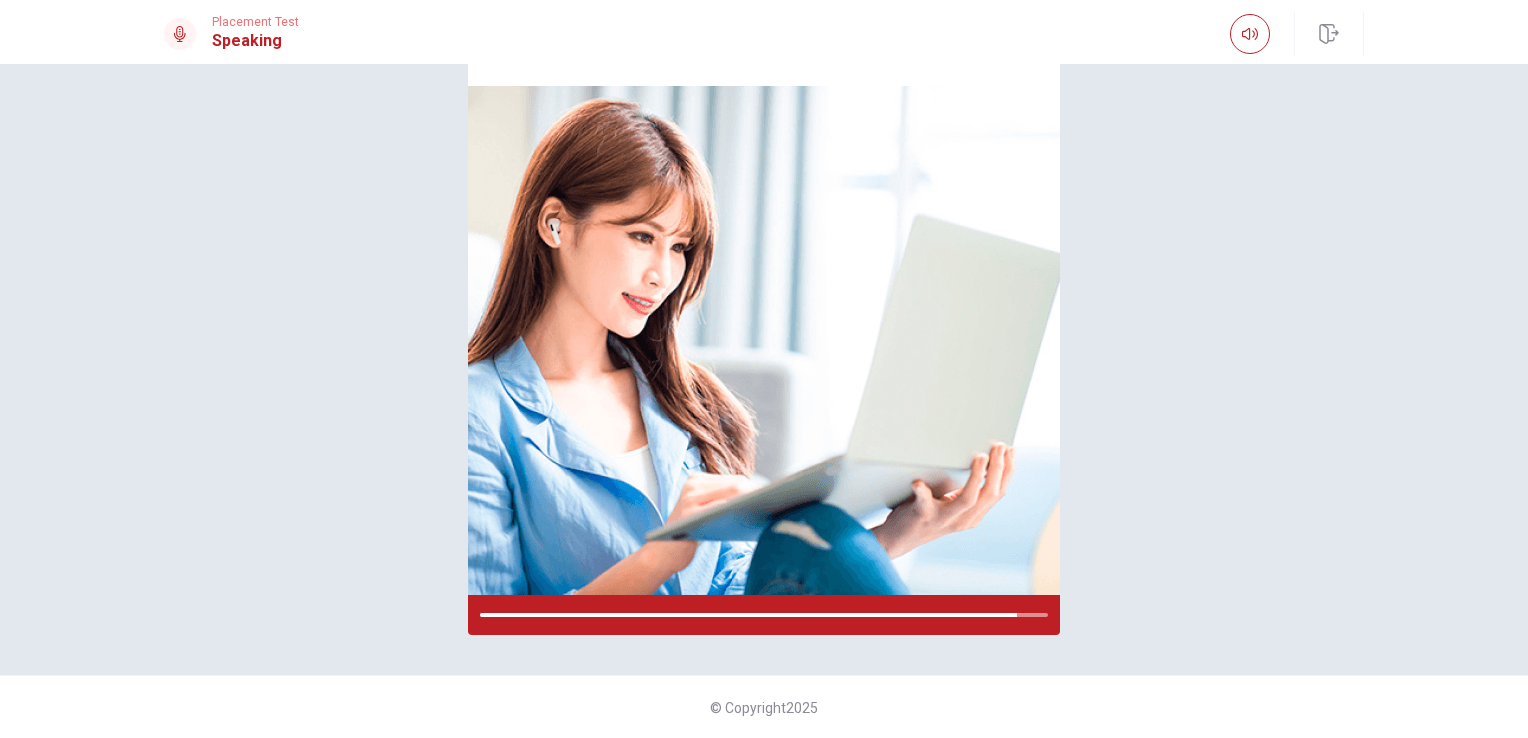 scroll, scrollTop: 200, scrollLeft: 0, axis: vertical 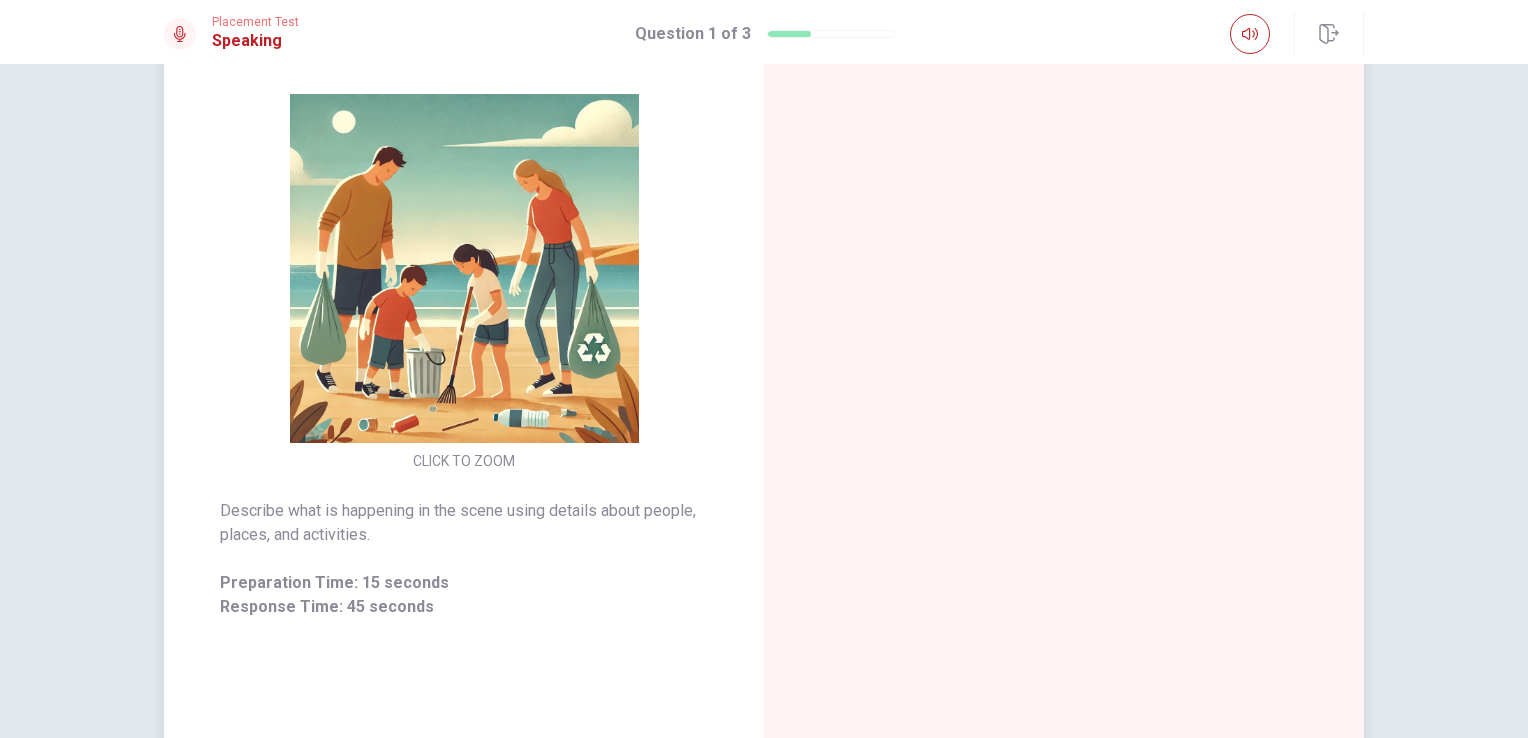 click at bounding box center [464, 268] 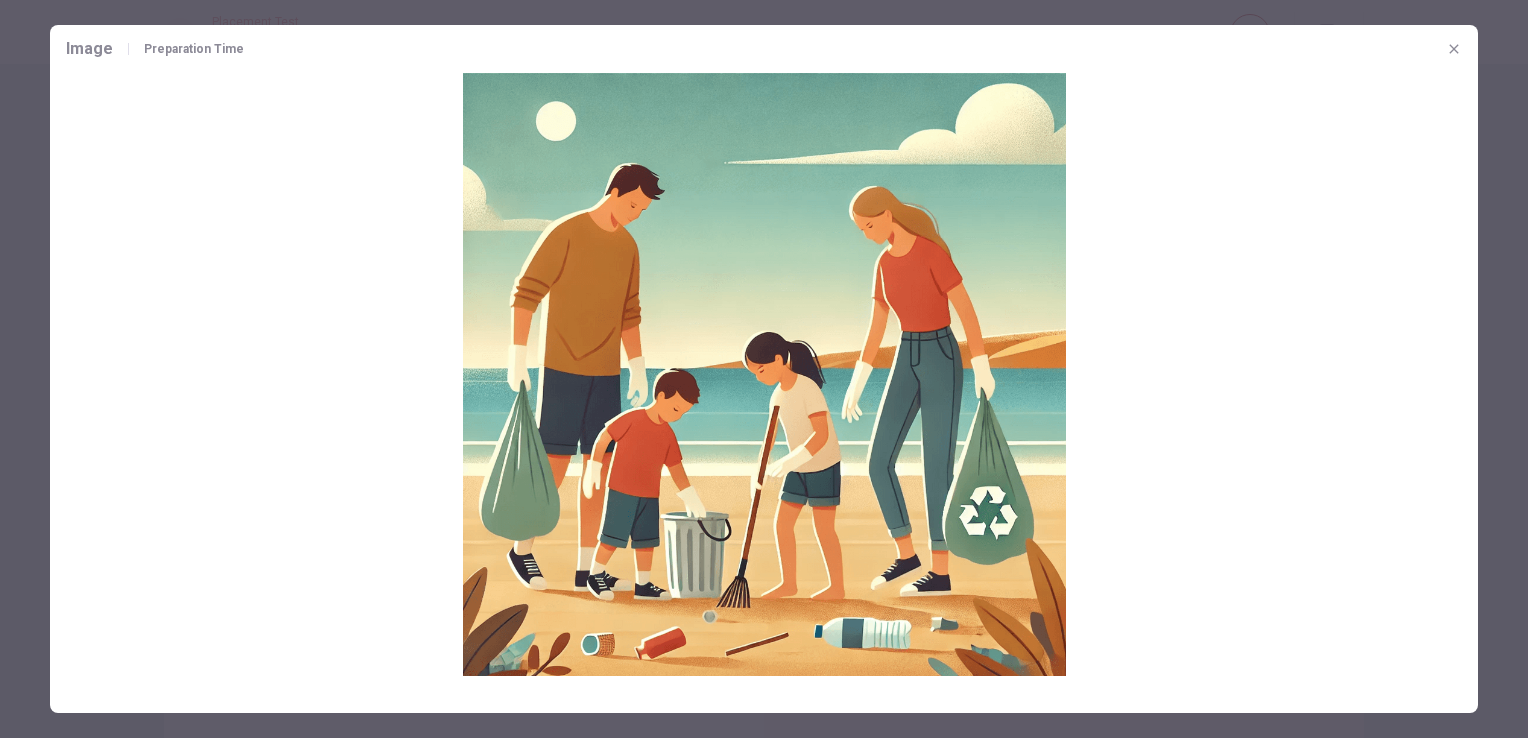 click at bounding box center (764, 374) 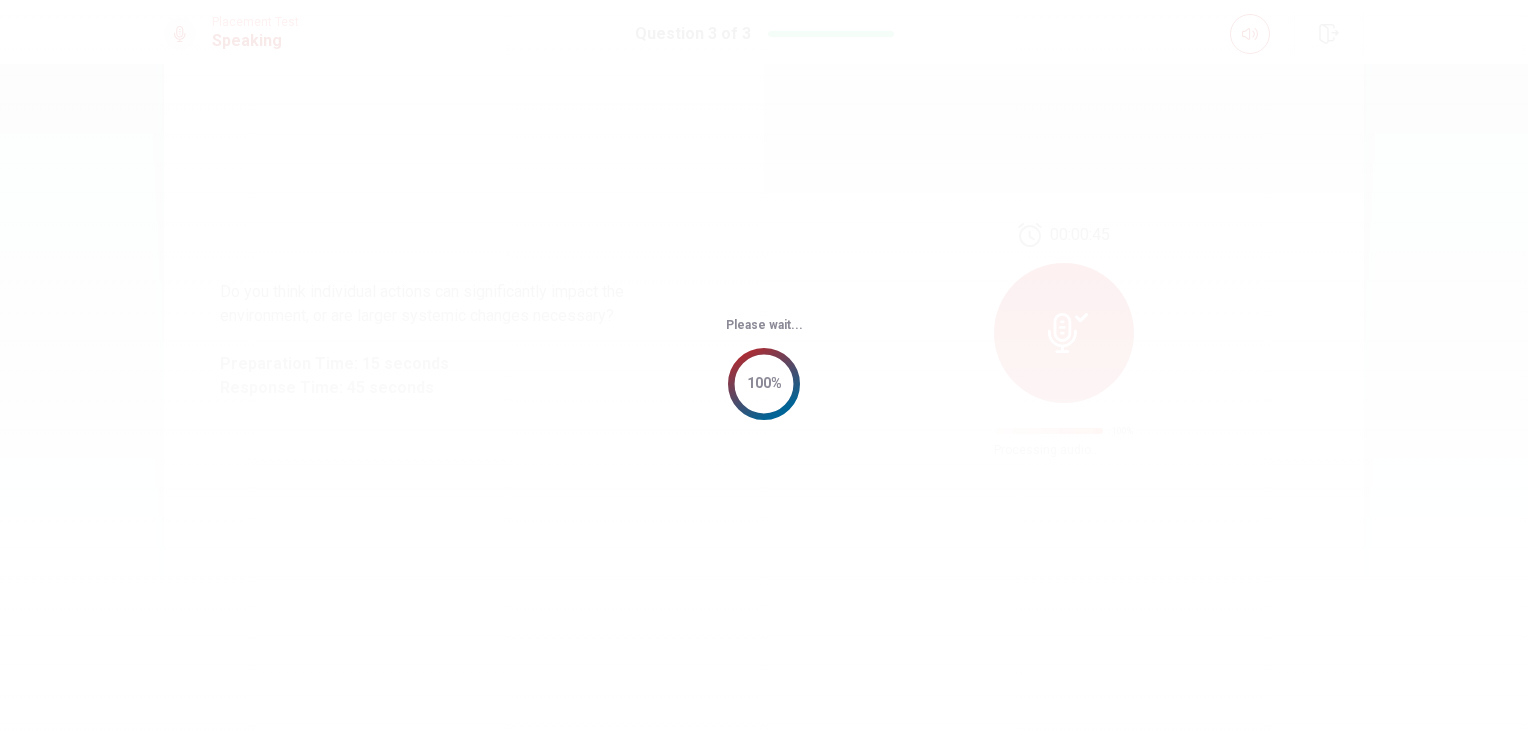 scroll, scrollTop: 0, scrollLeft: 0, axis: both 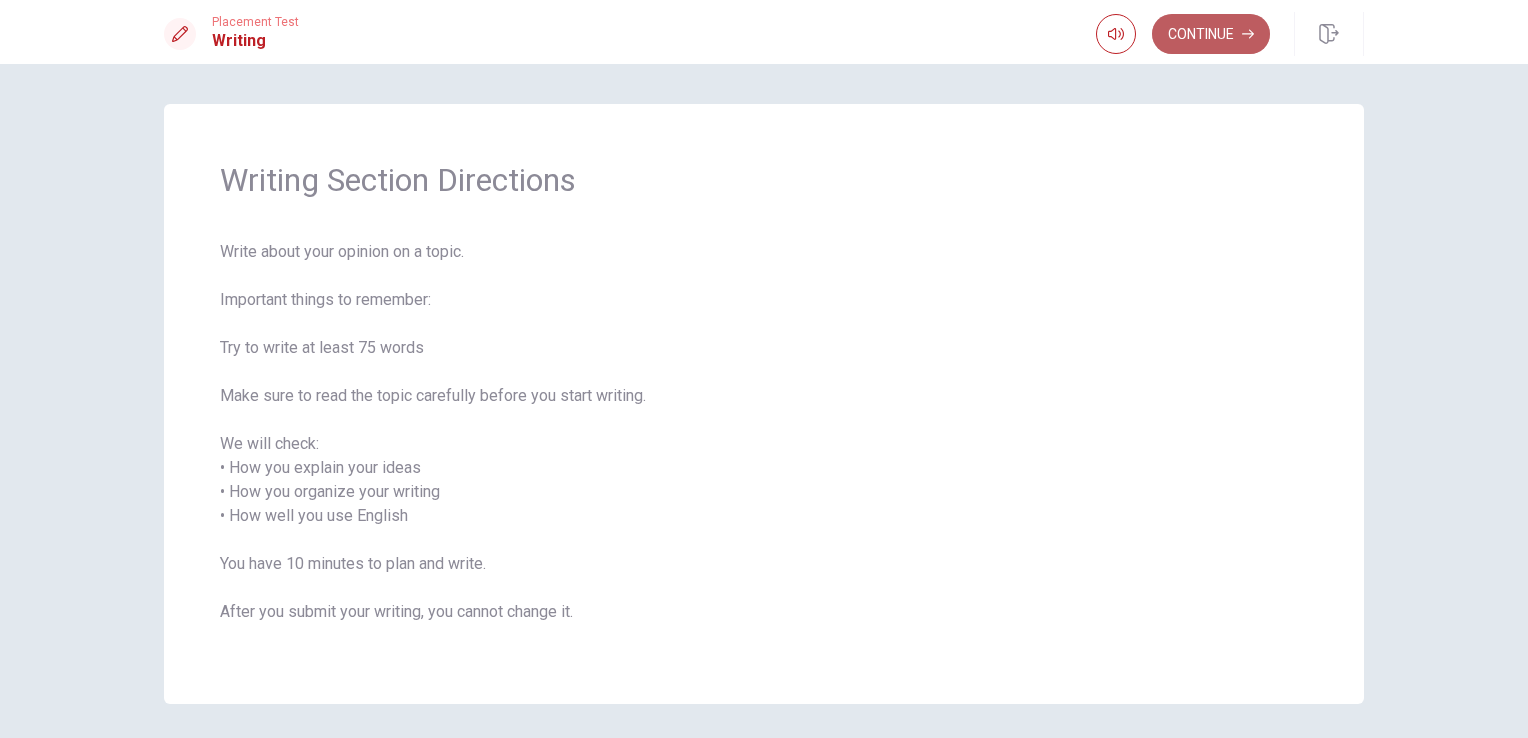 click on "Continue" at bounding box center (1211, 34) 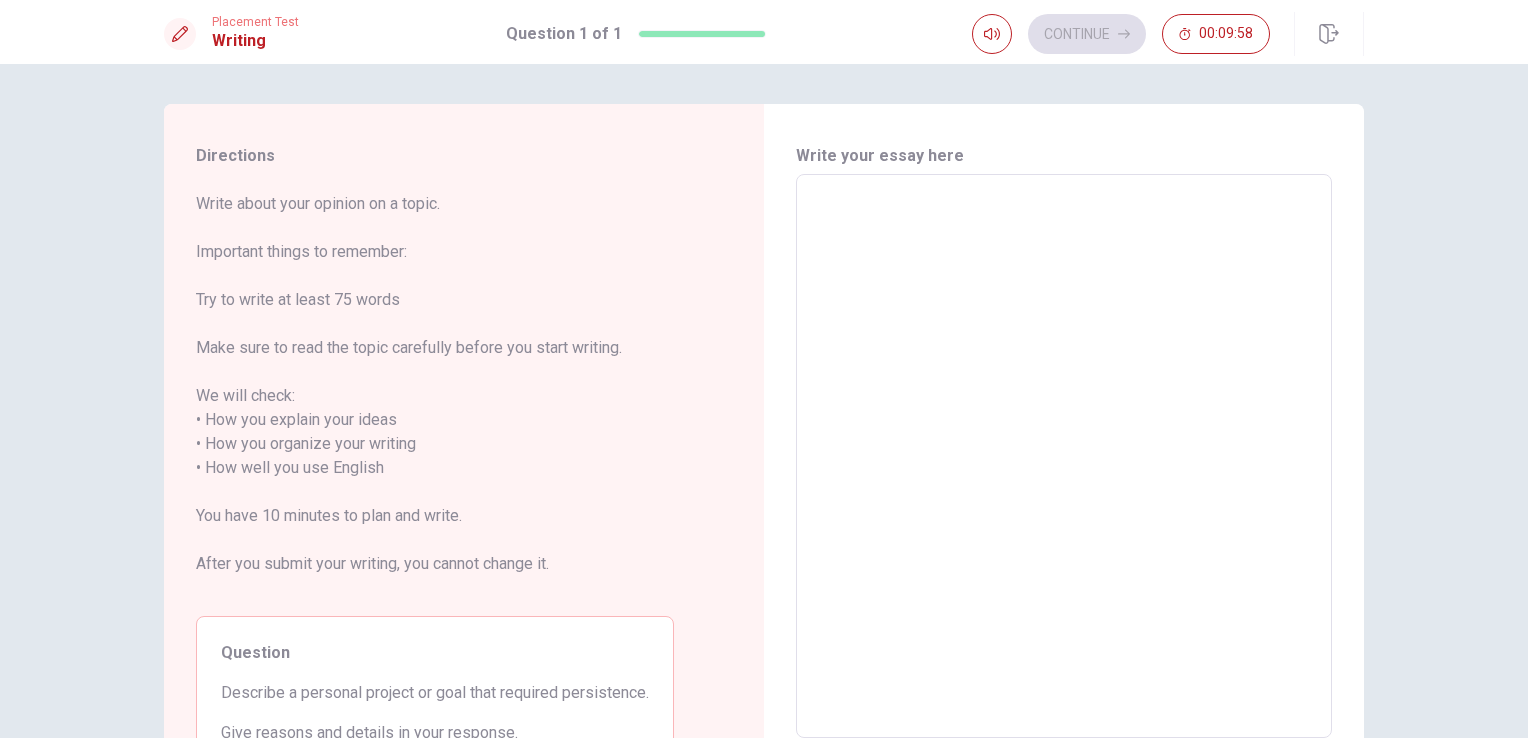 click at bounding box center [1064, 456] 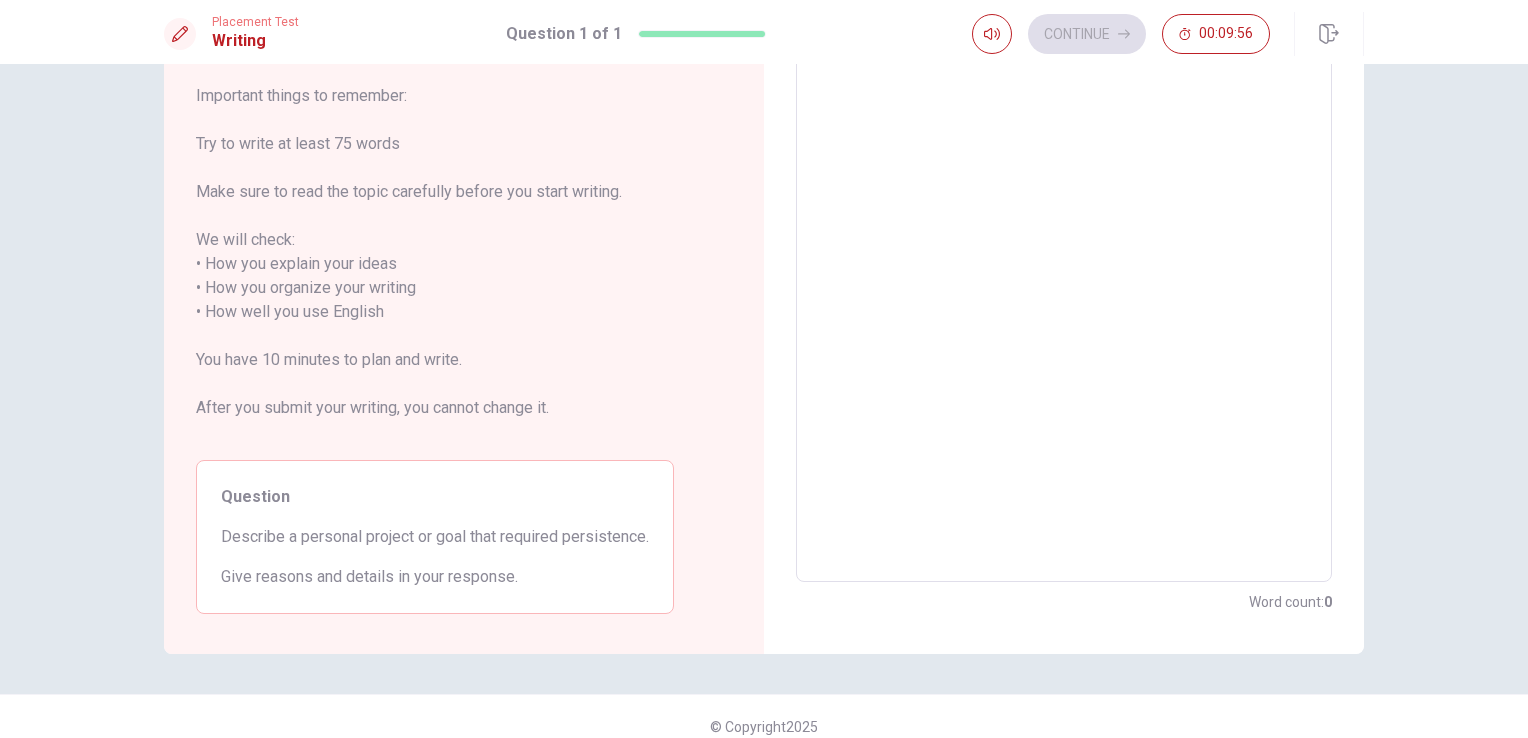 scroll, scrollTop: 175, scrollLeft: 0, axis: vertical 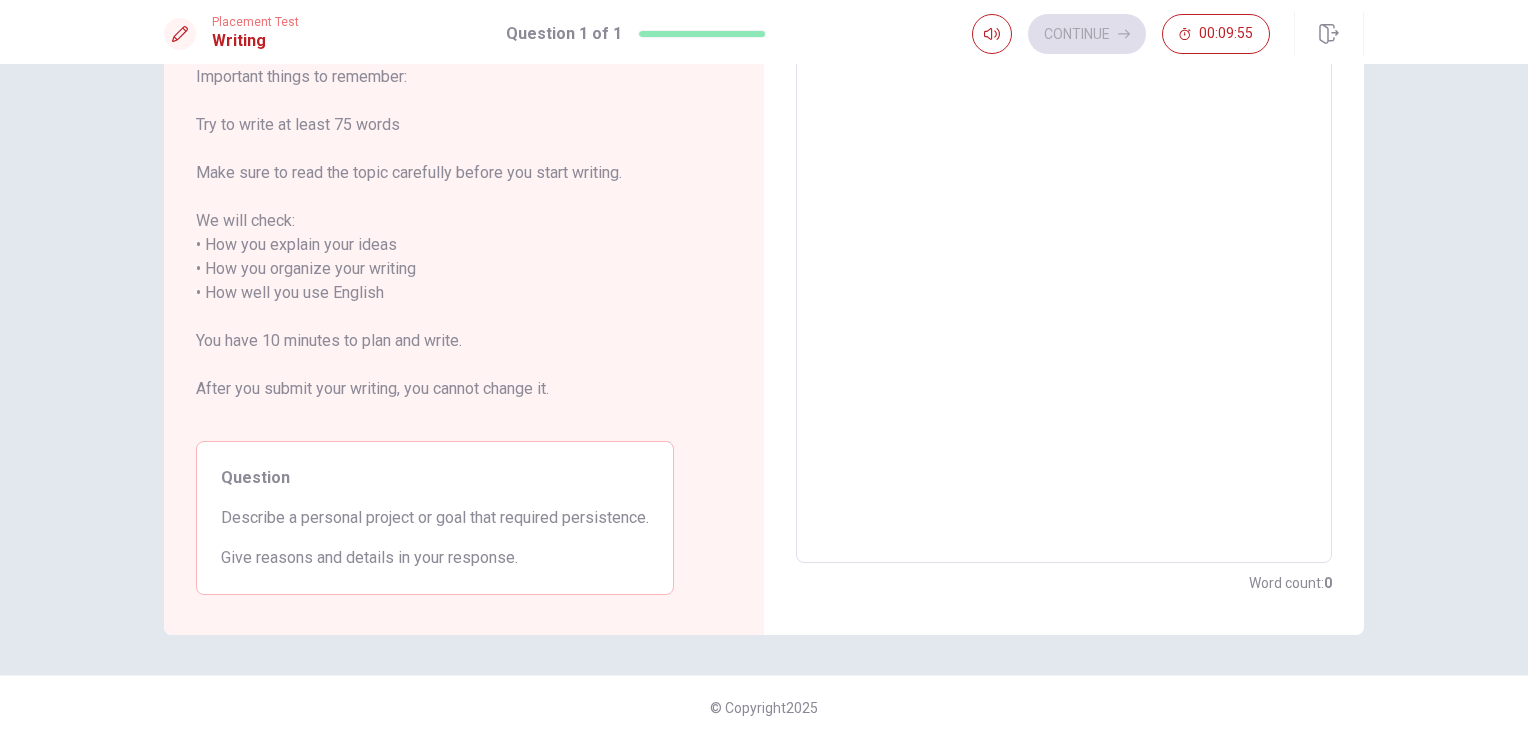 click at bounding box center (1064, 281) 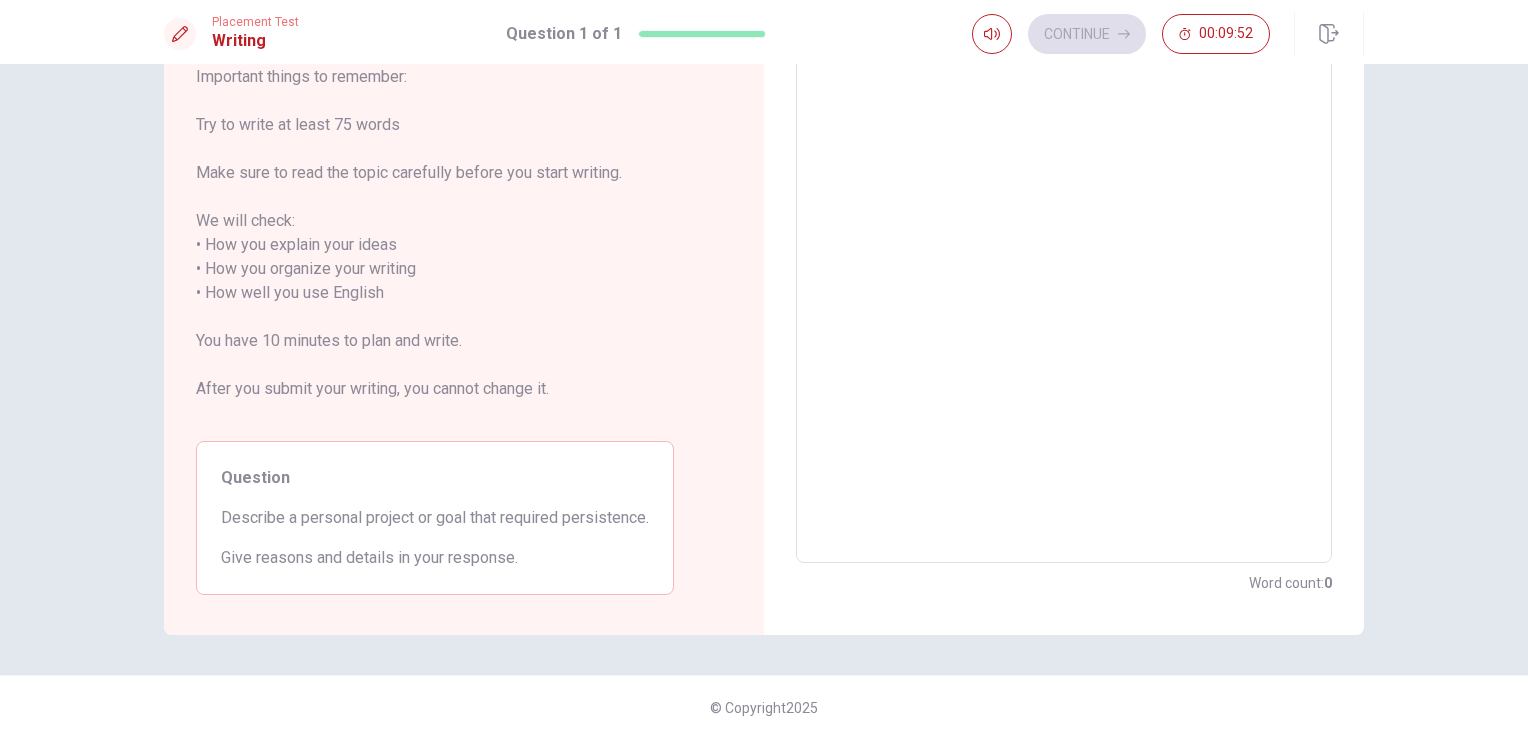 scroll, scrollTop: 75, scrollLeft: 0, axis: vertical 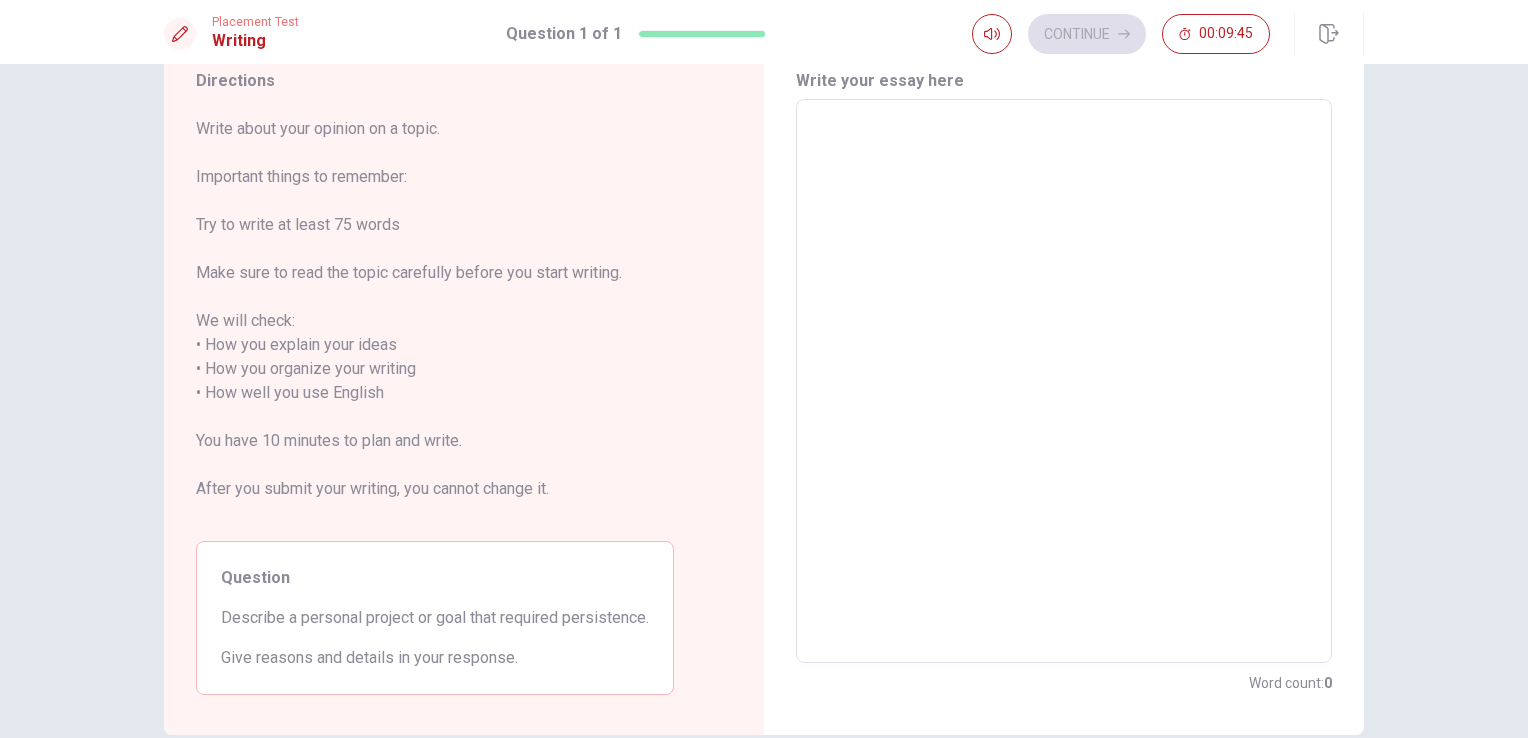 type on "t" 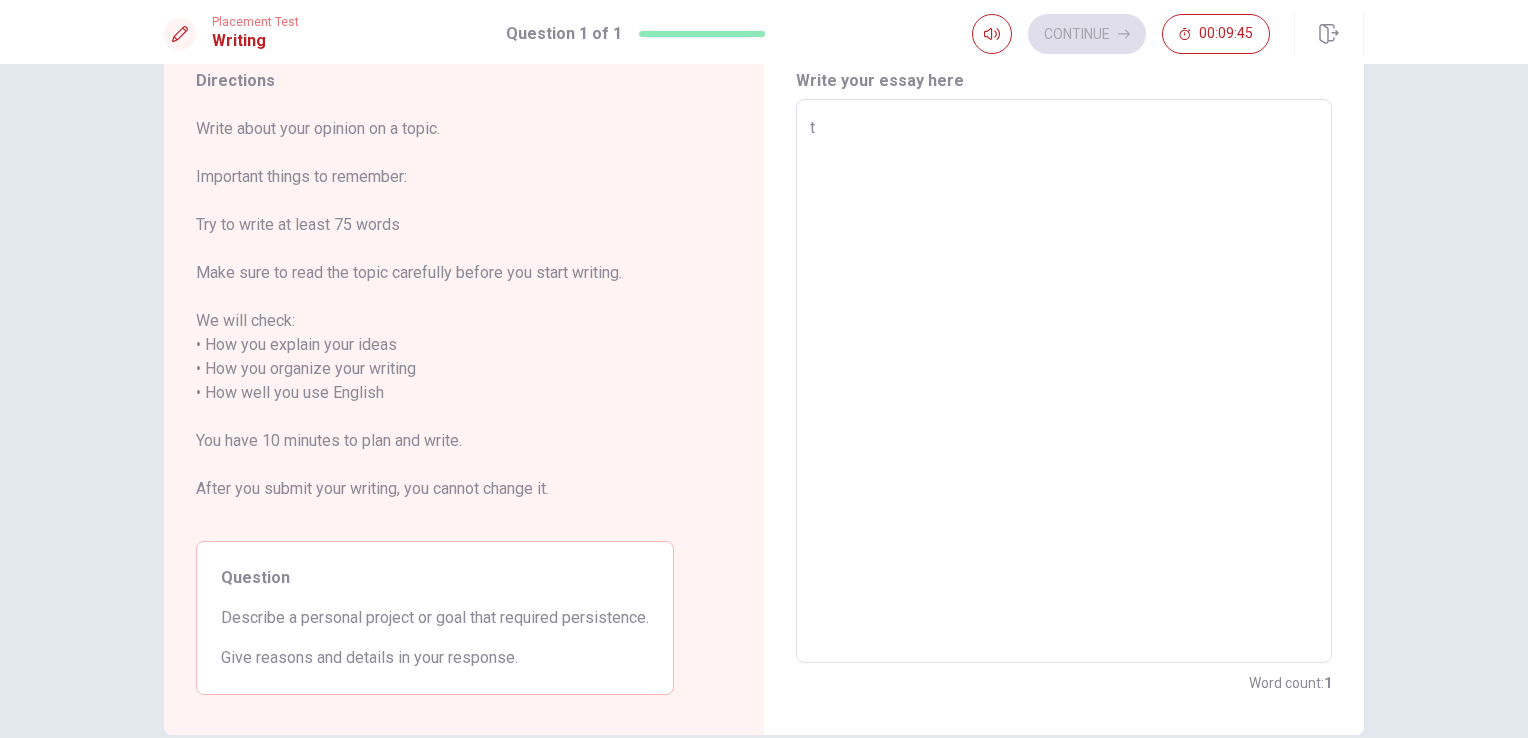 type on "x" 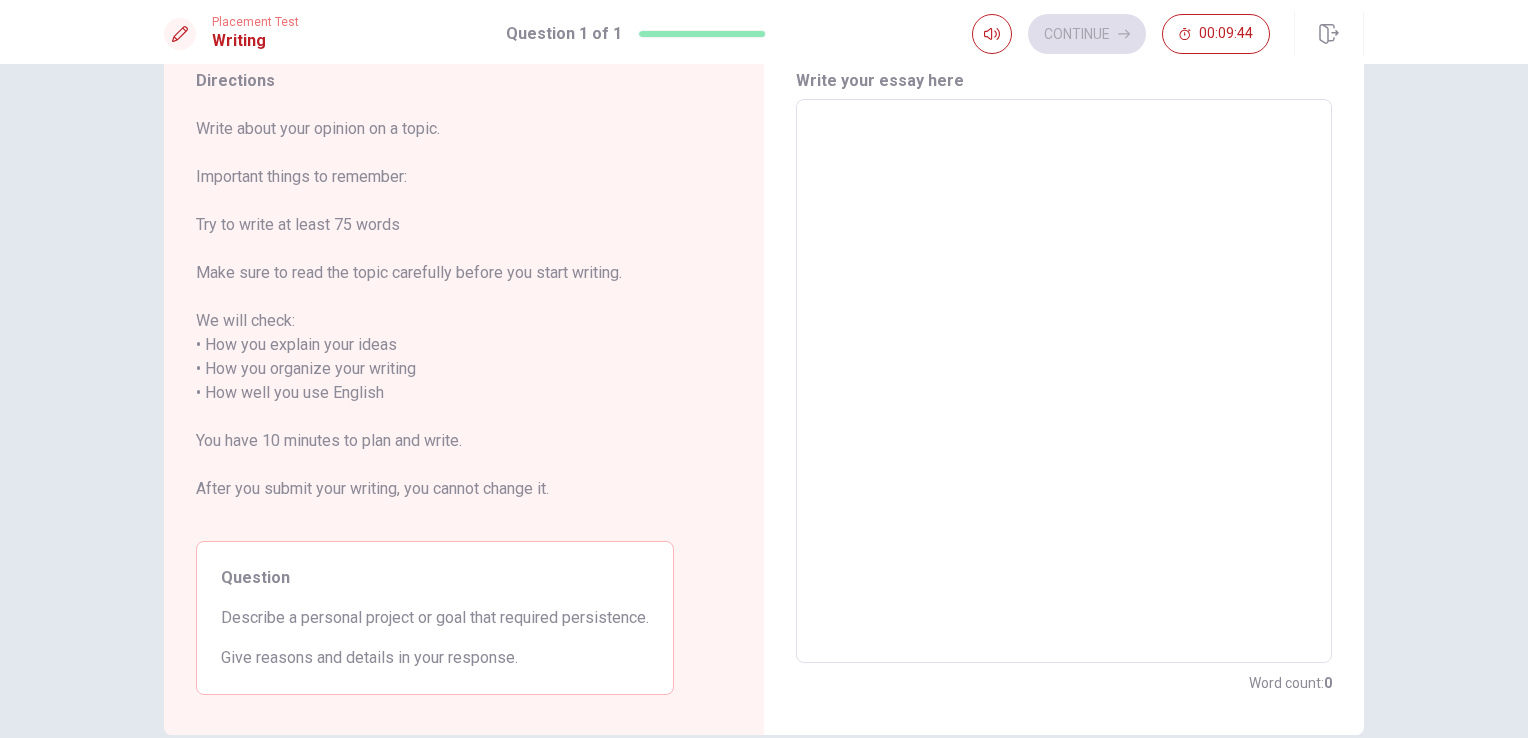 type on "T" 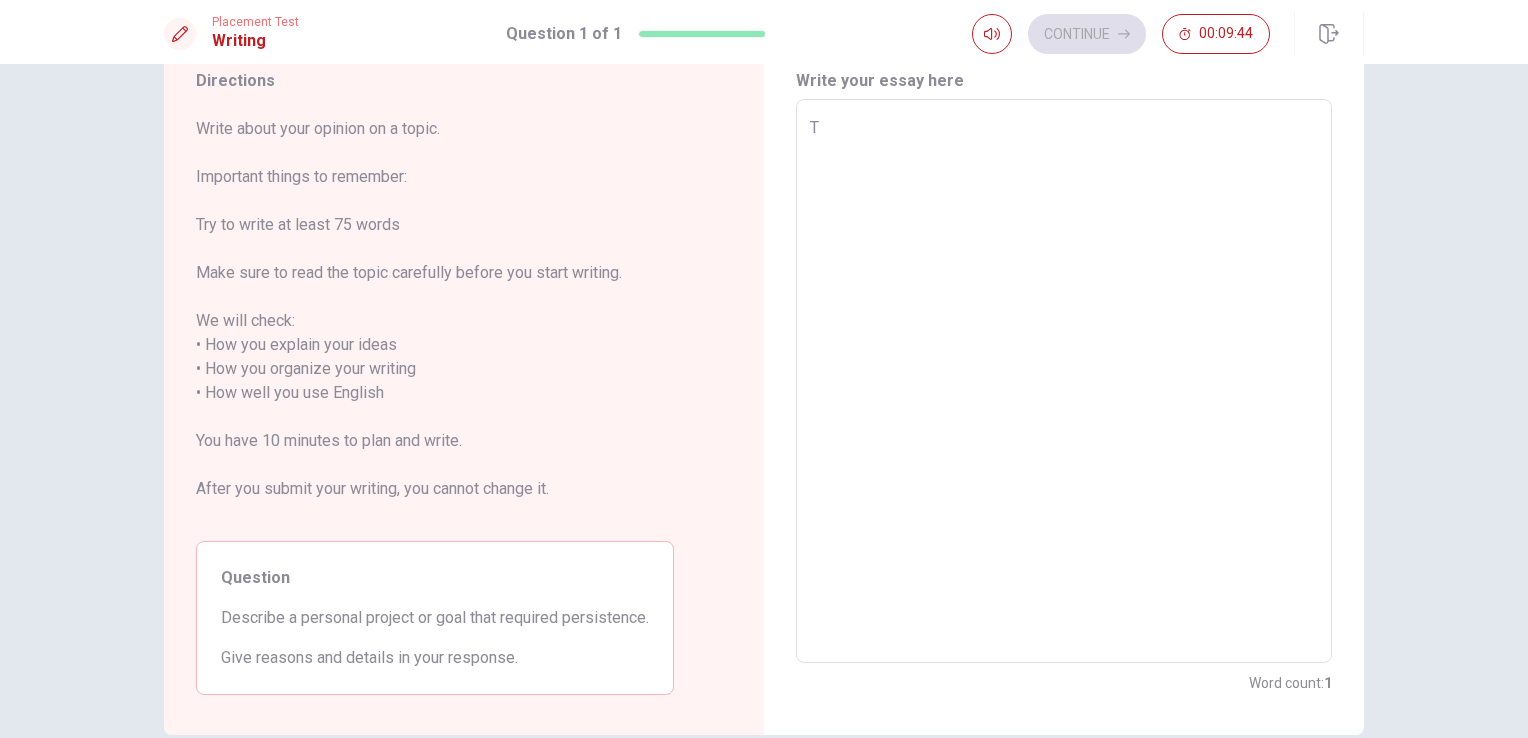 type on "Th" 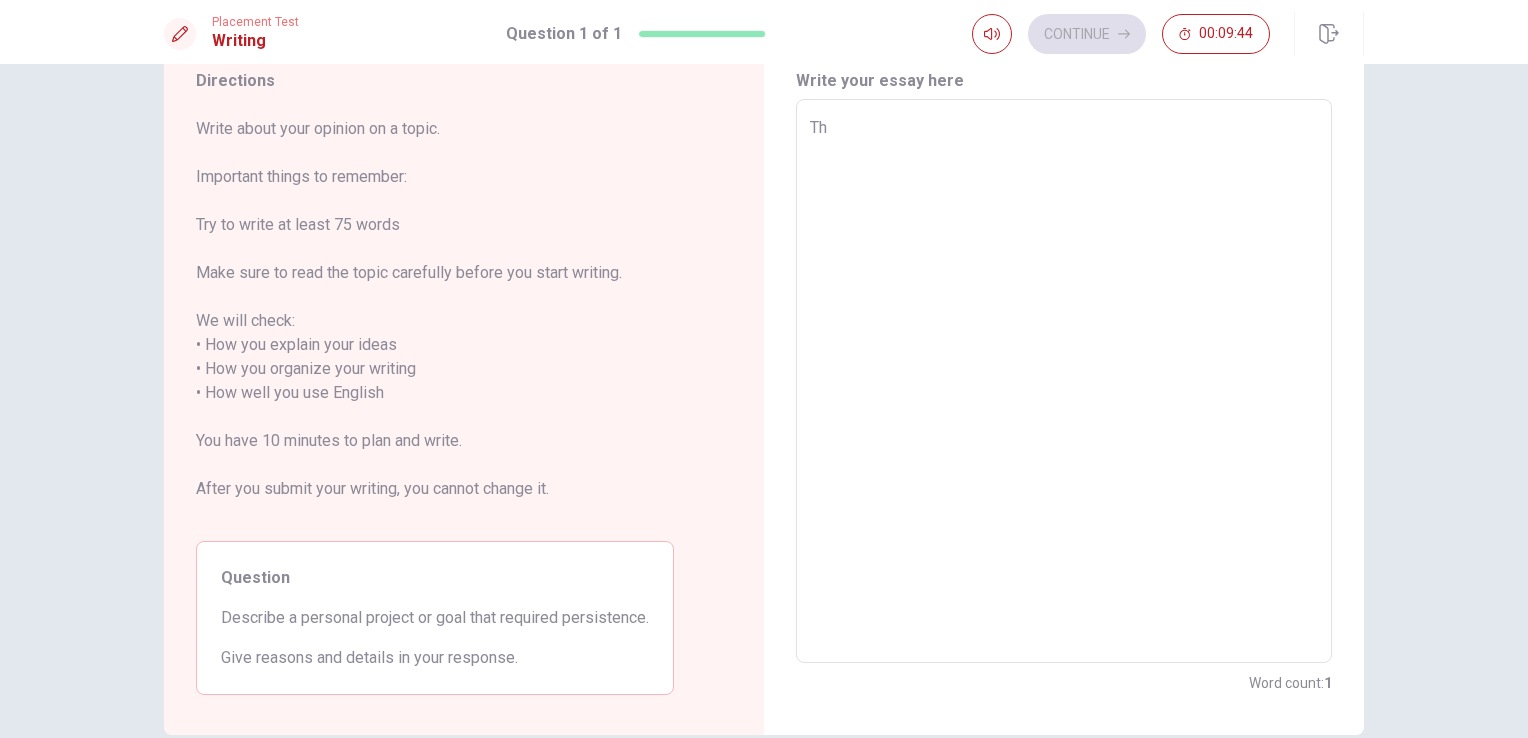 type on "x" 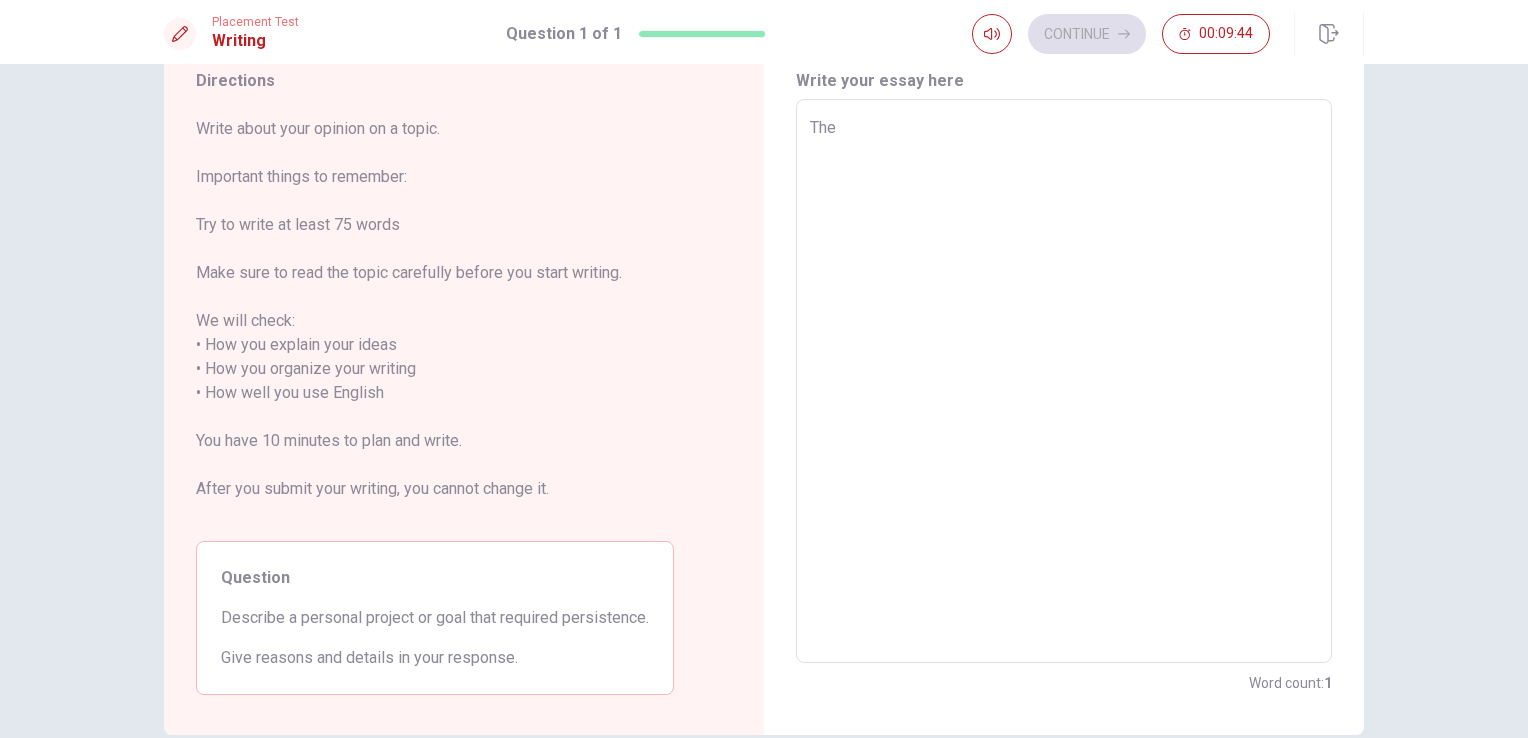 type on "The" 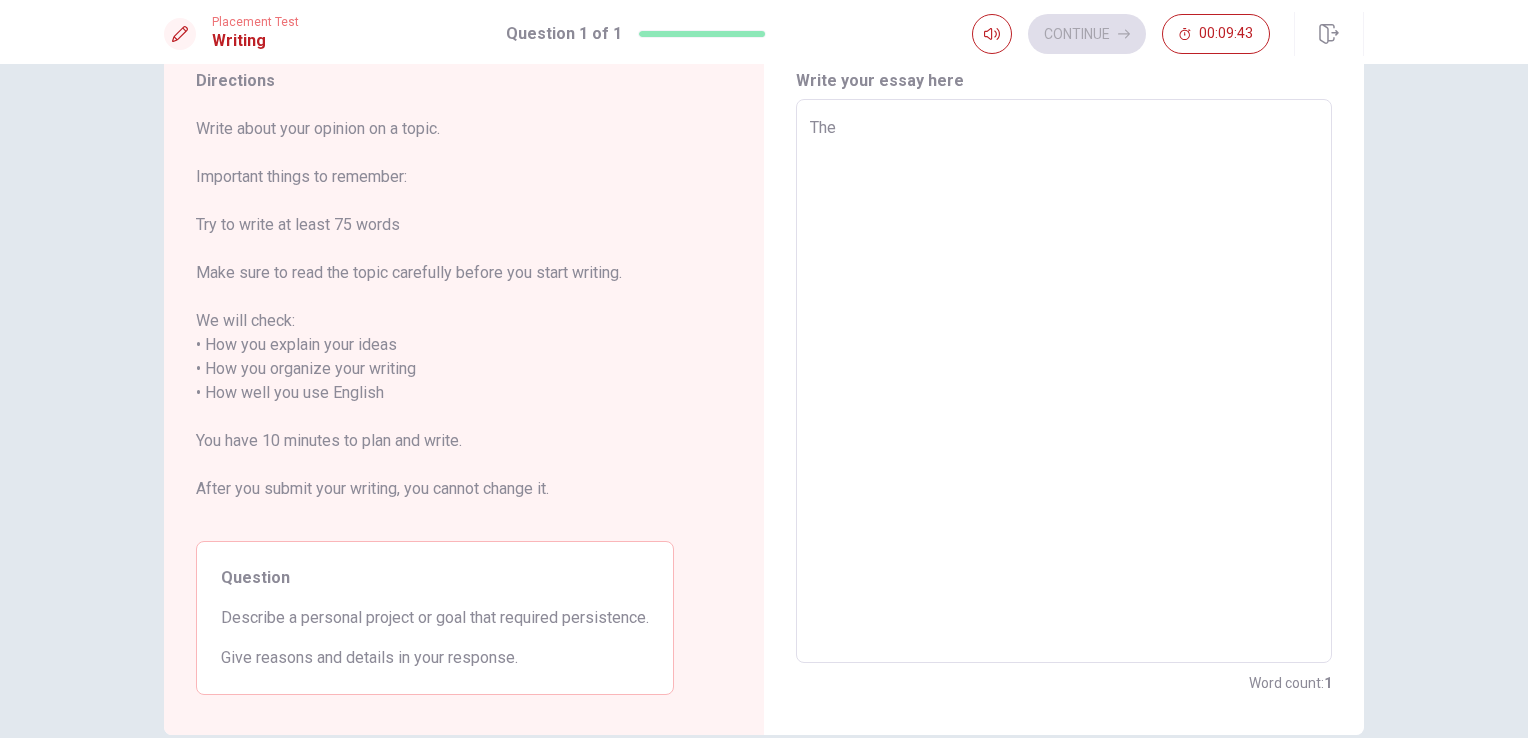 type on "The p" 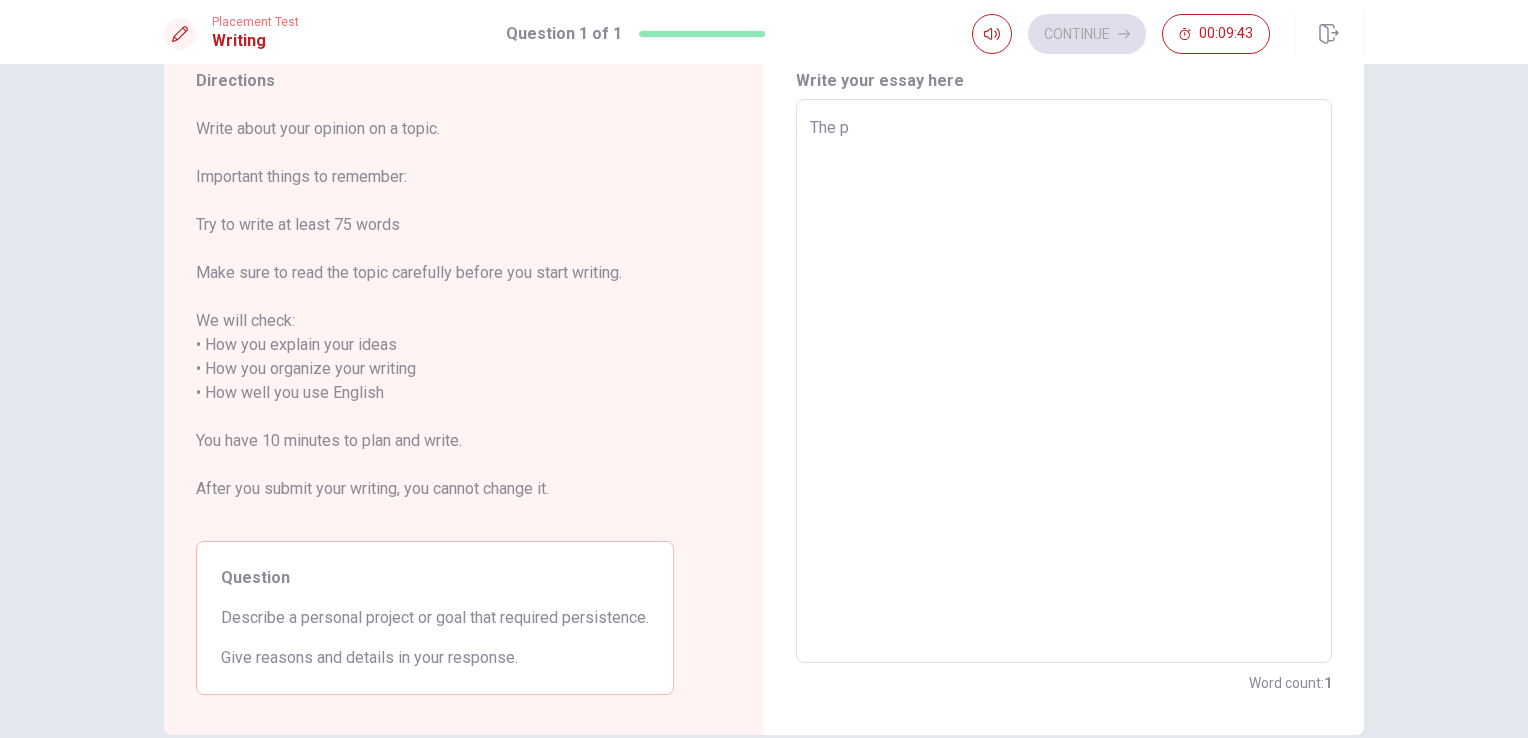 type on "x" 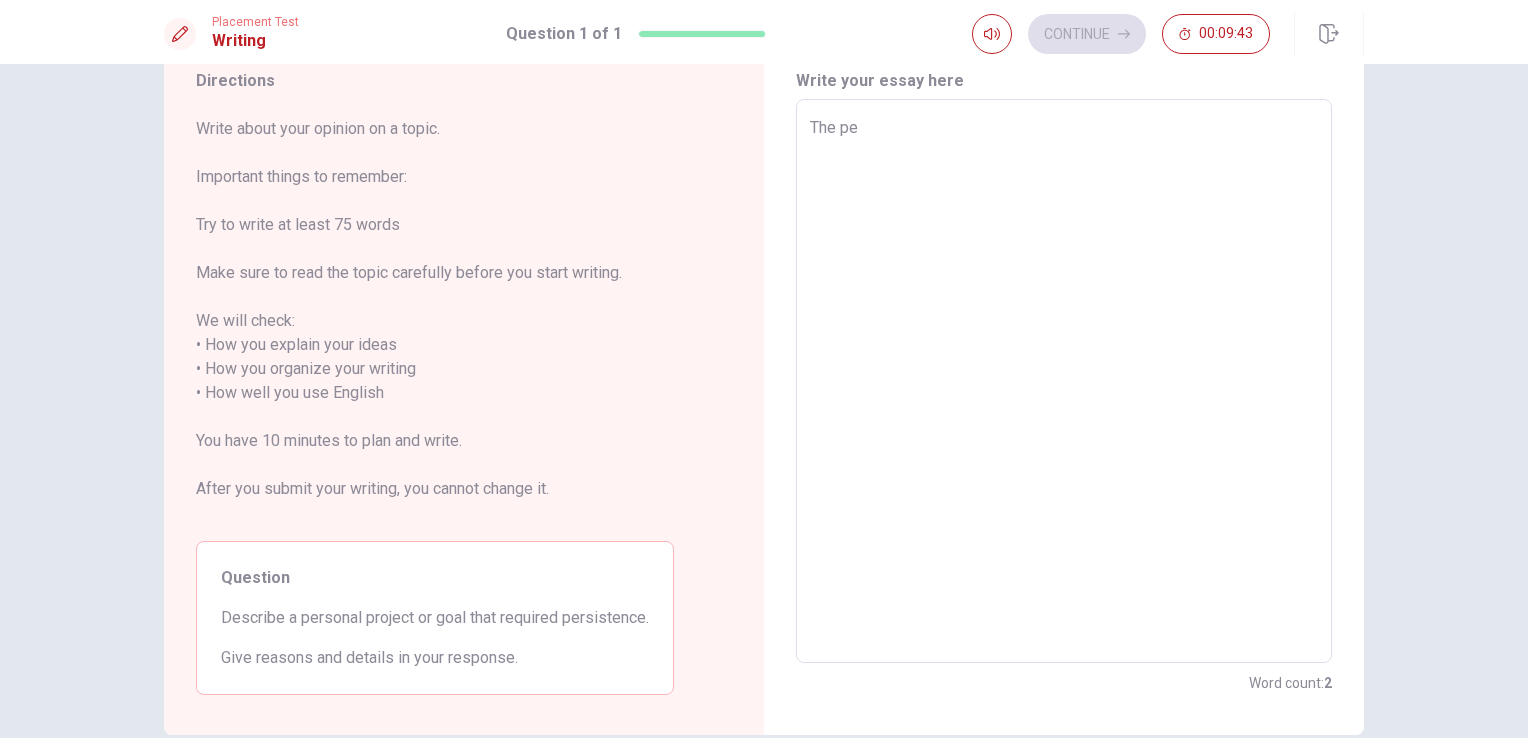 type on "x" 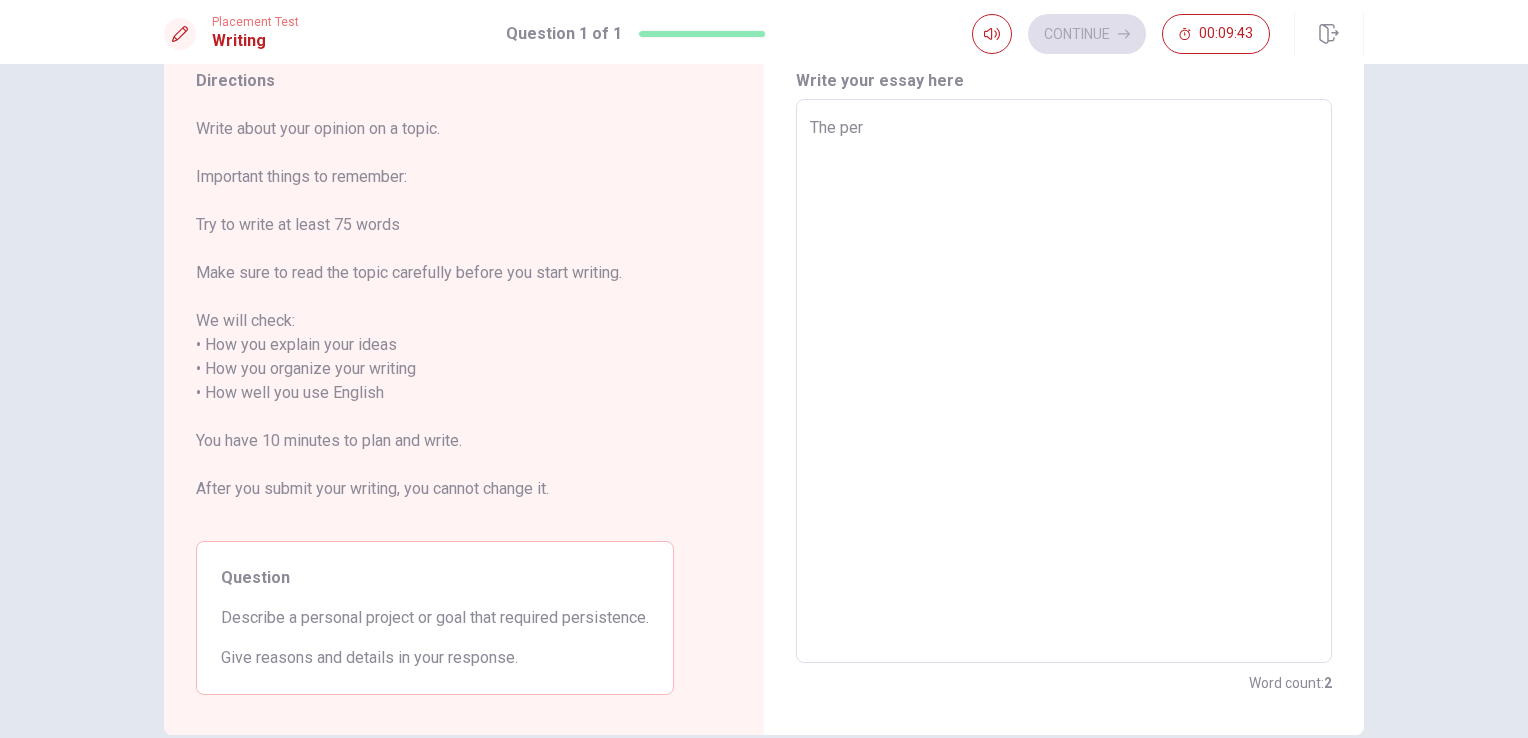 type on "x" 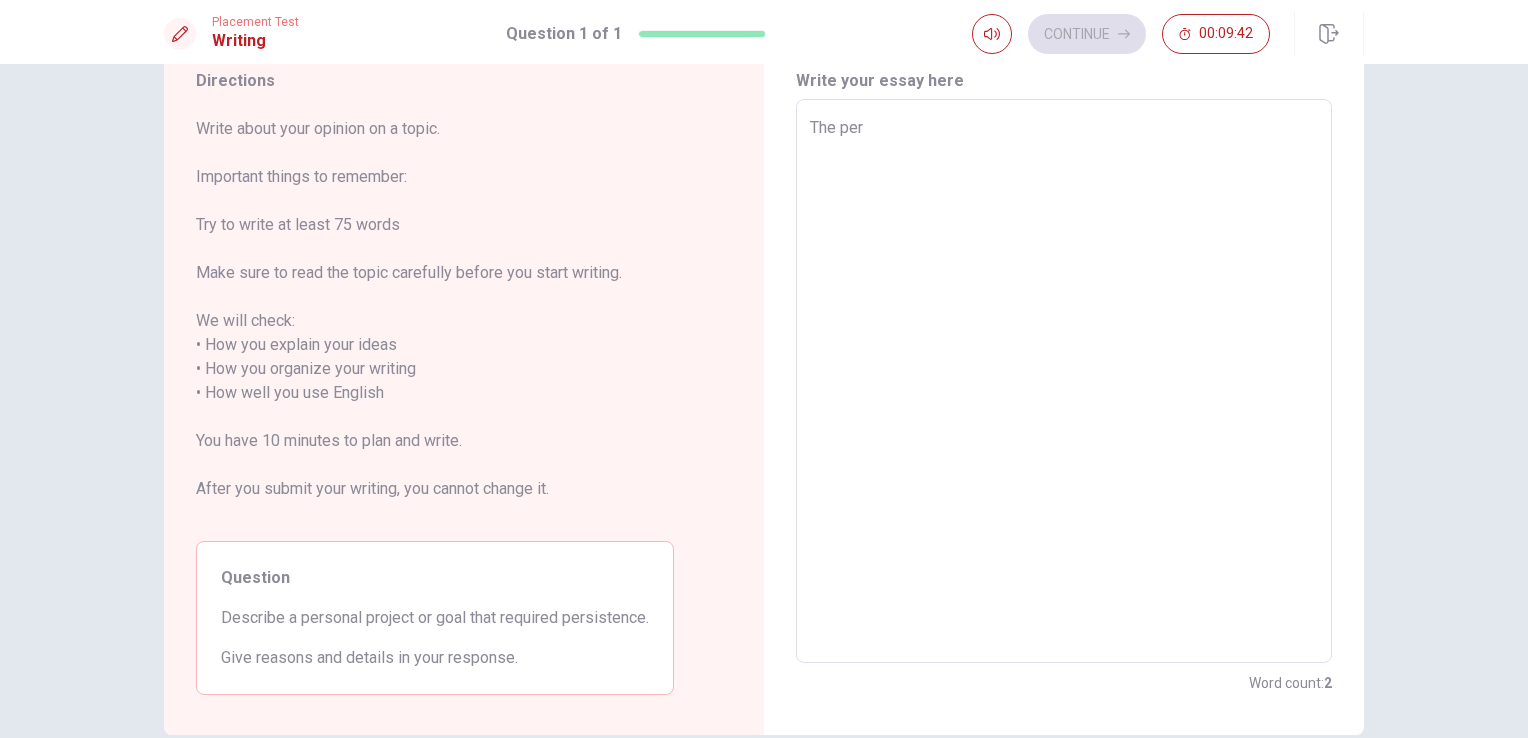 type on "The pers" 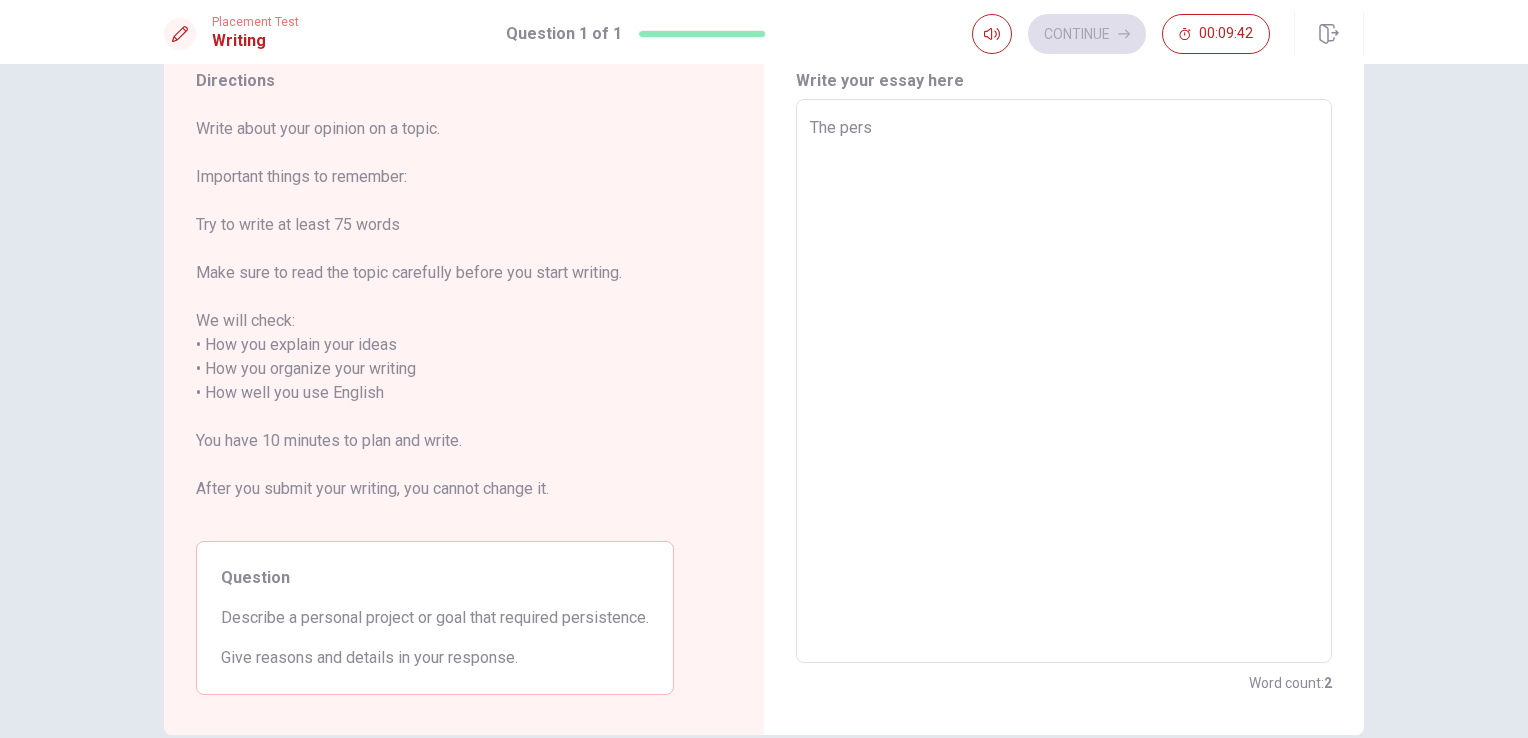 type on "x" 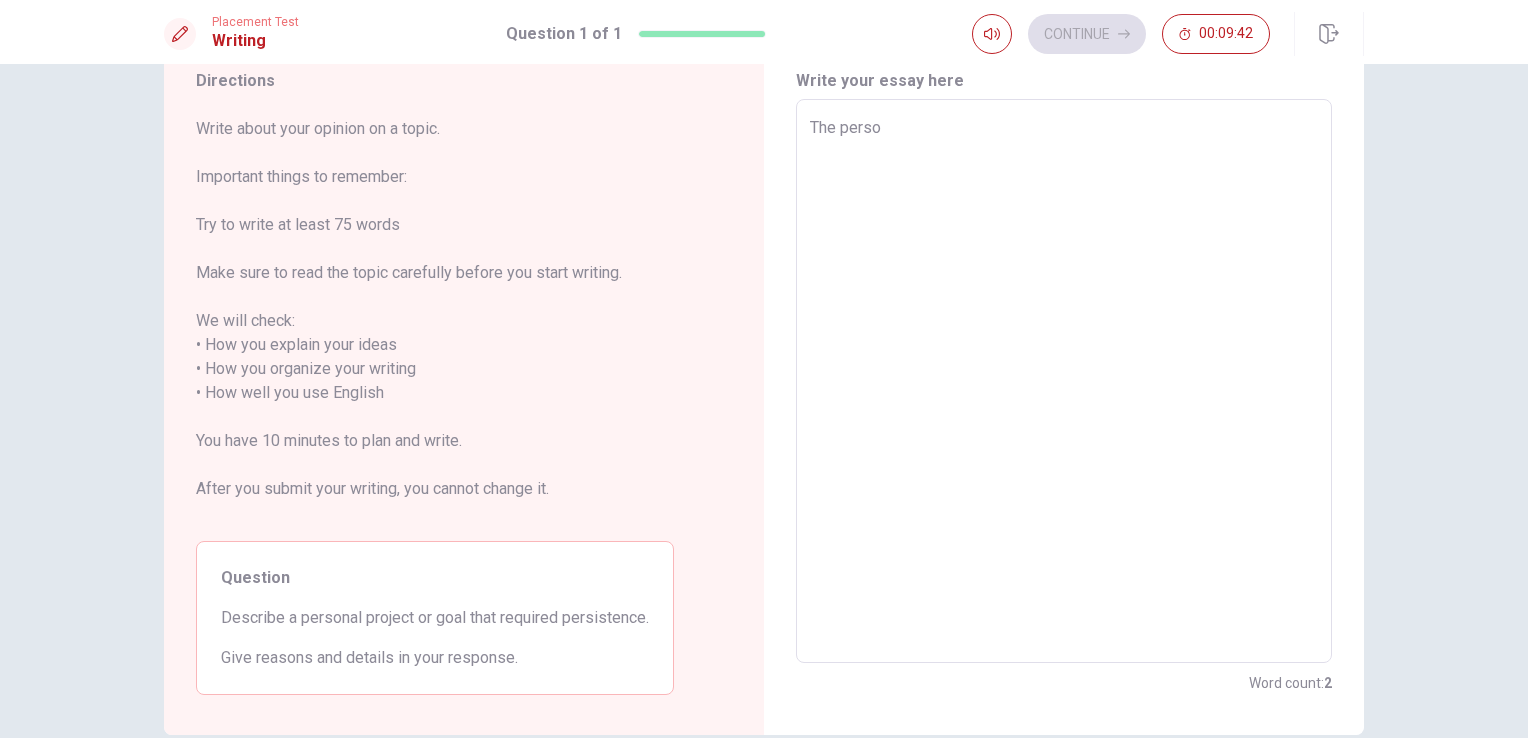 type on "x" 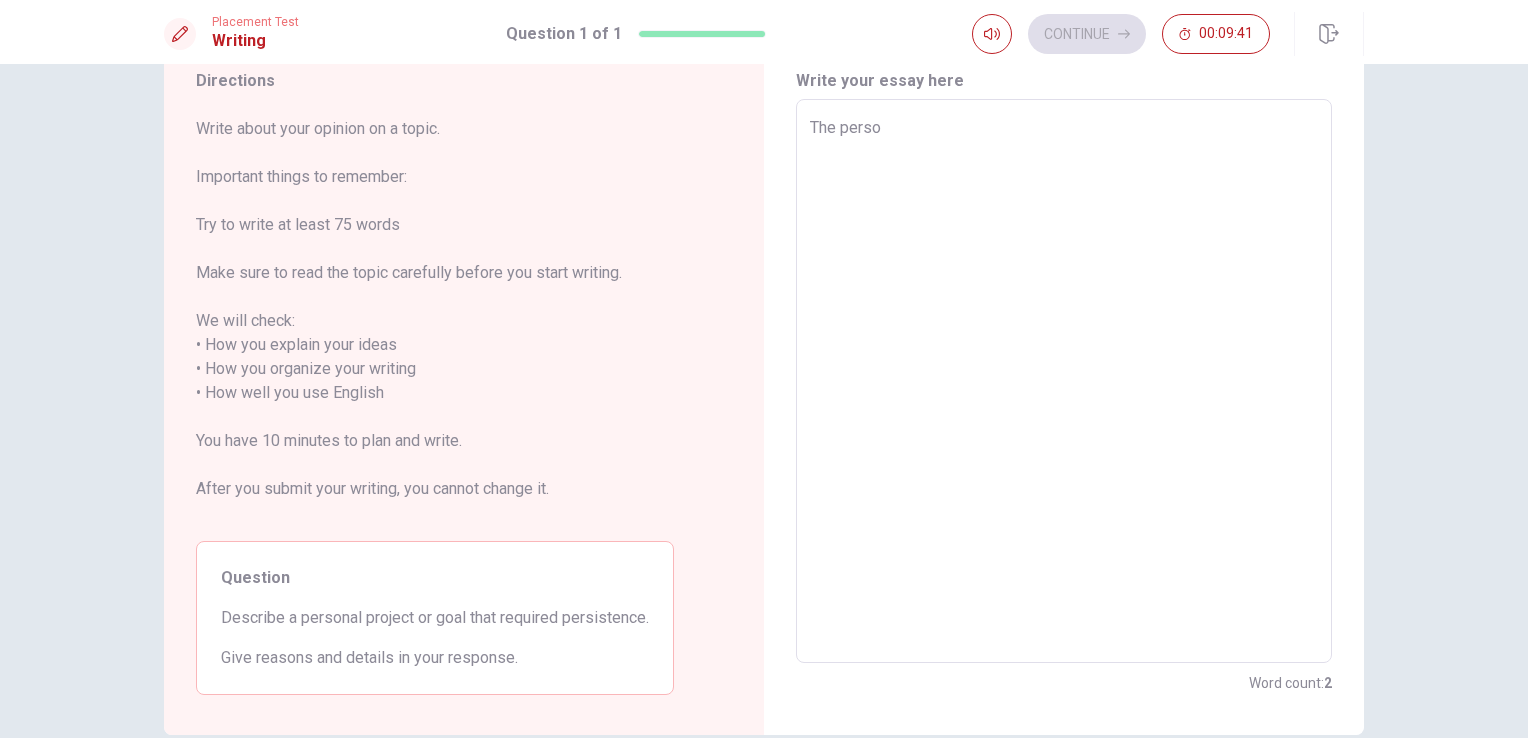 type on "The person" 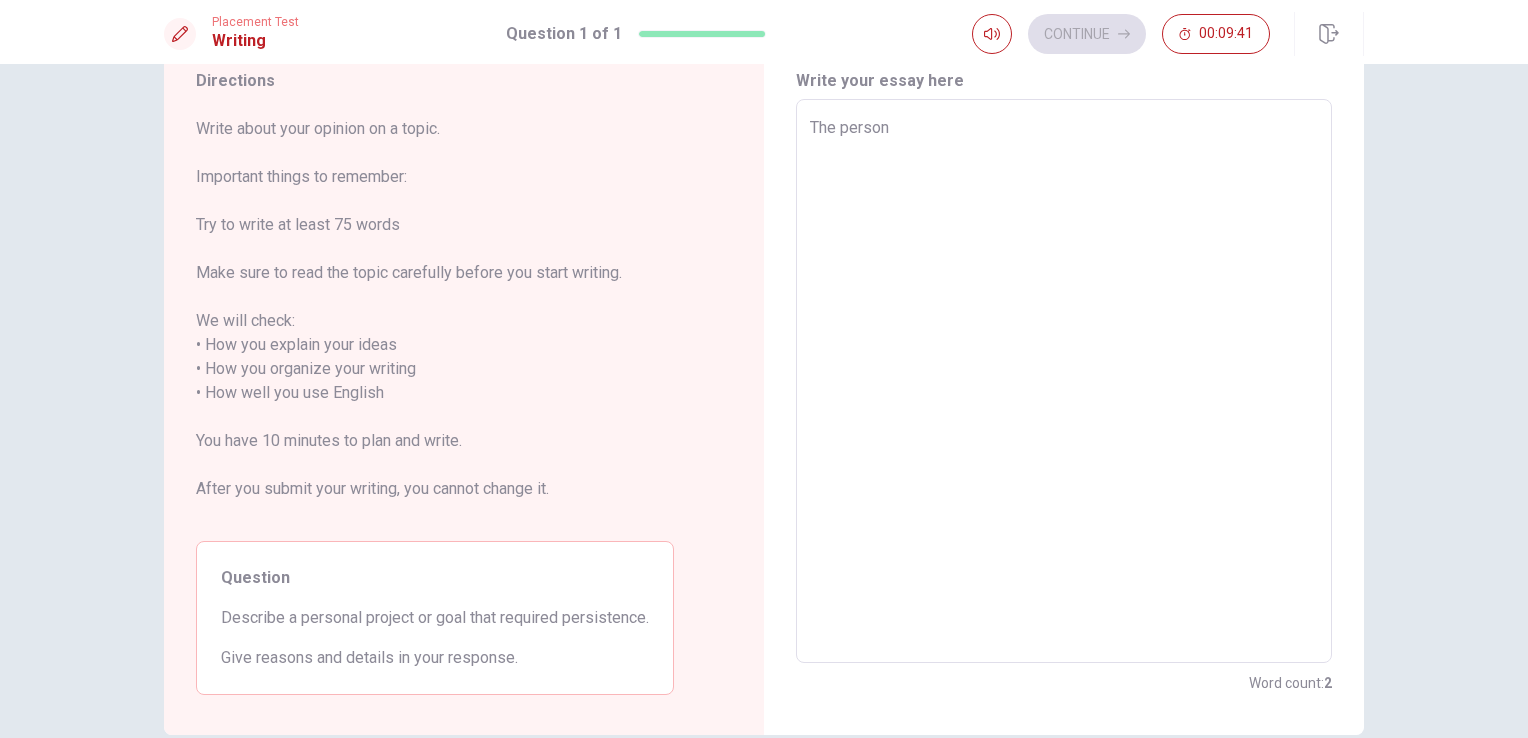 type on "x" 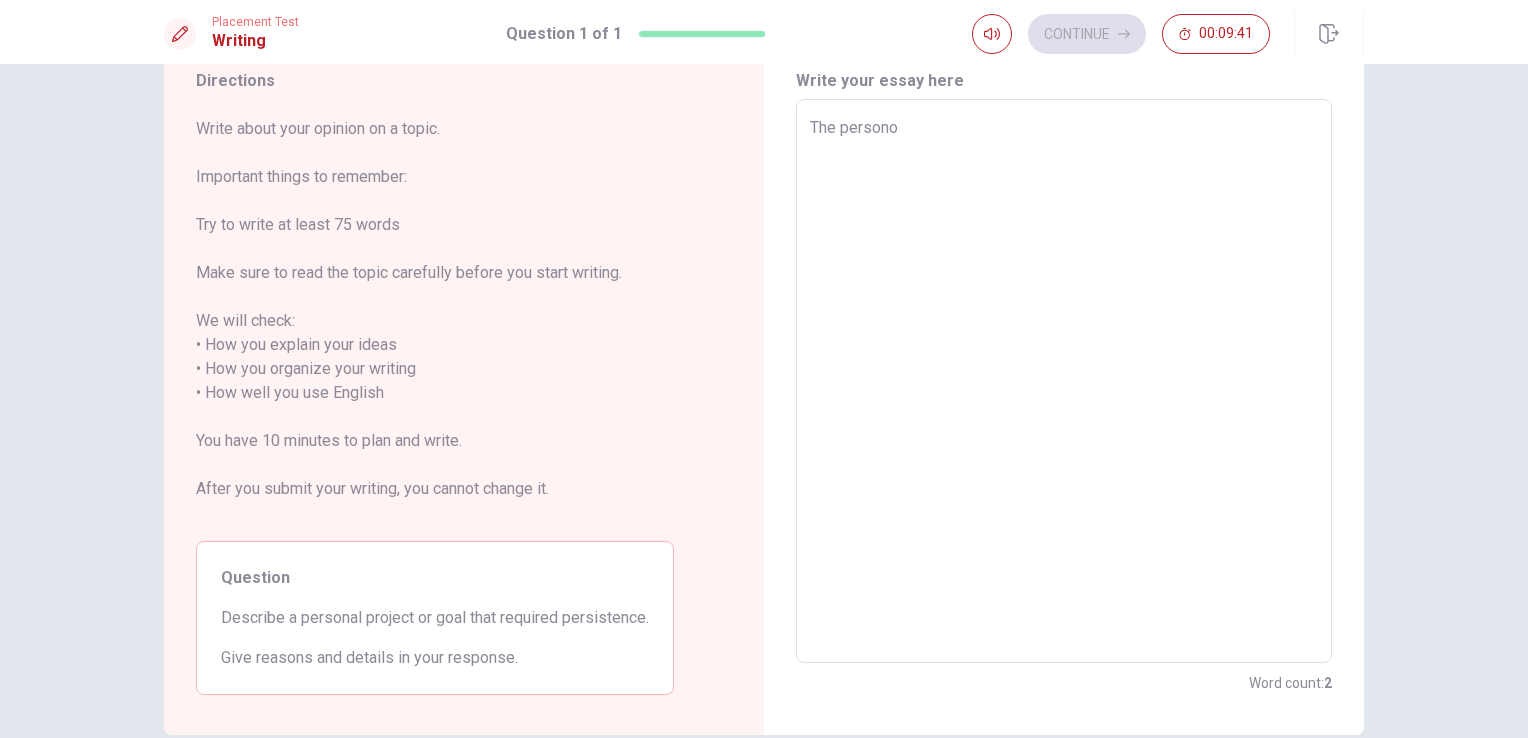type on "x" 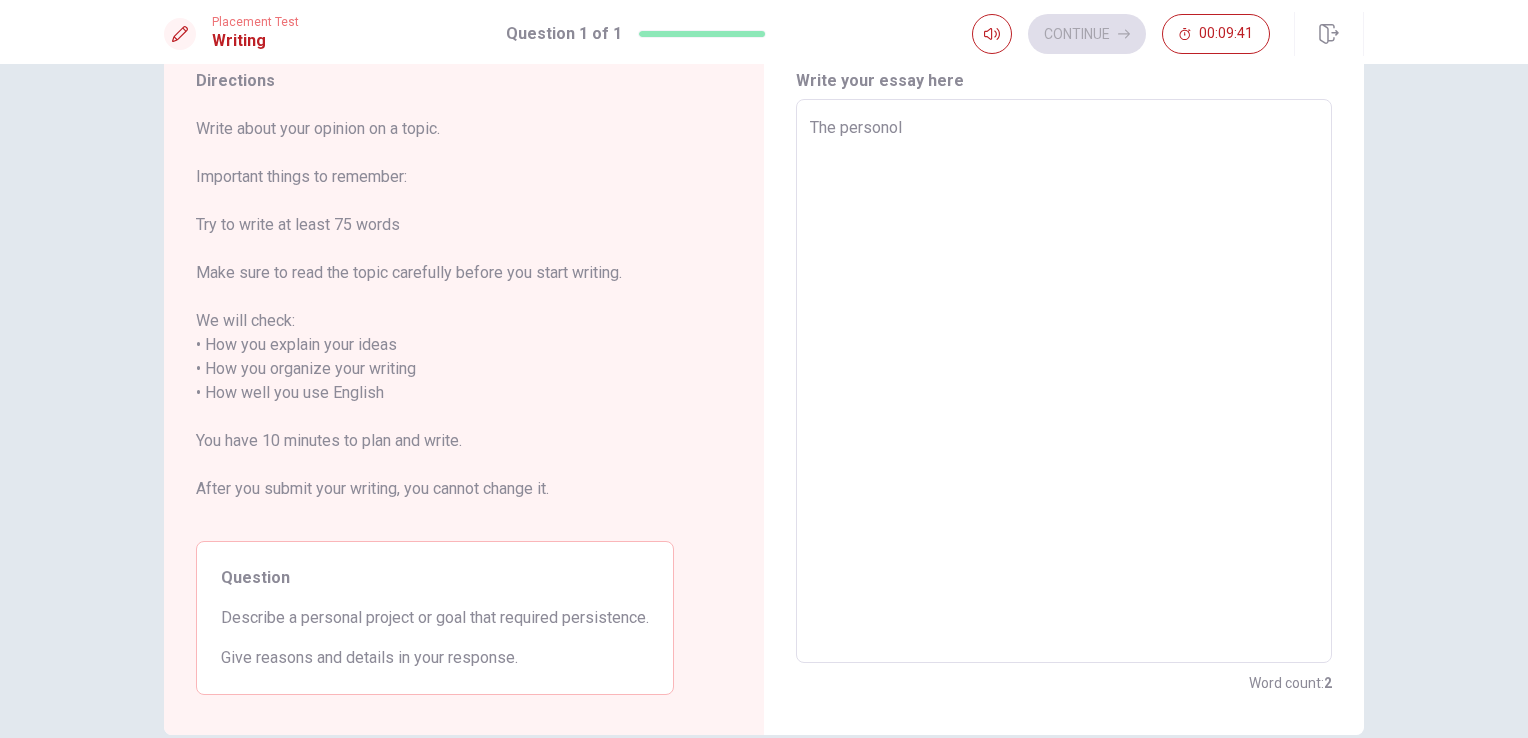 type on "x" 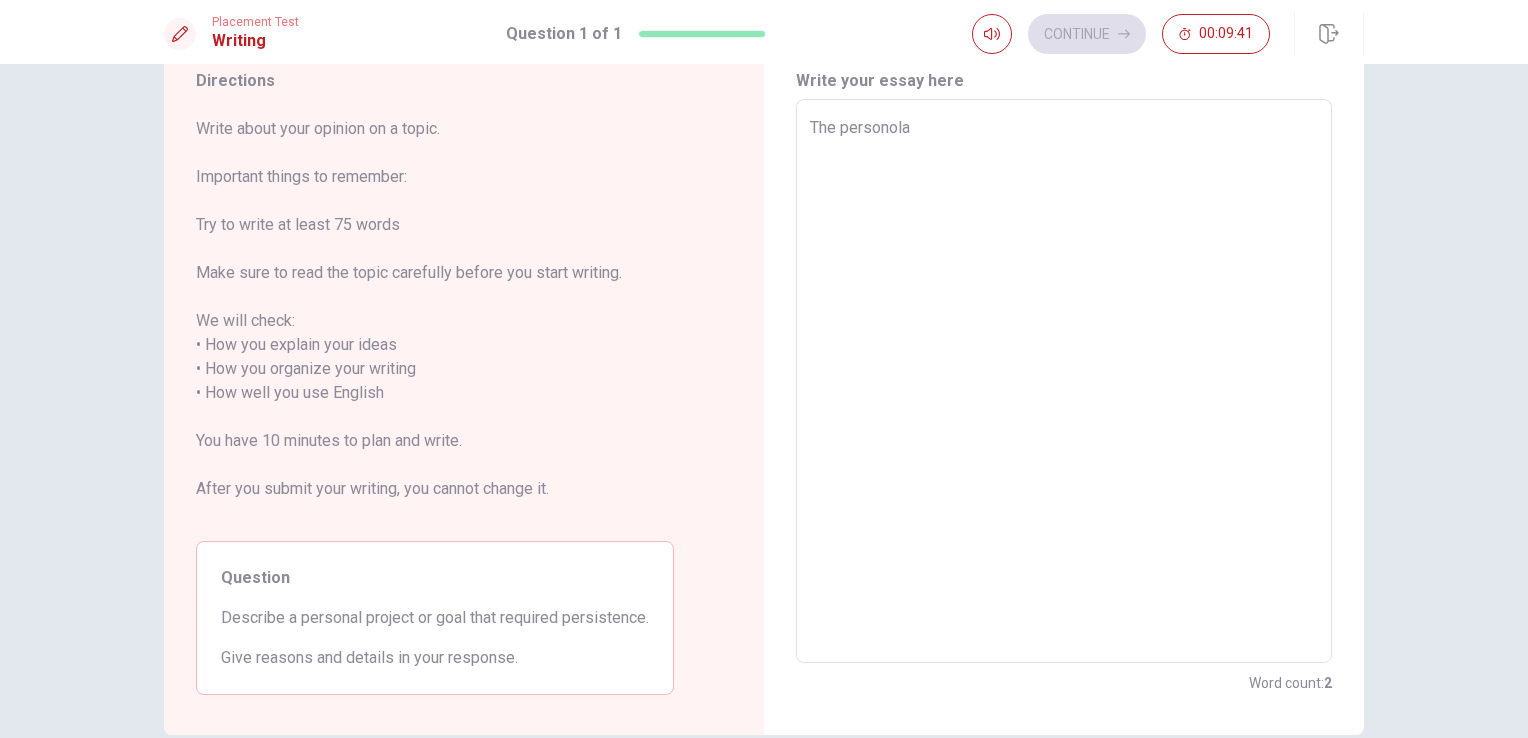 type on "x" 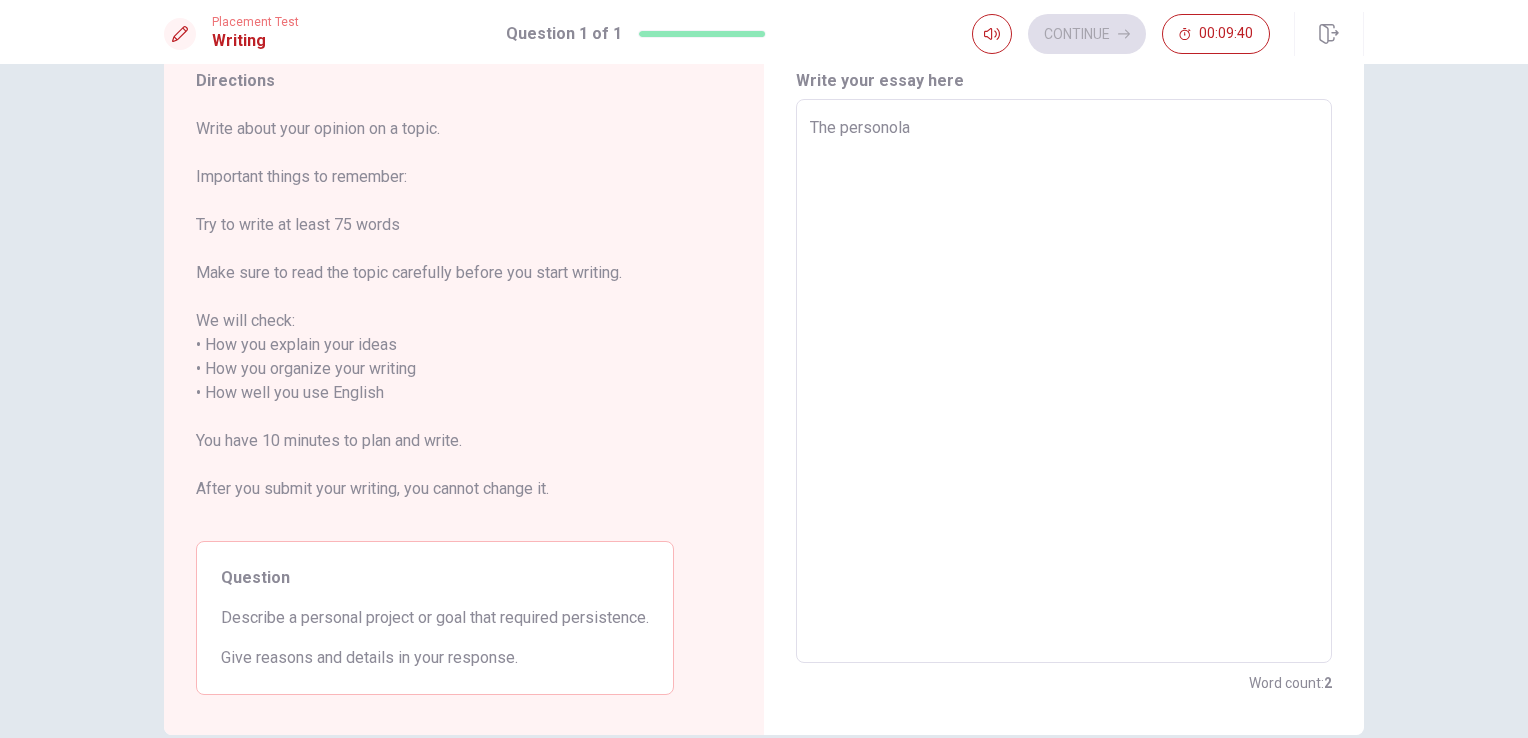 type on "The personola" 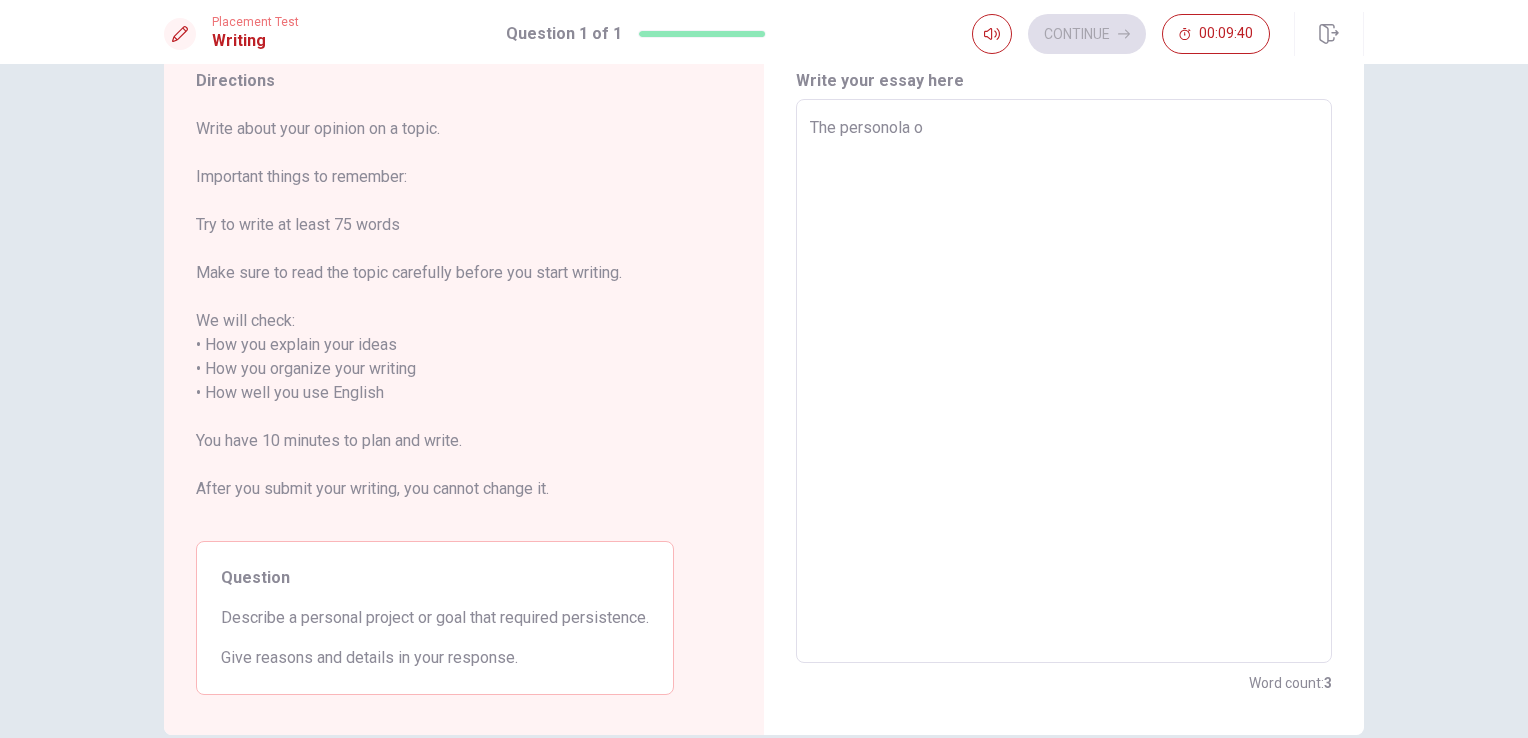 type on "x" 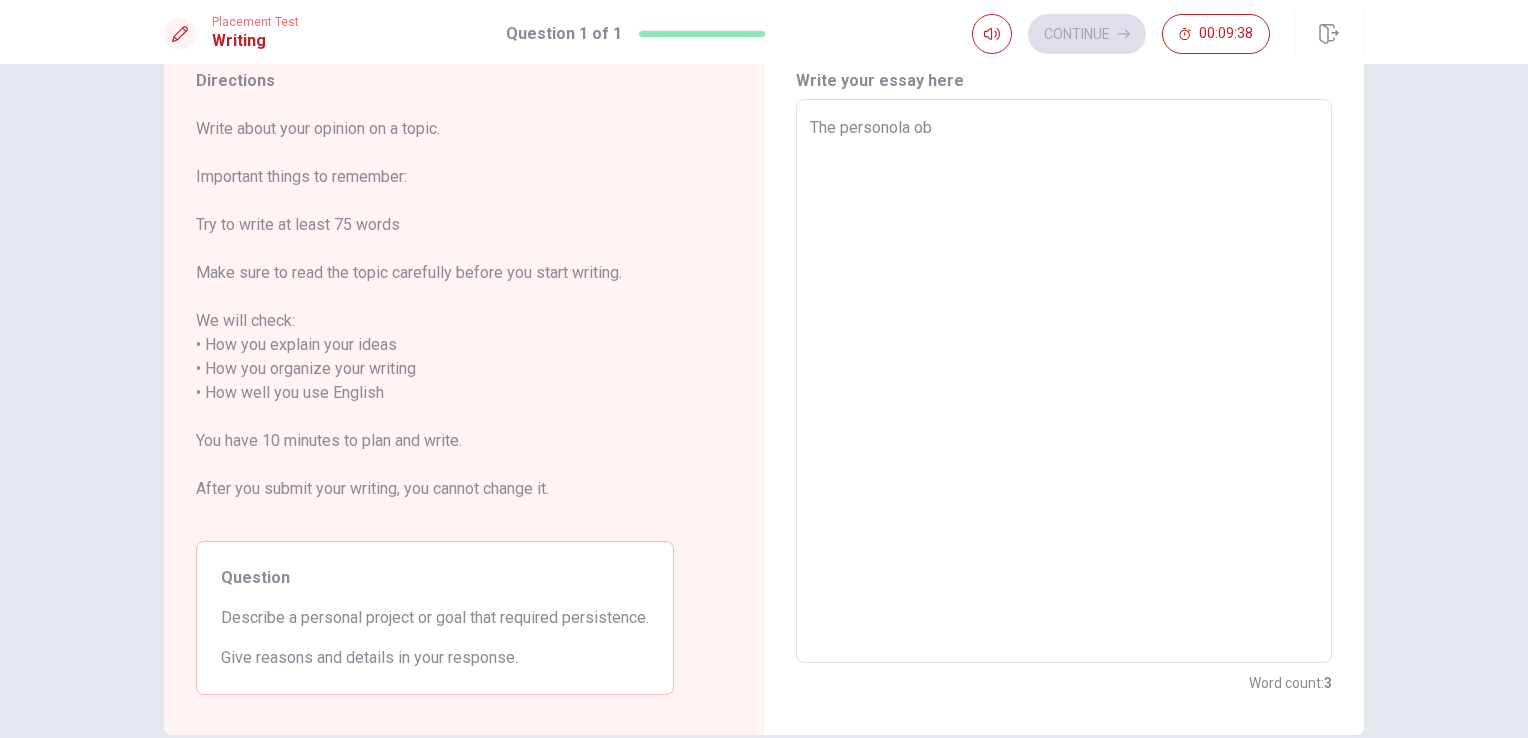 type on "x" 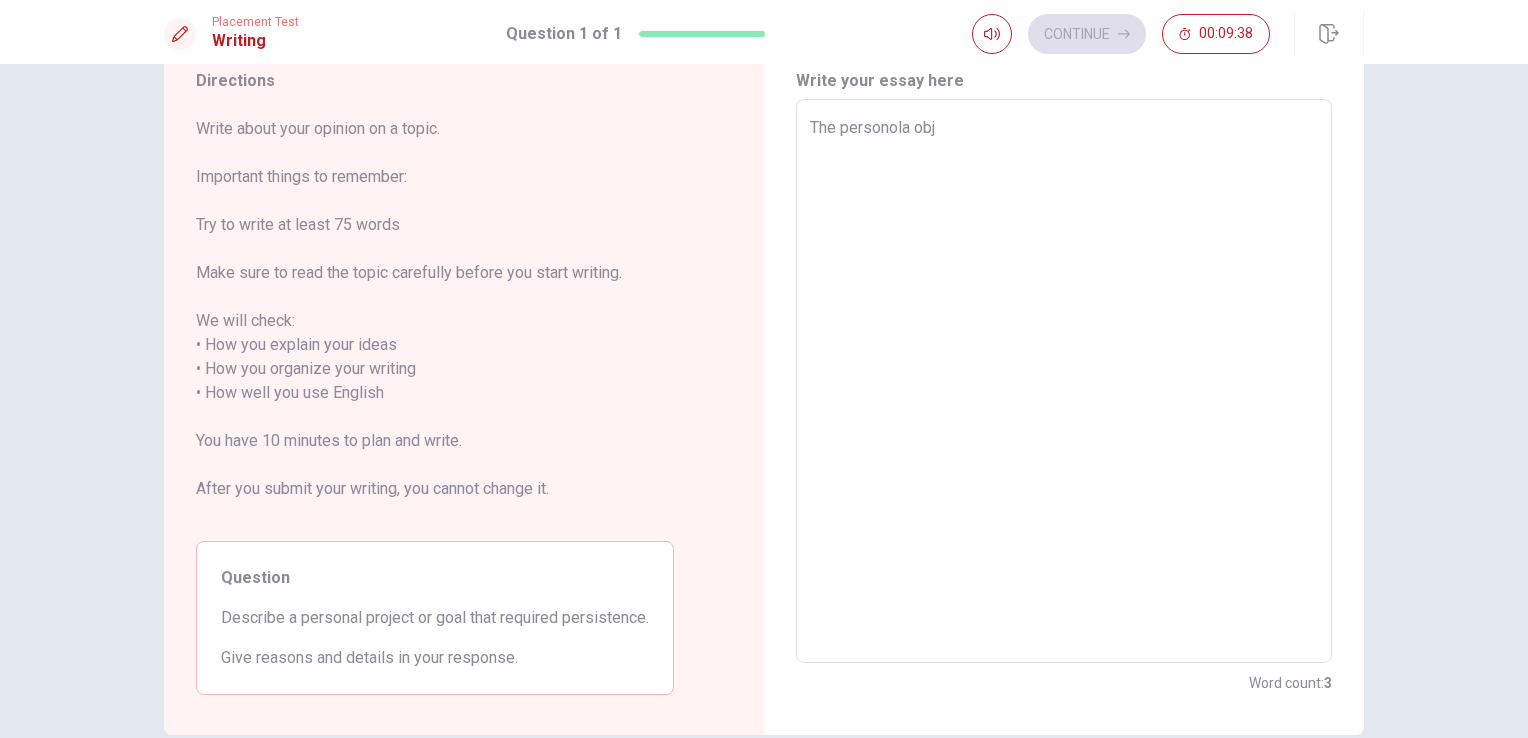 type on "x" 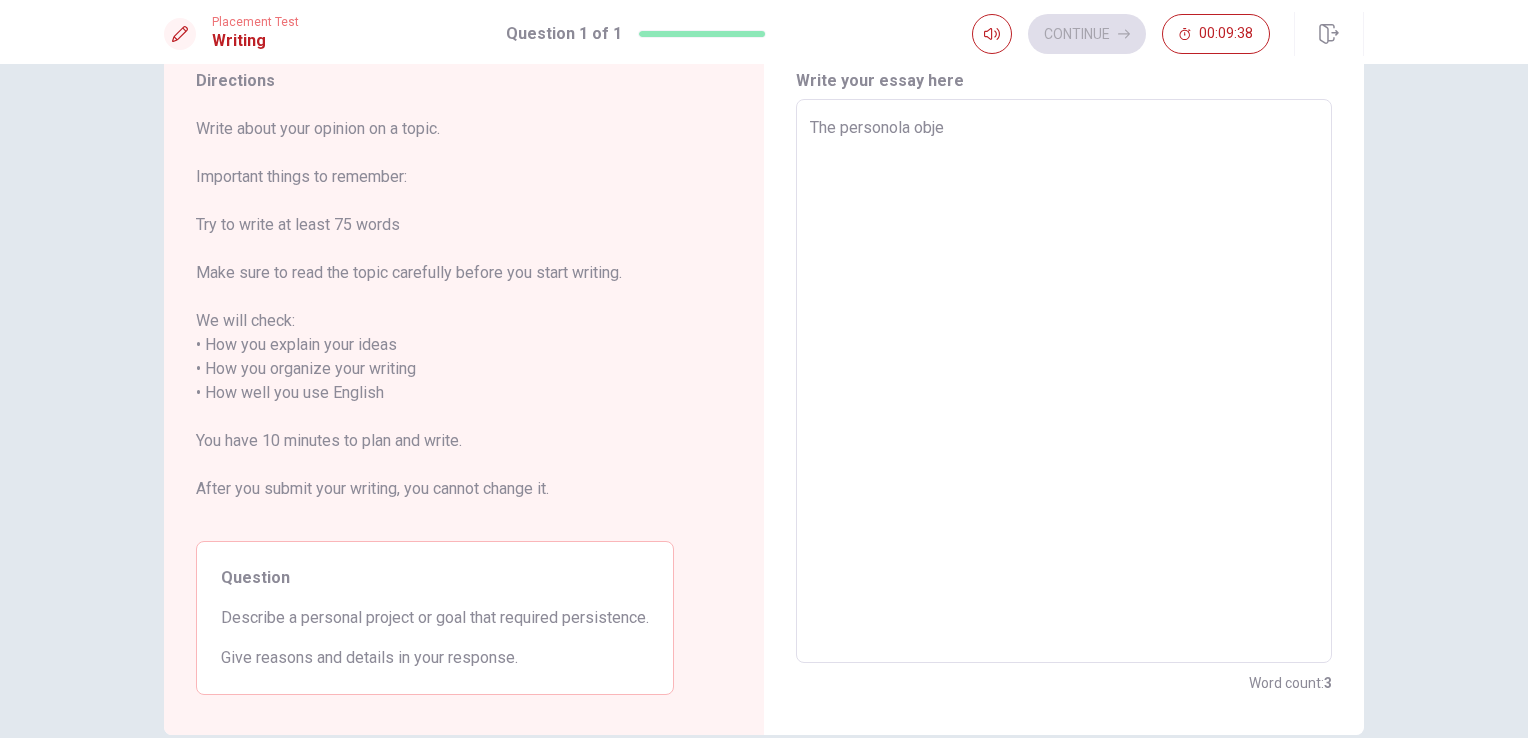 type on "x" 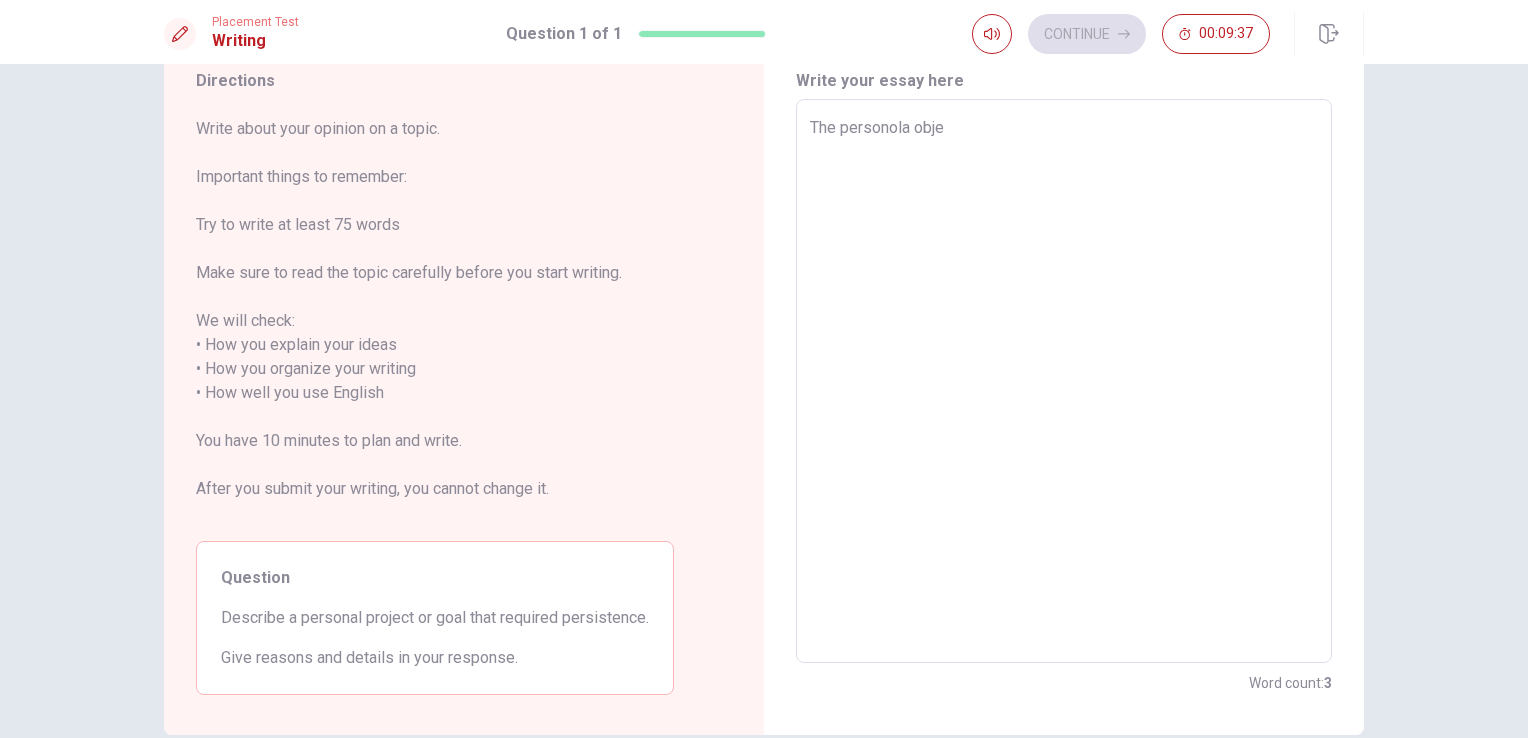 type on "The personola objec" 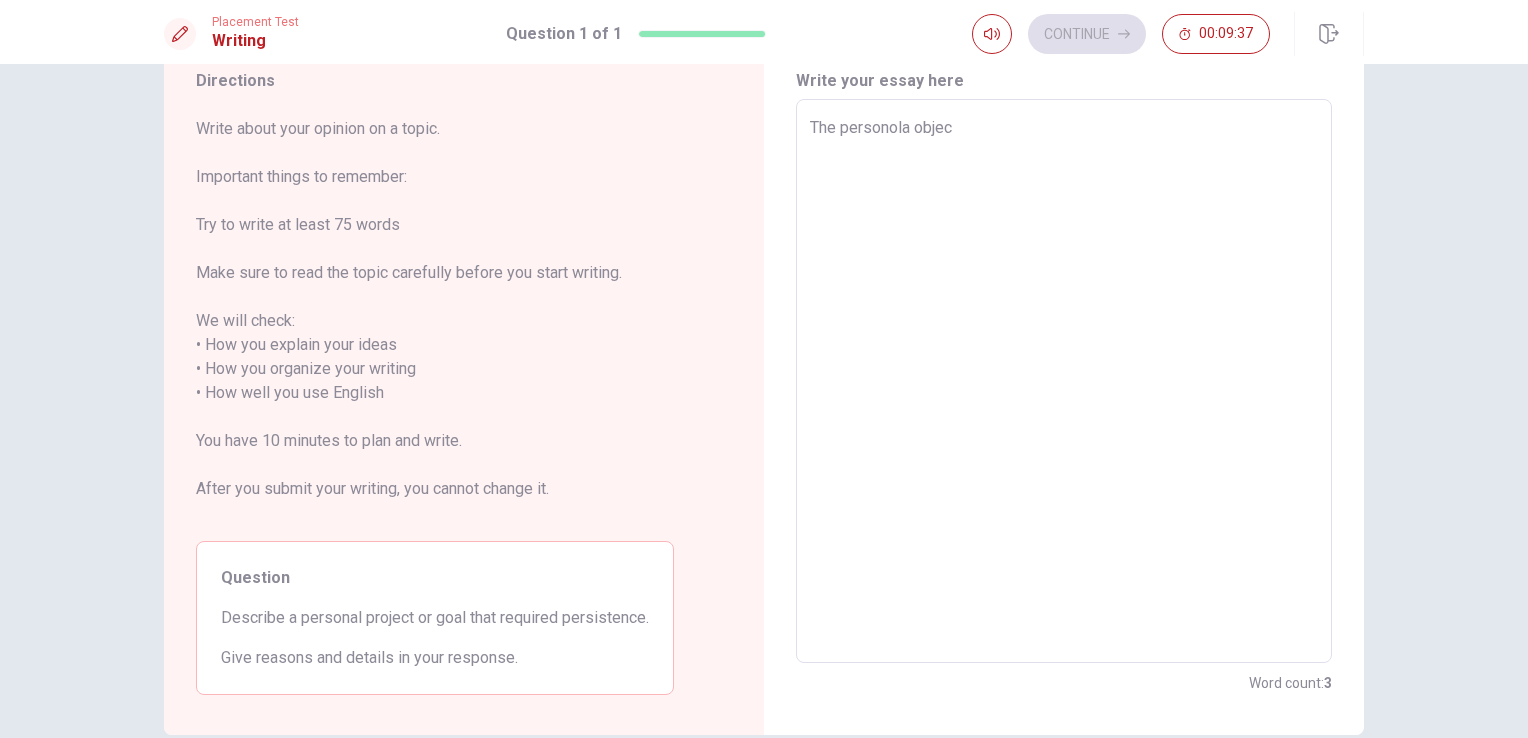 type on "x" 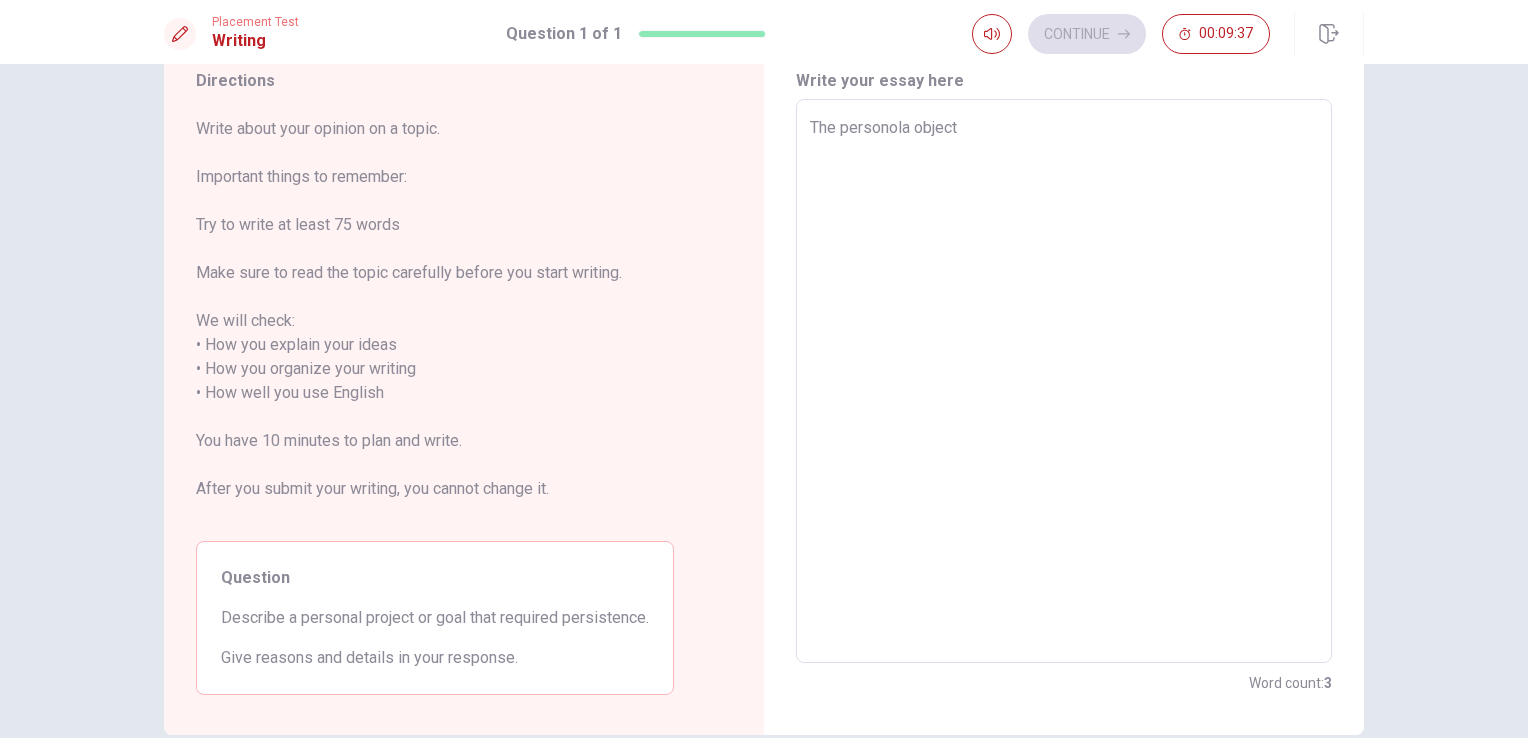 type on "x" 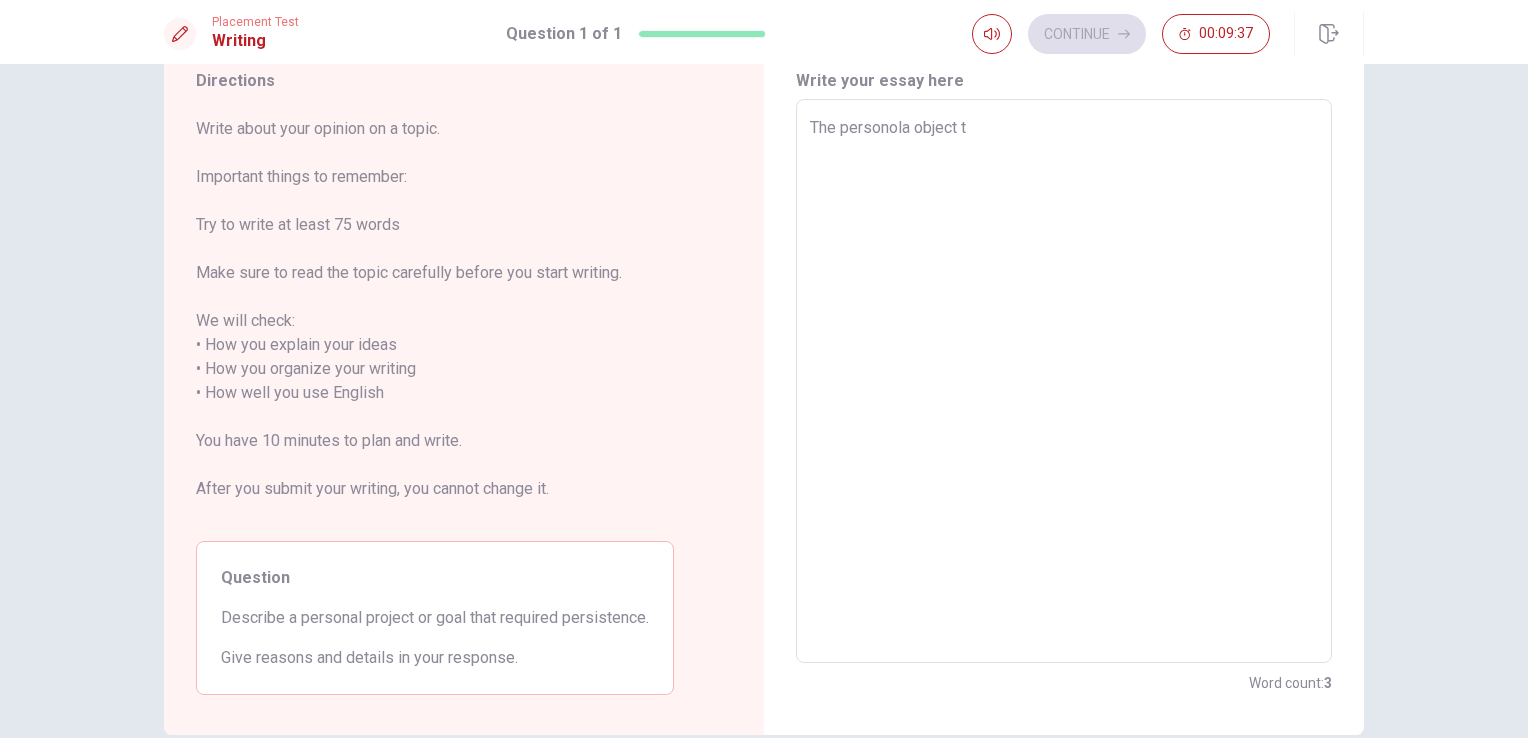 type on "x" 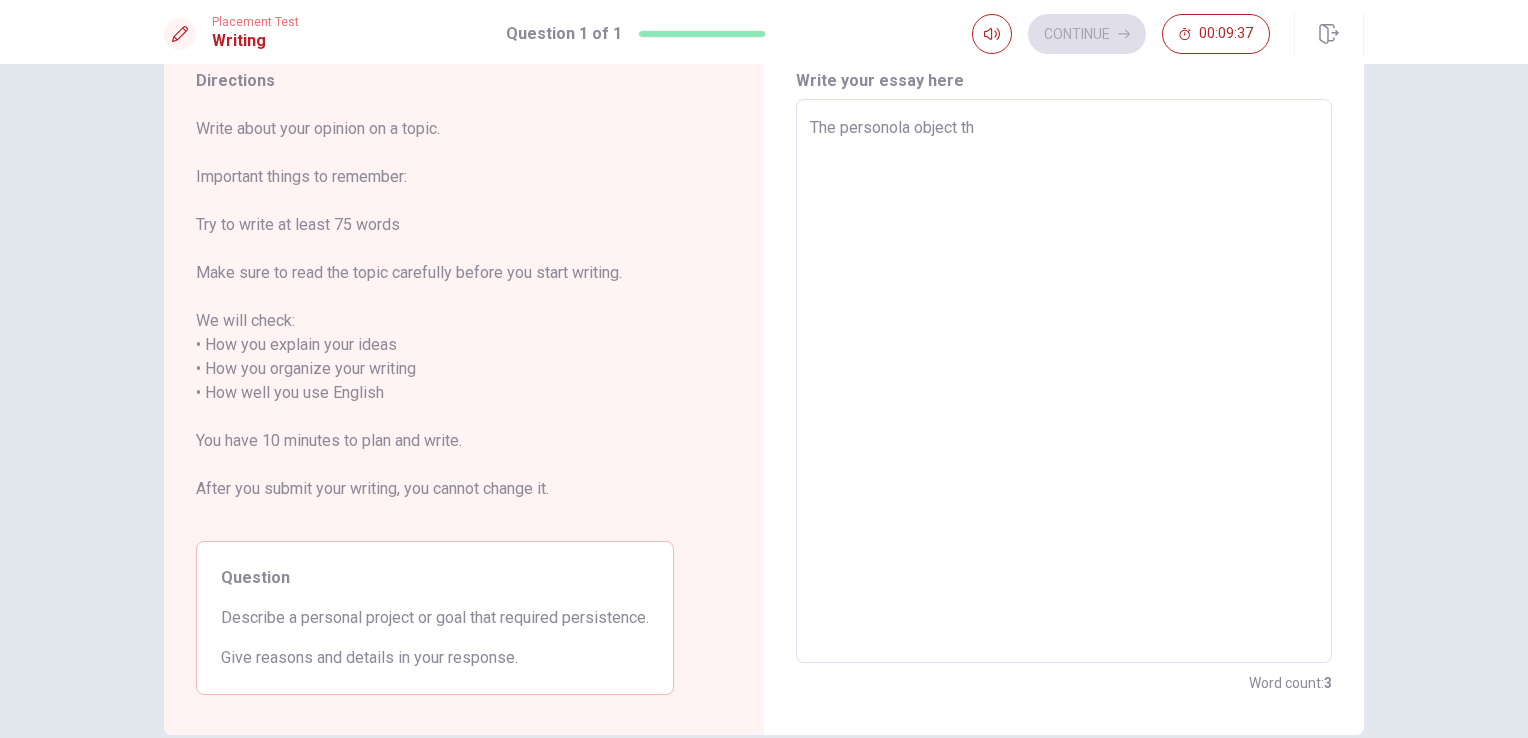 type on "x" 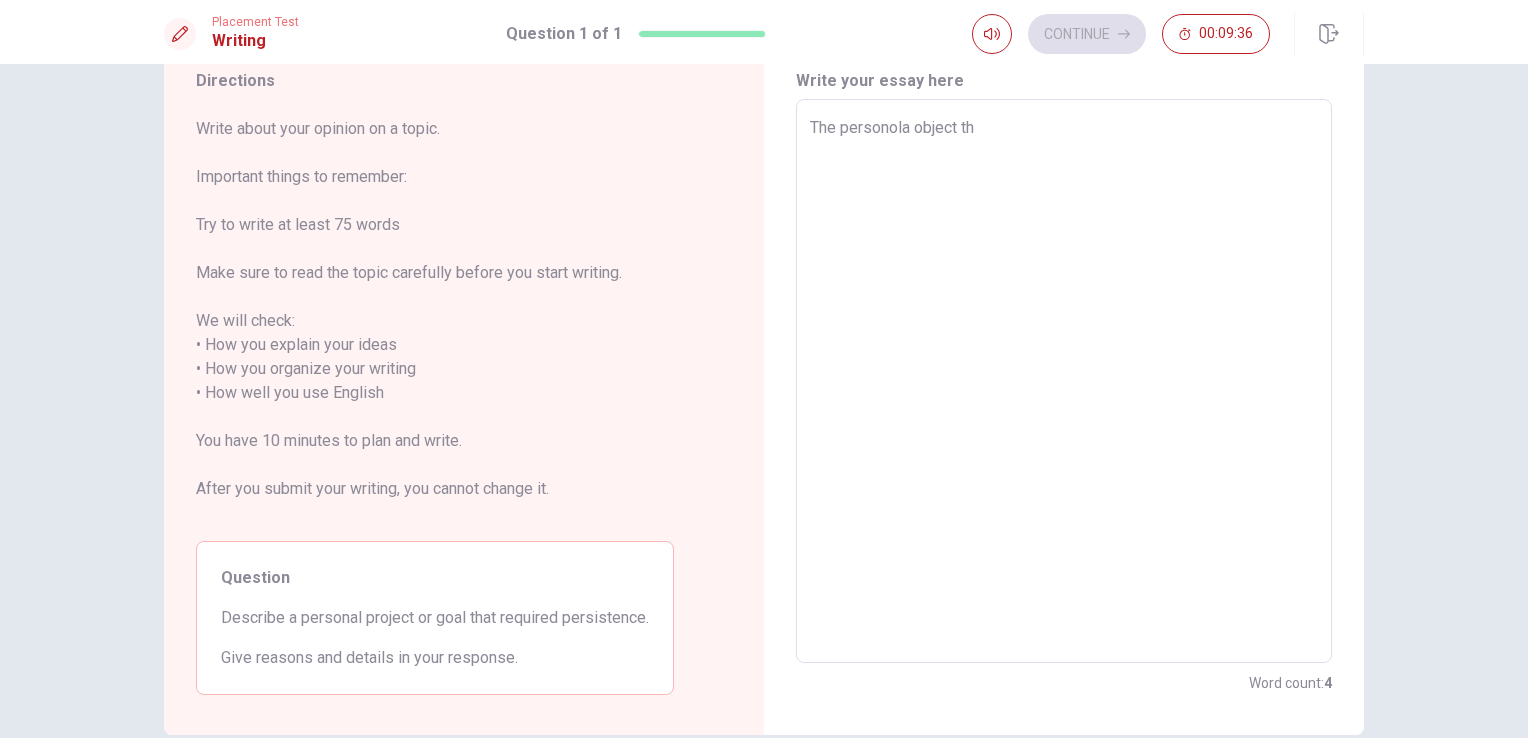 type on "The personola object tha" 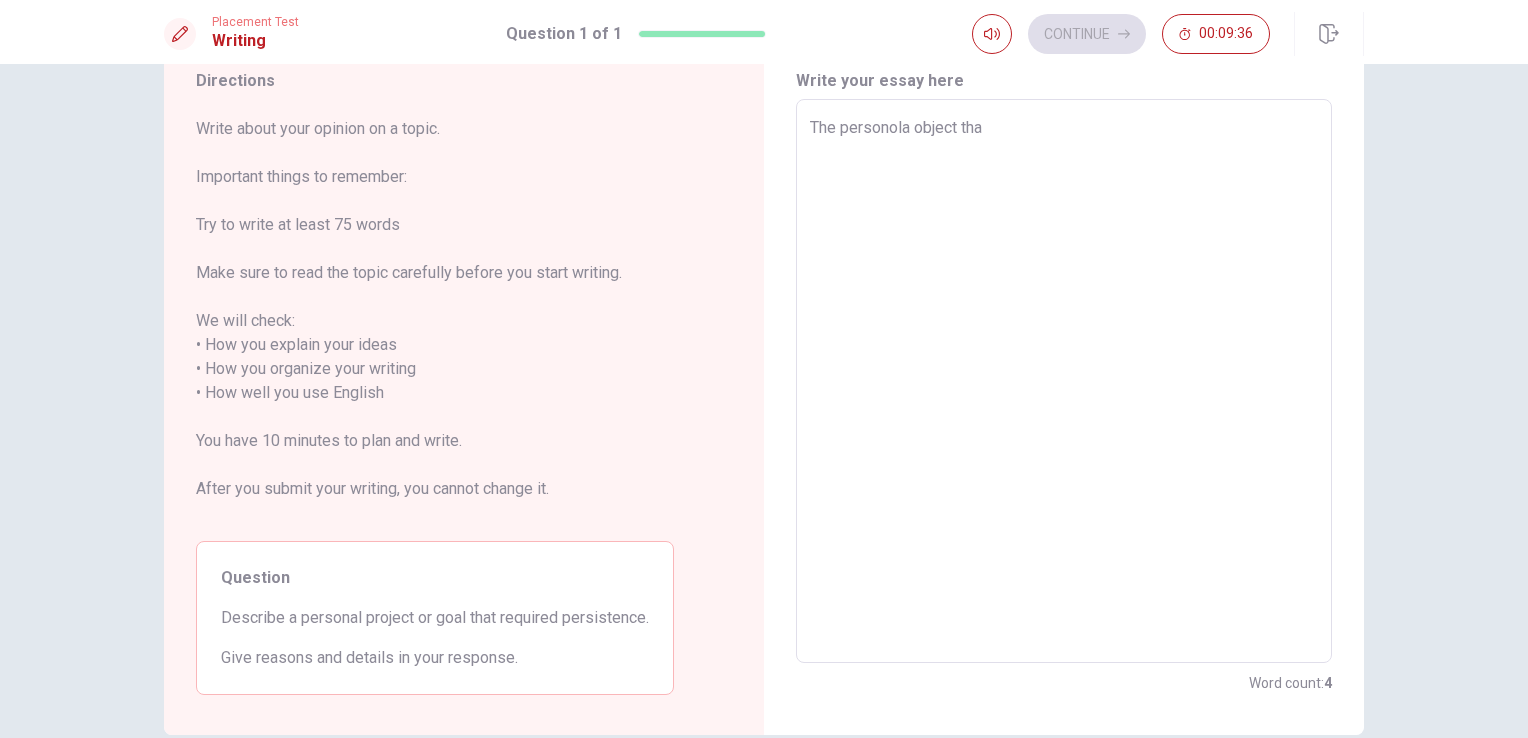 type on "x" 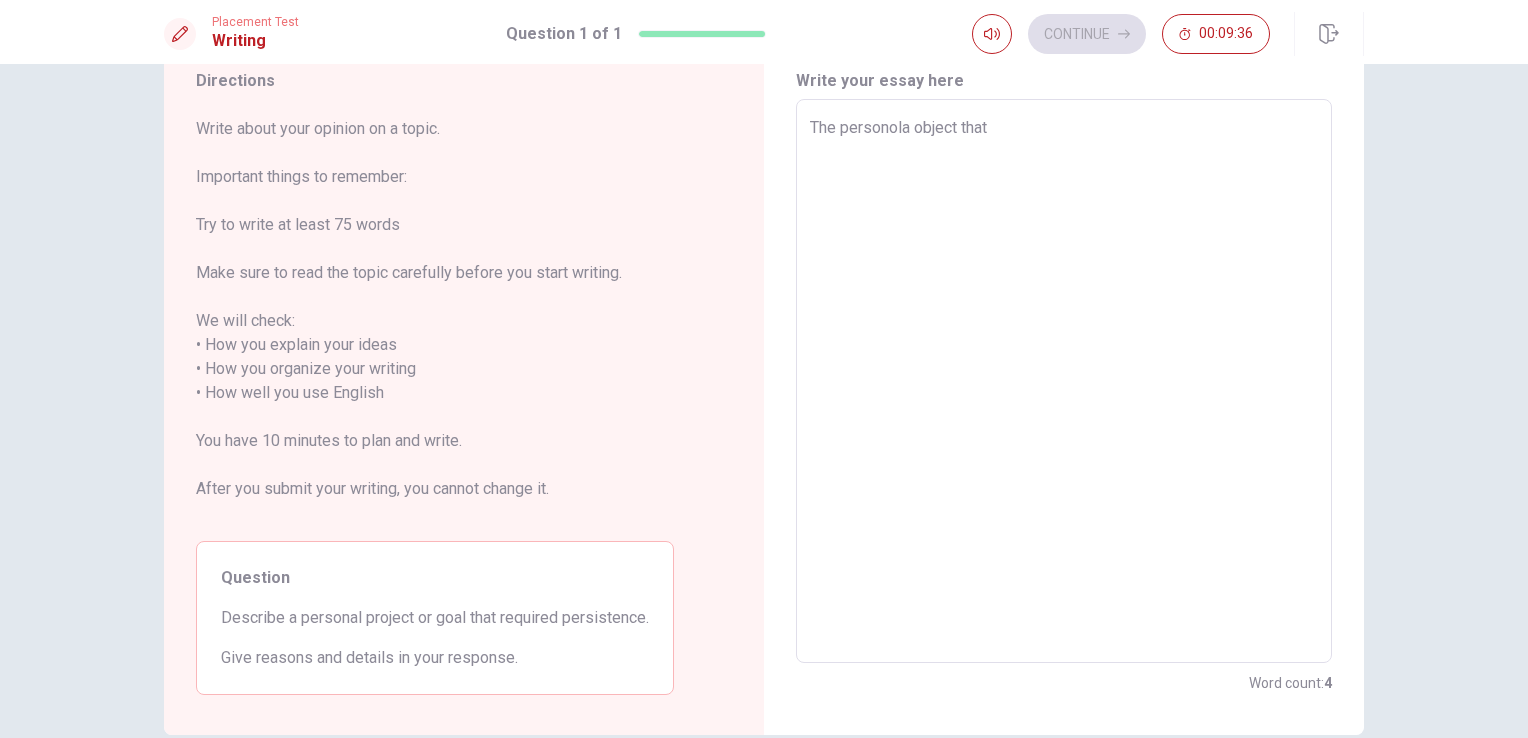type on "x" 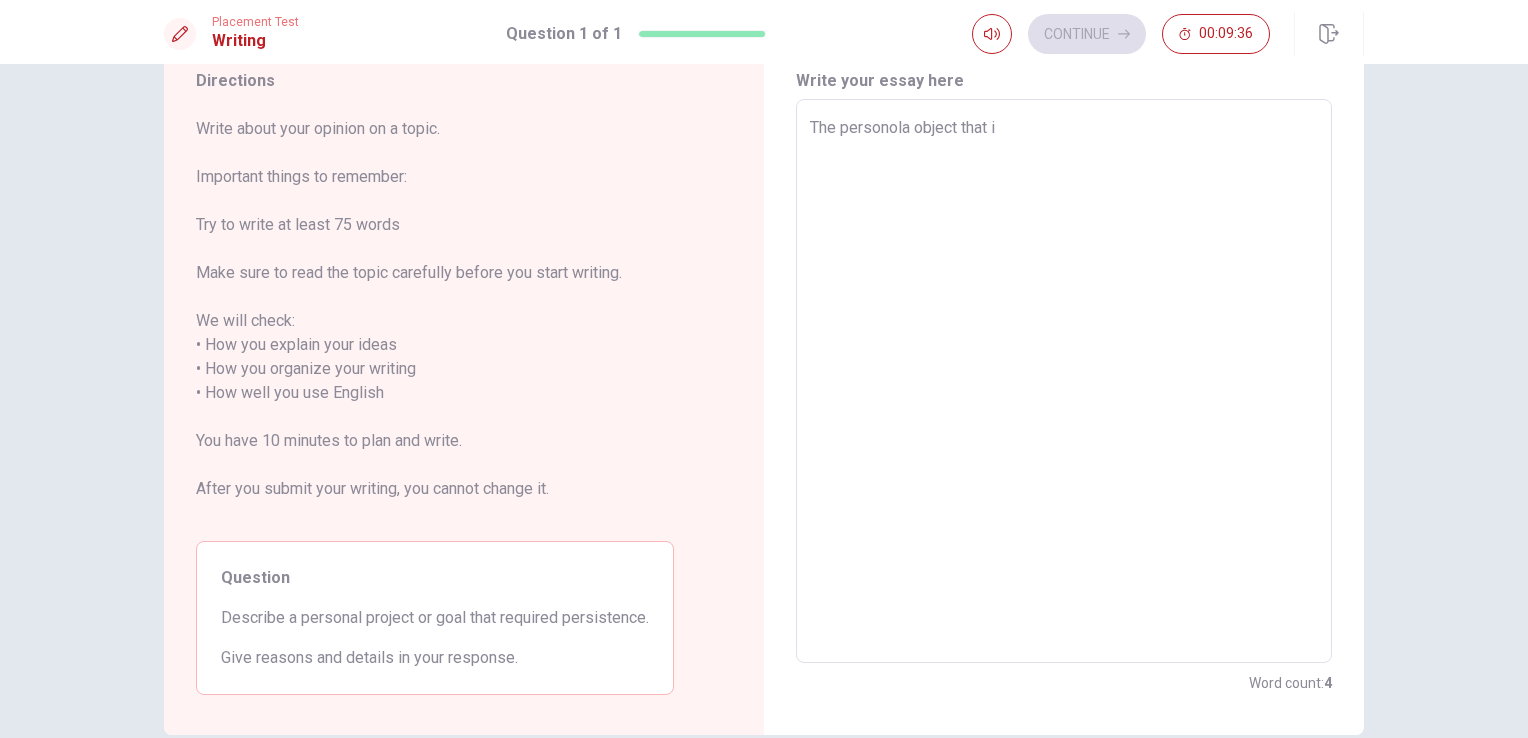 type on "x" 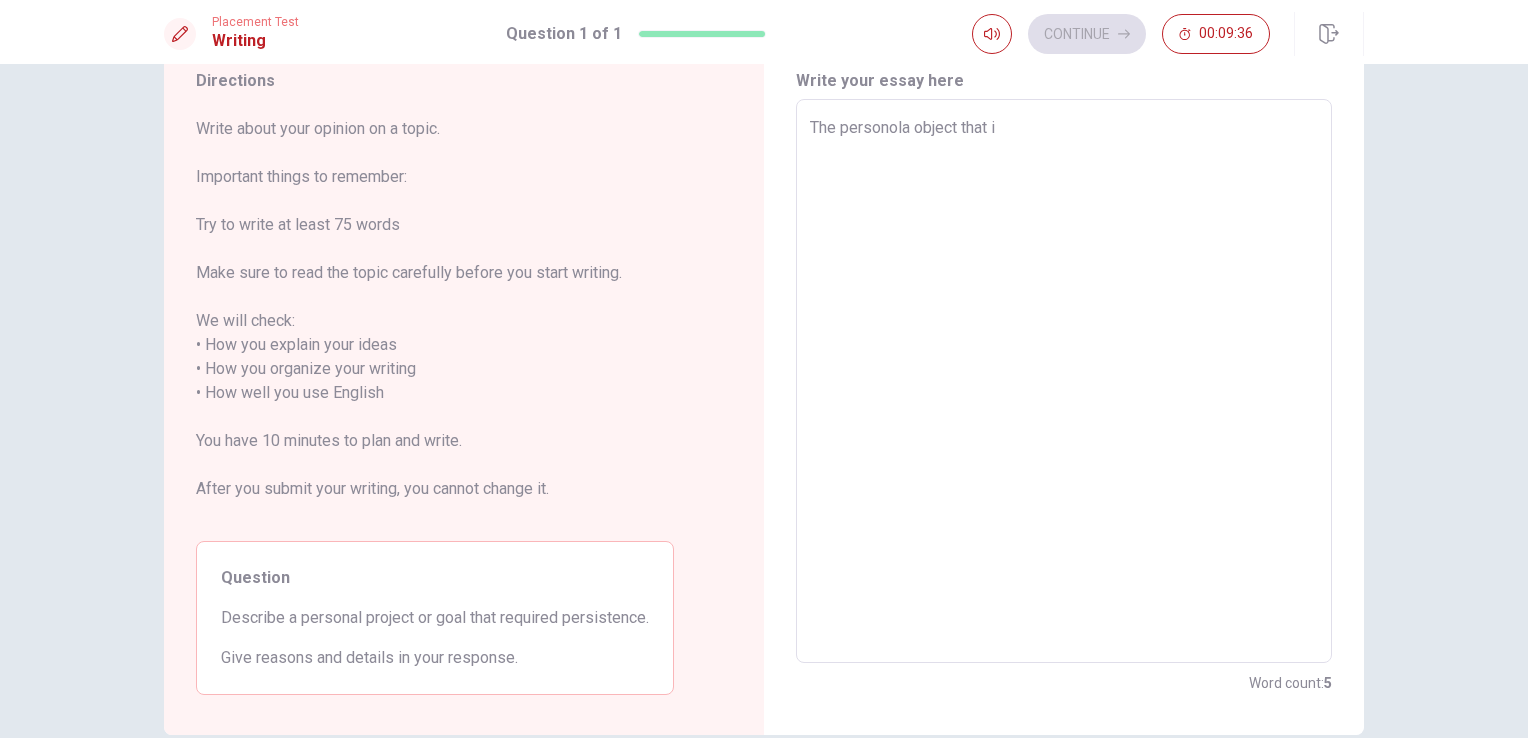 type on "The personola object that i" 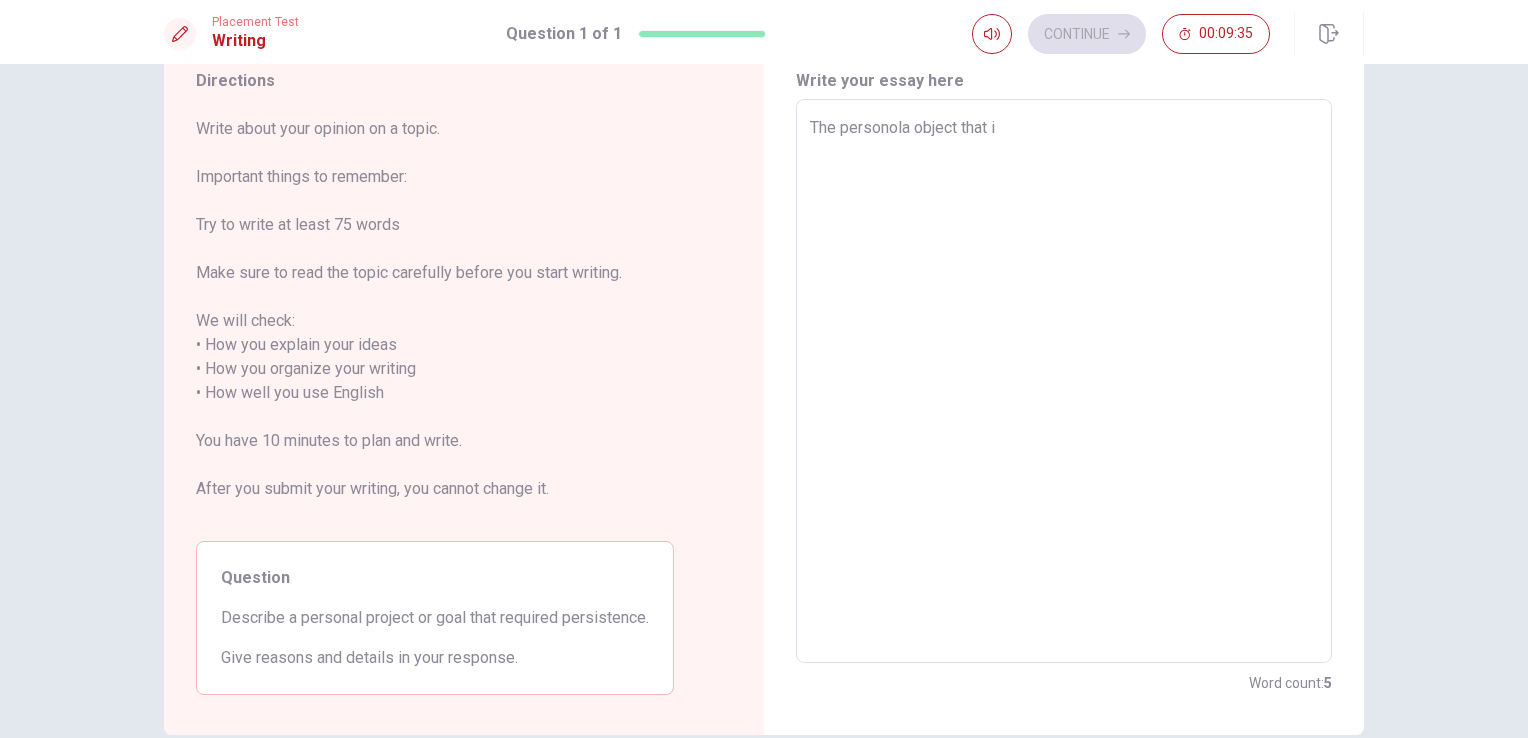type on "The personola object that i r" 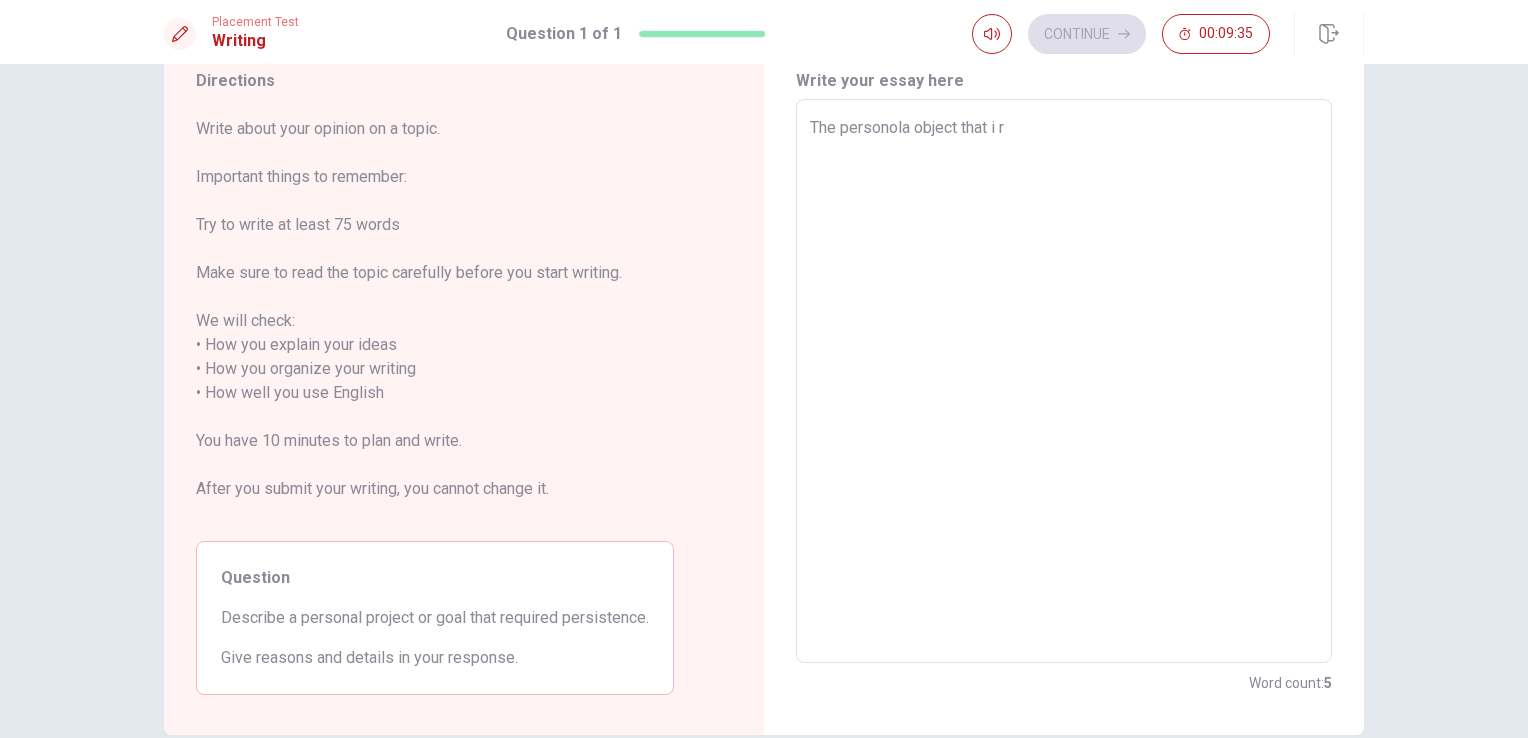 type on "x" 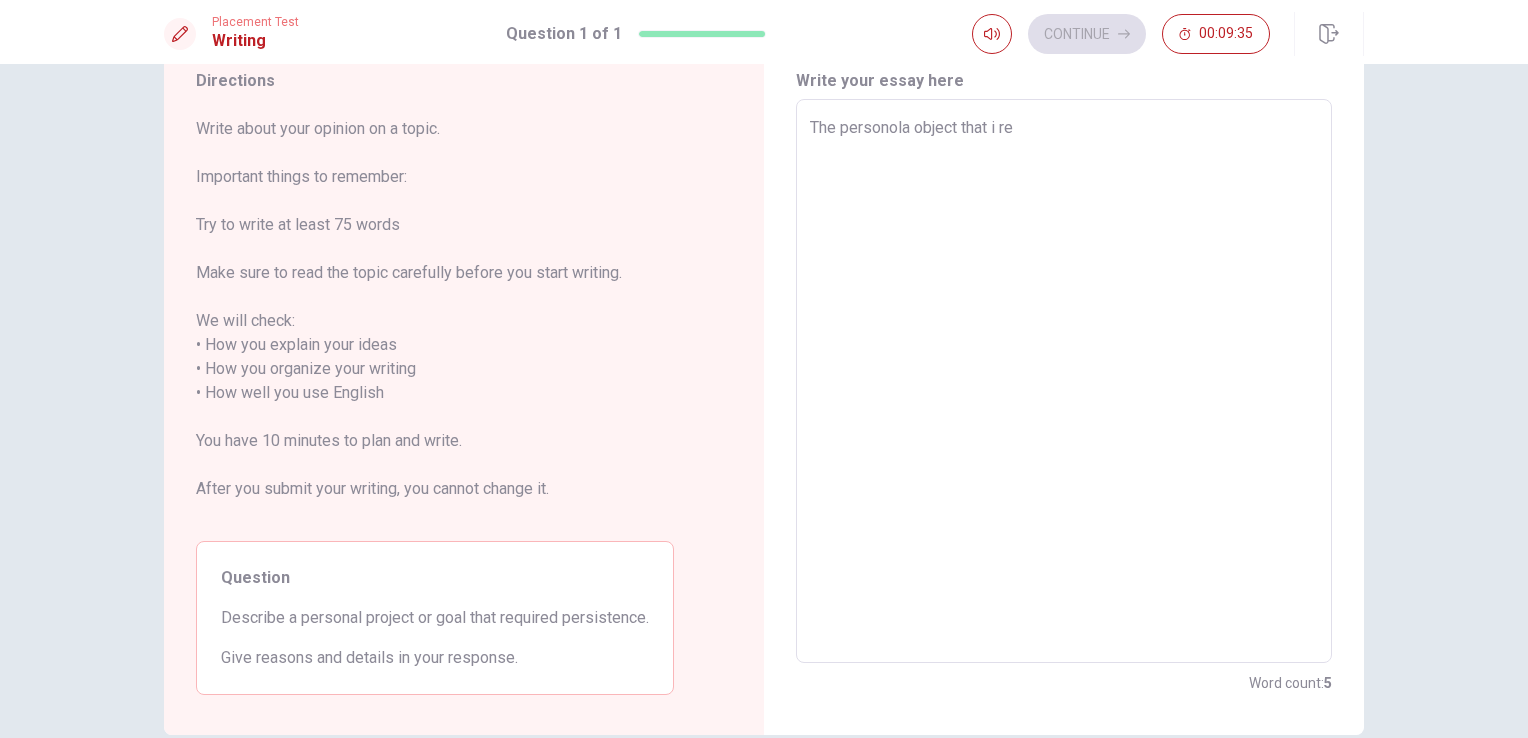type on "x" 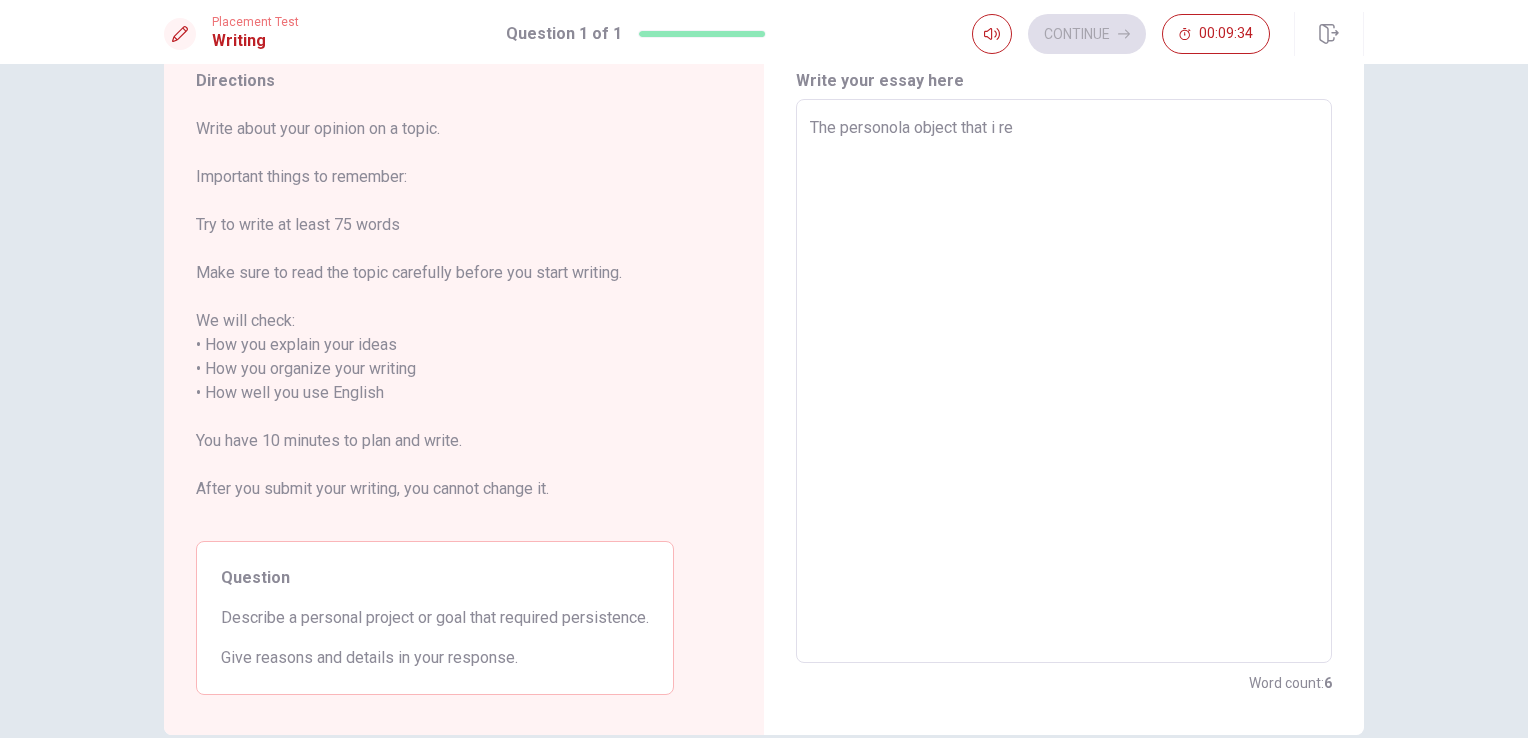 type on "The personola object that i rea" 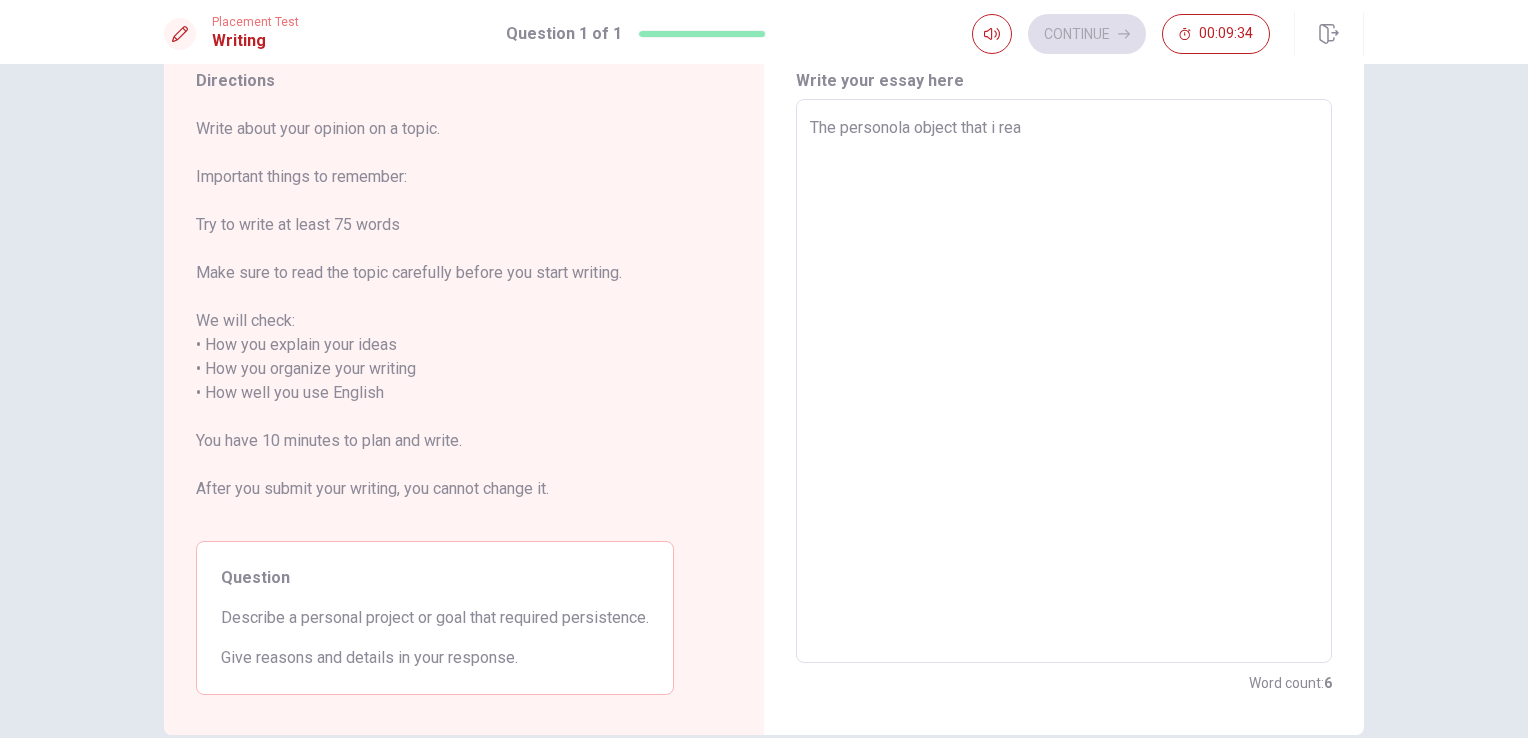 type on "x" 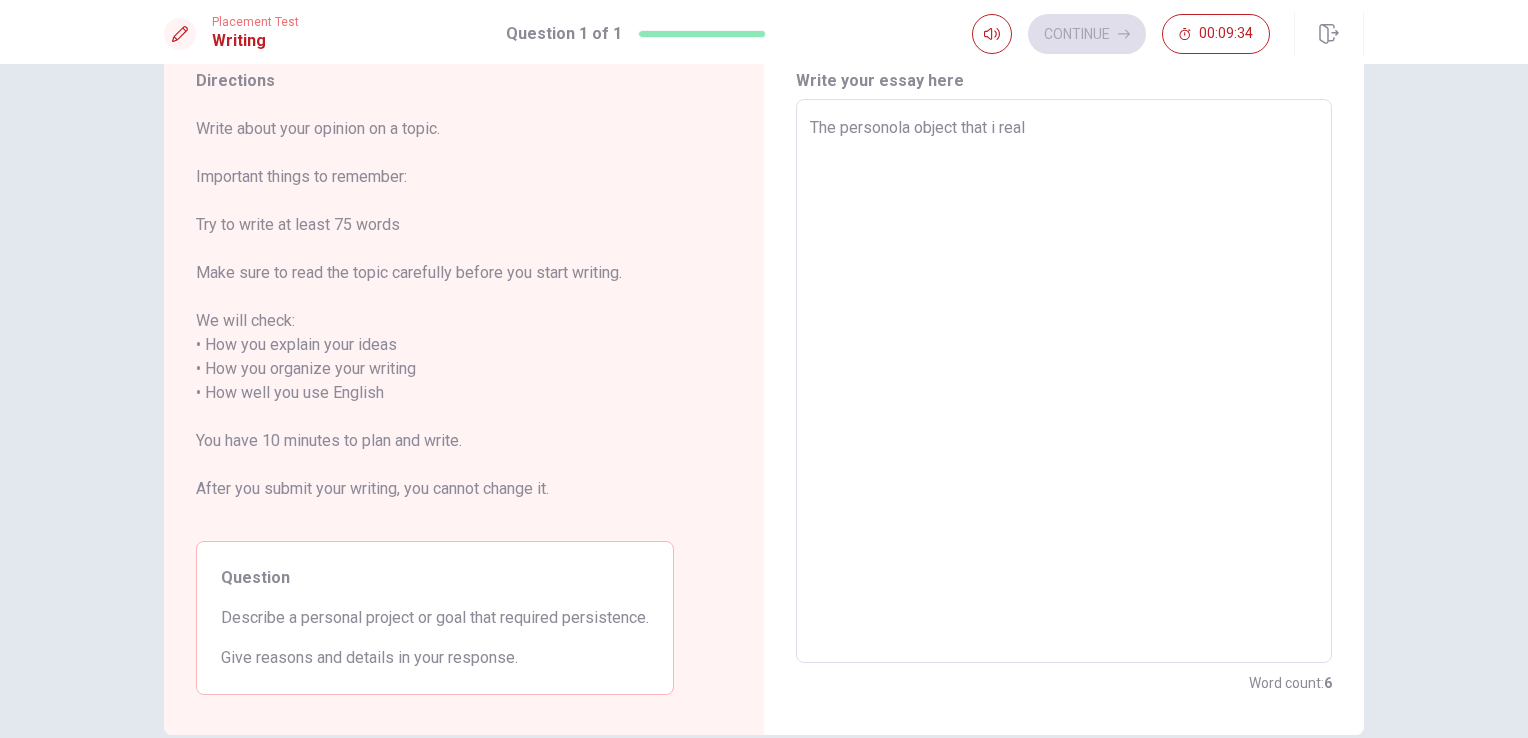 type on "x" 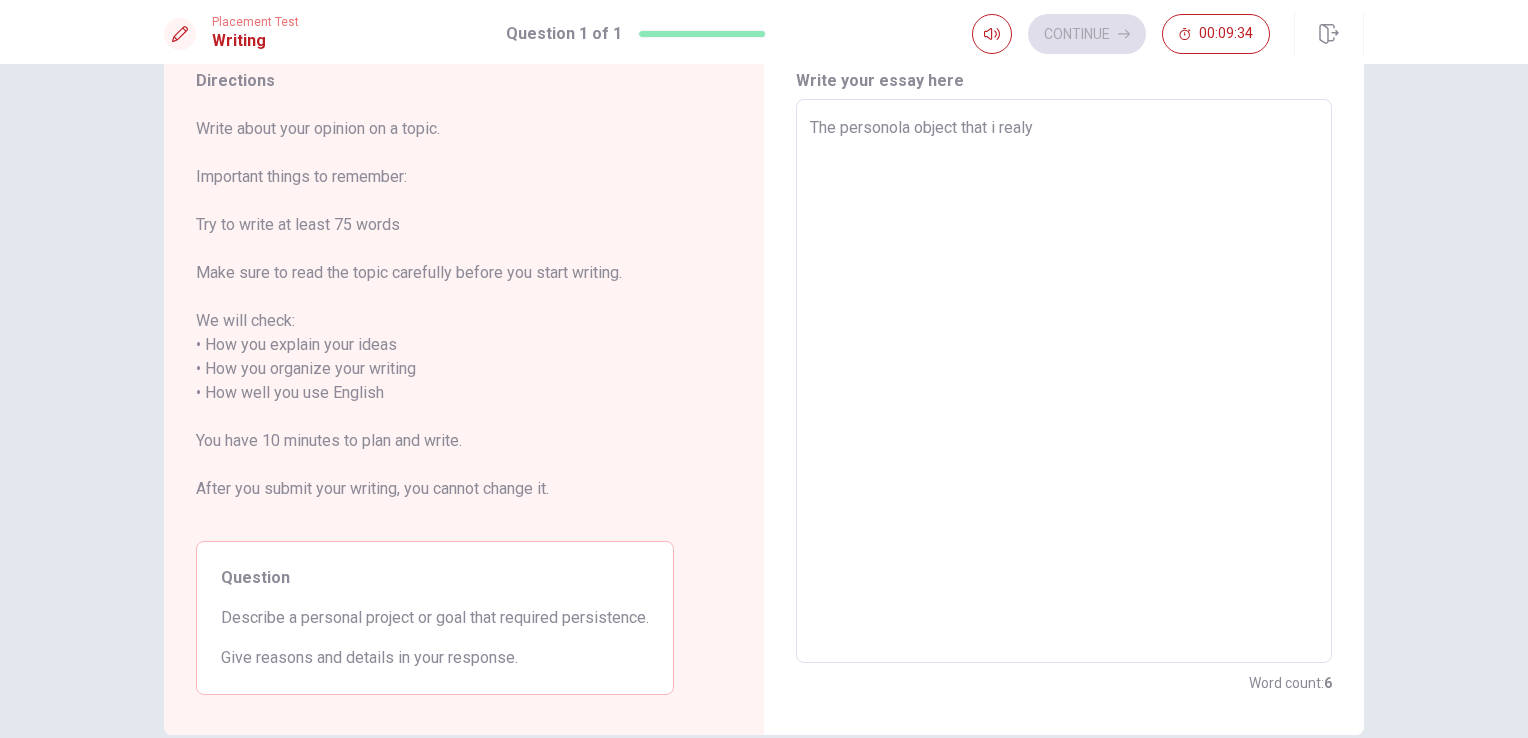 type on "x" 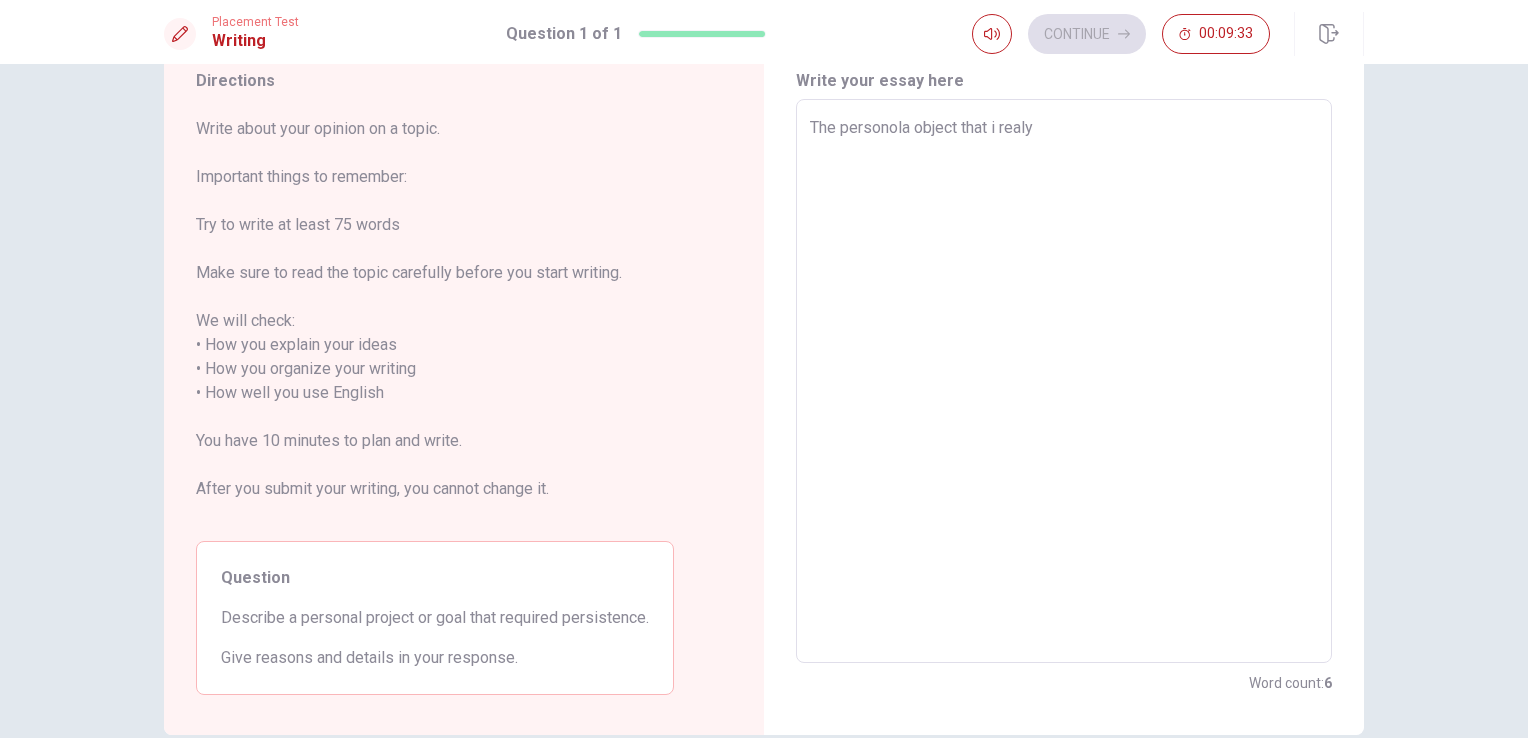 type on "The personola object that i realy" 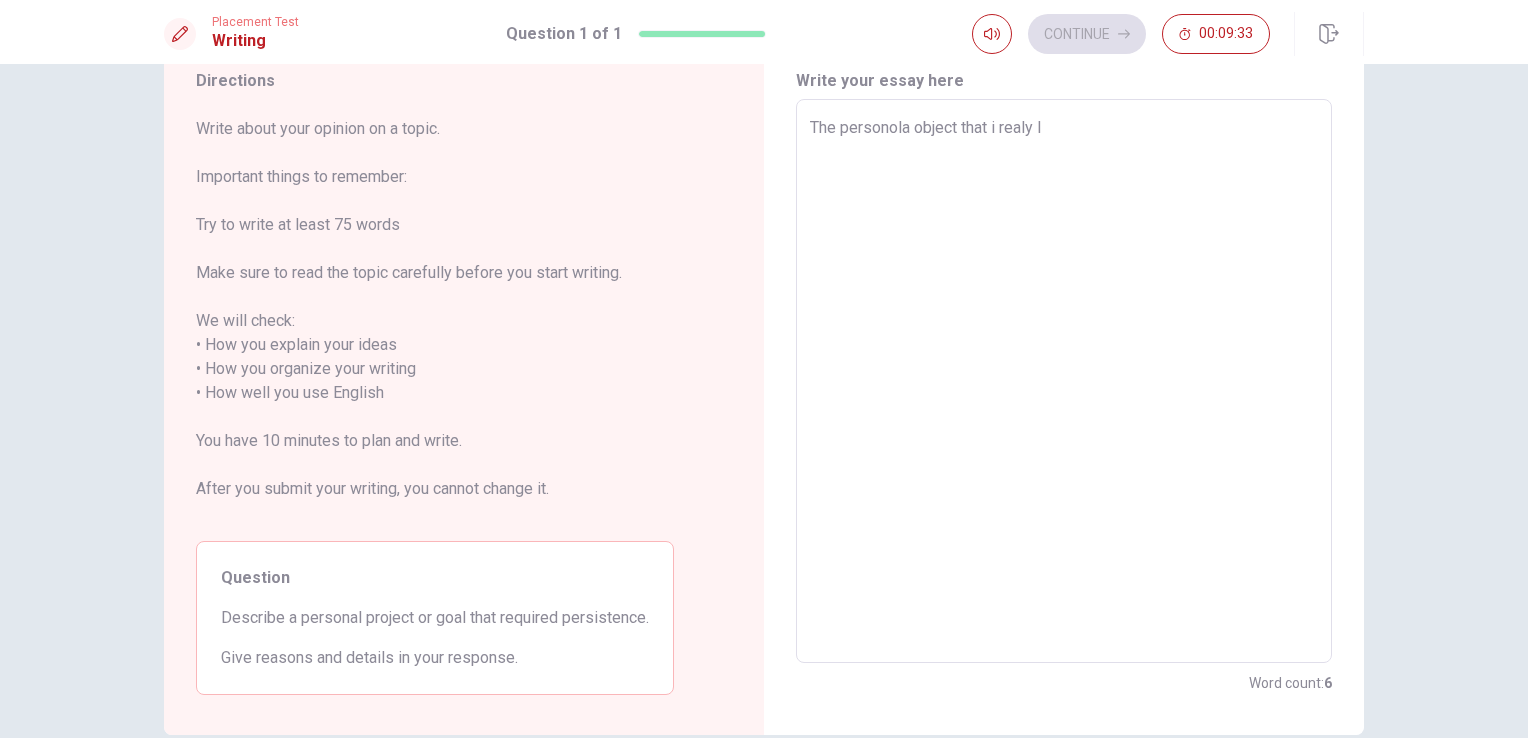 type on "x" 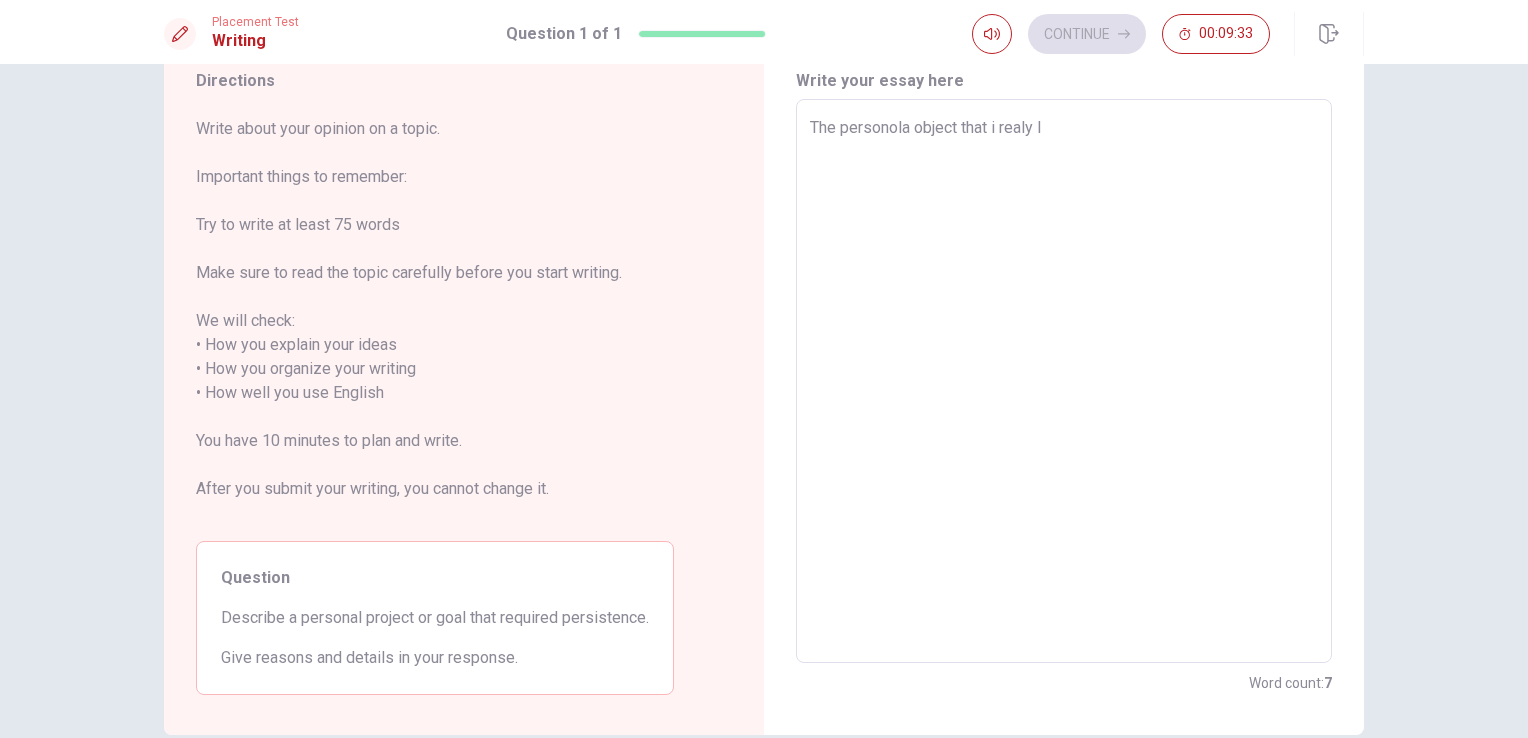 type on "The personola object that i realy lo" 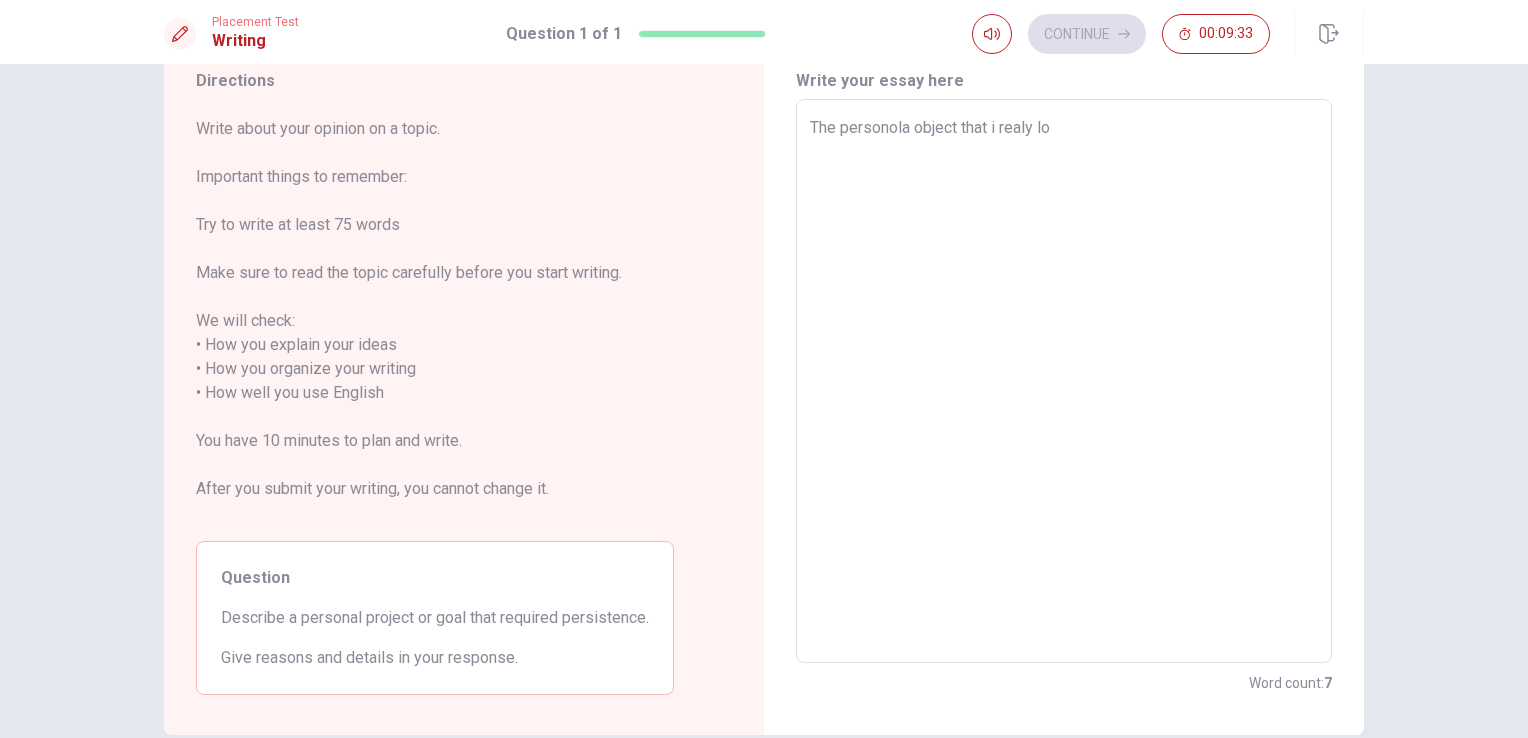 type on "x" 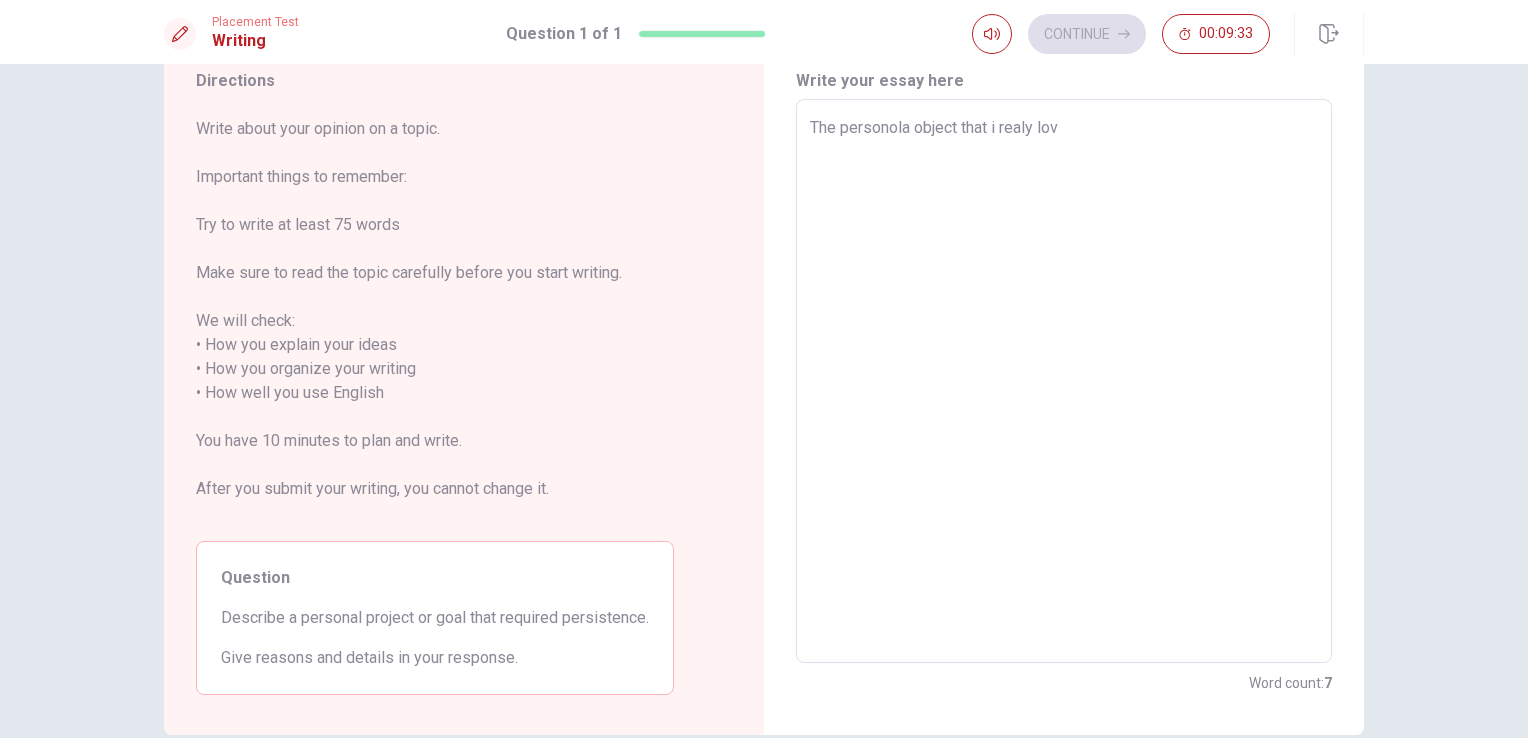type on "x" 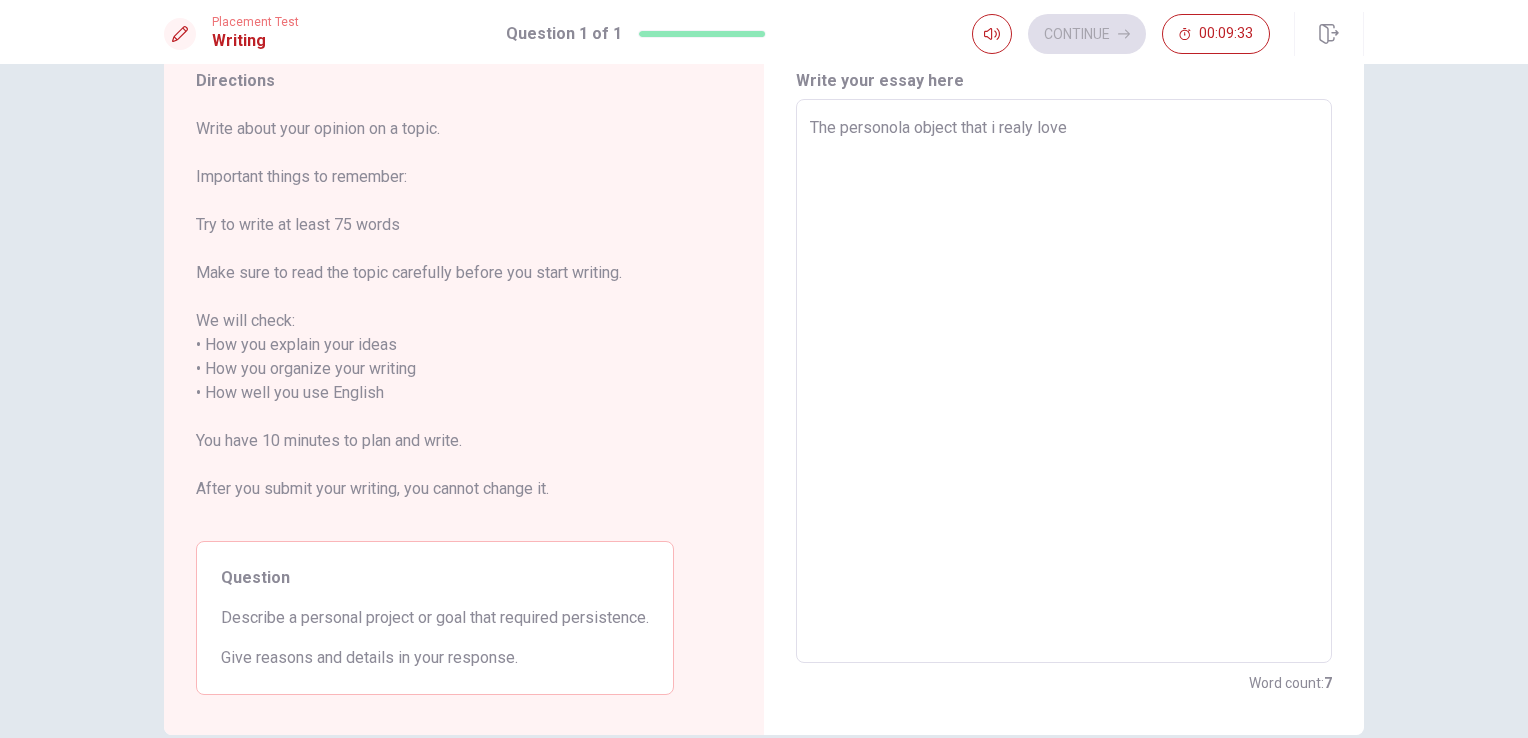 type on "x" 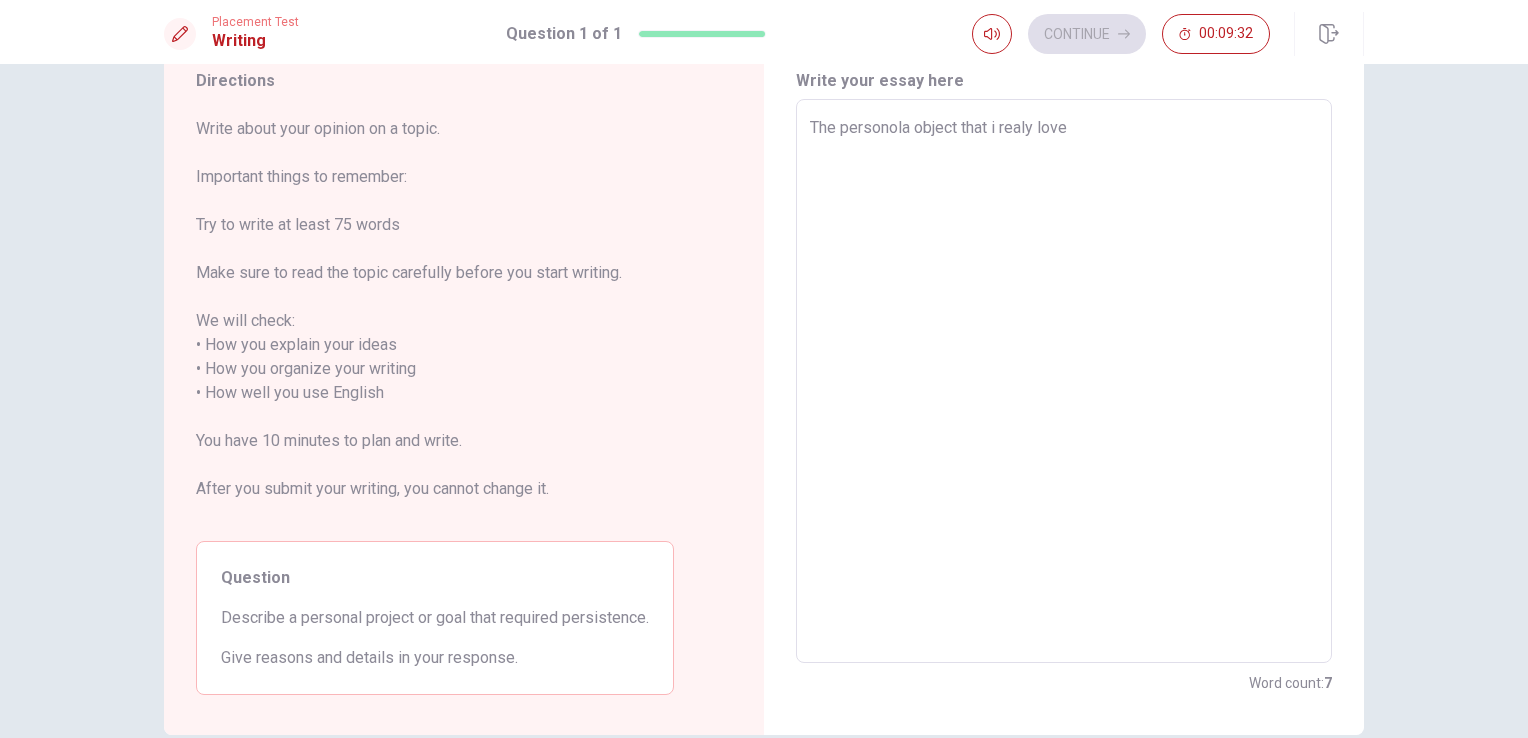 type on "The personola object that i realy love t" 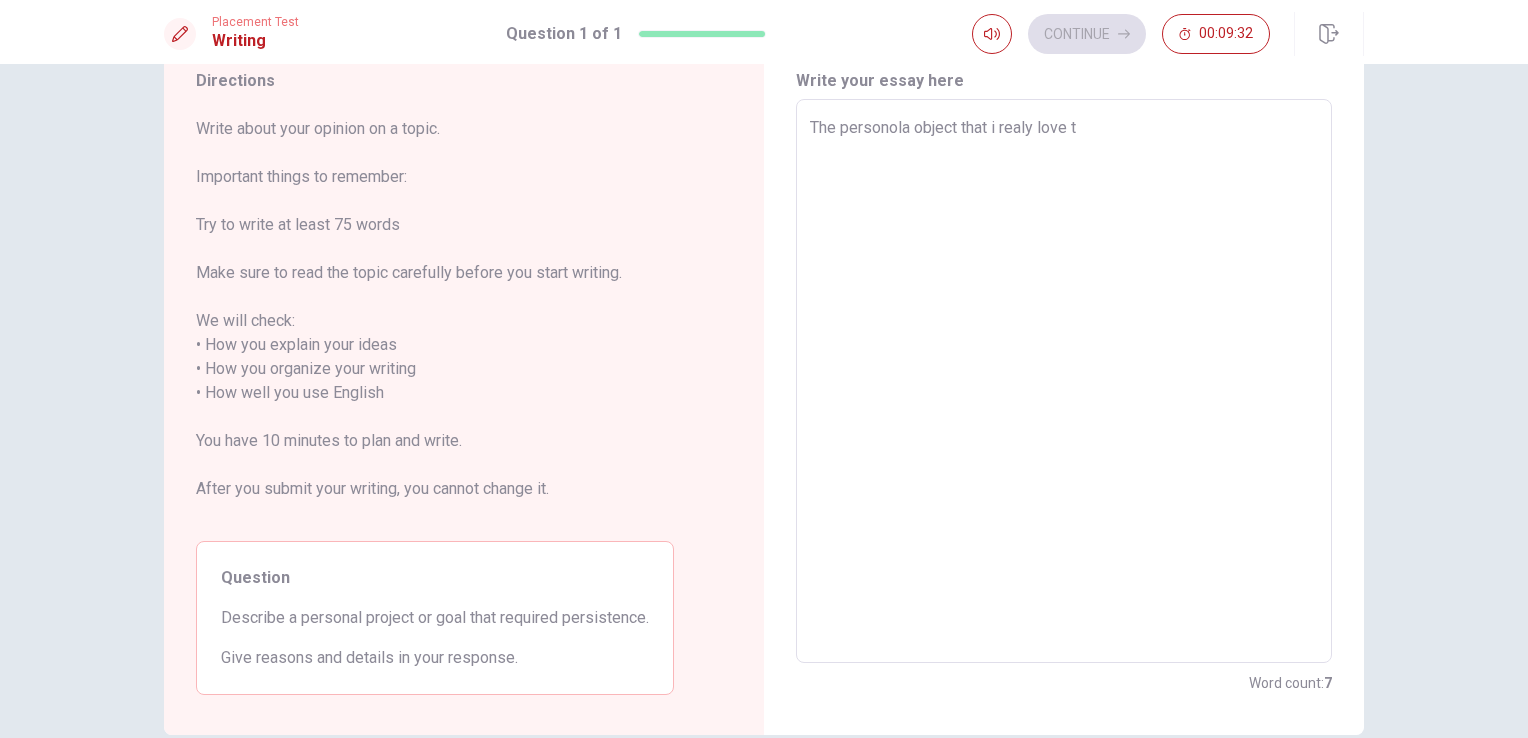 type on "x" 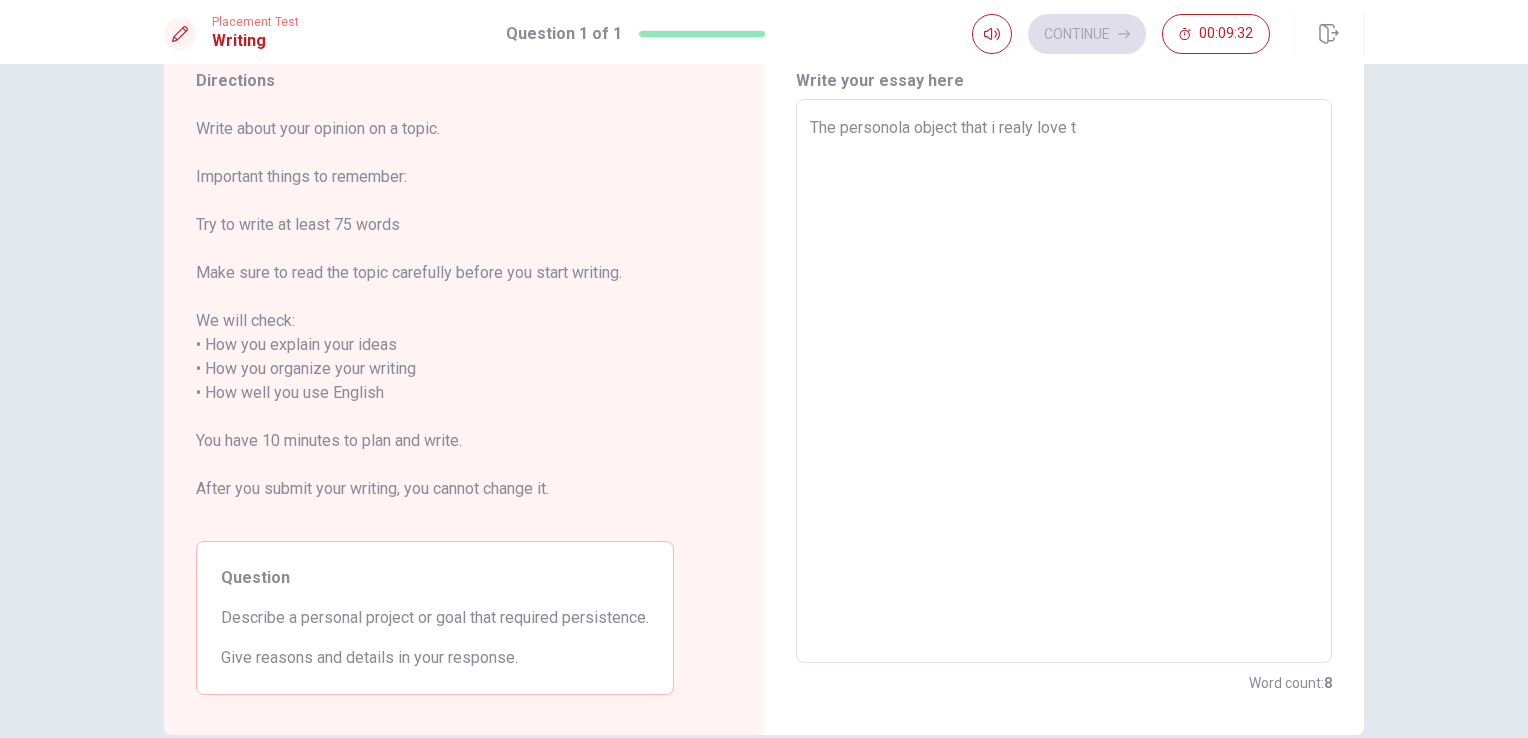 type on "The personola object that i realy love to" 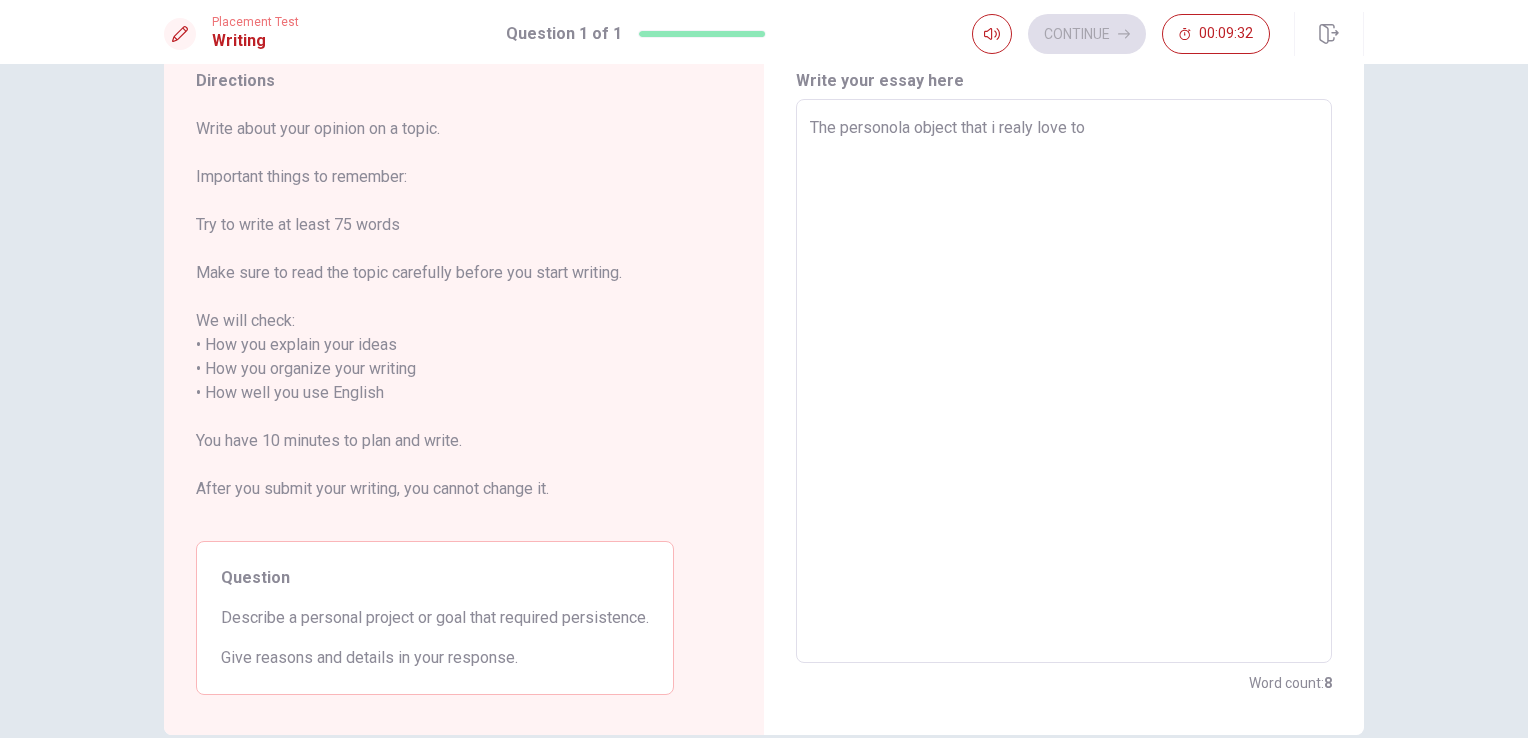 type on "x" 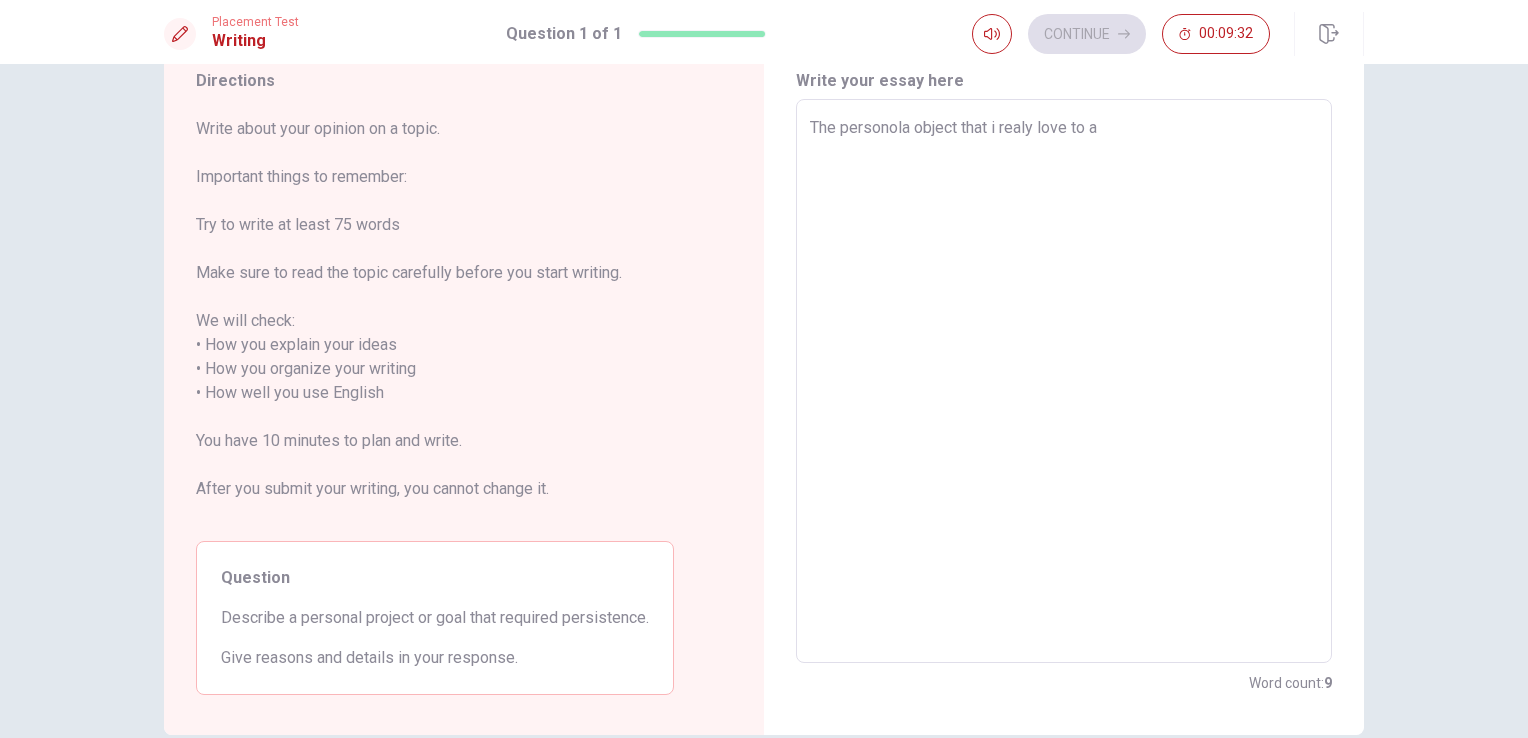 type on "x" 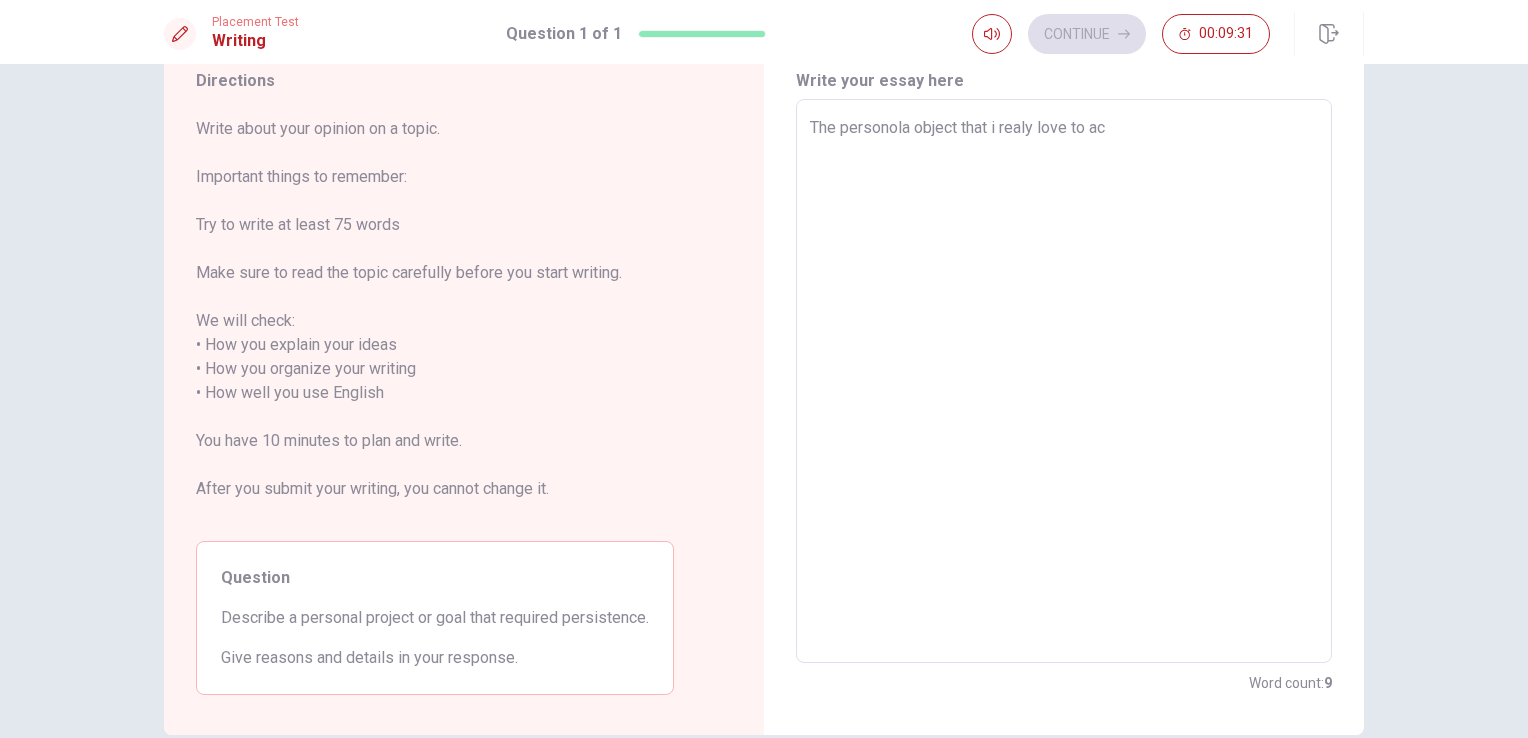 type on "x" 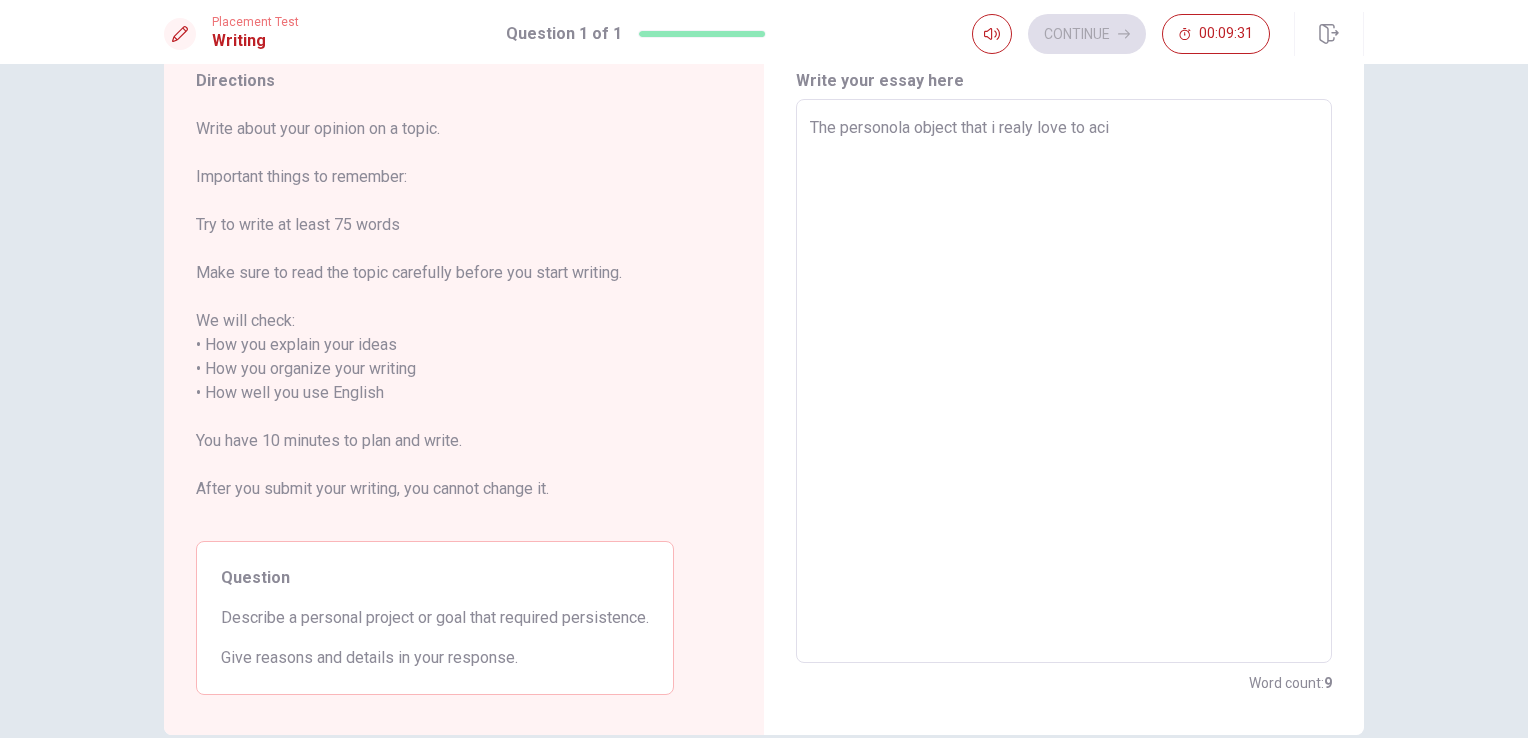 type on "x" 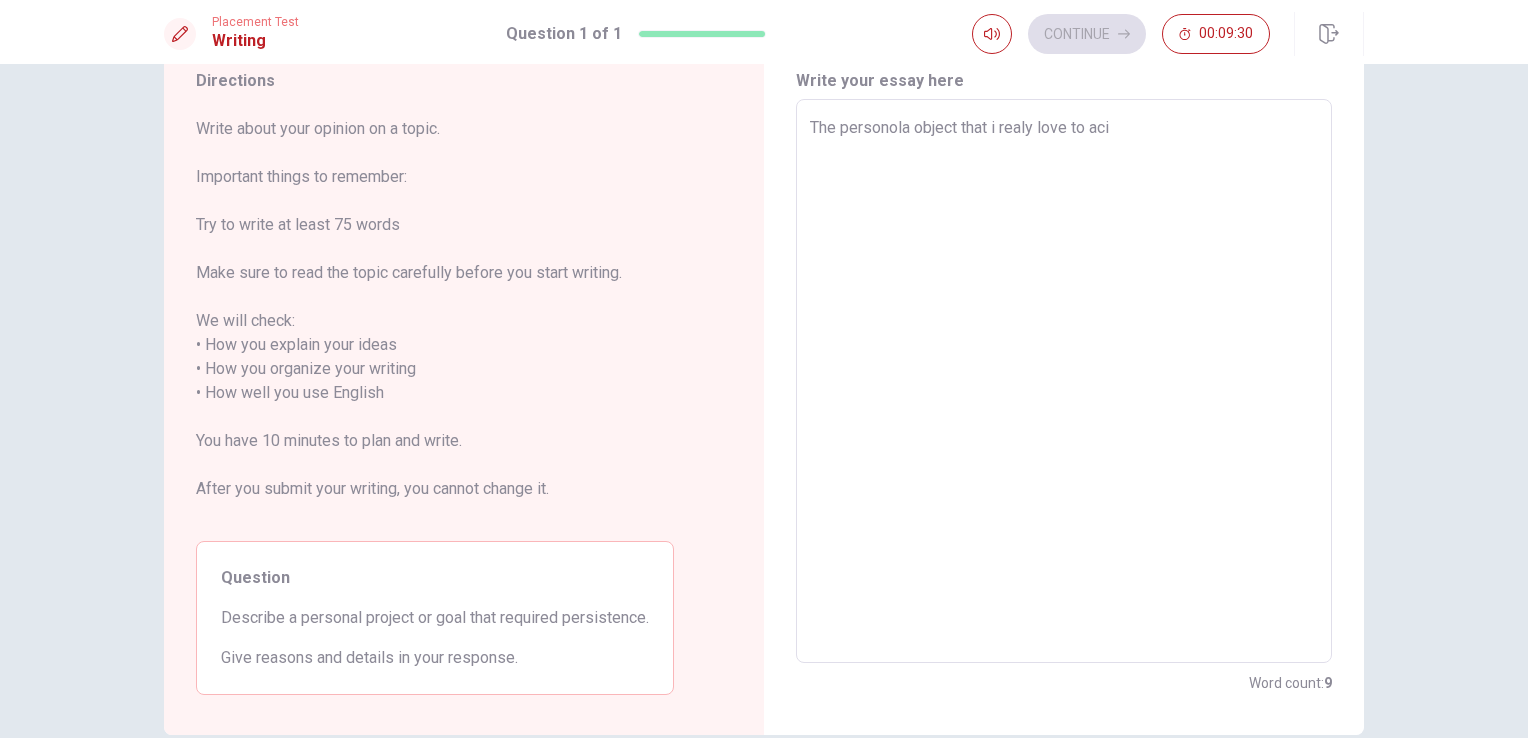 type on "The personola object that i realy love to aciv" 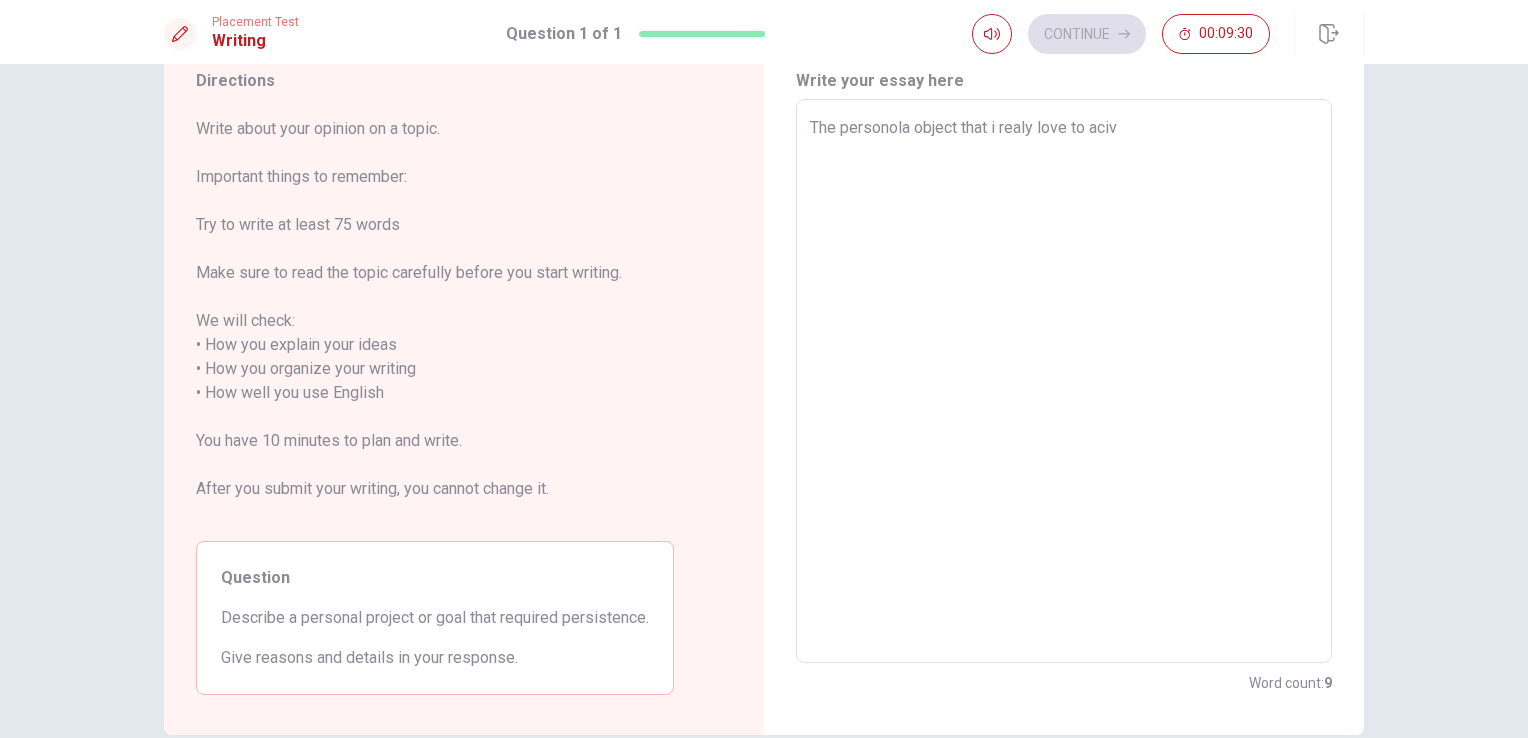 type on "x" 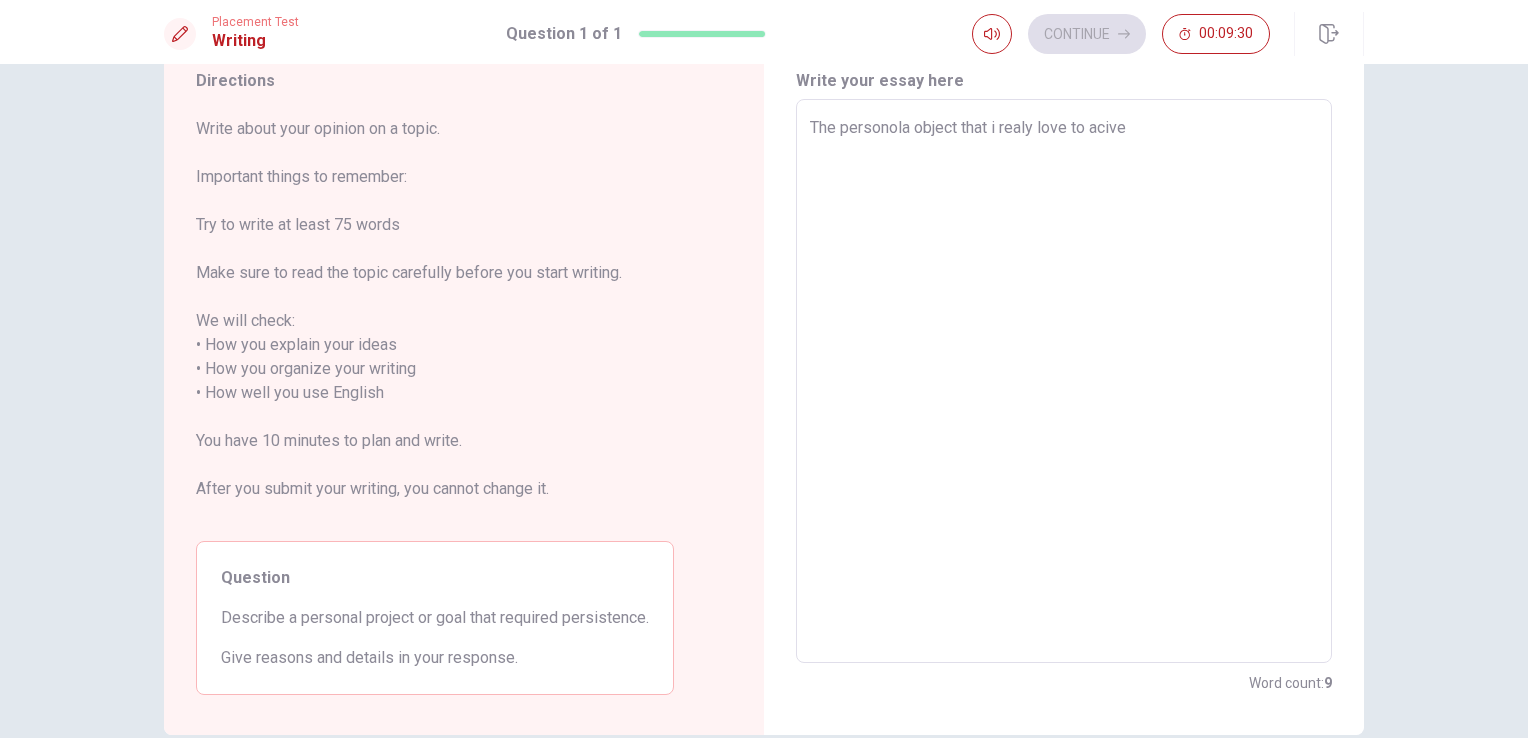 type on "x" 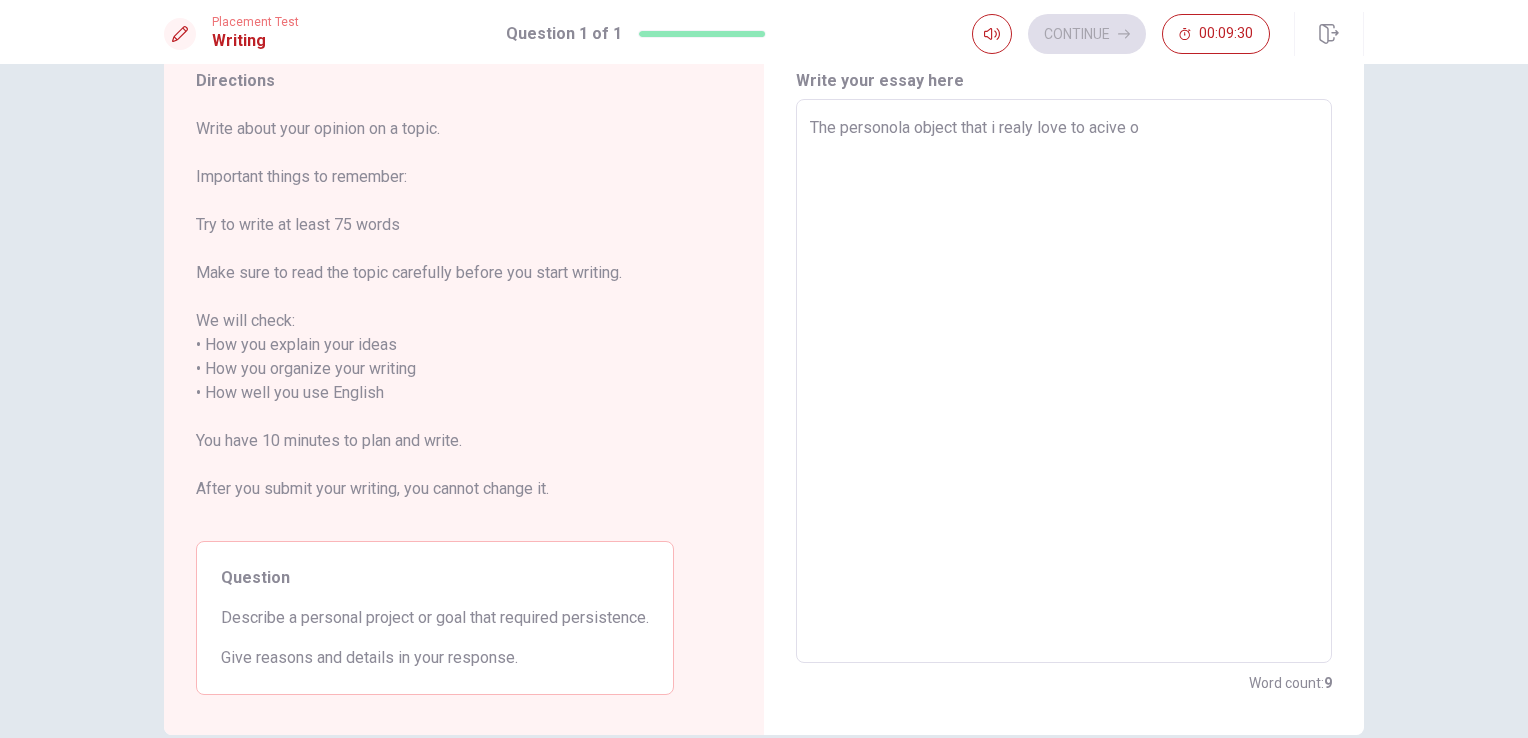 type on "x" 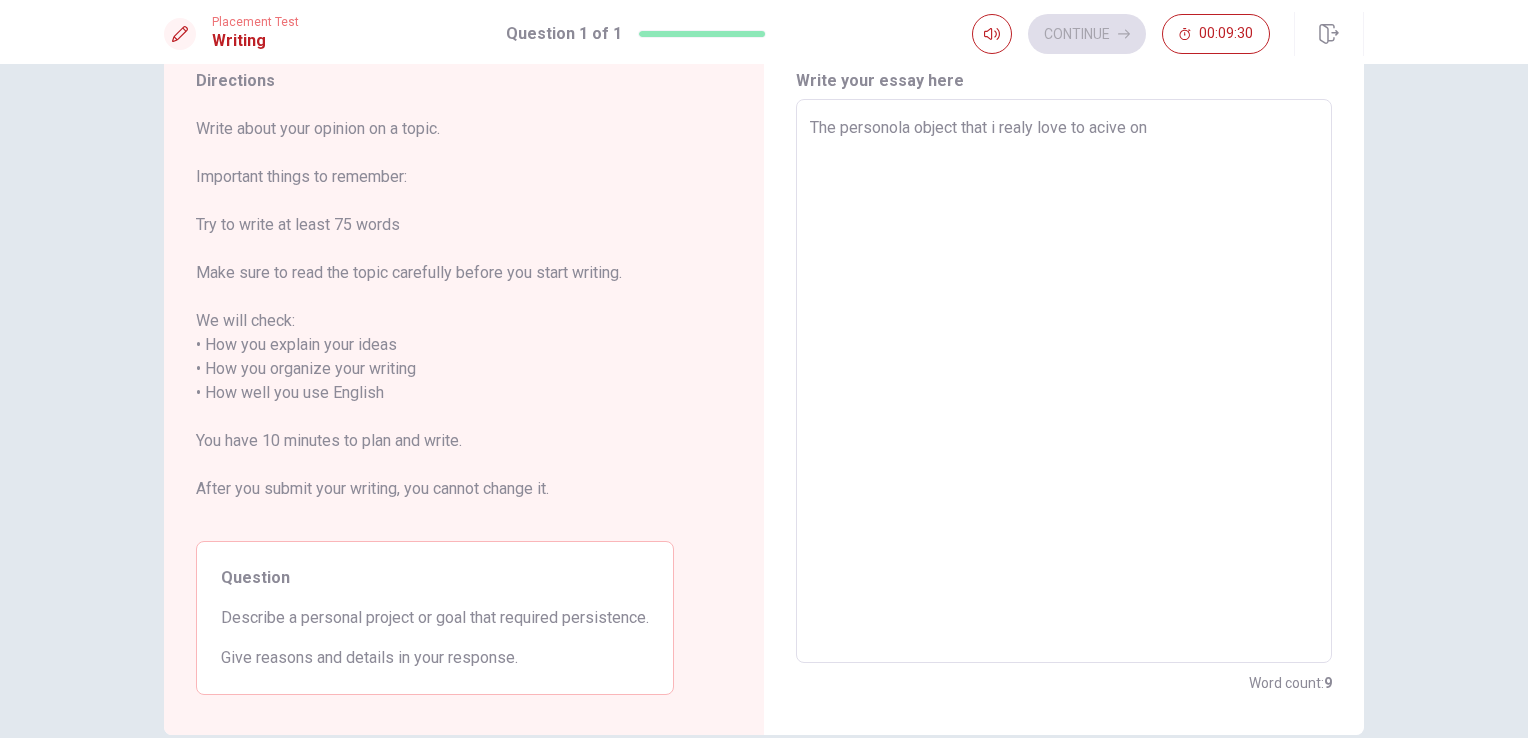 type on "x" 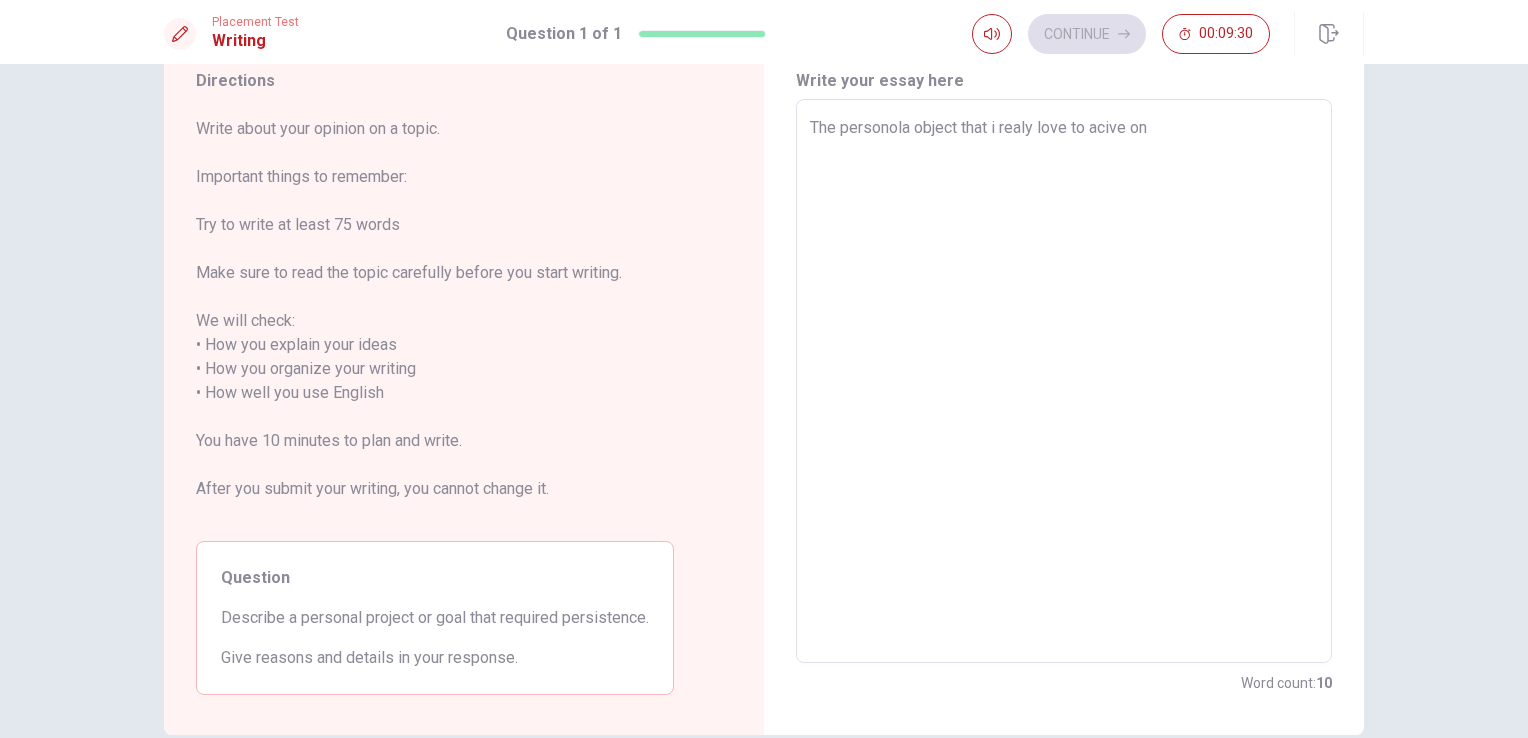 type on "The personola object that i realy love to acive one" 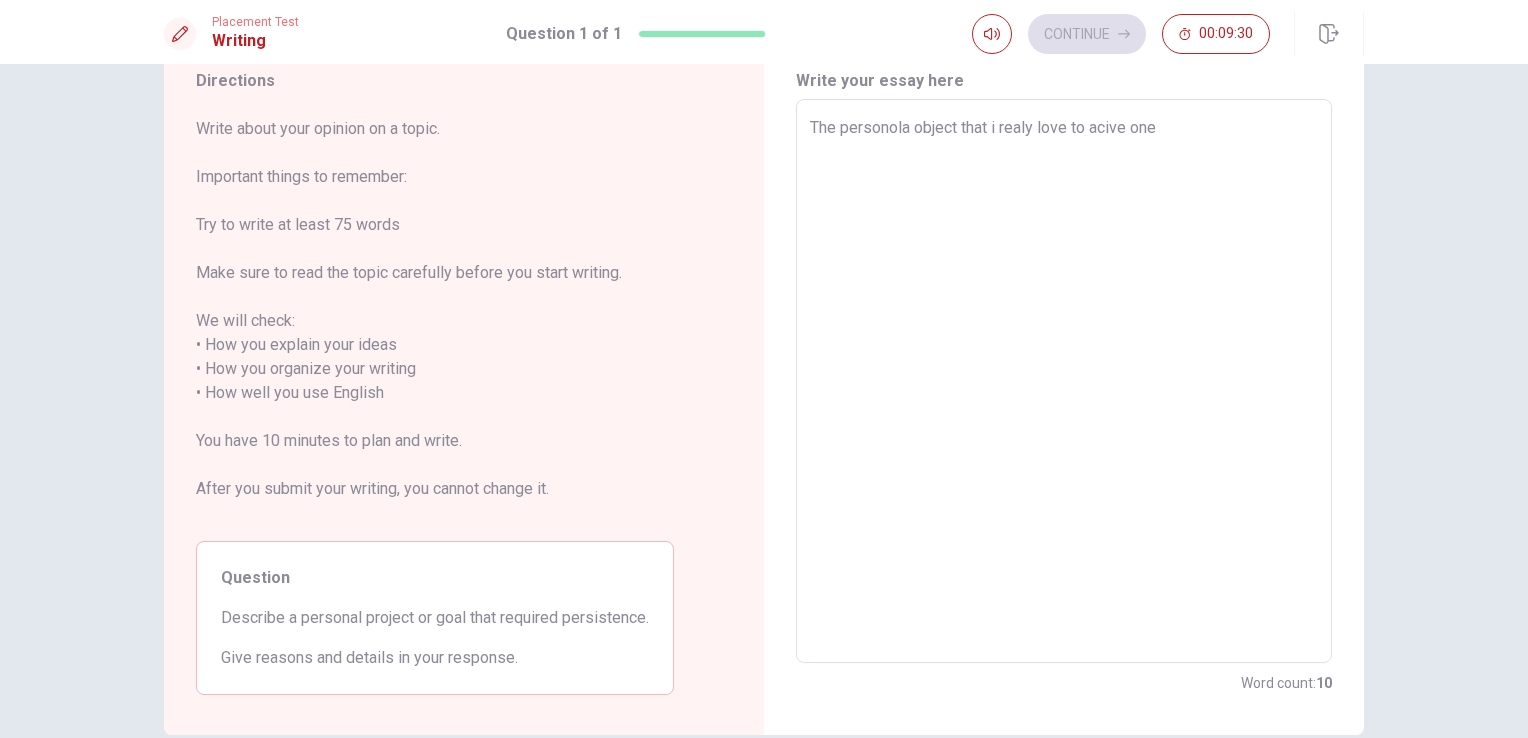 type on "x" 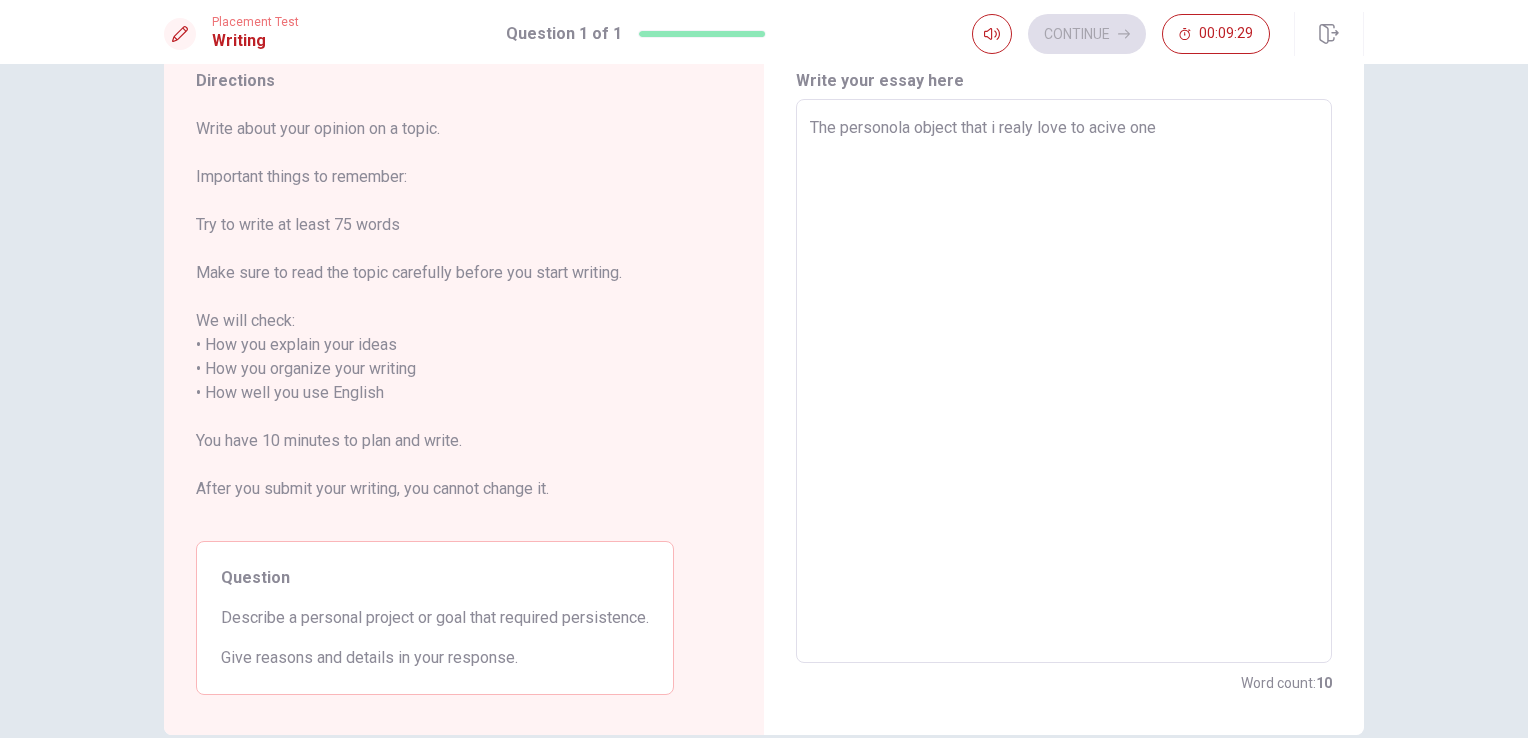 type on "The personola object that i realy love to acive one d" 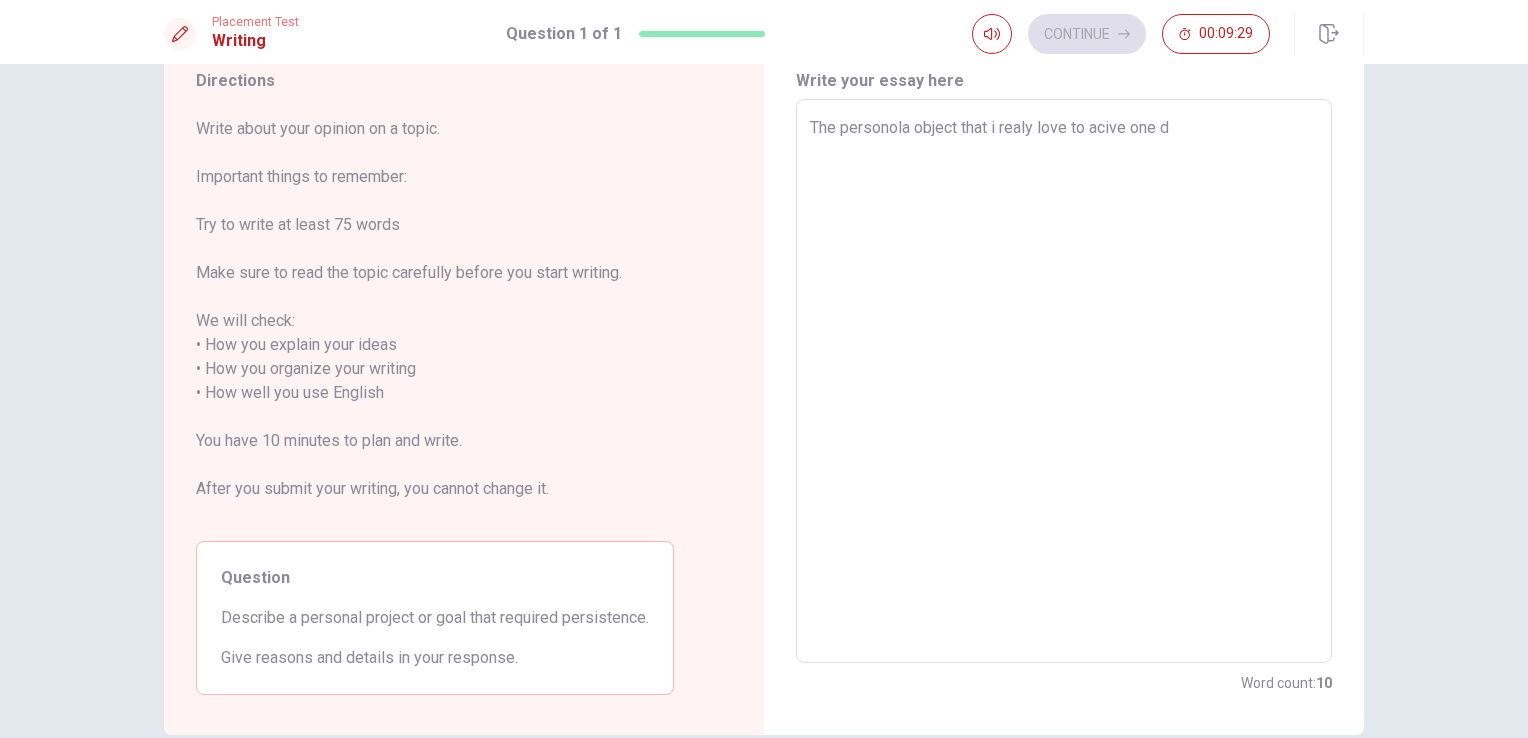 type on "x" 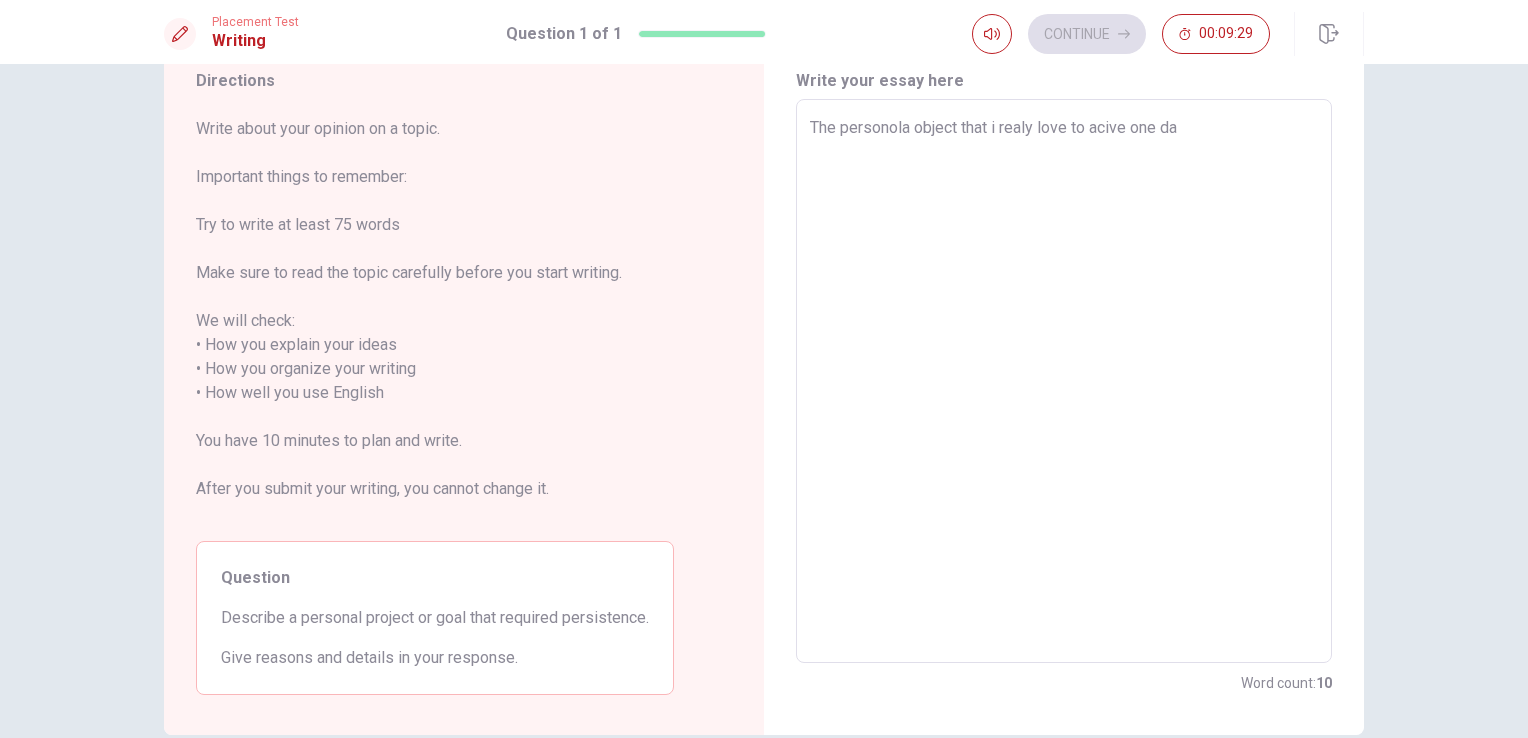type on "x" 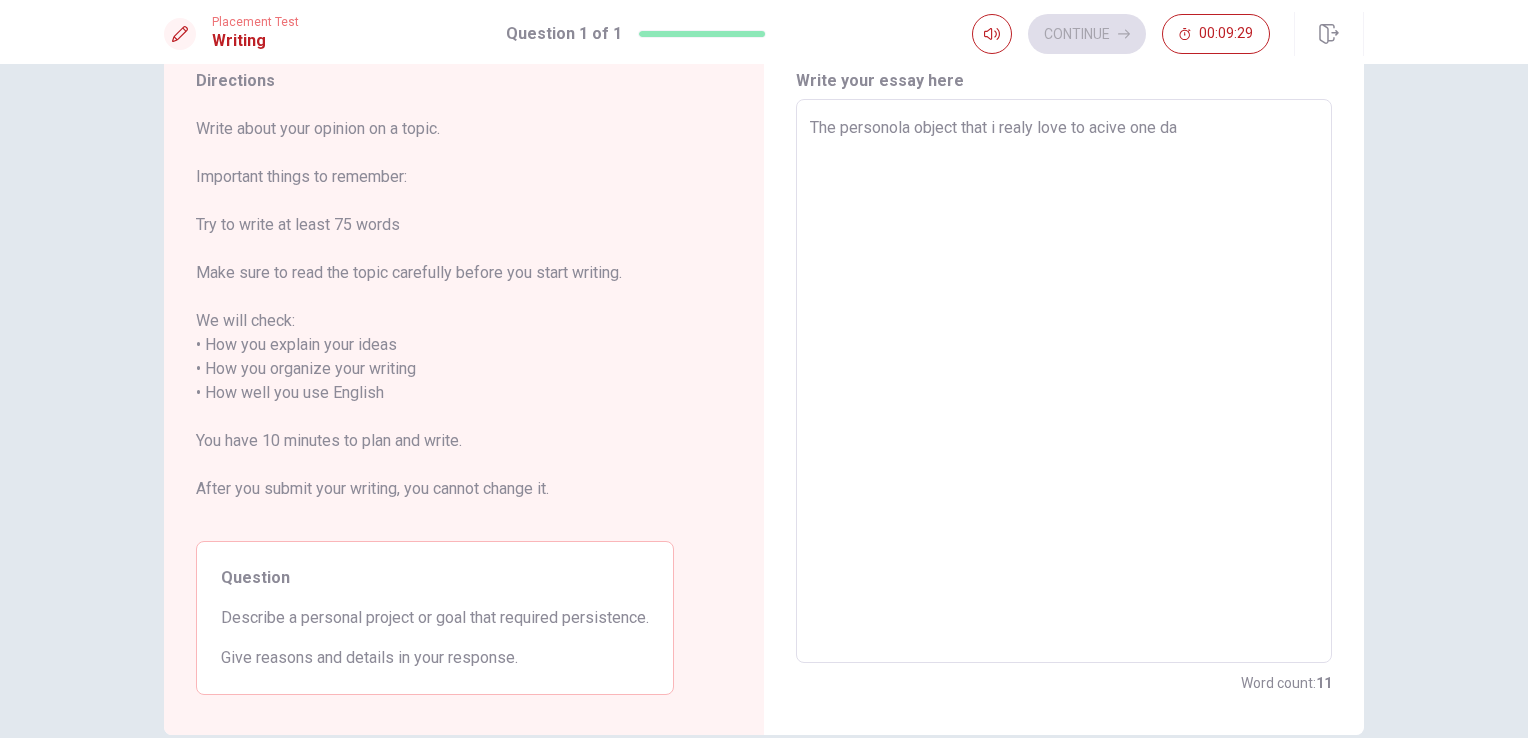type on "The personola object that i realy love to acive one dau" 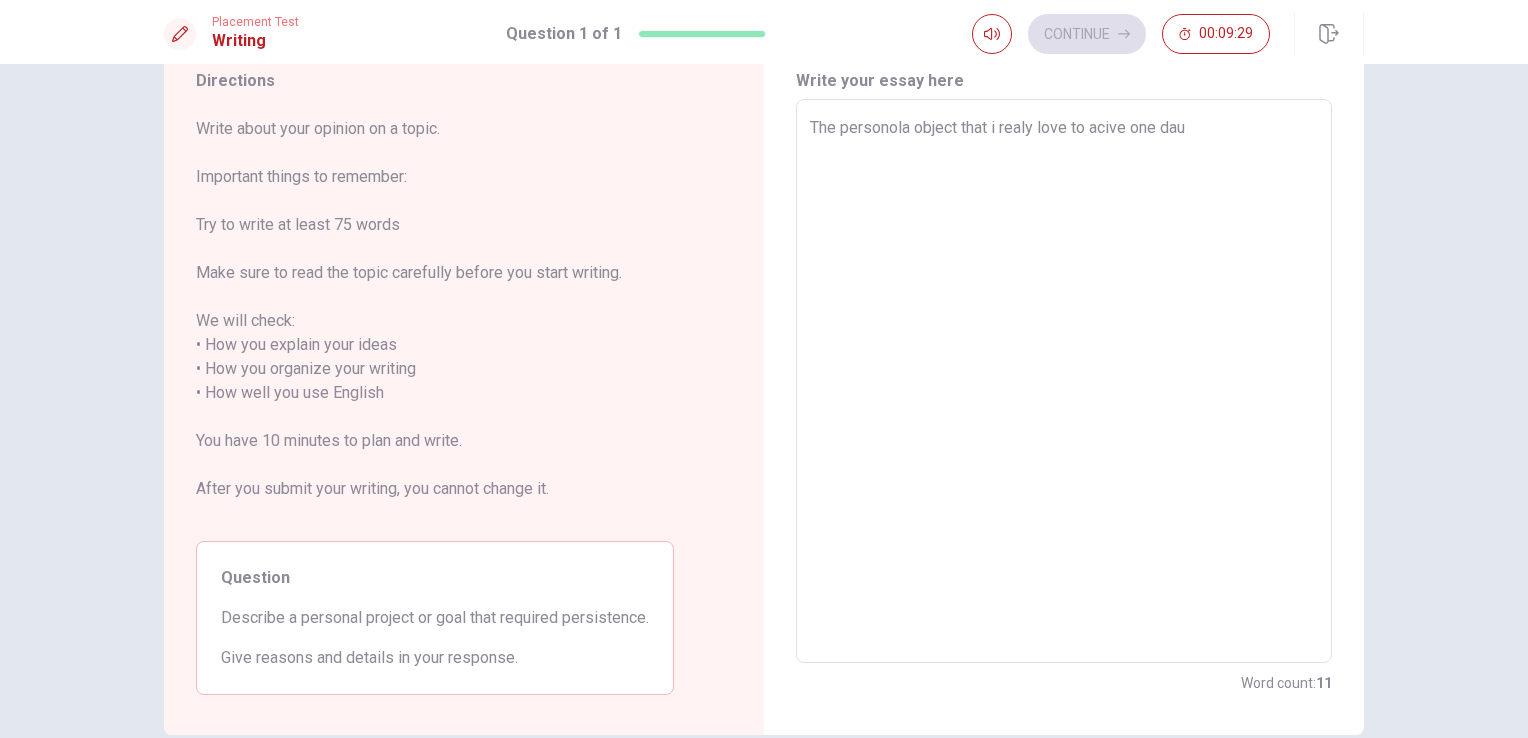 type on "x" 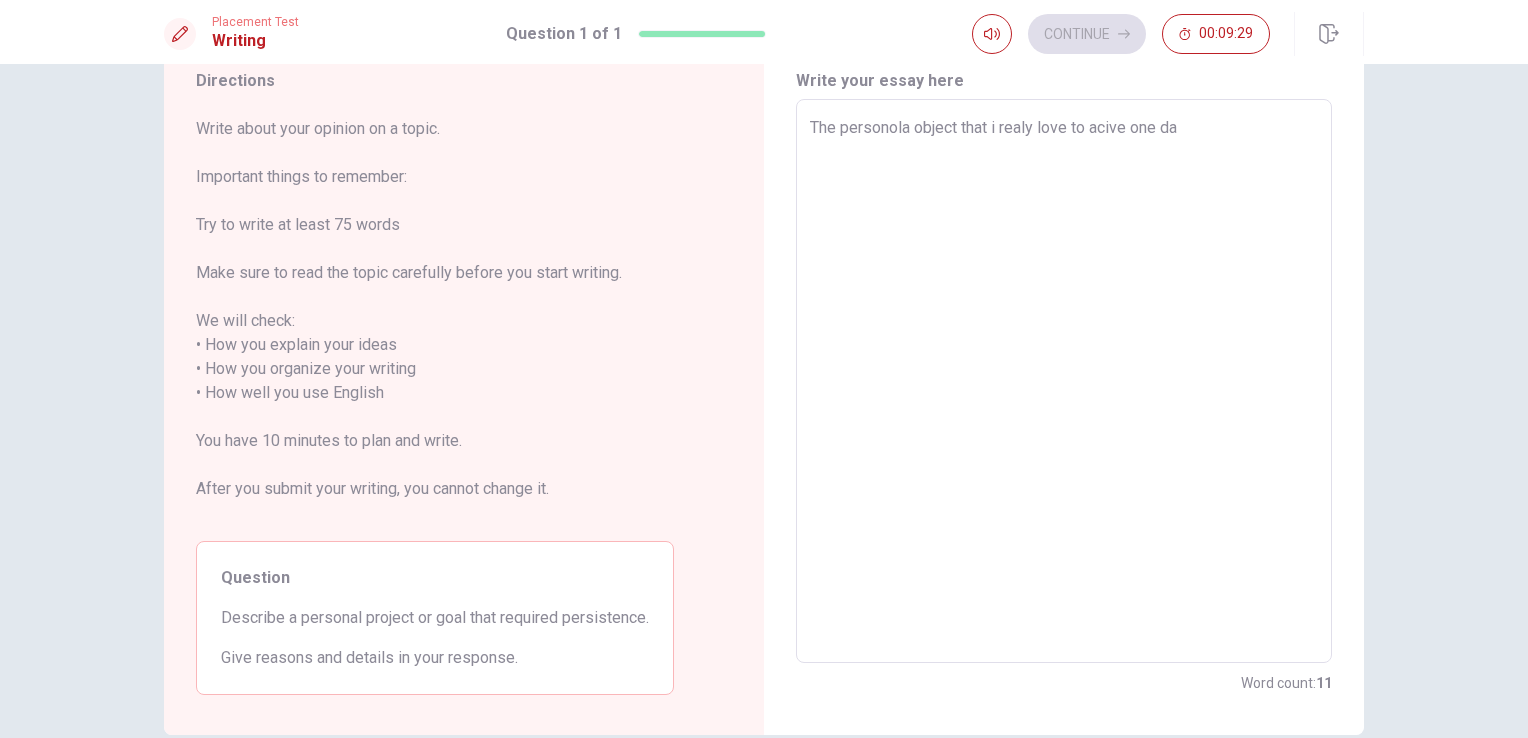 type on "x" 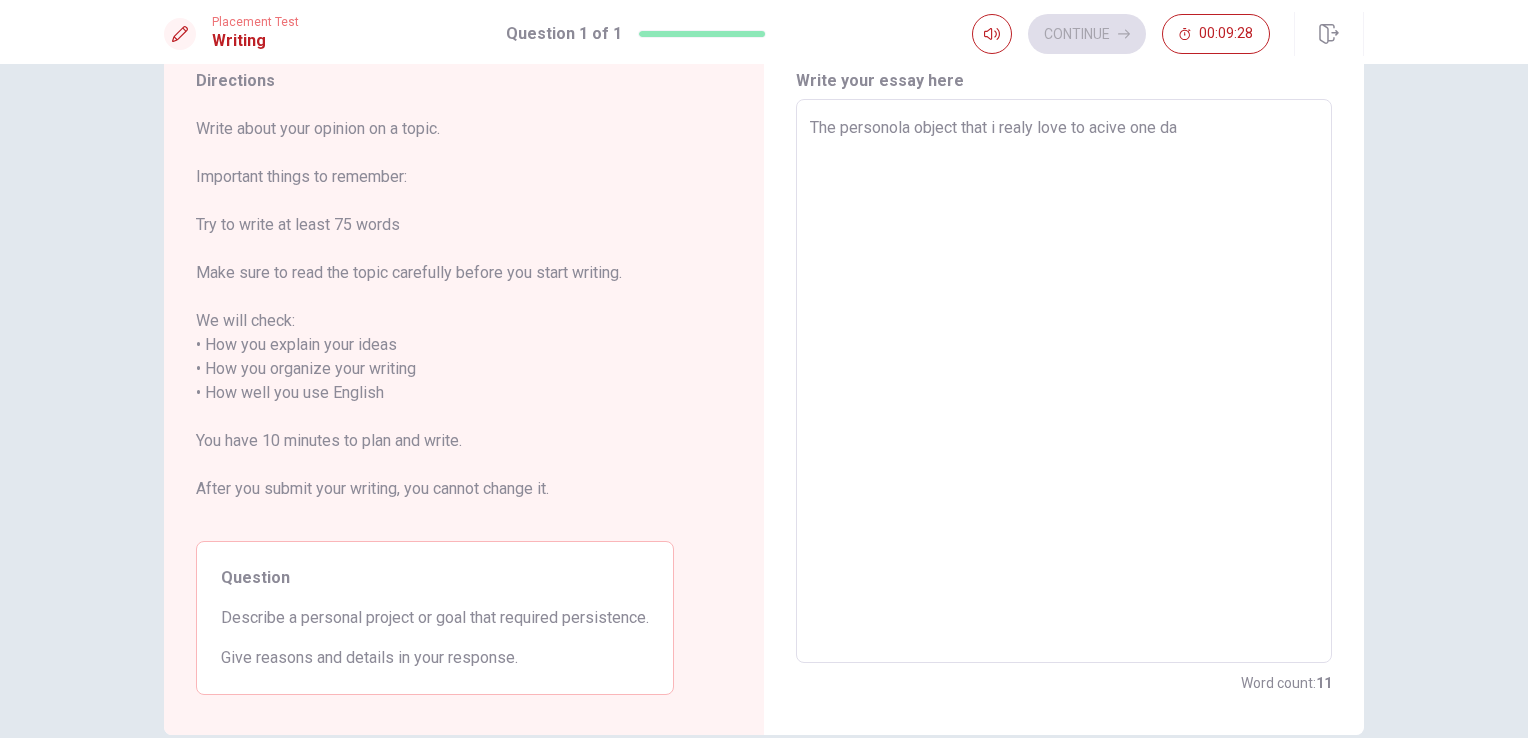 type on "The personola object that i realy love to acive one day" 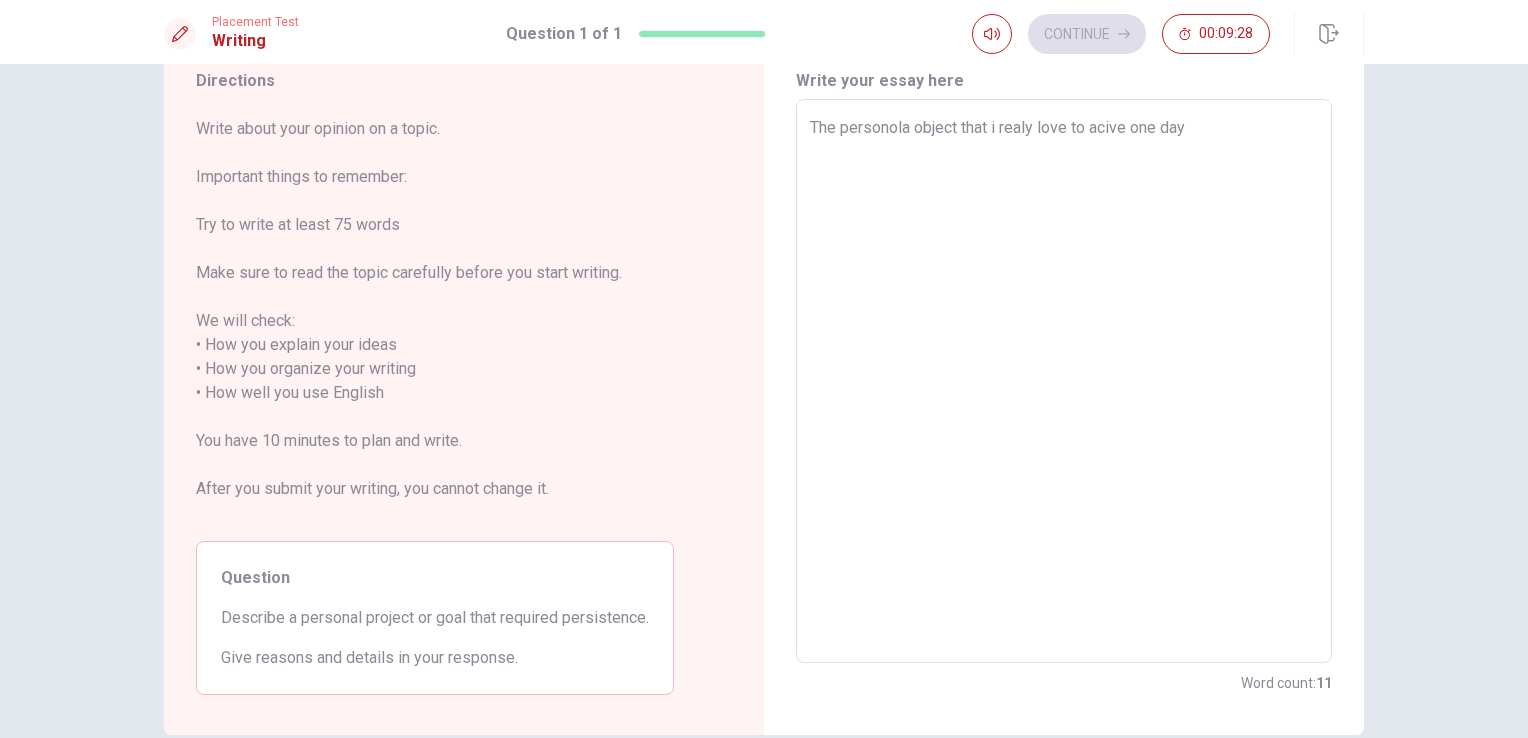 type on "x" 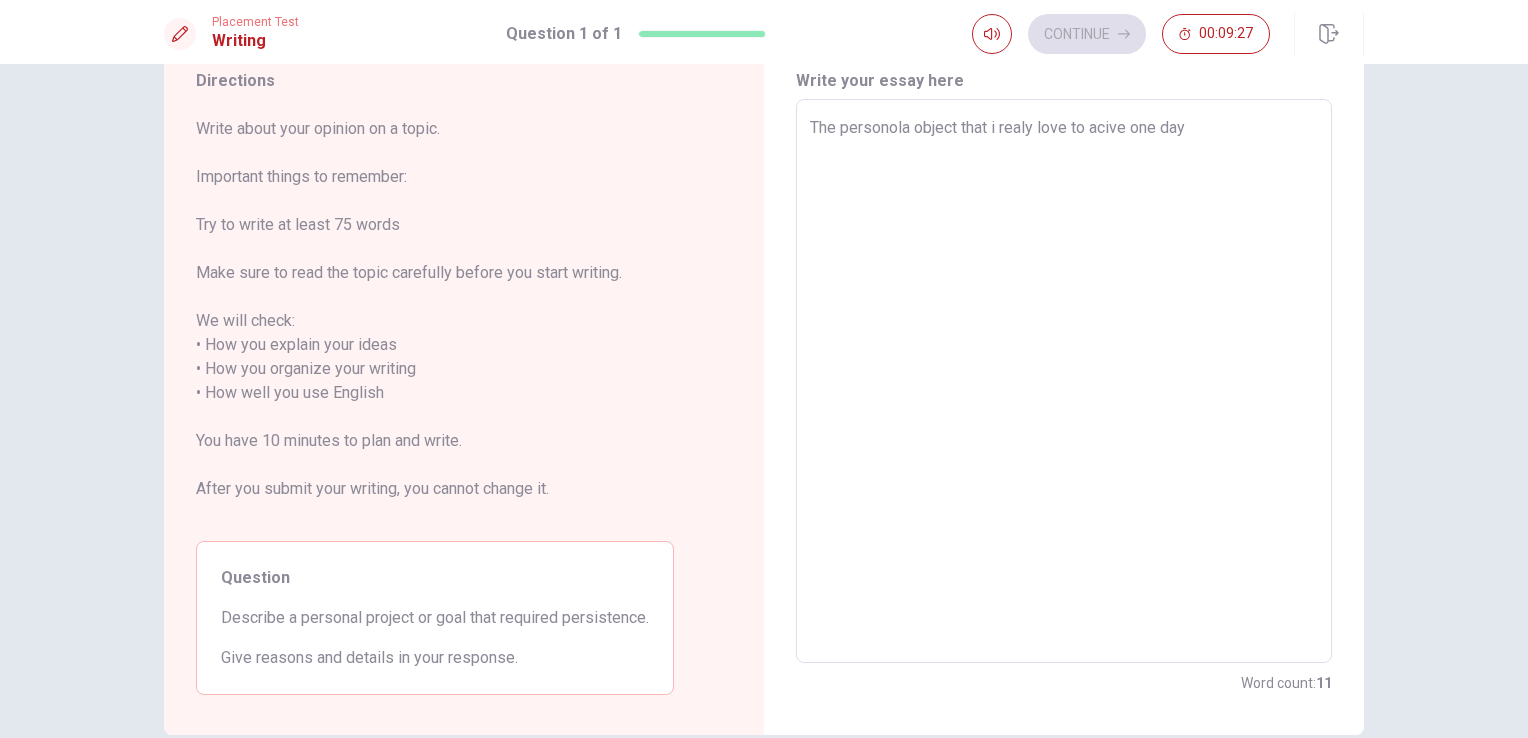 type on "The personola object that i realy love to acive one day" 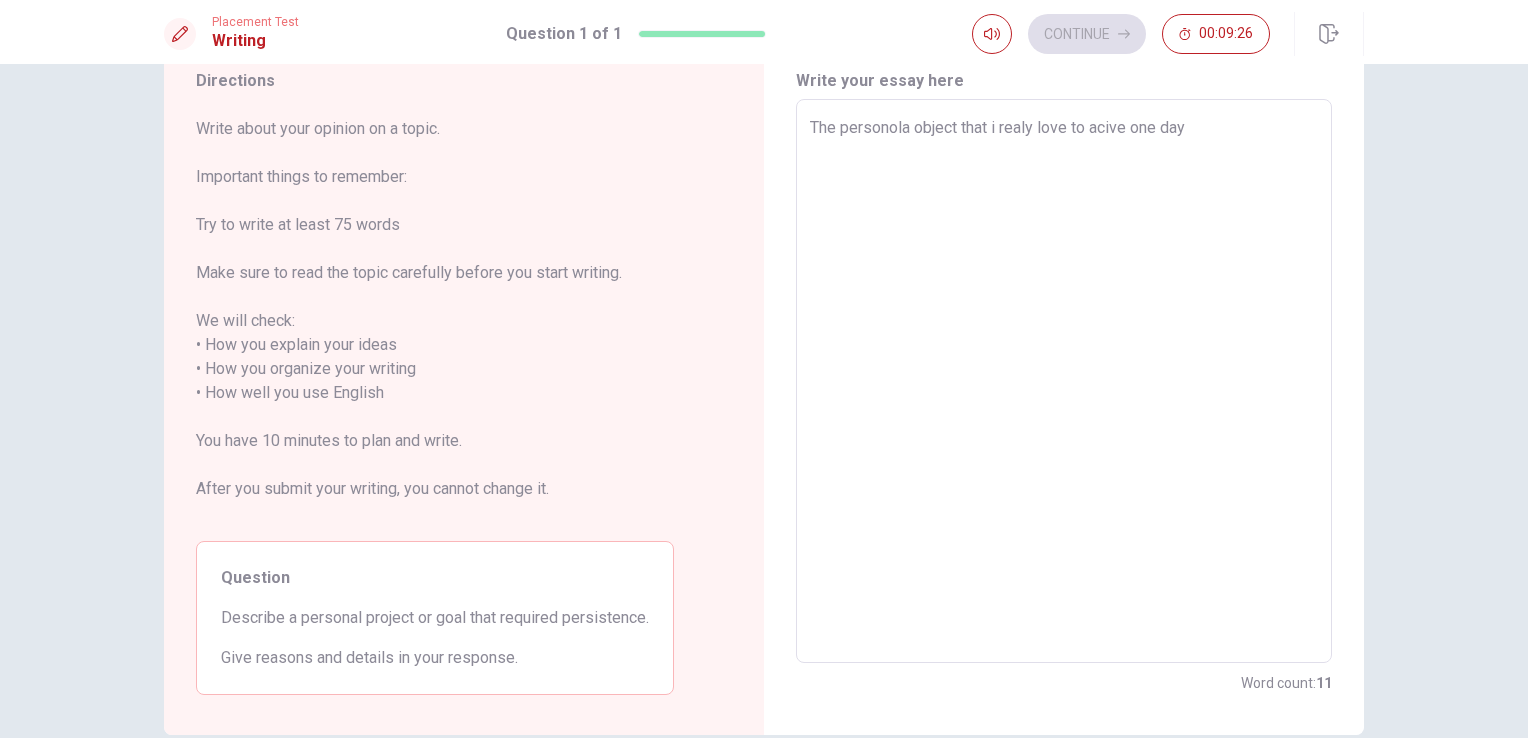 type on "The personola object that i realy love to acive one day" 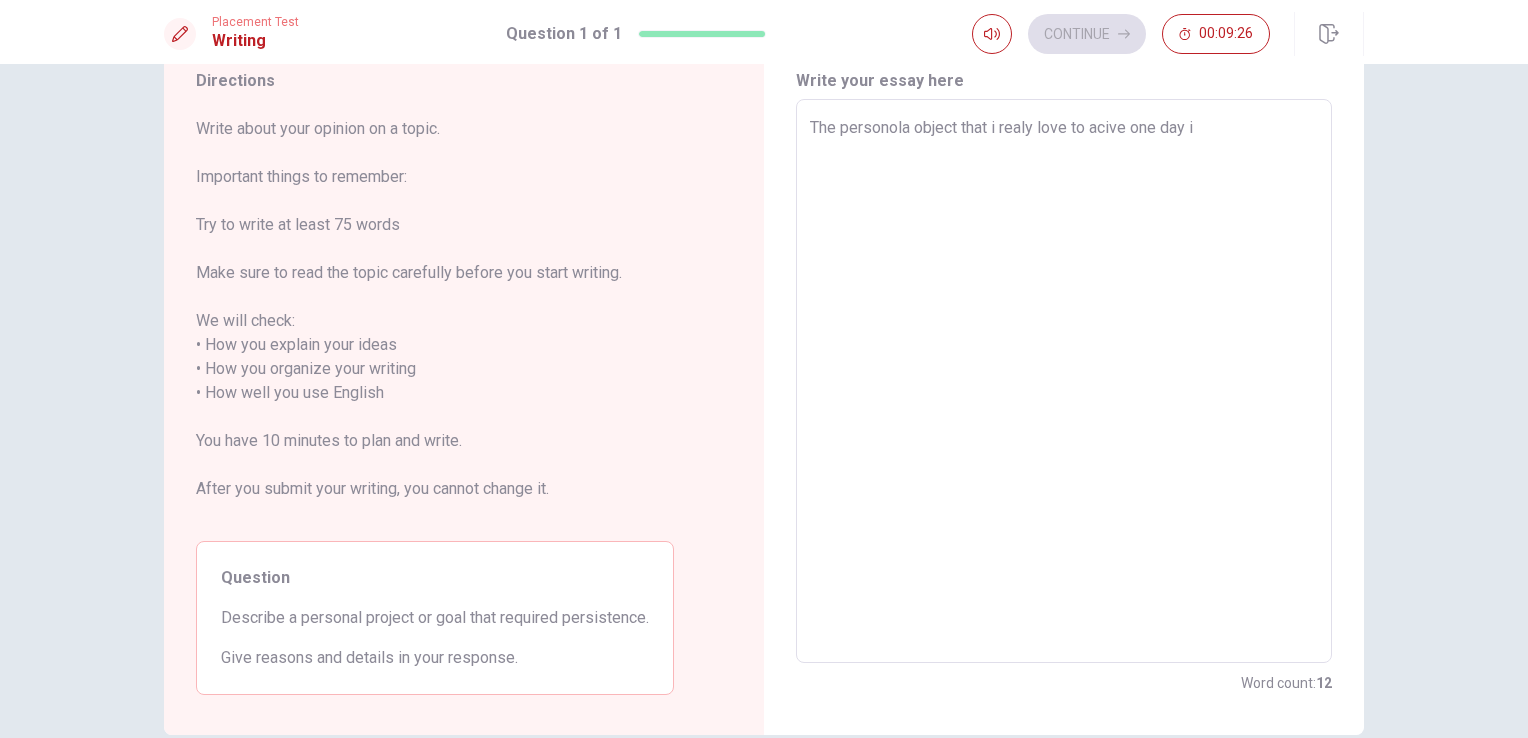 type on "x" 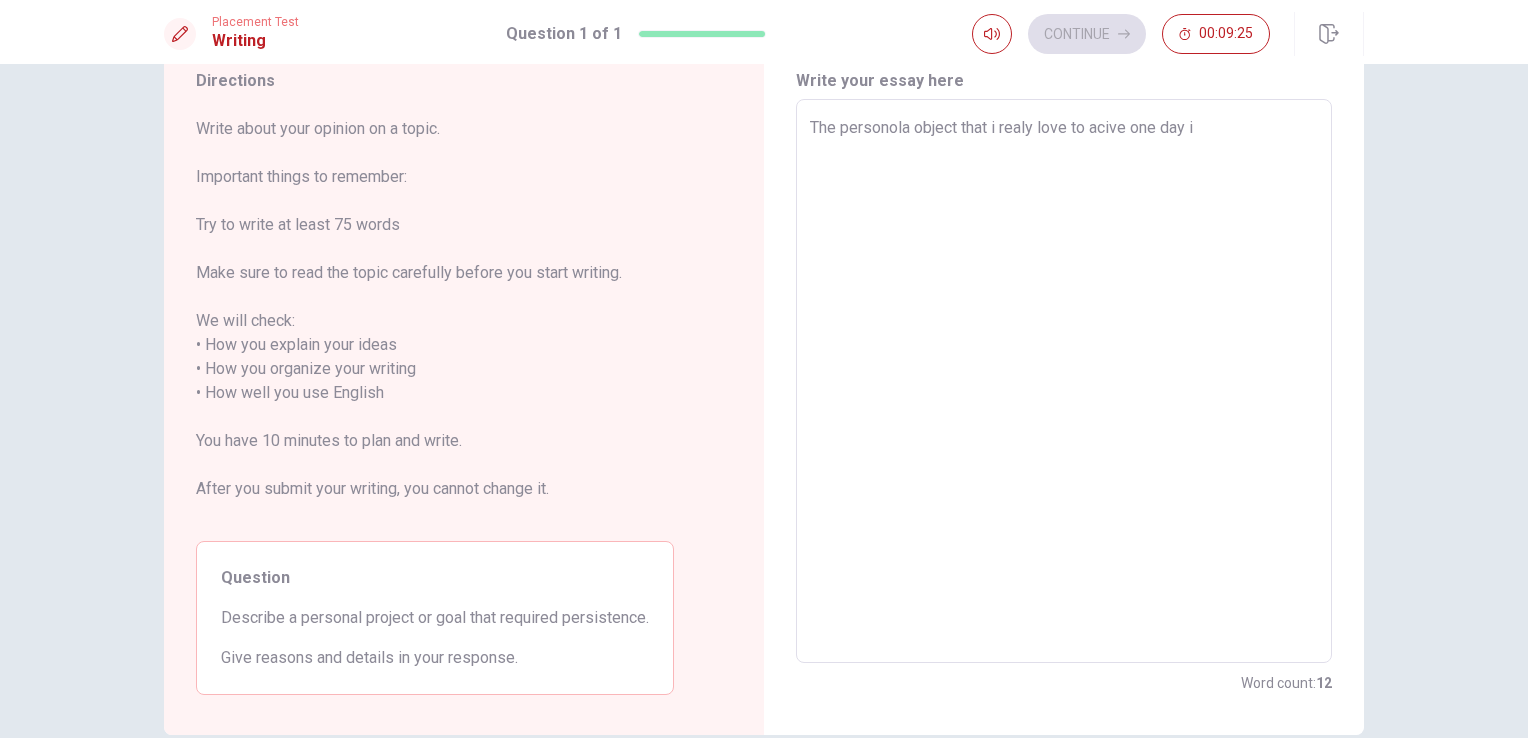 type on "The personola object that i realy love to acive one day is" 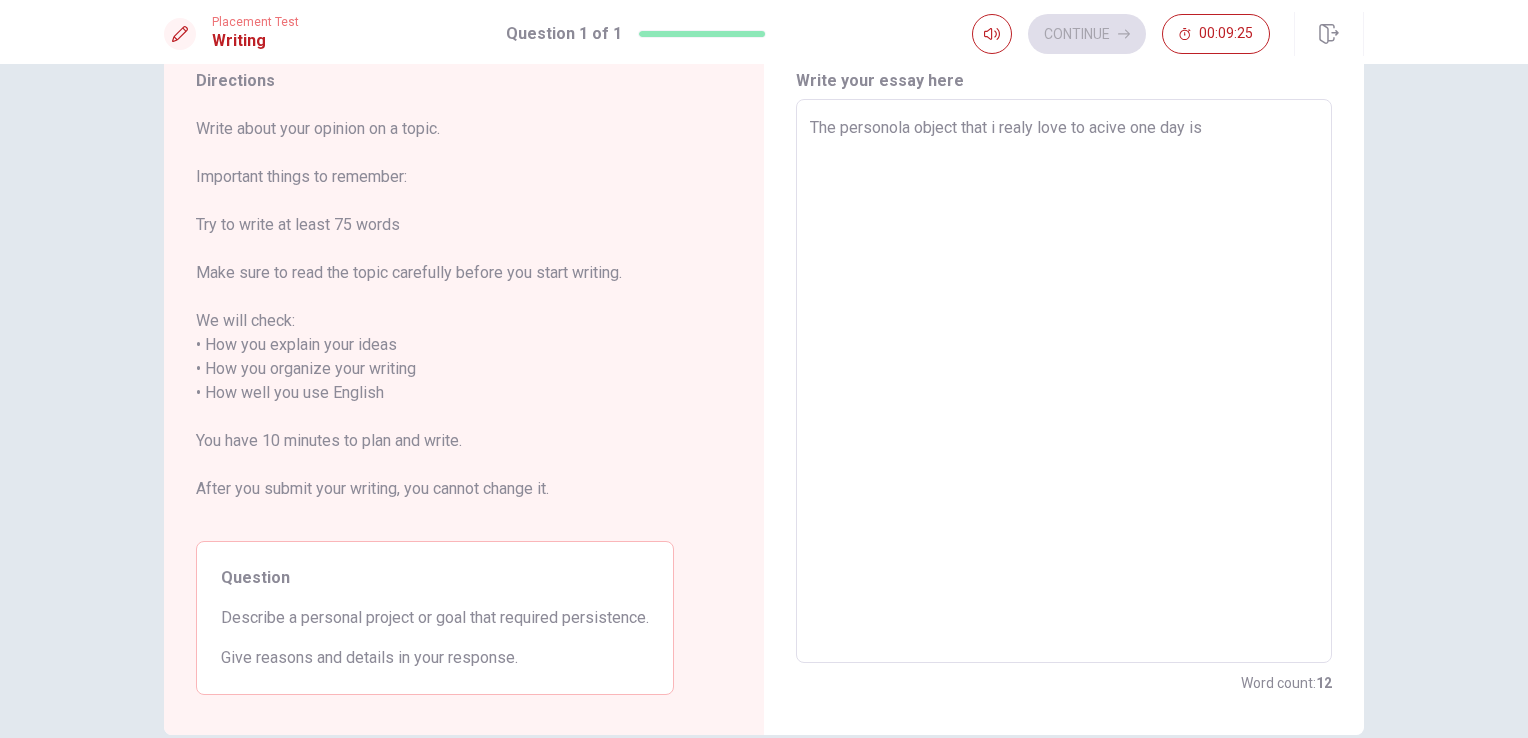 type on "x" 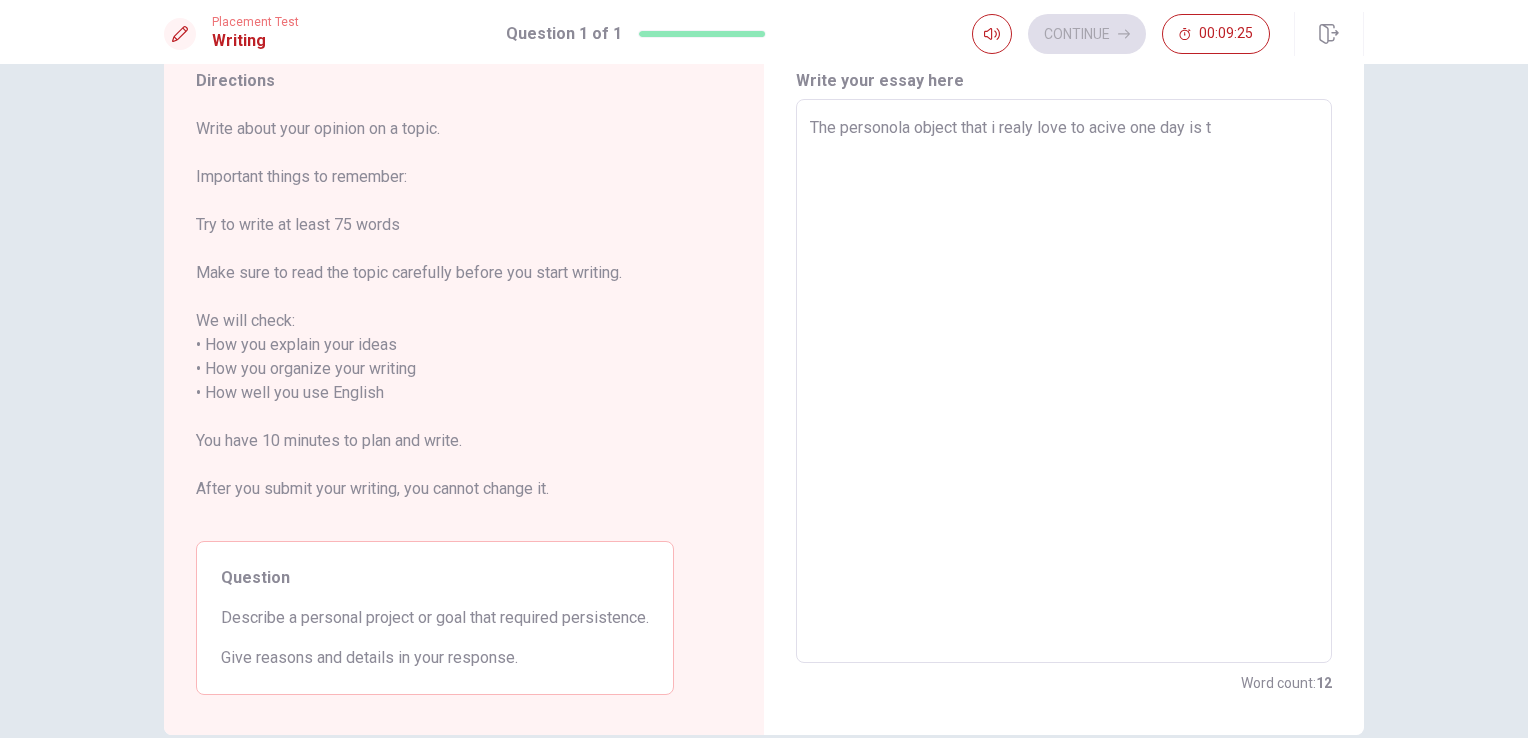 type on "x" 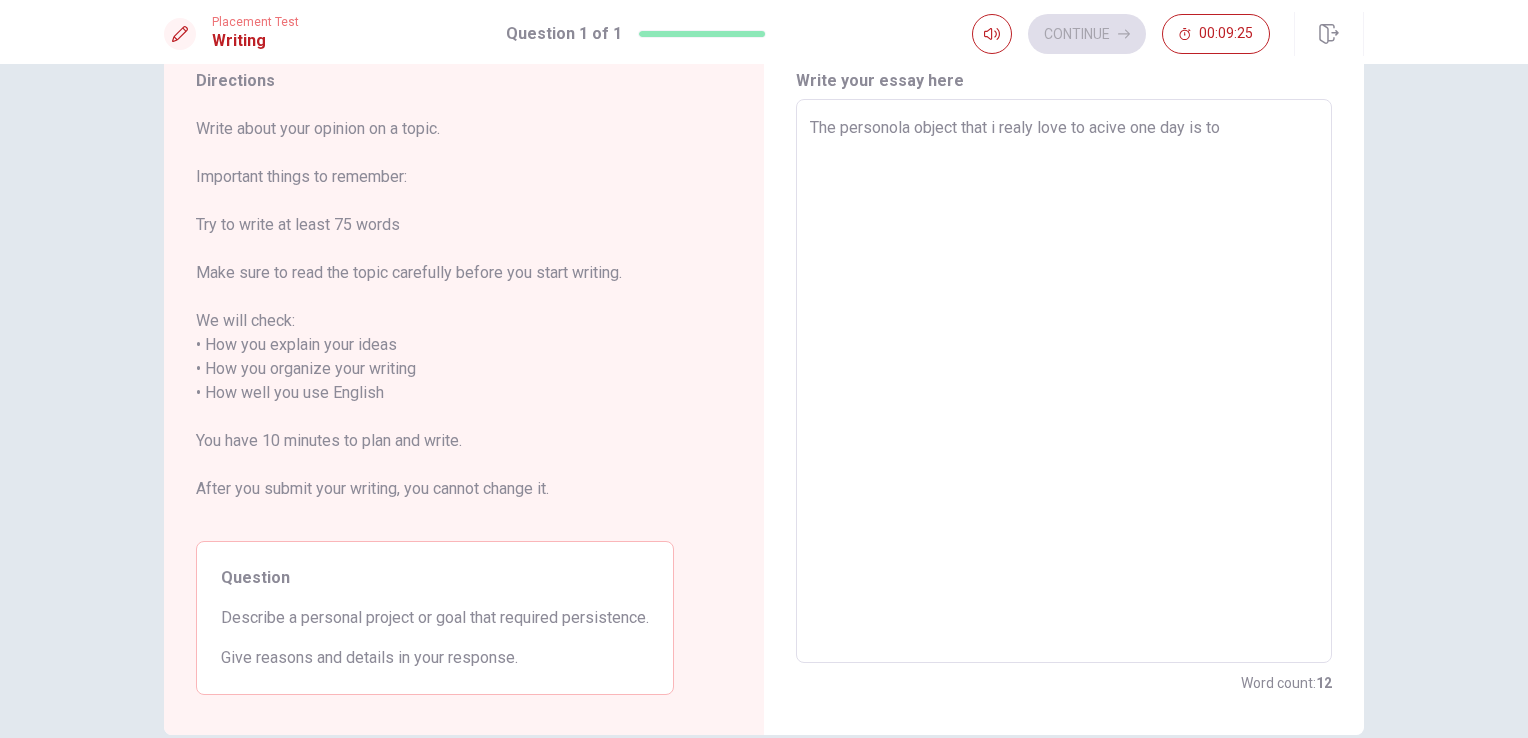 type on "x" 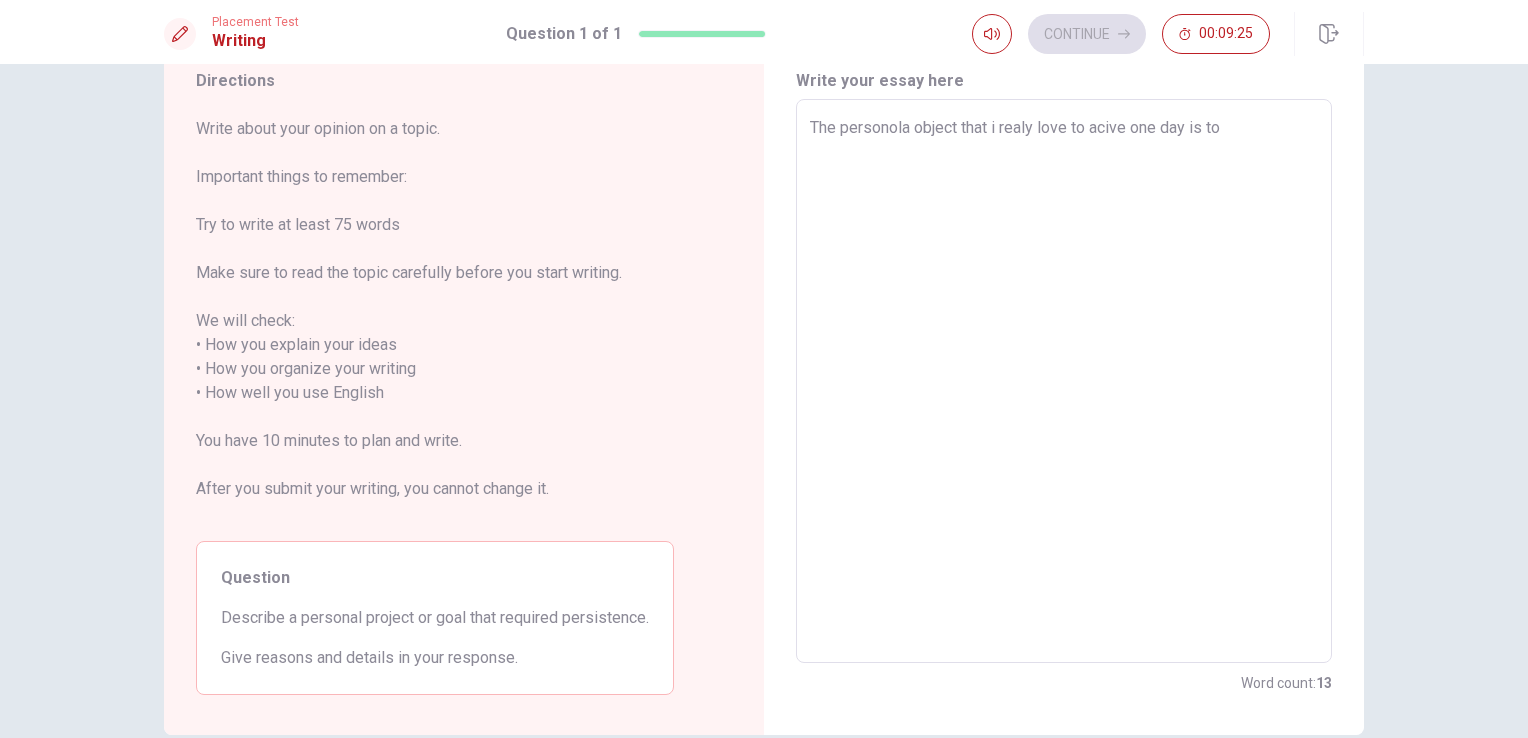 type on "The personola object that i realy love to acive one day is to" 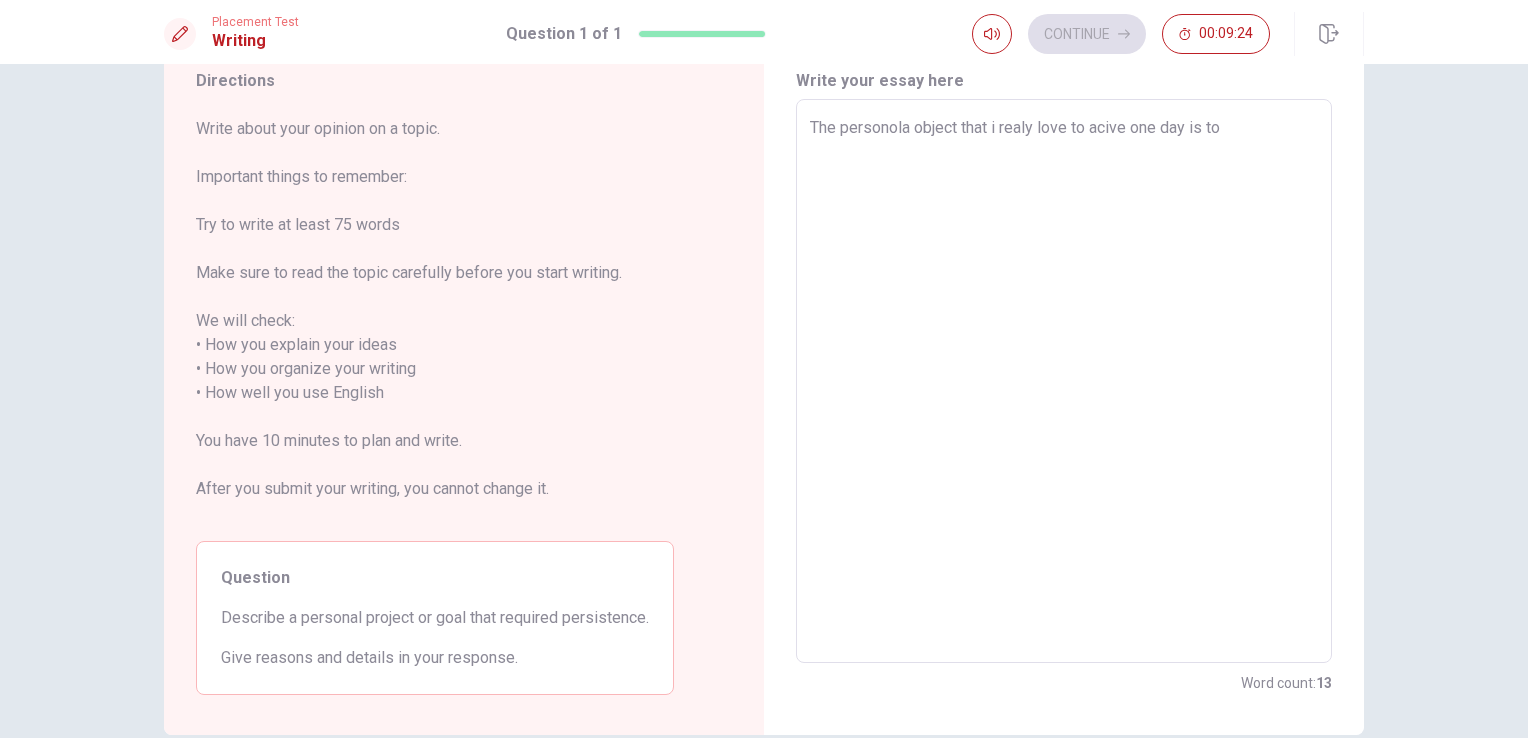 type on "x" 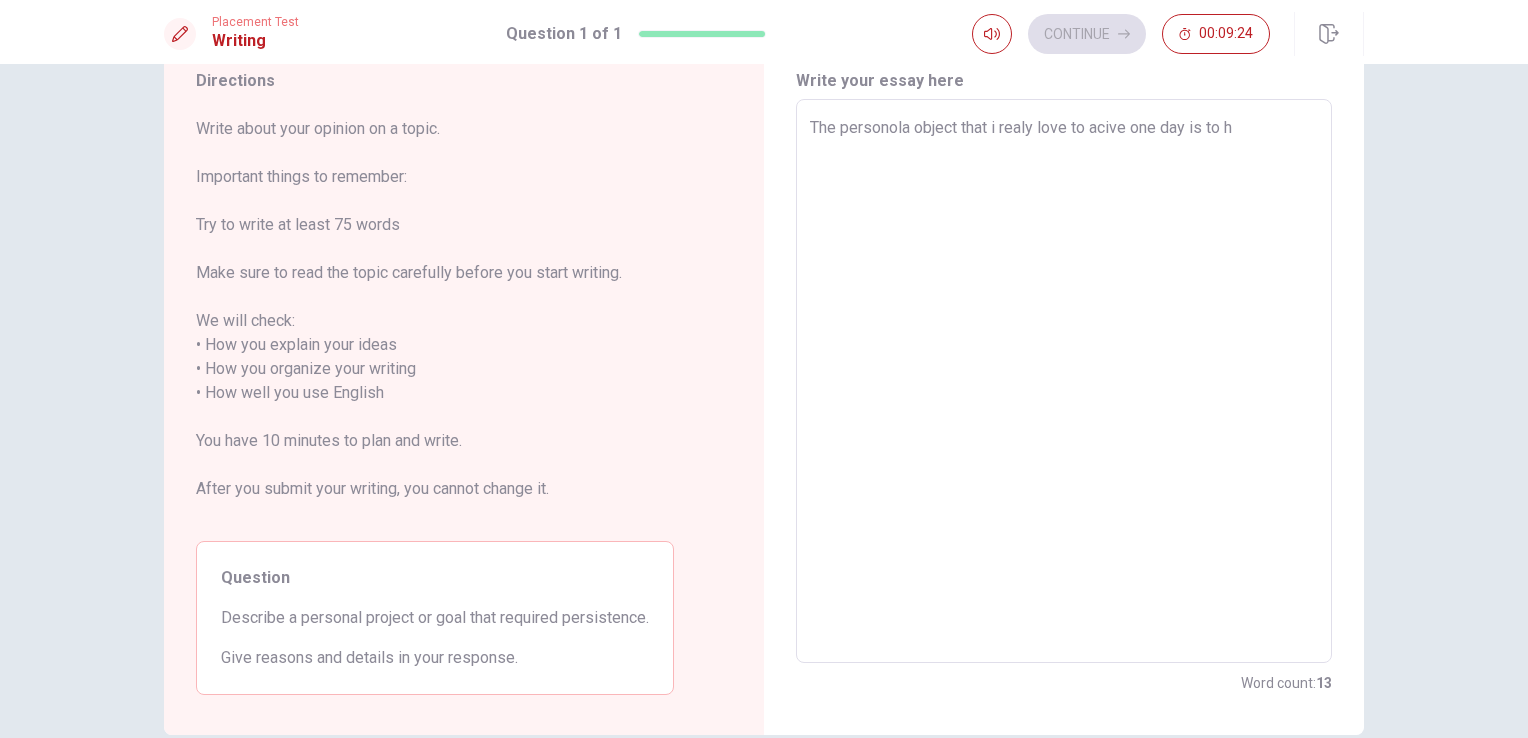 type on "x" 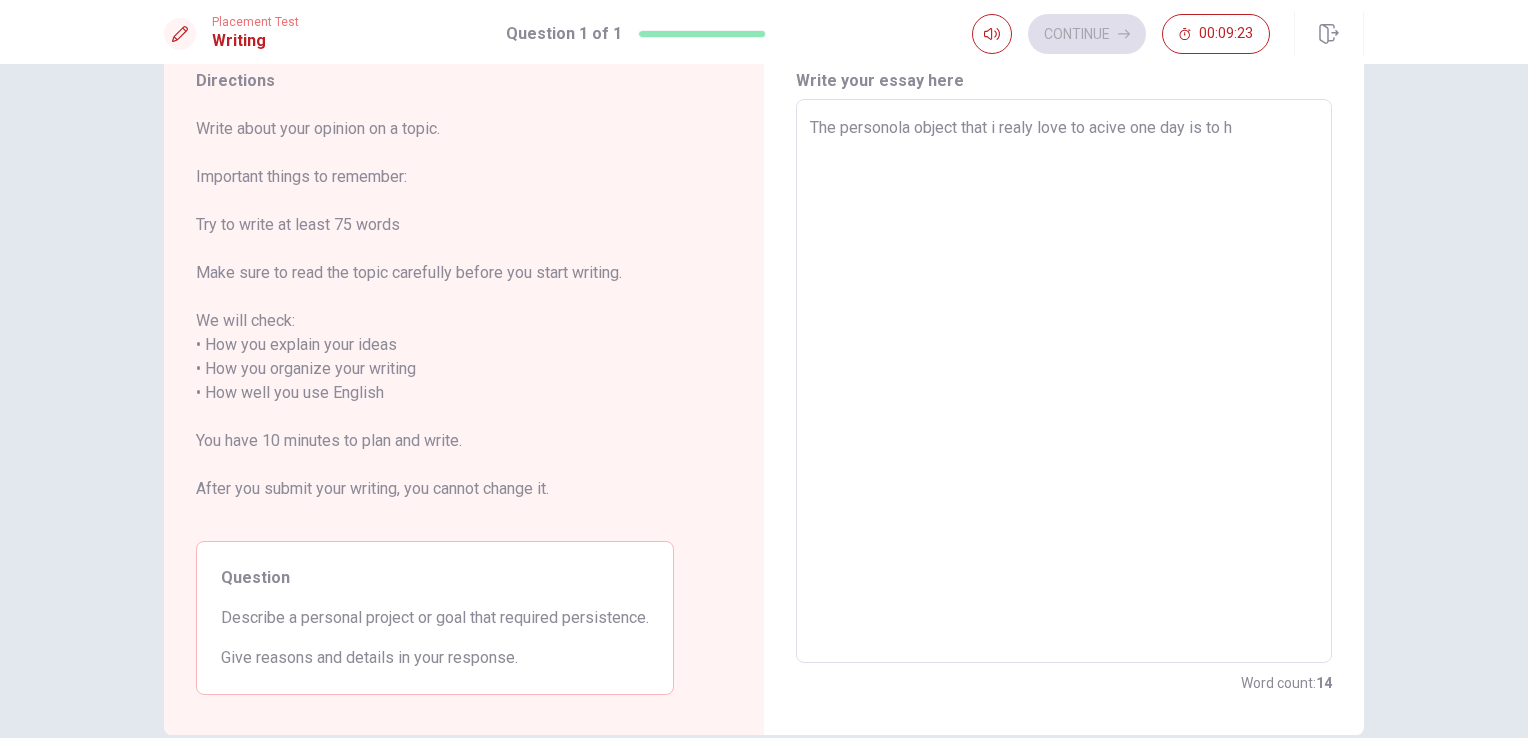 type on "The personola object that i realy love to acive one day is to ha" 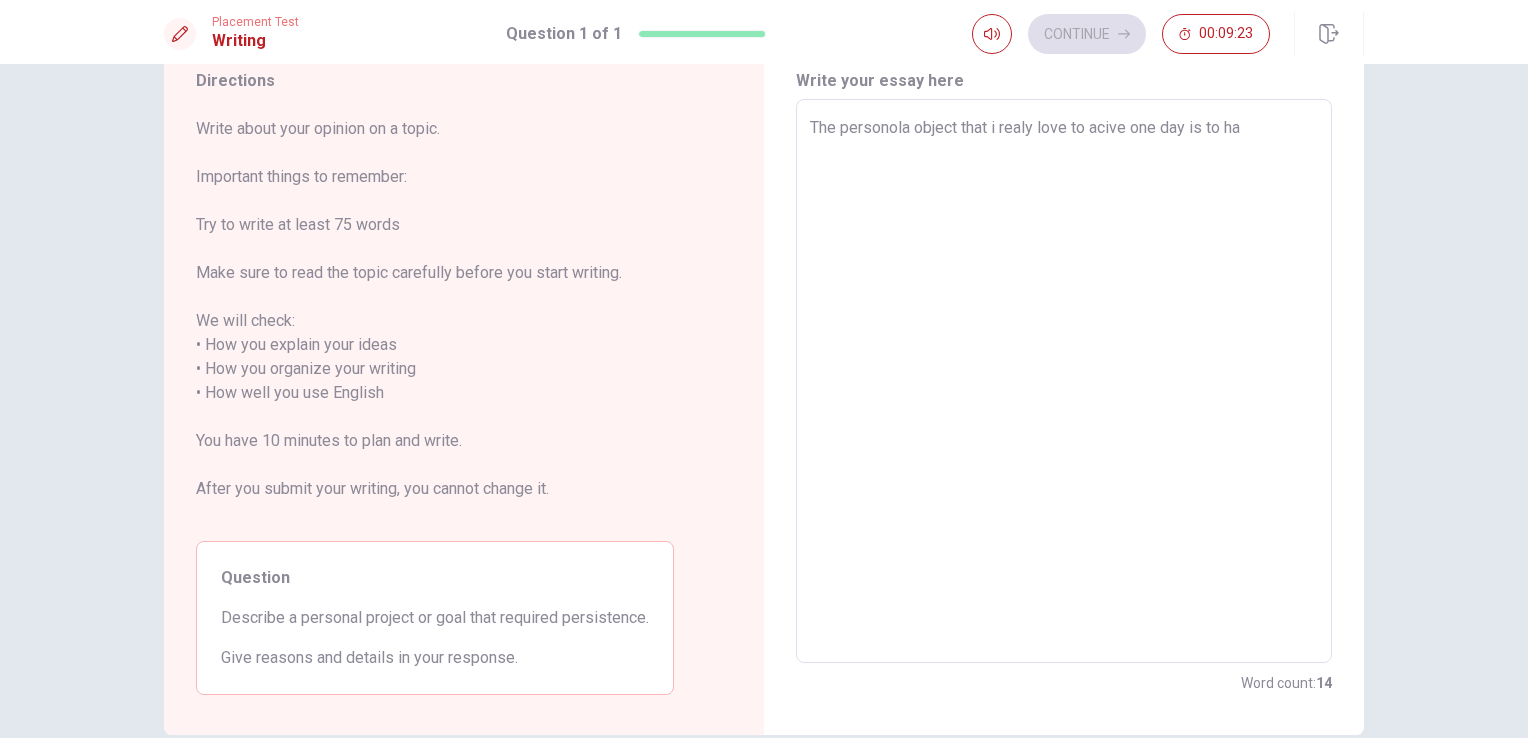 type on "x" 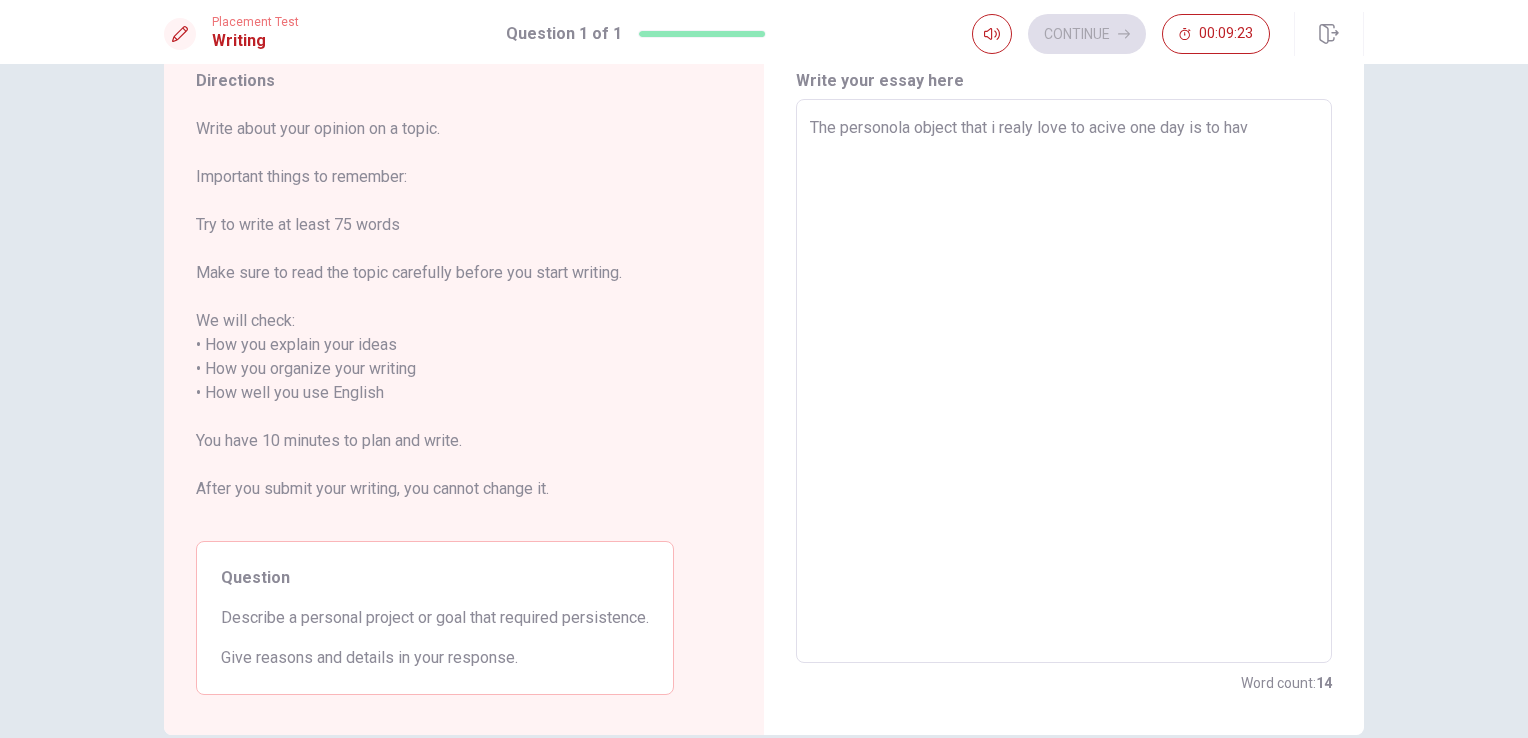 type on "x" 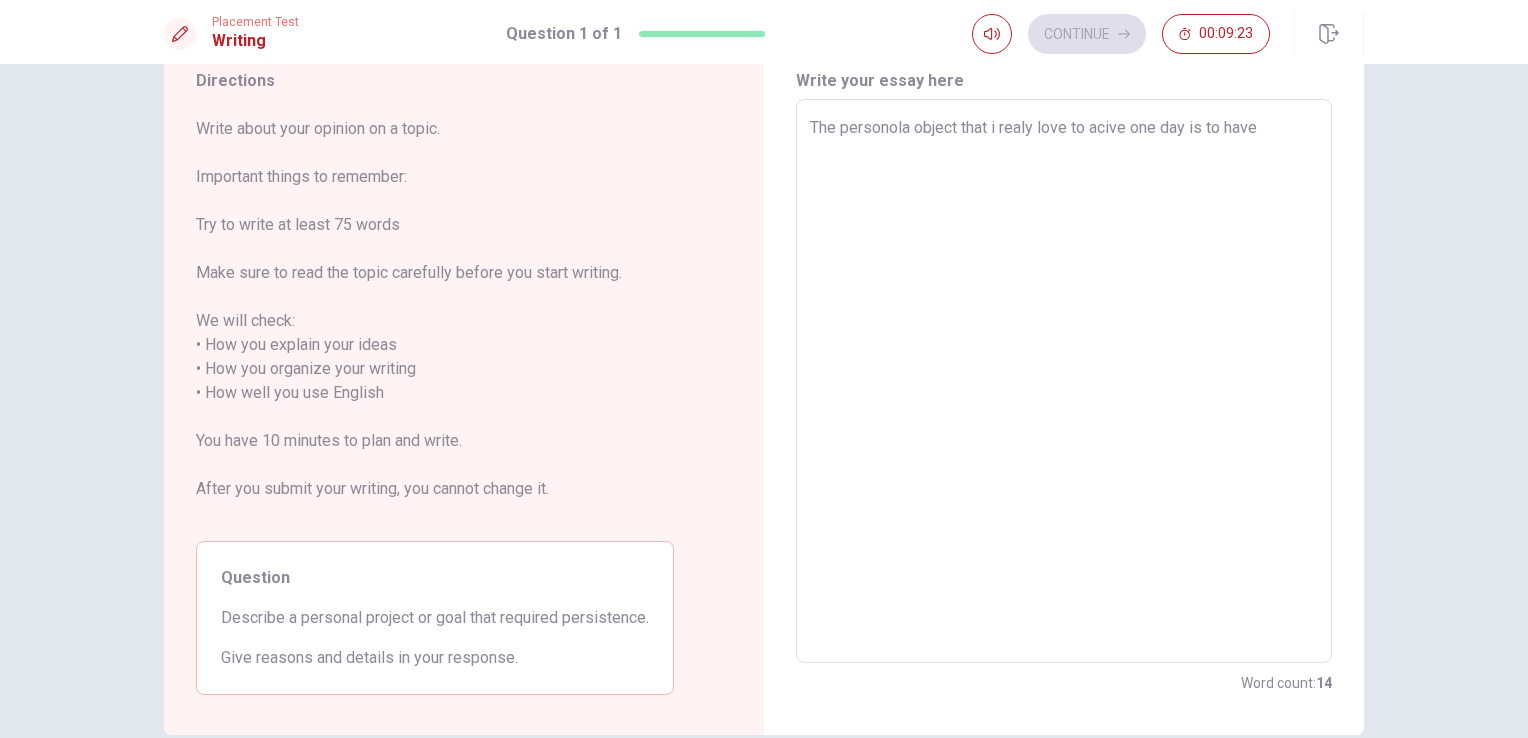 type on "x" 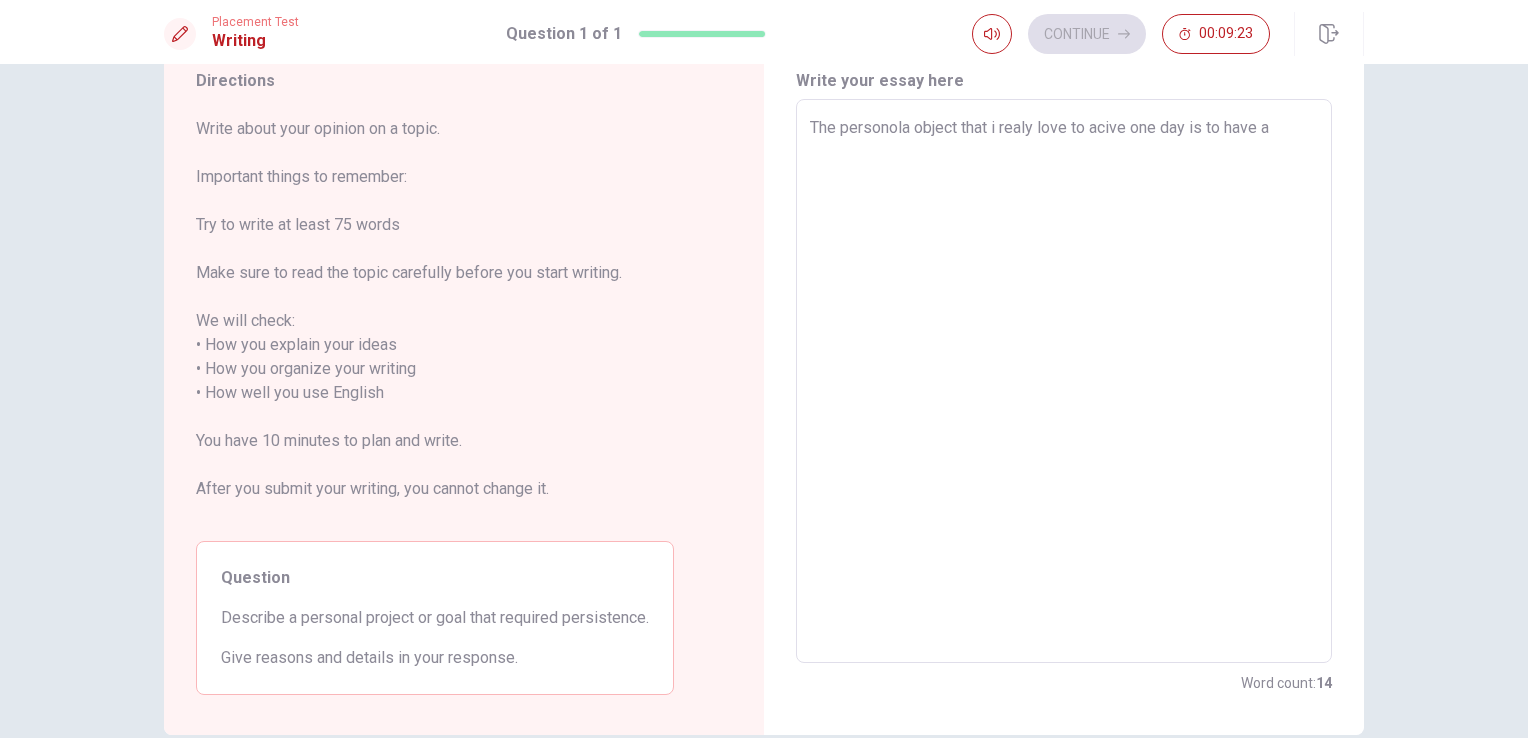 type on "x" 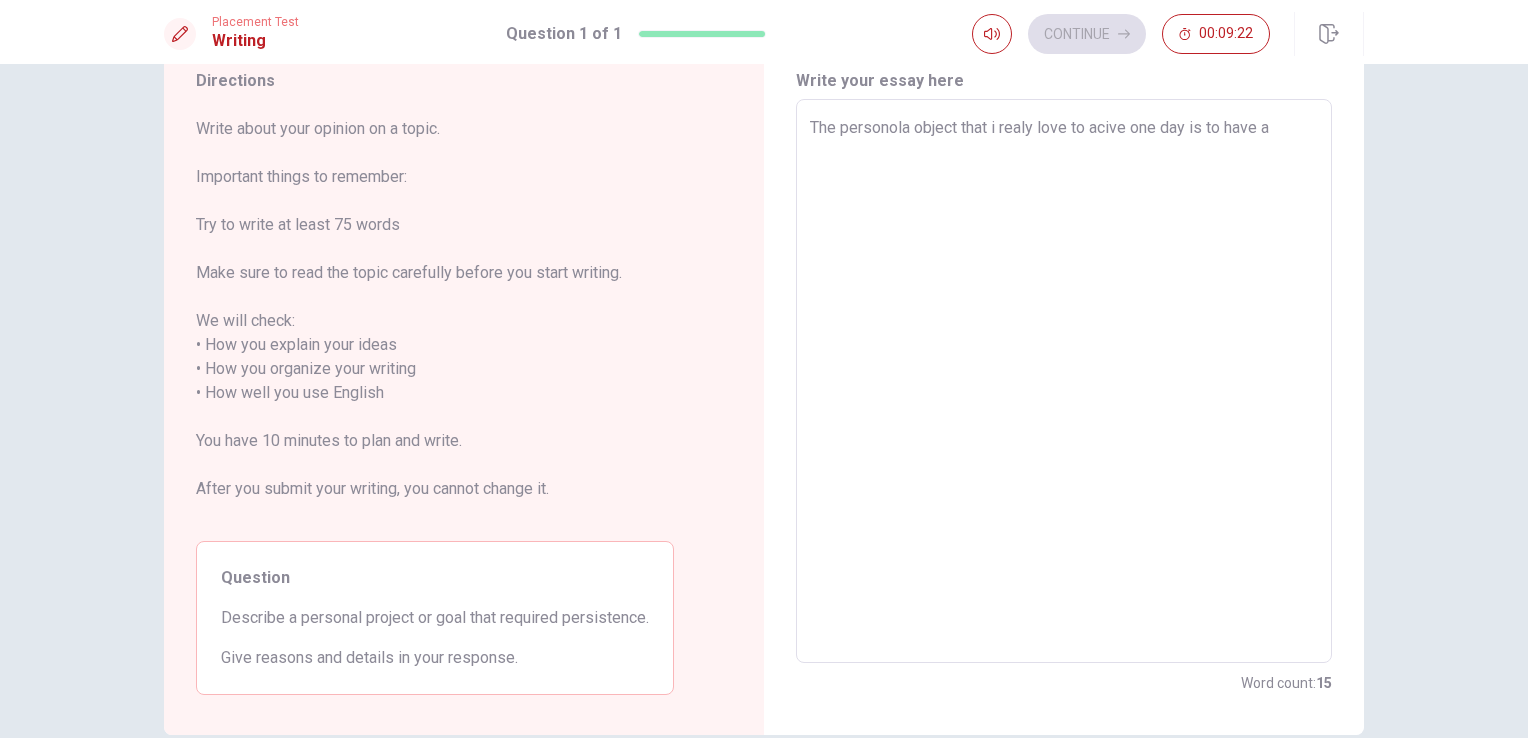 type on "x" 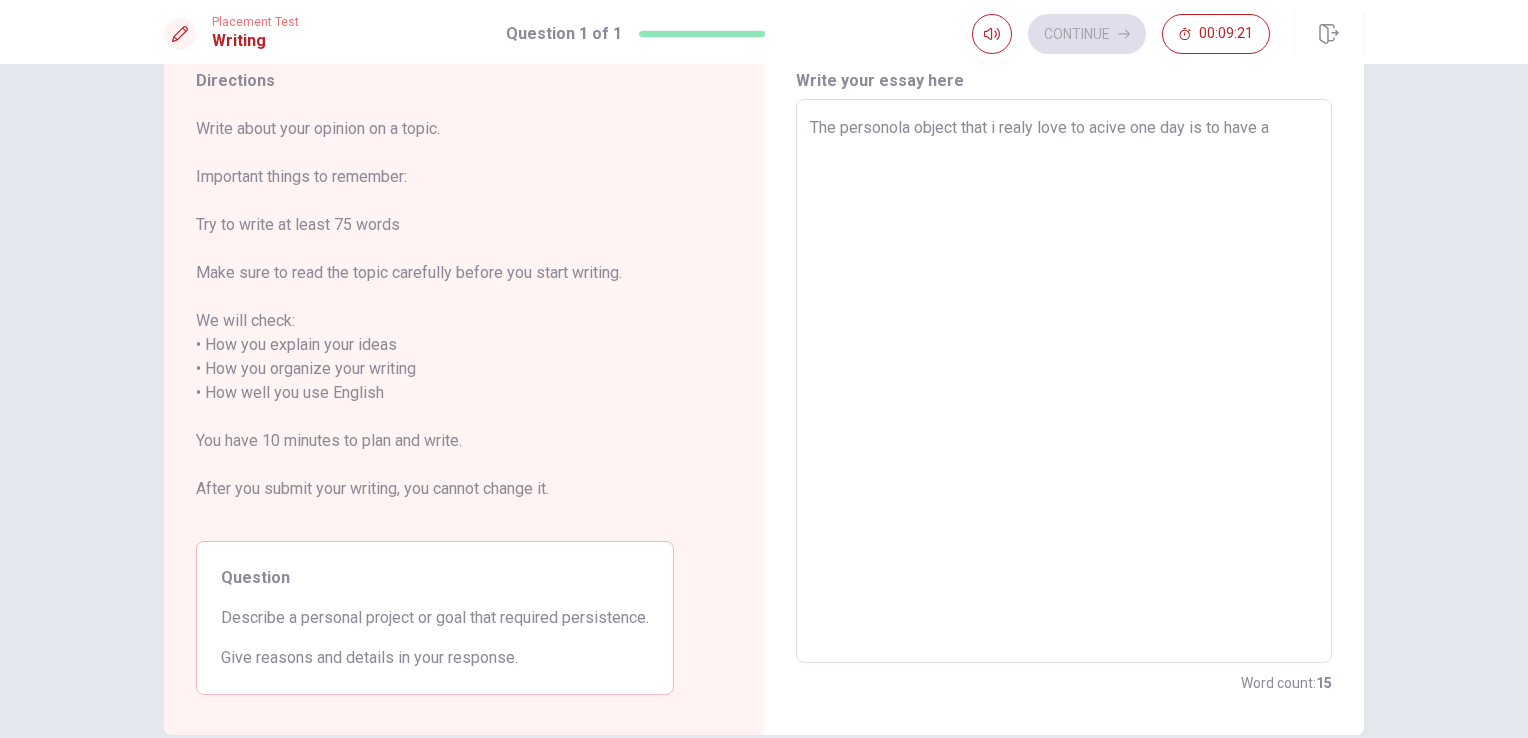 type on "The personola object that i realy love to acive one day is to have a p" 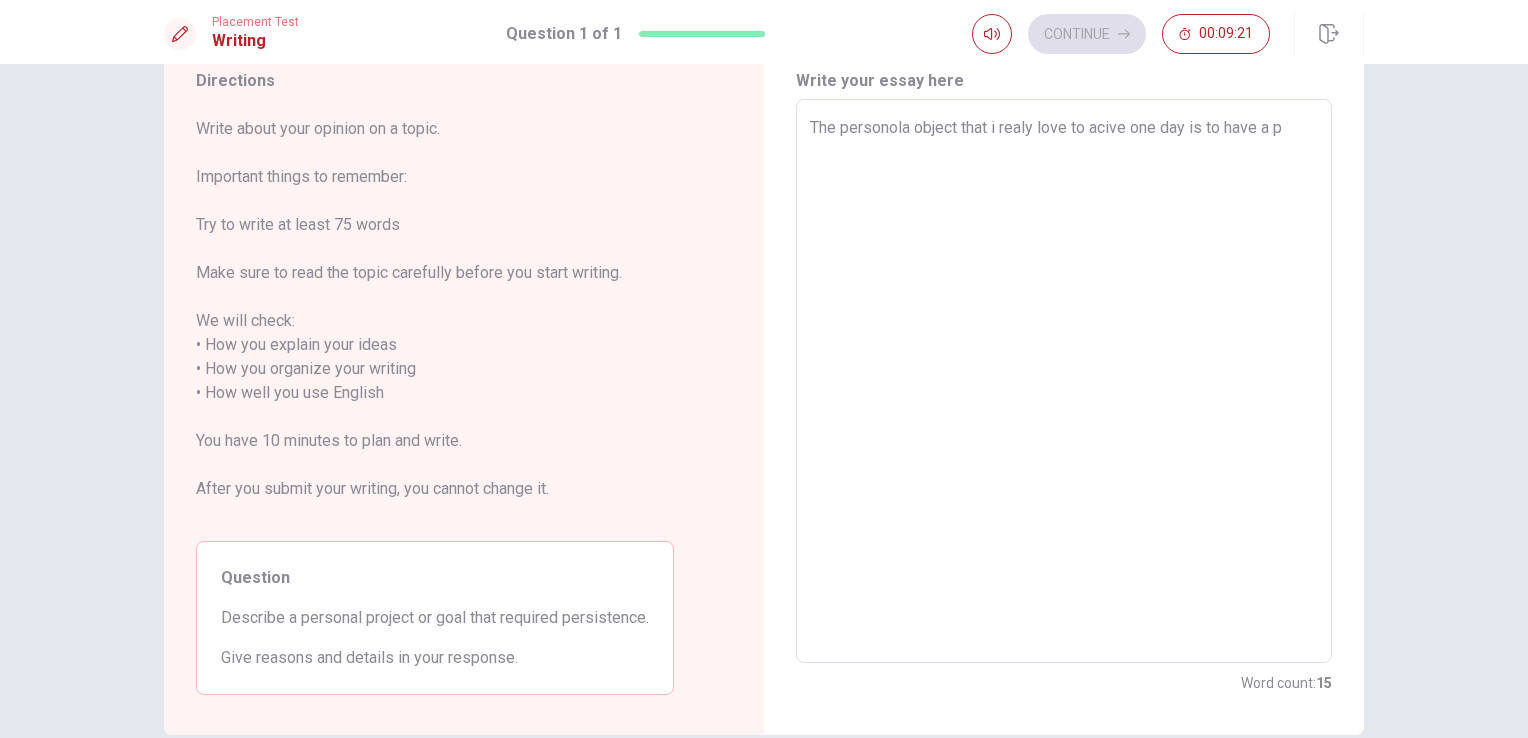 type on "x" 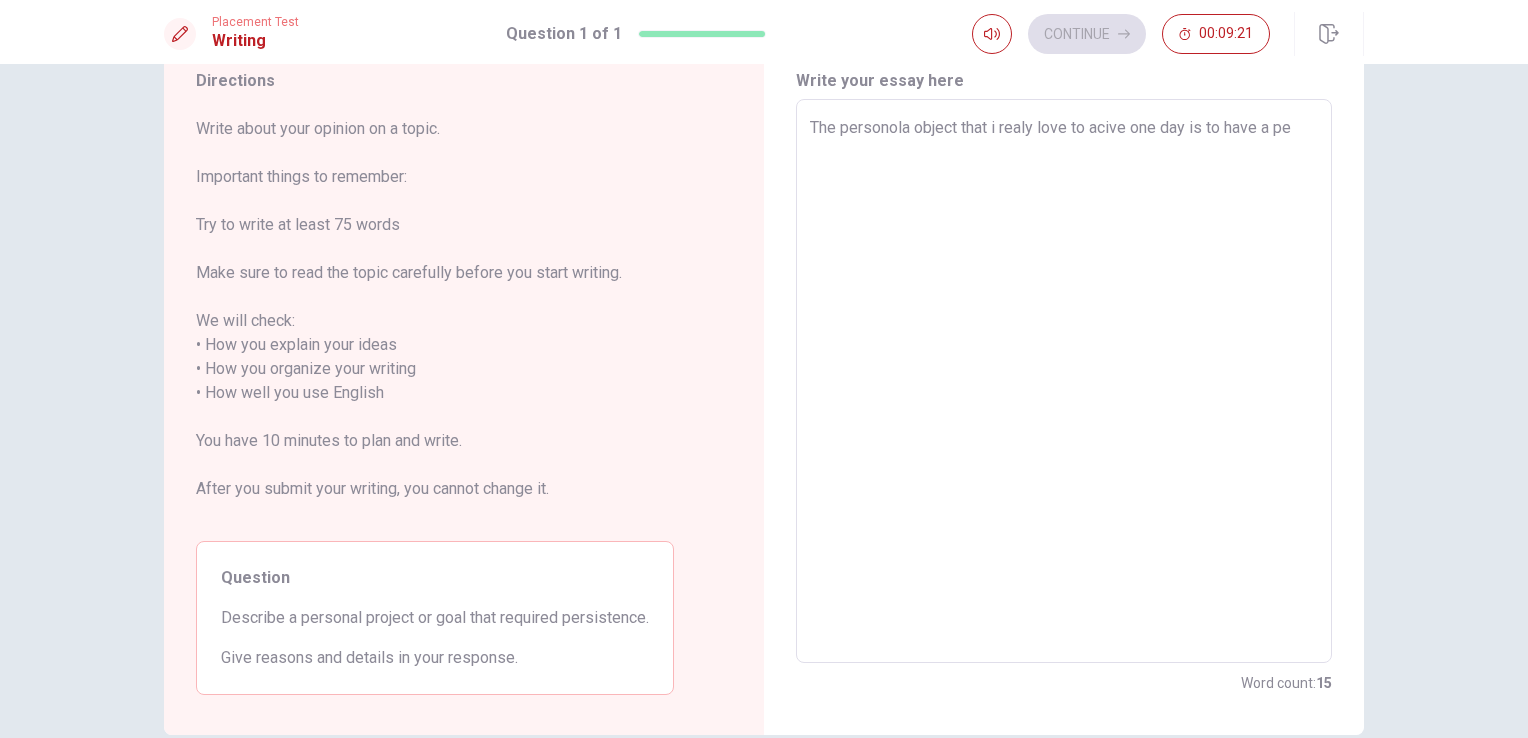 type on "x" 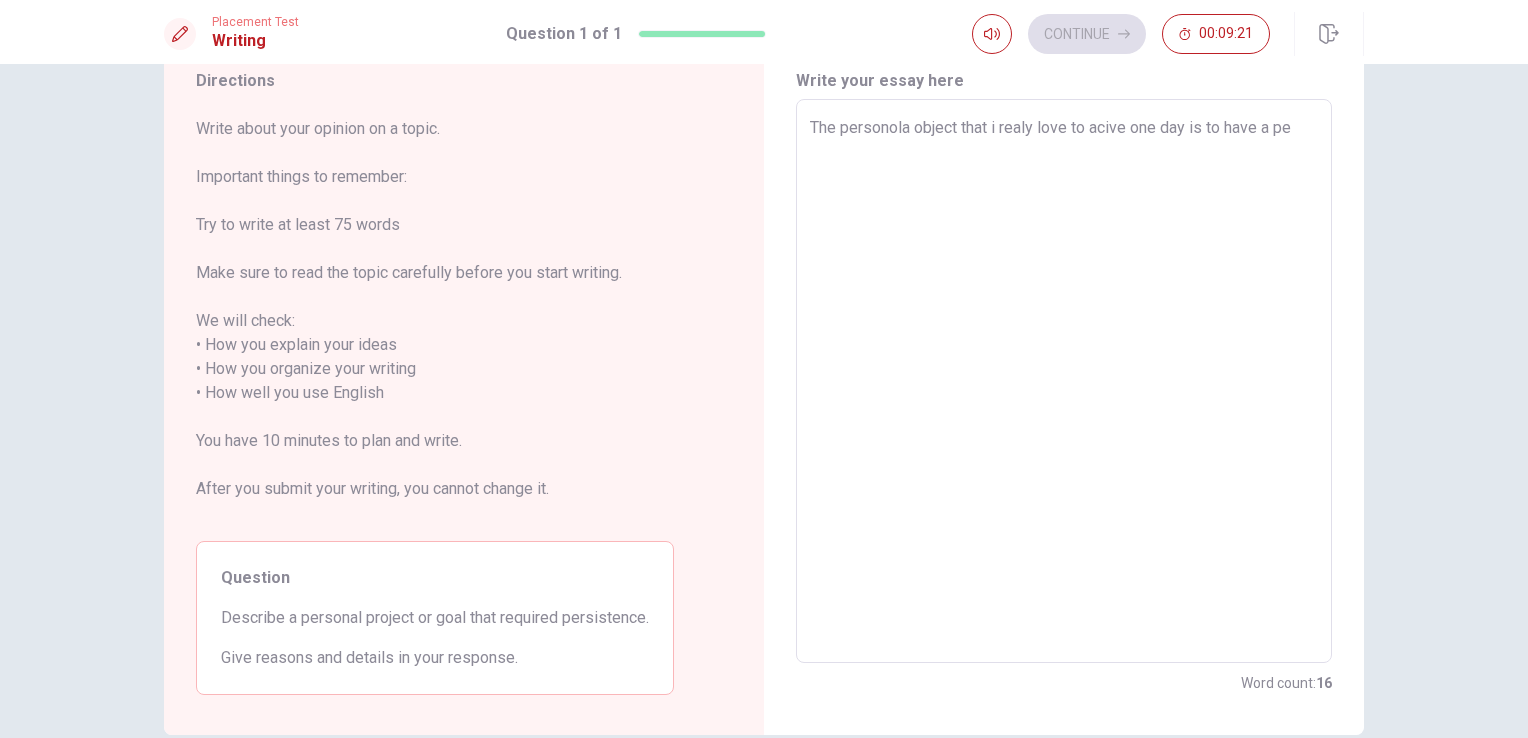 type on "The personola object that i realy love to acive one day is to have a per" 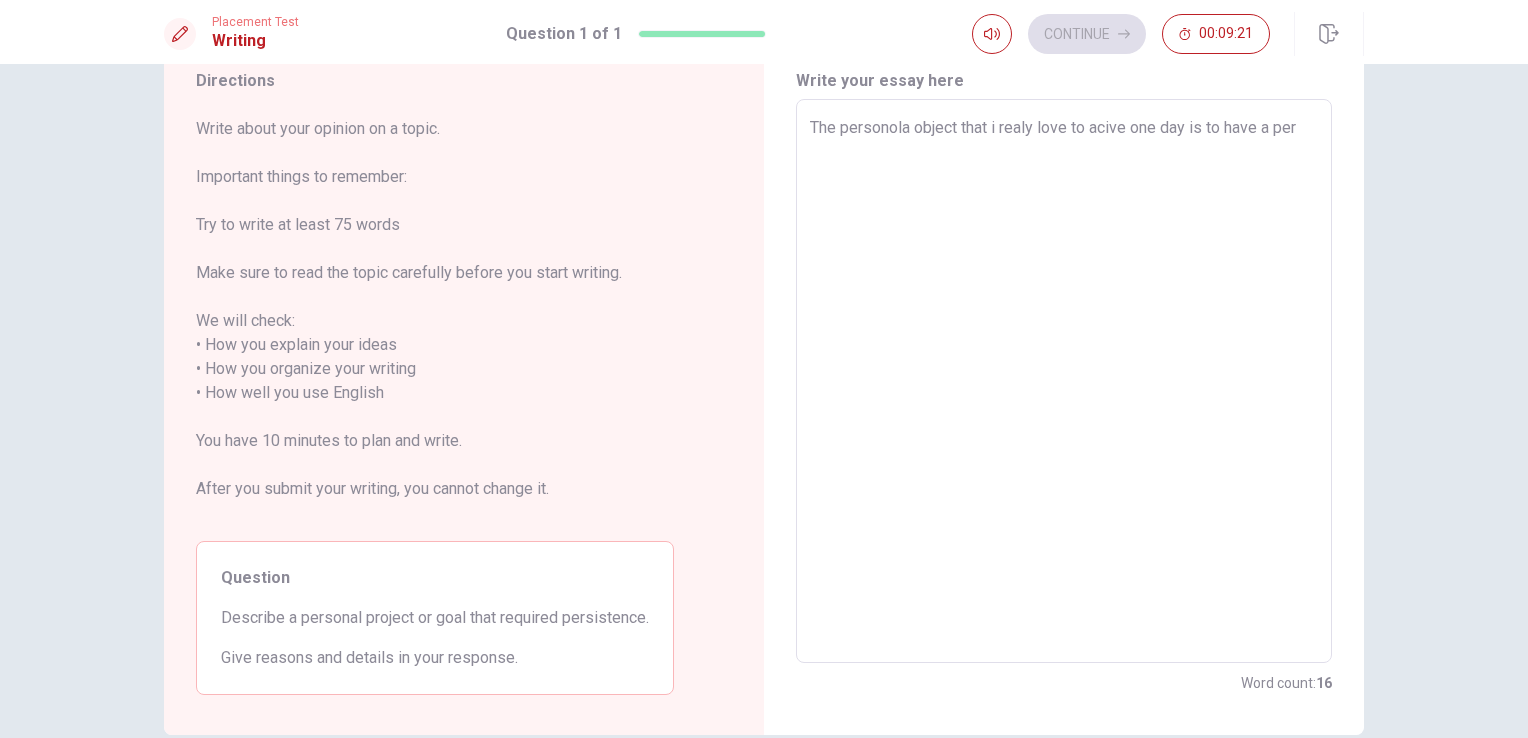 type on "x" 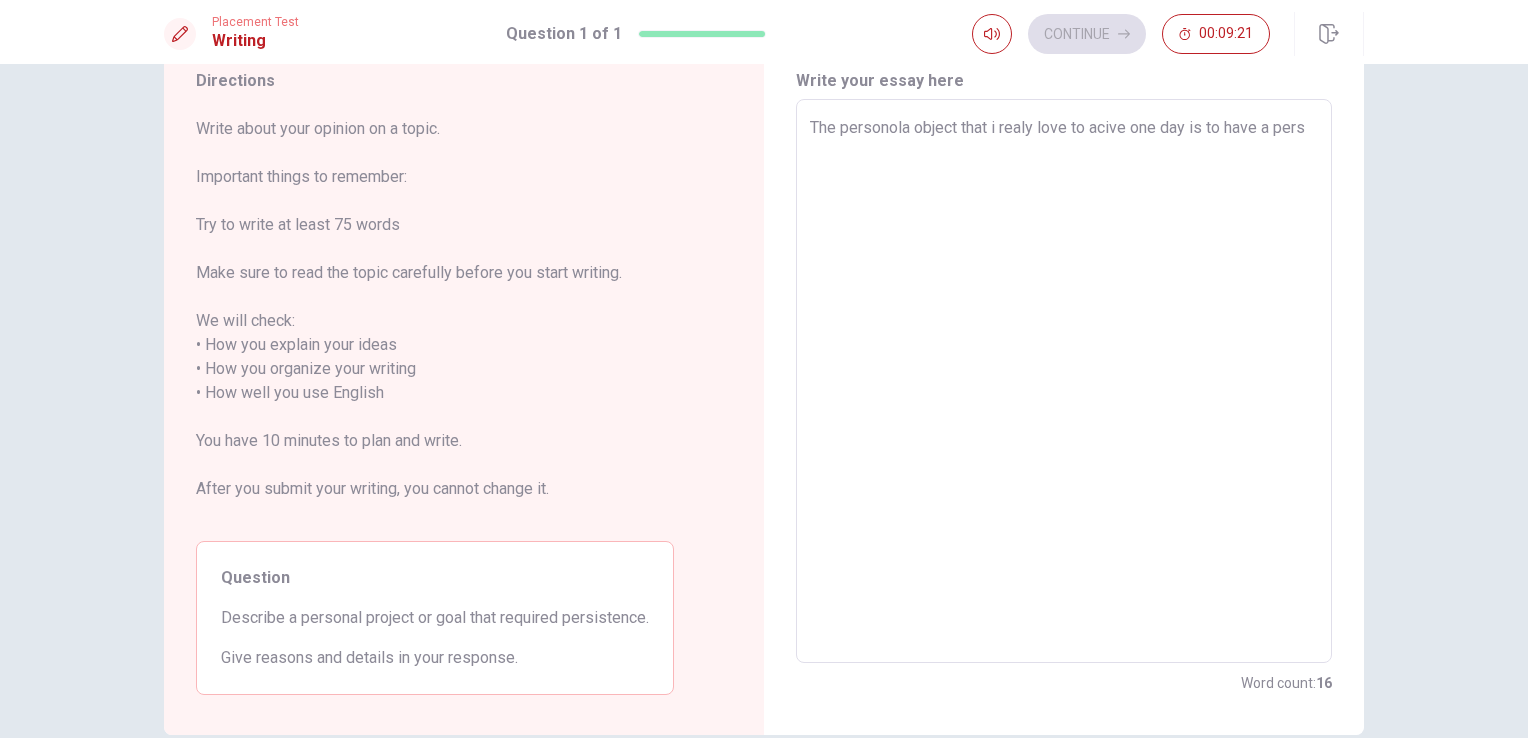 type on "x" 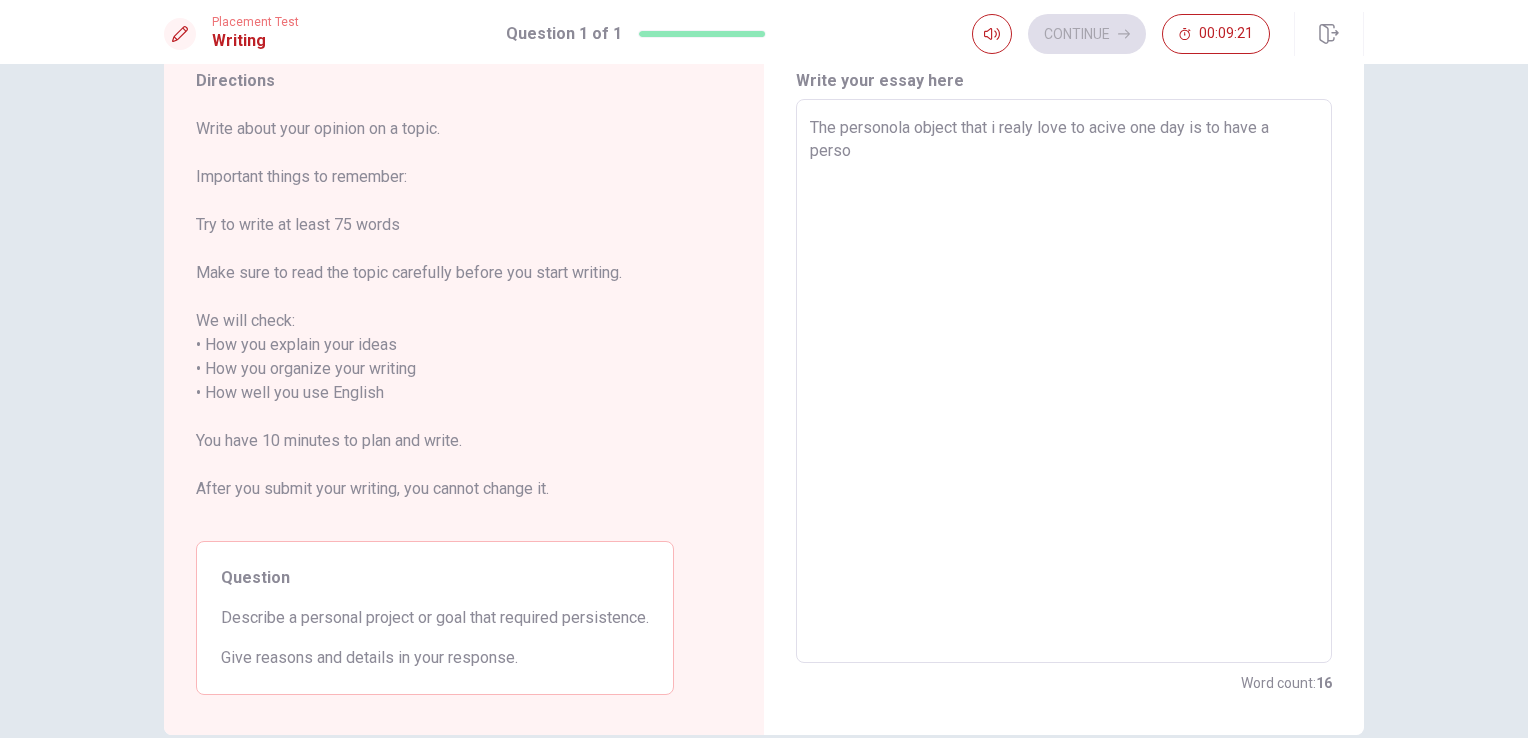 type on "x" 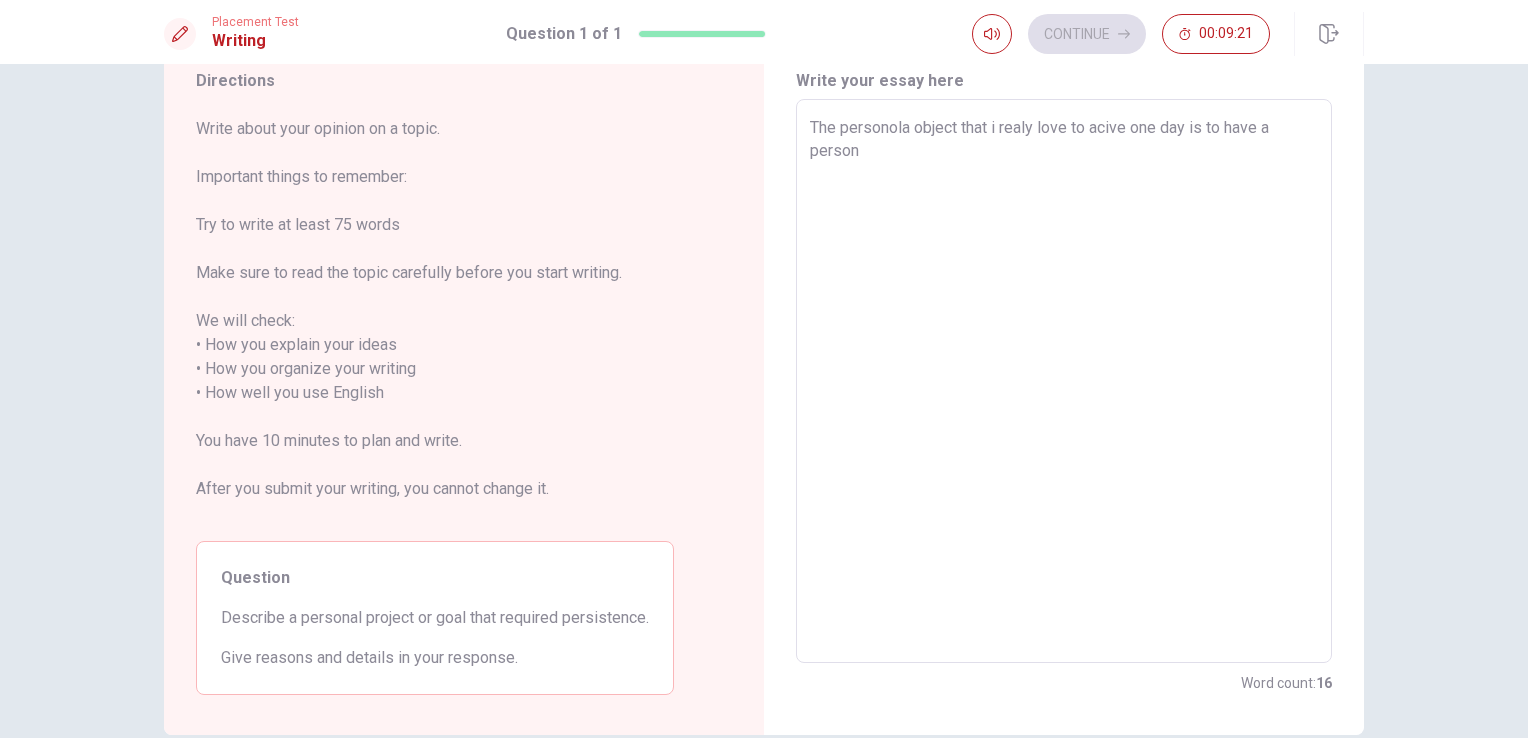 type on "x" 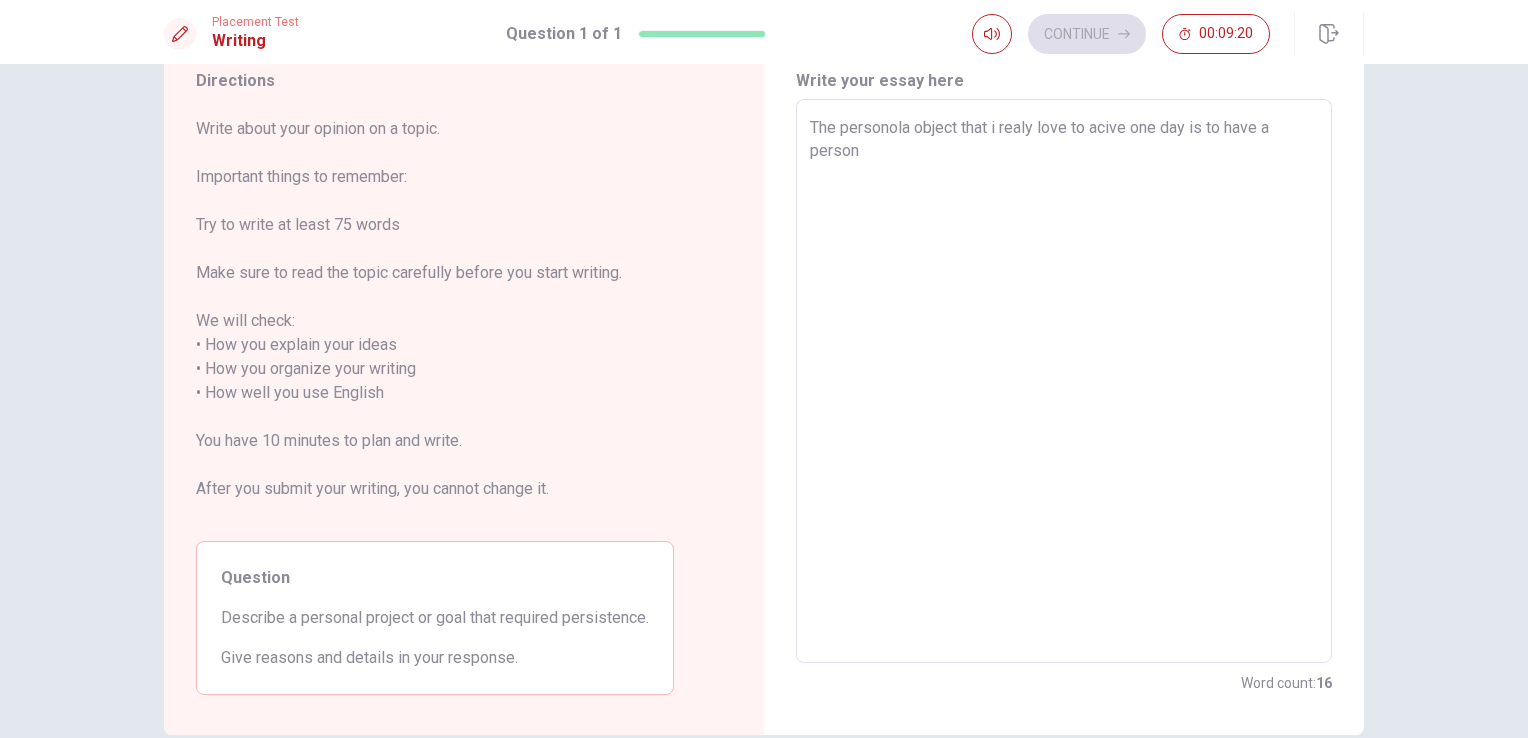 type on "The personola object that i realy love to acive one day is to have a persona" 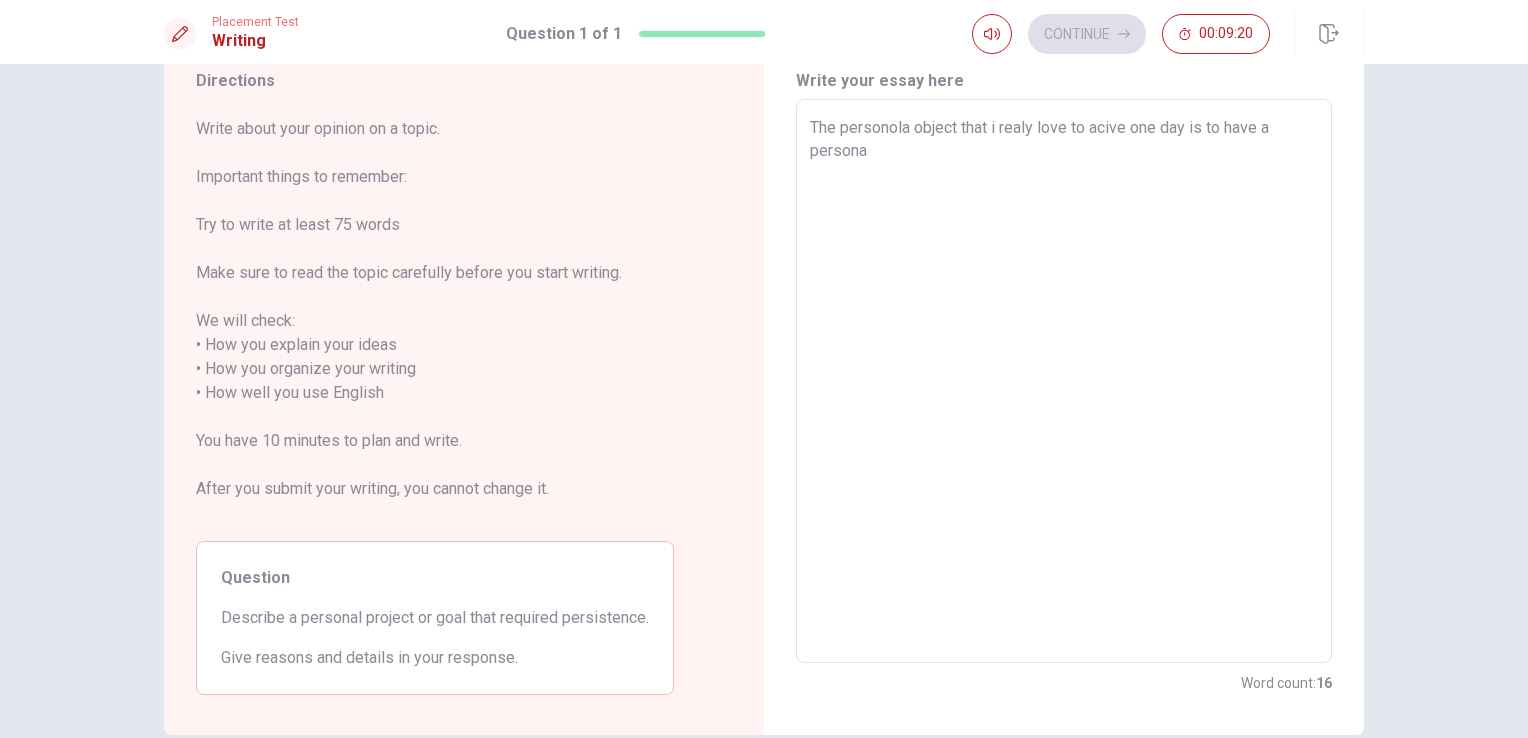 type on "x" 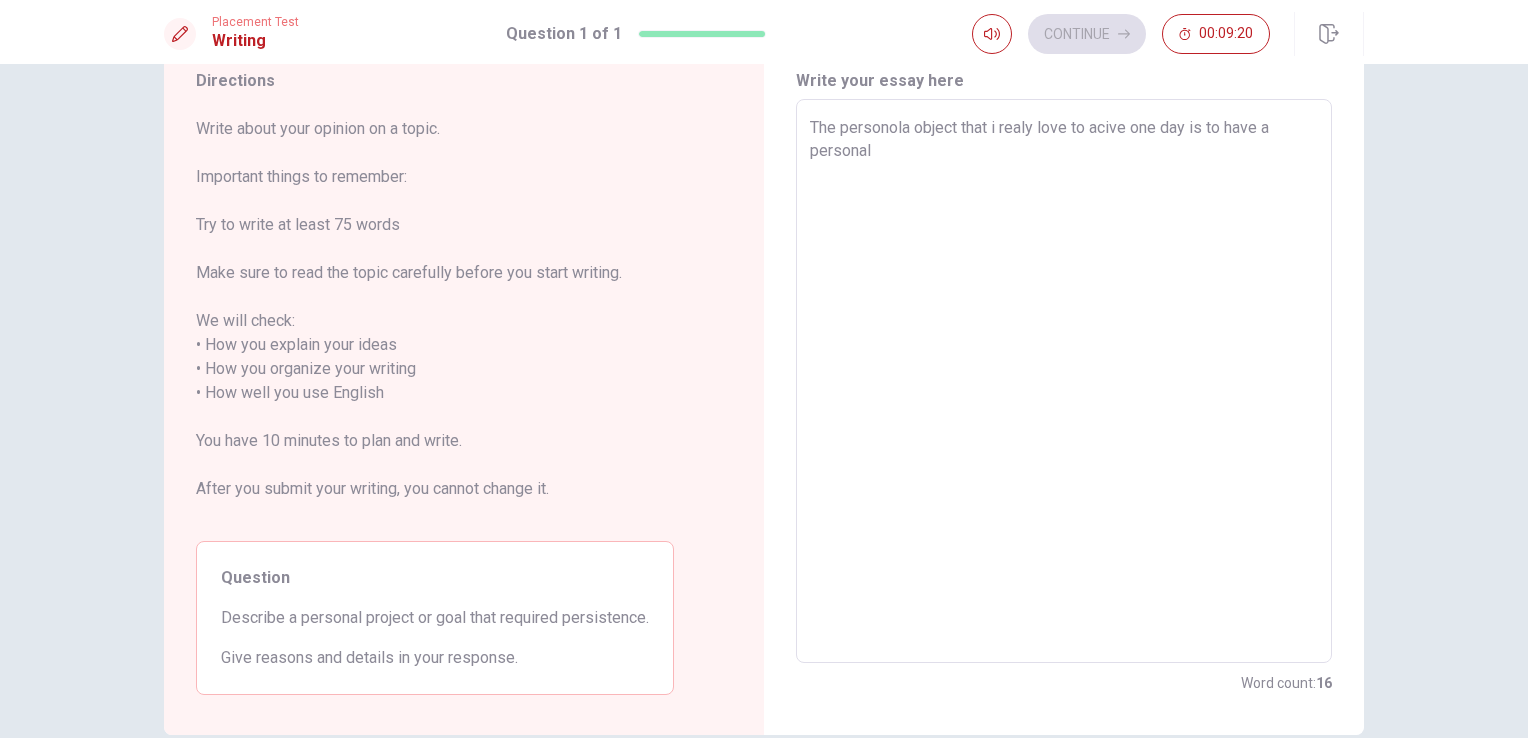 type on "x" 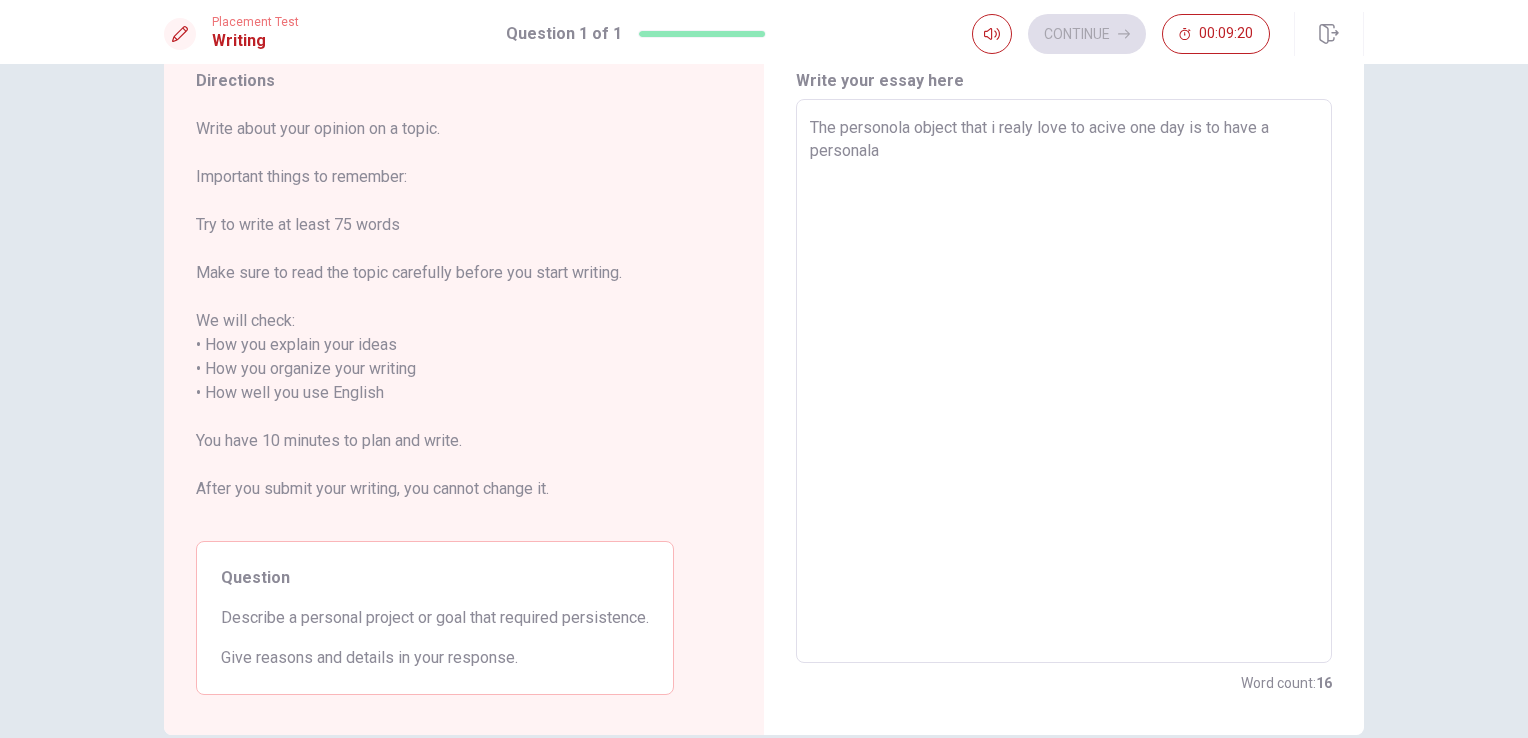 type on "x" 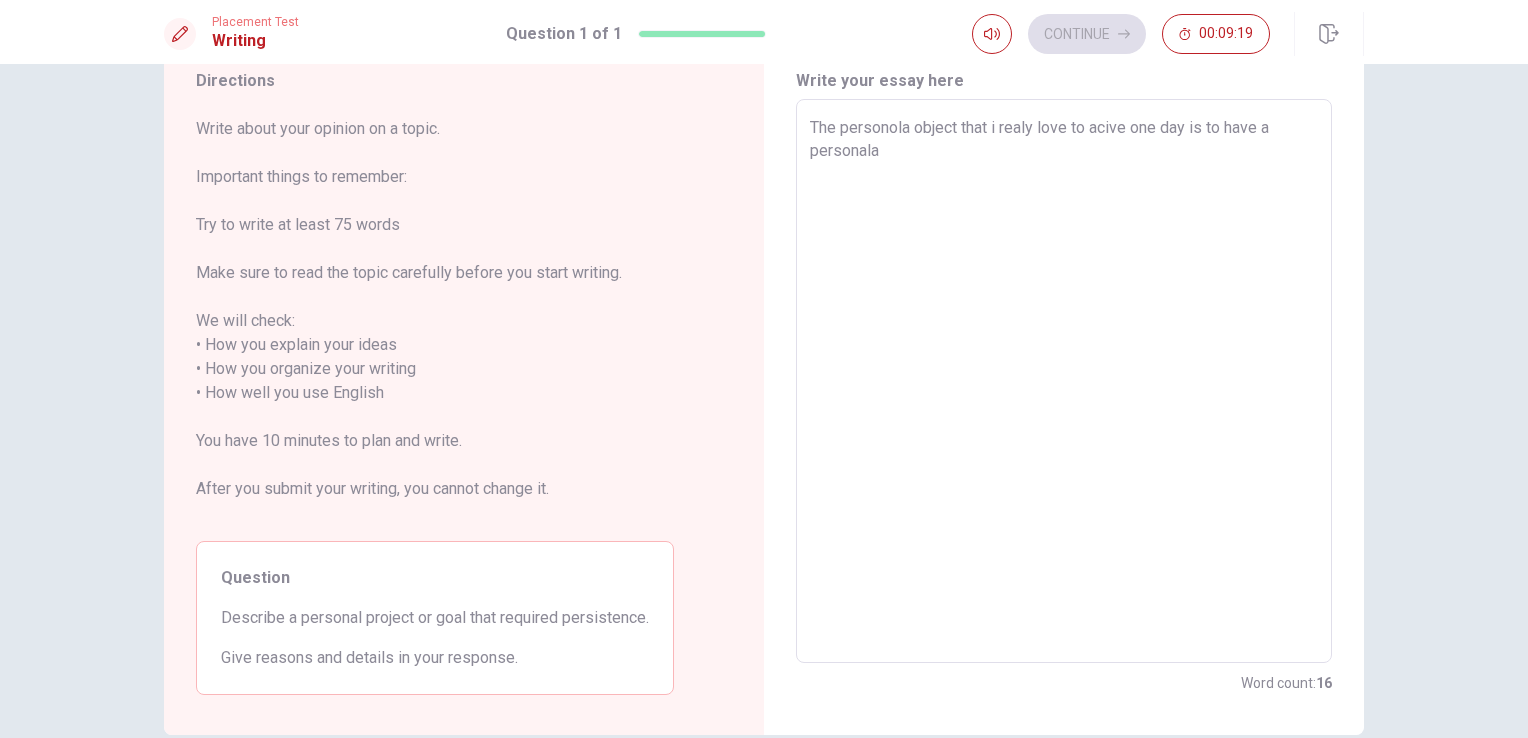 type on "The personola object that i realy love to acive one day is to have a personal" 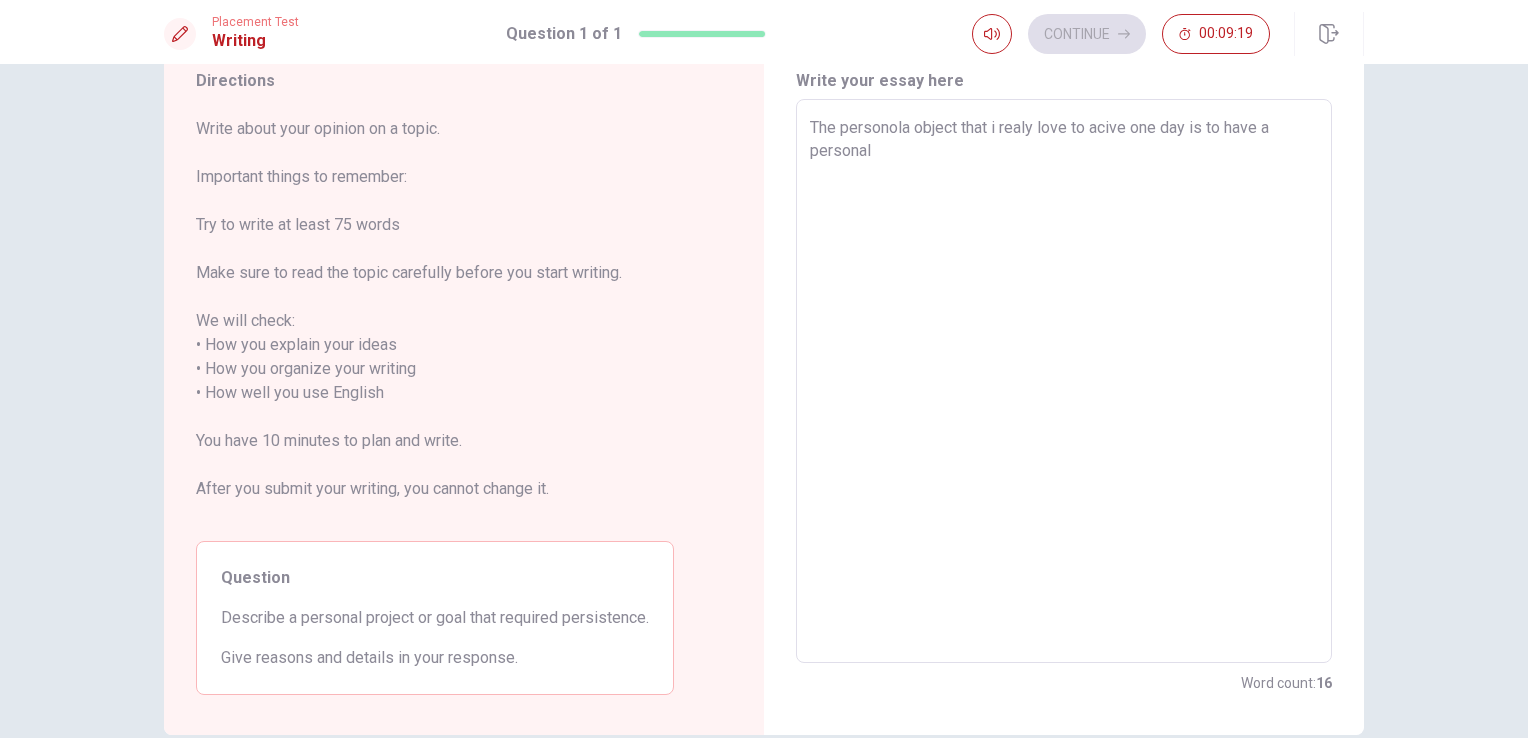 type on "x" 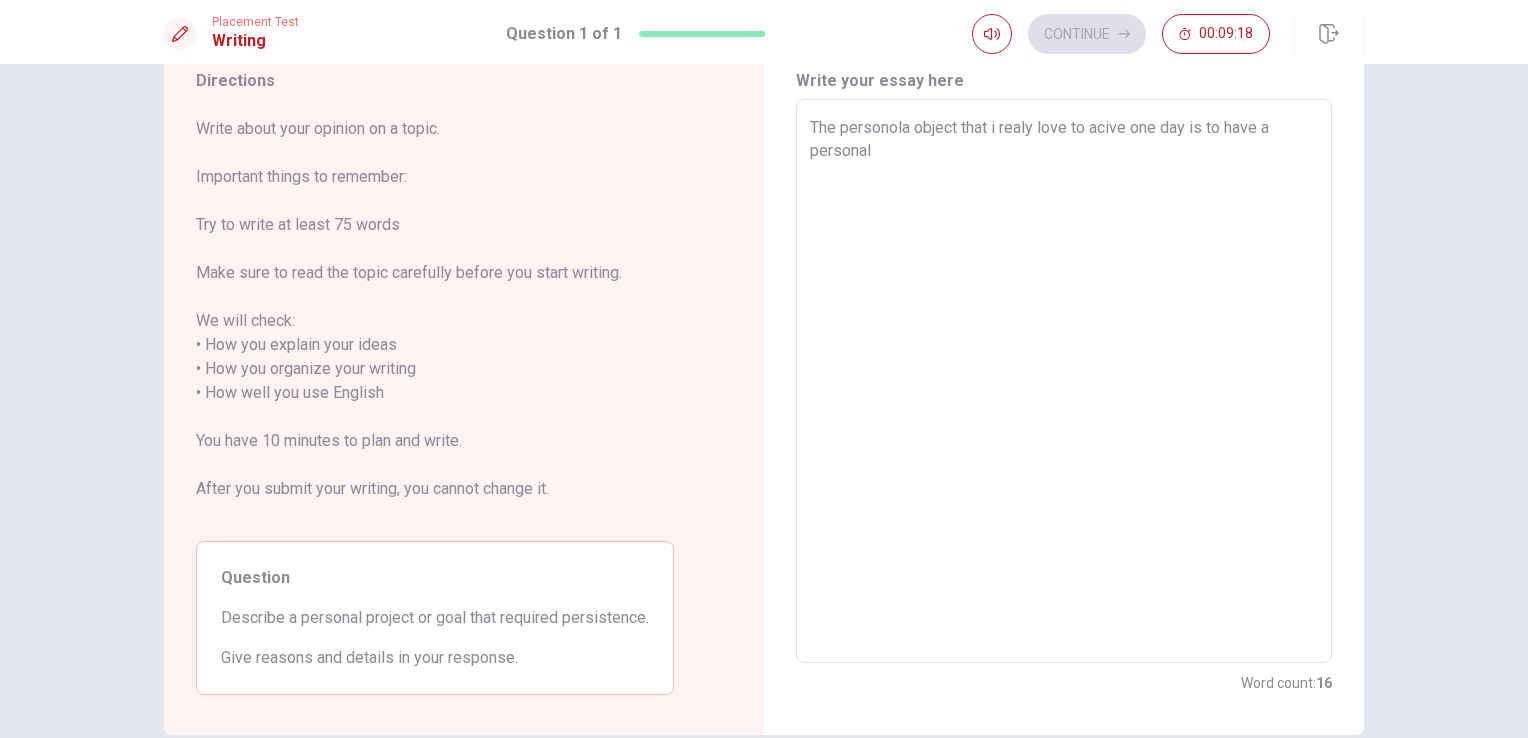 type on "The personola object that i realy love to acive one day is to have a personal" 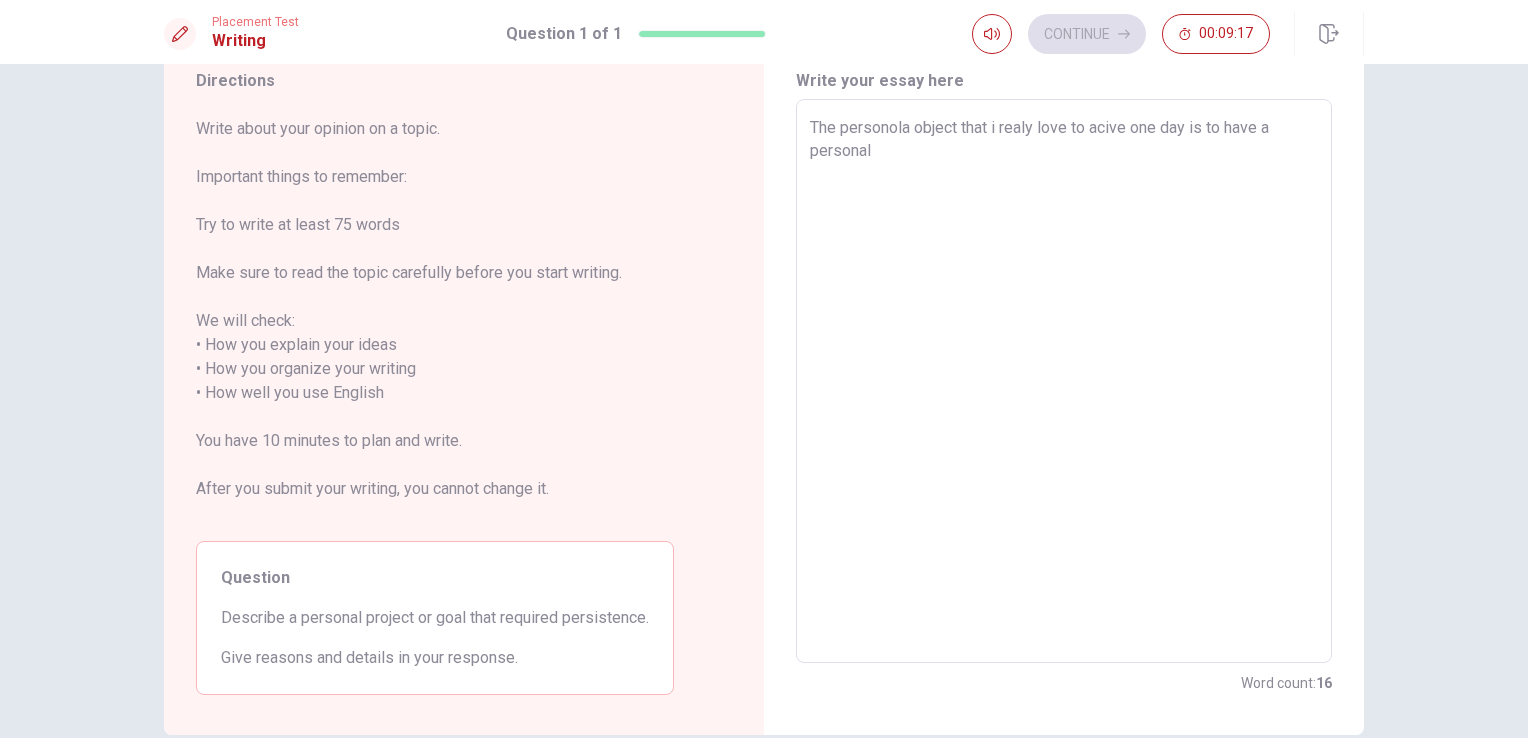type on "The personola object that i realy love to acive one day is to have a personal l" 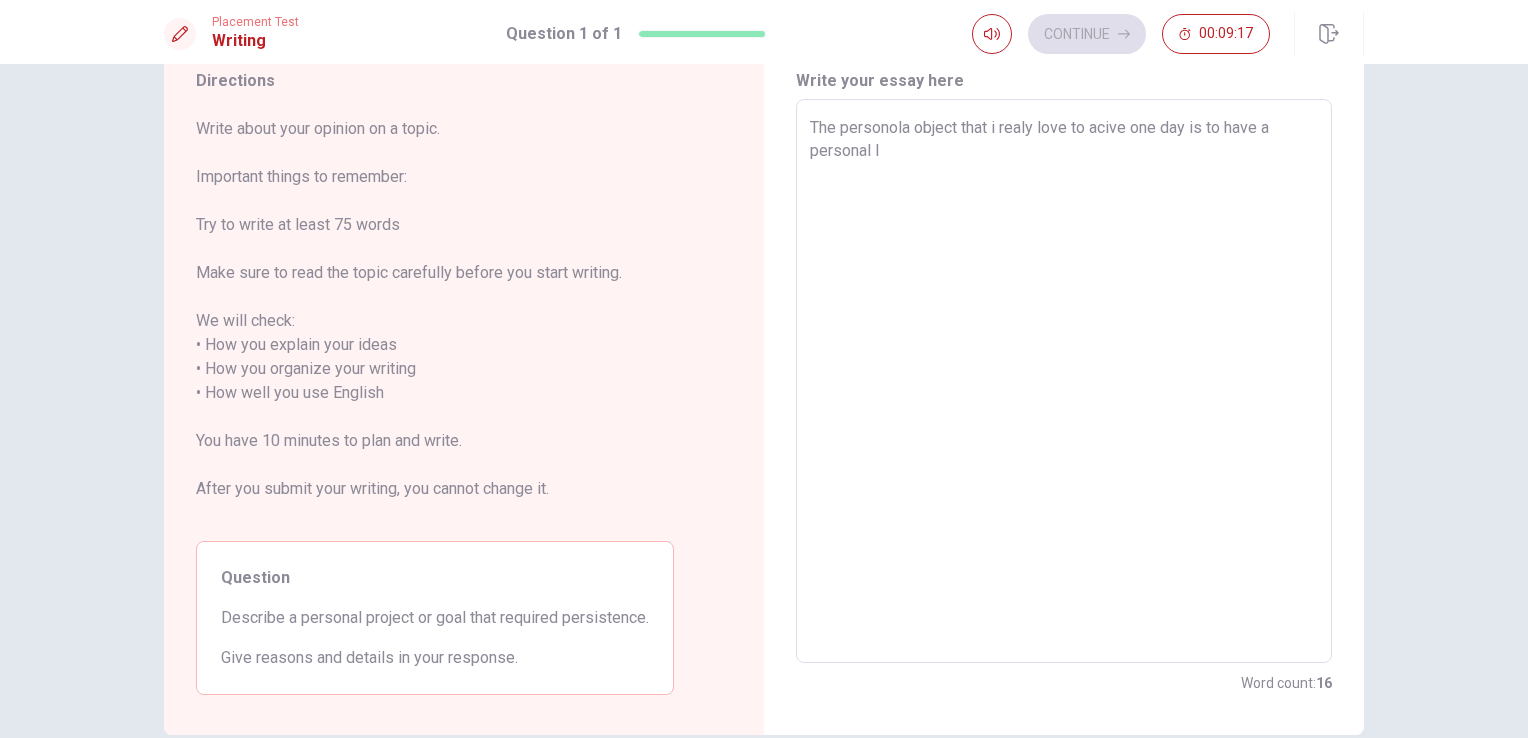 type on "x" 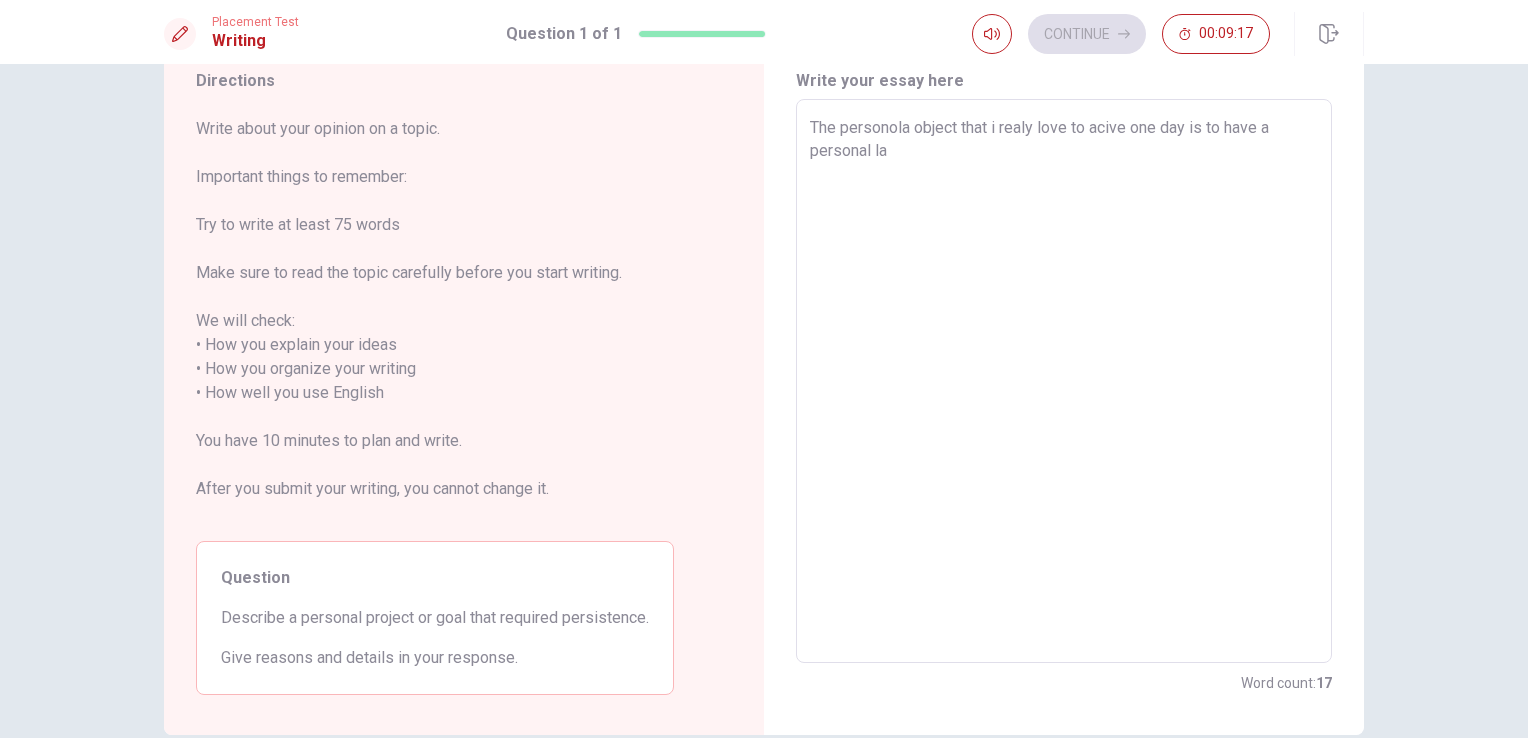 type on "x" 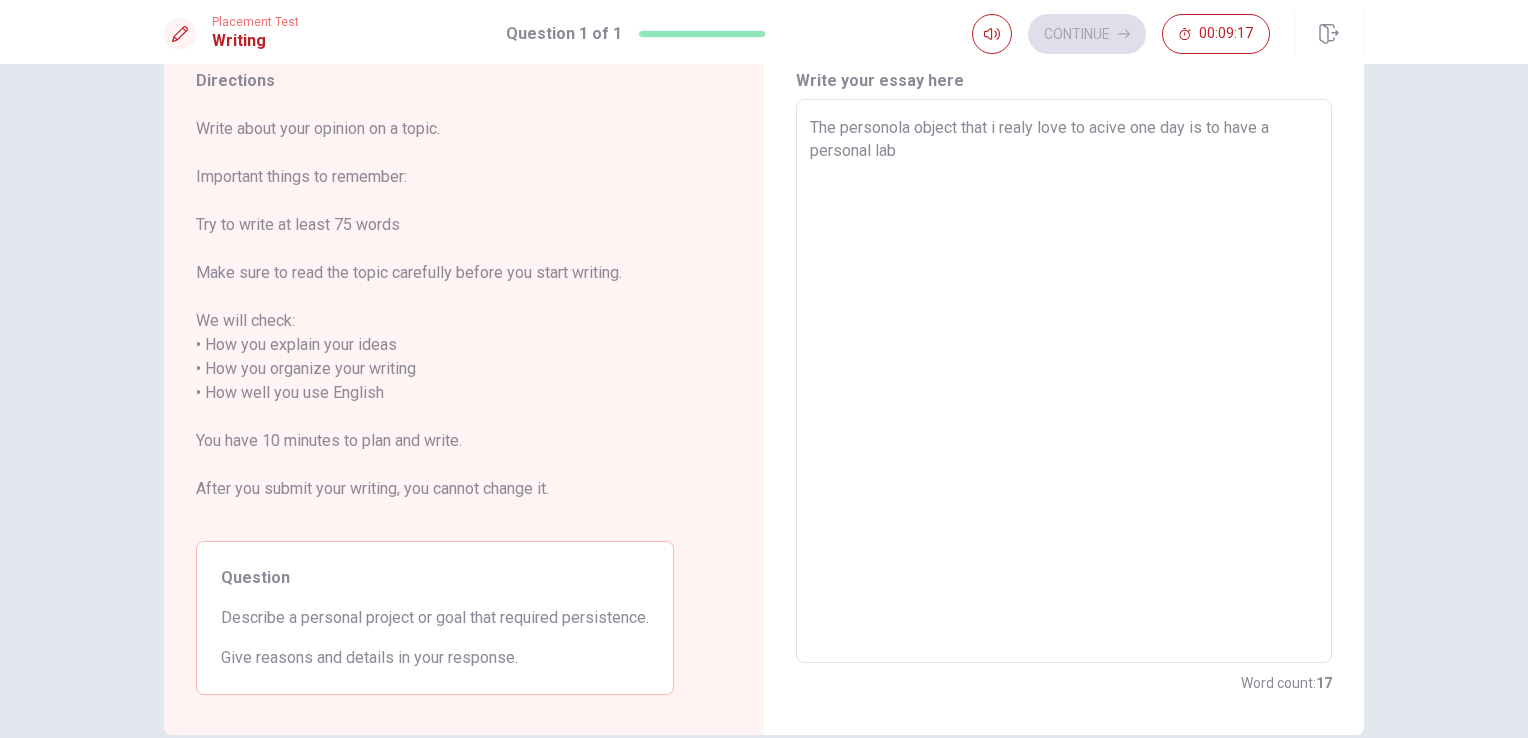 type on "x" 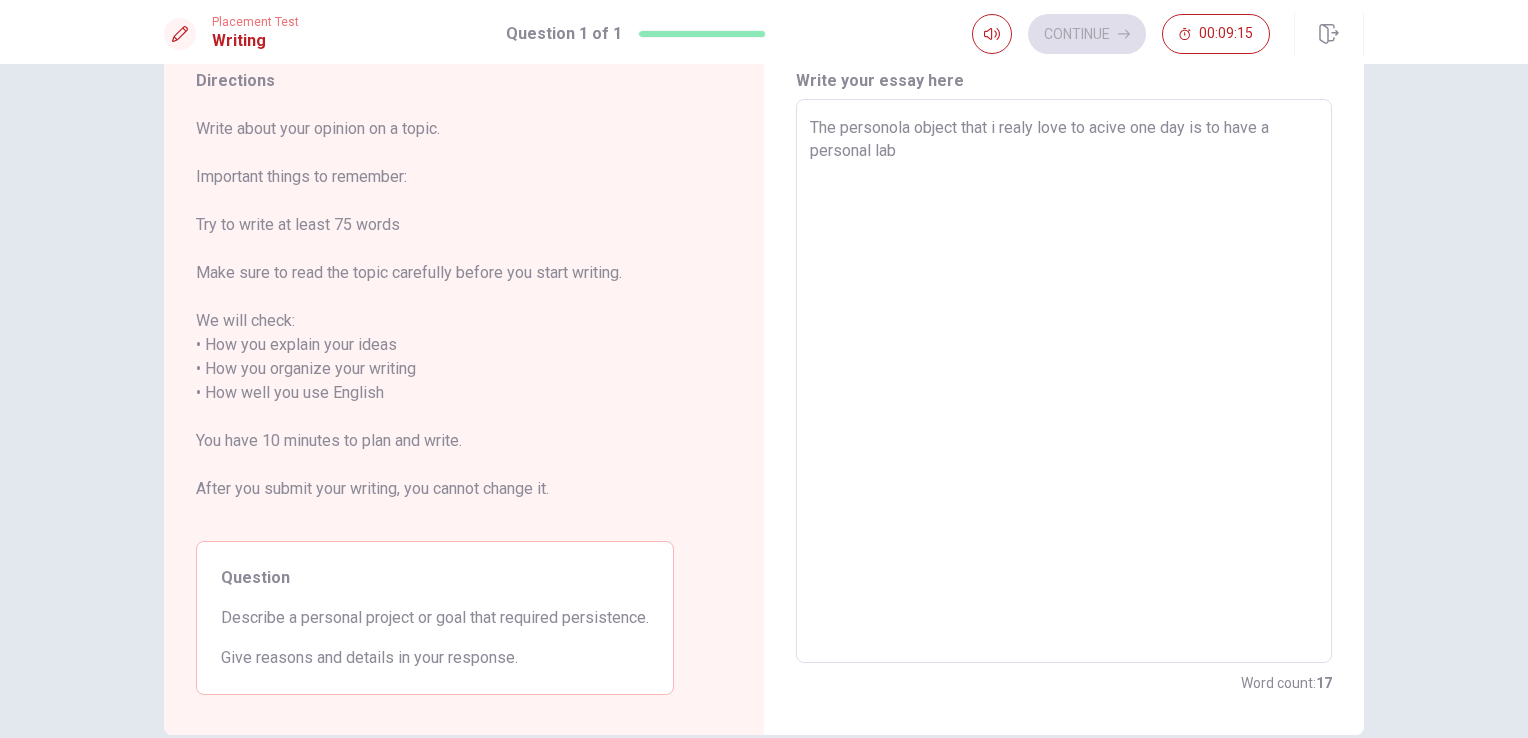 type on "x" 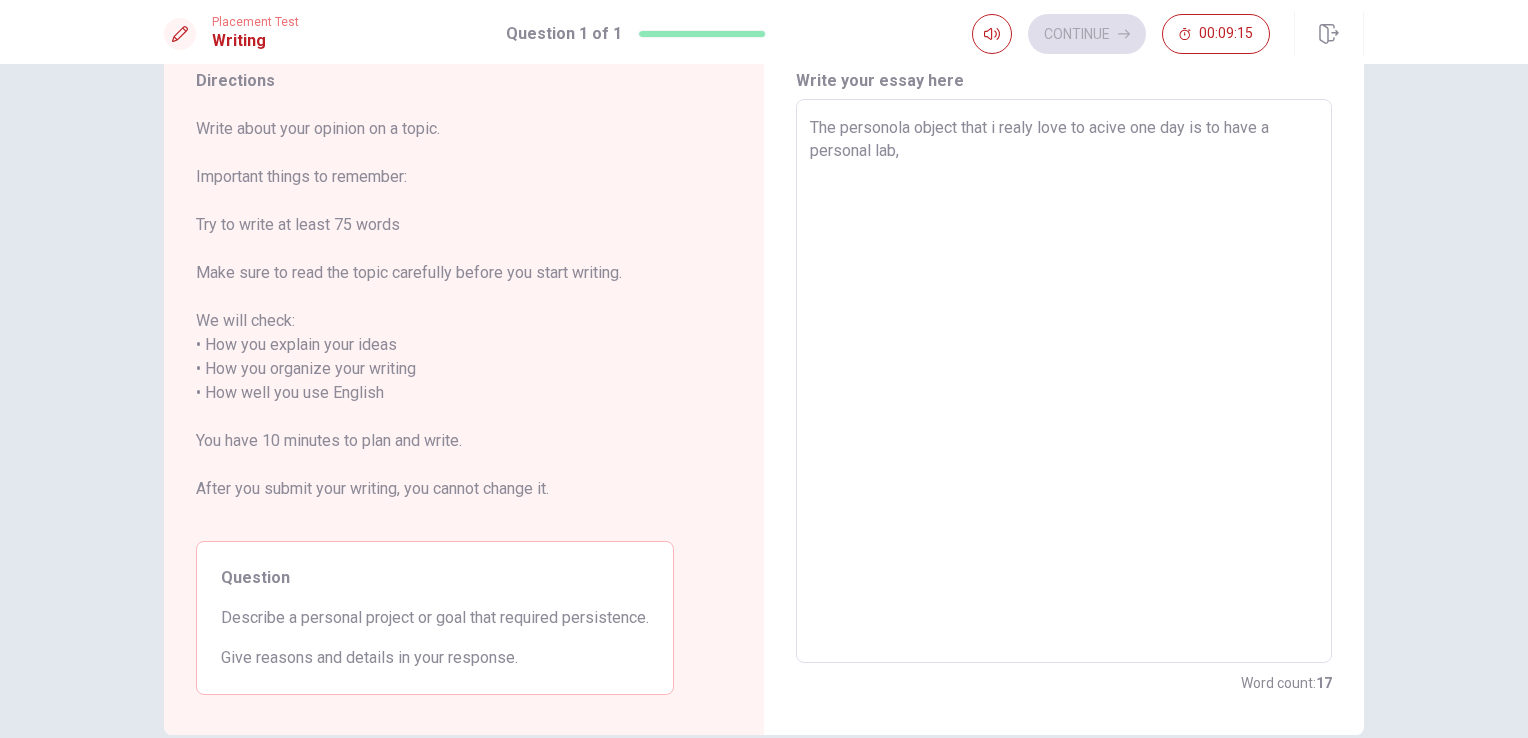 type on "x" 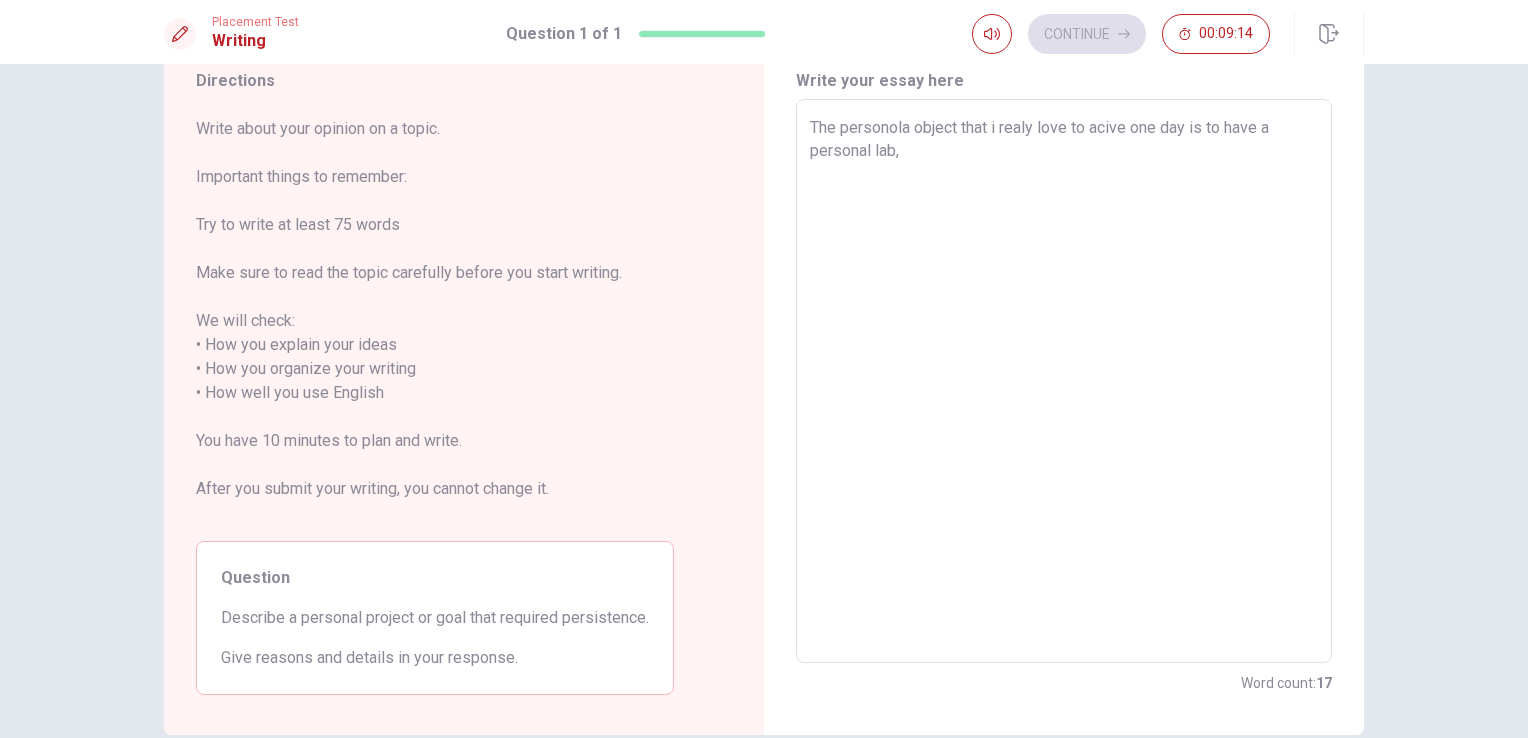 type on "The personola object that i realy love to acive one day is to have a personal lab," 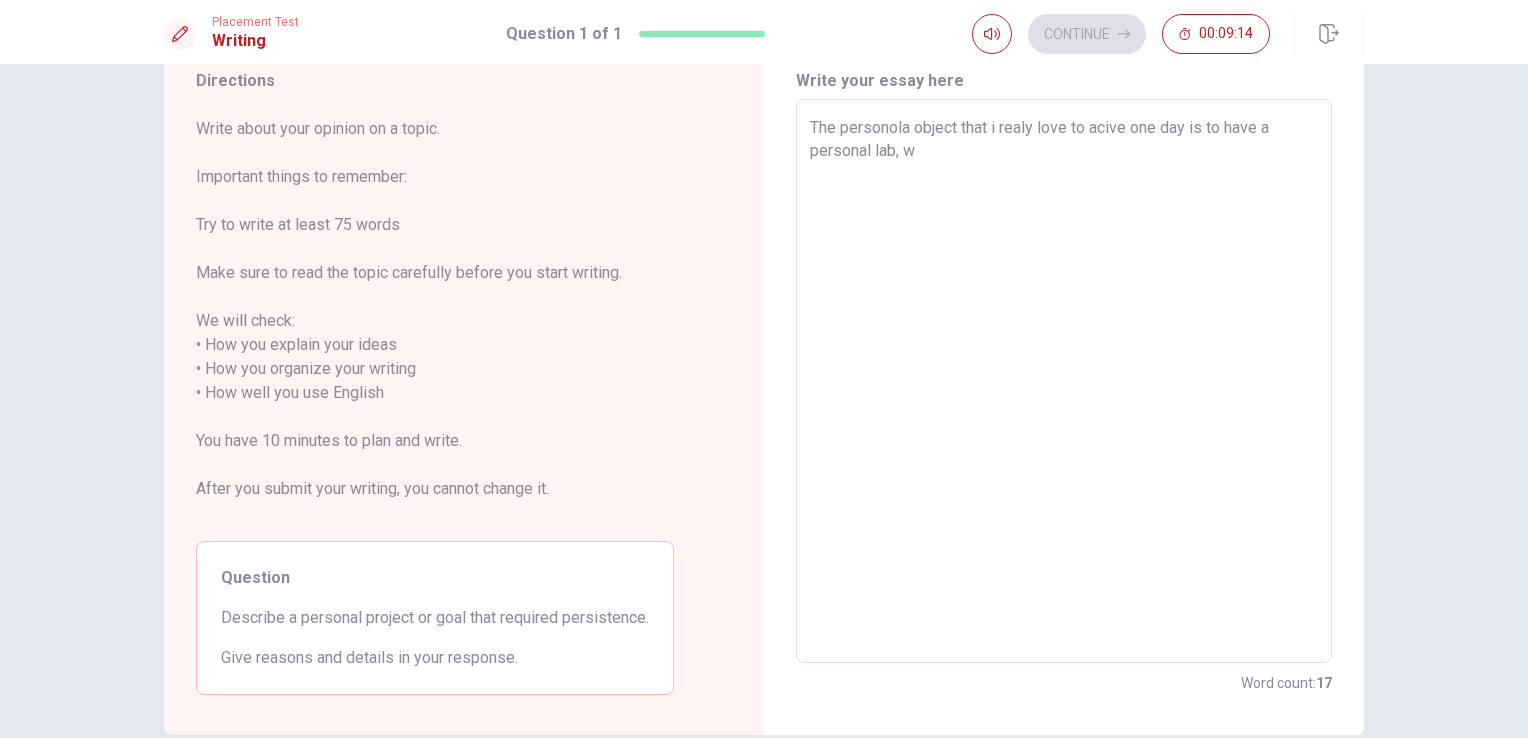 type on "x" 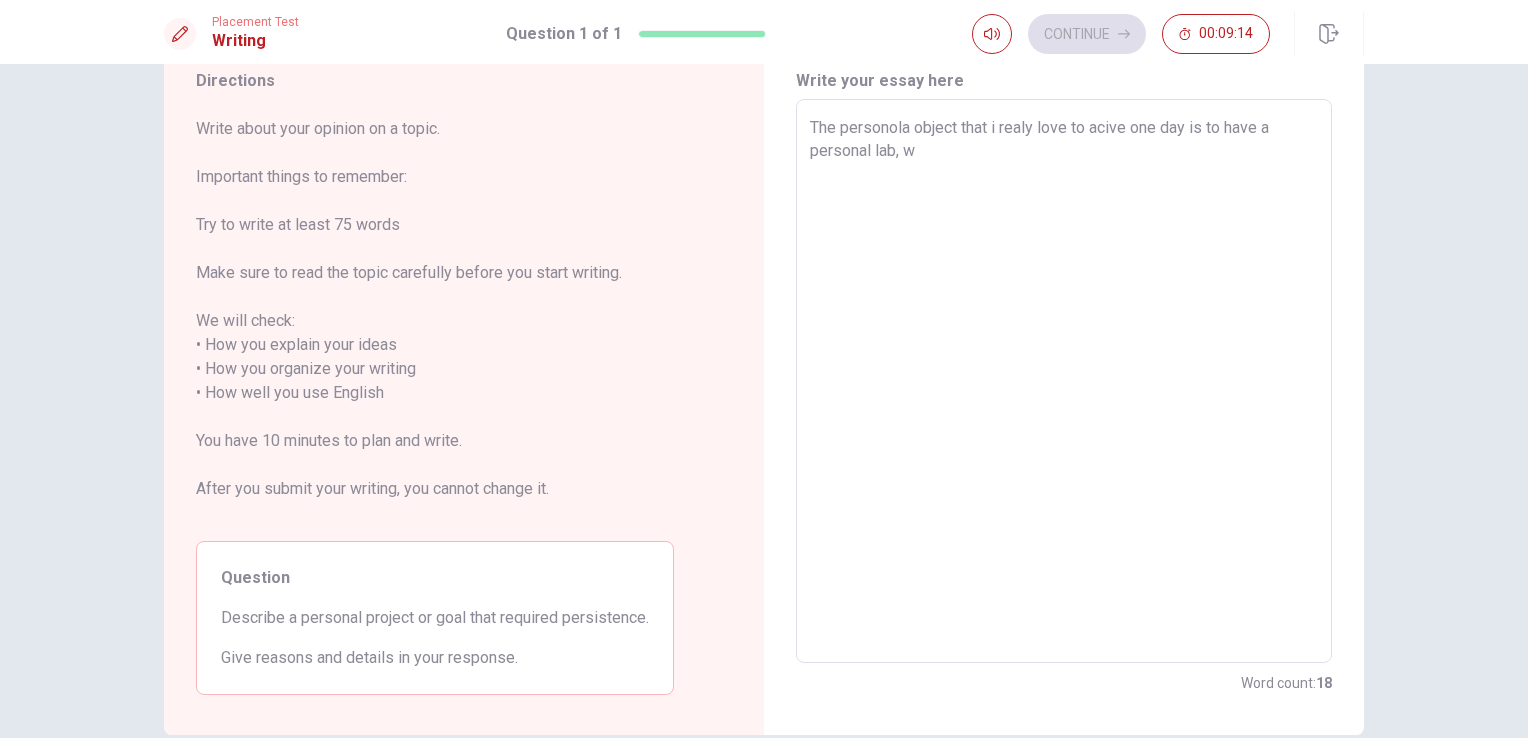 type on "The personola object that i realy love to acive one day is to have a personal lab, wh" 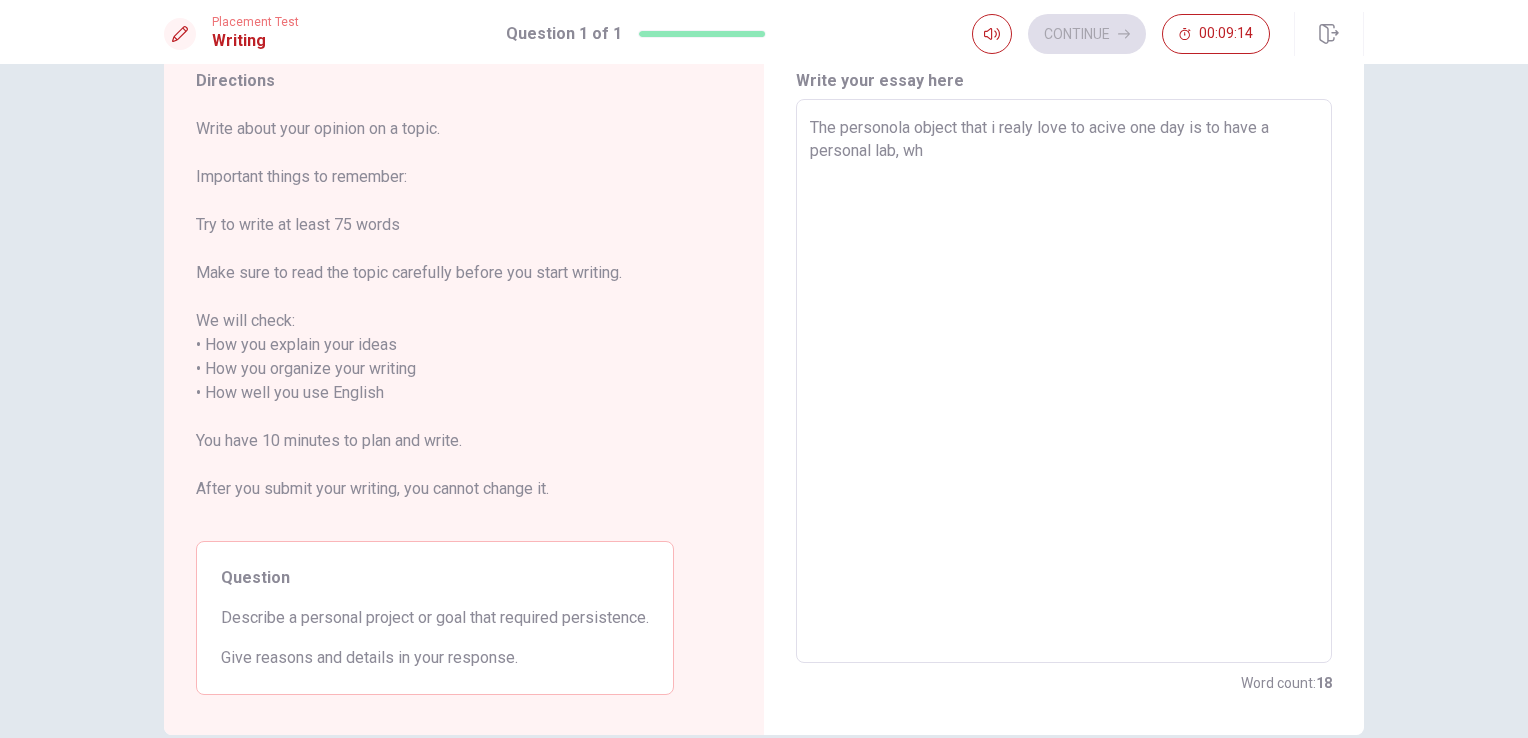 type on "x" 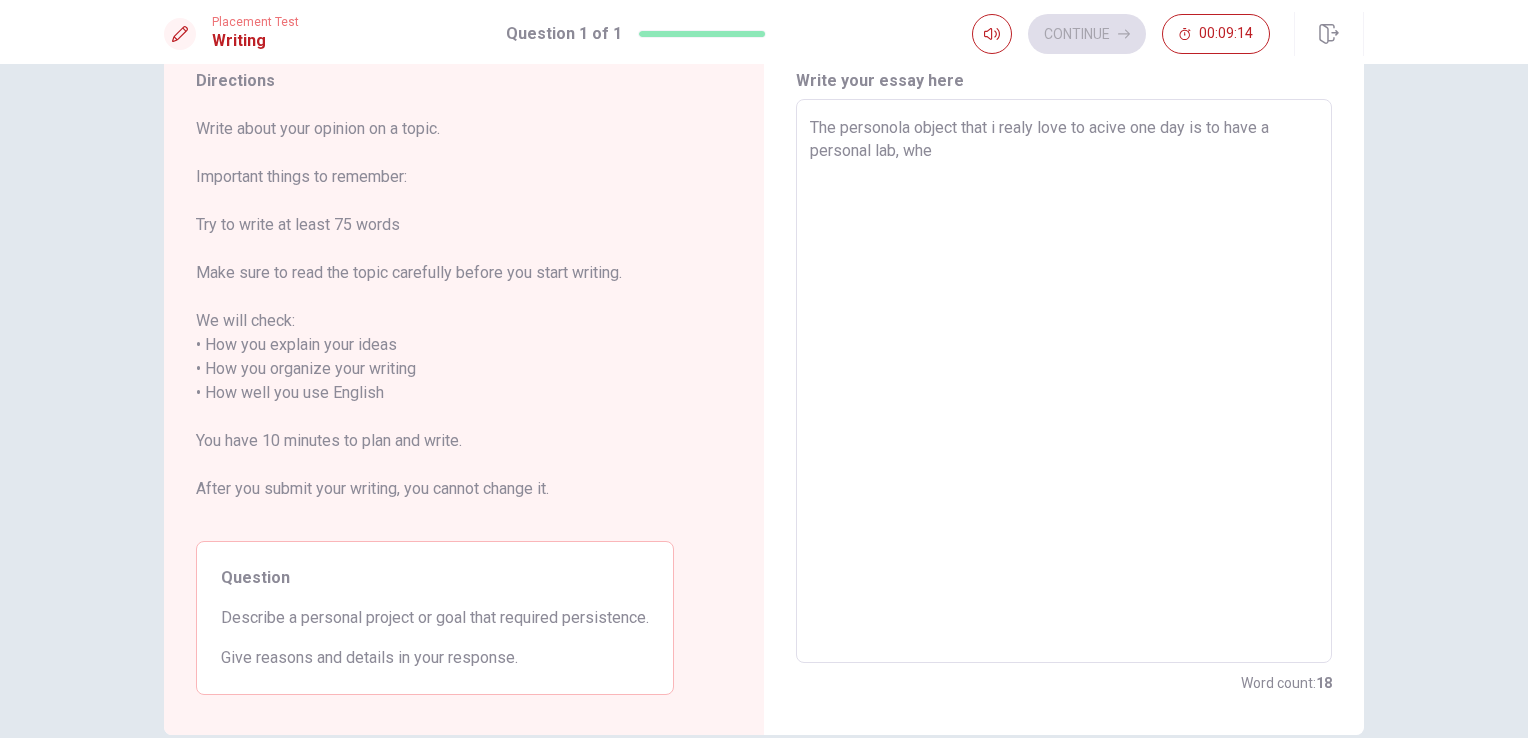 type on "x" 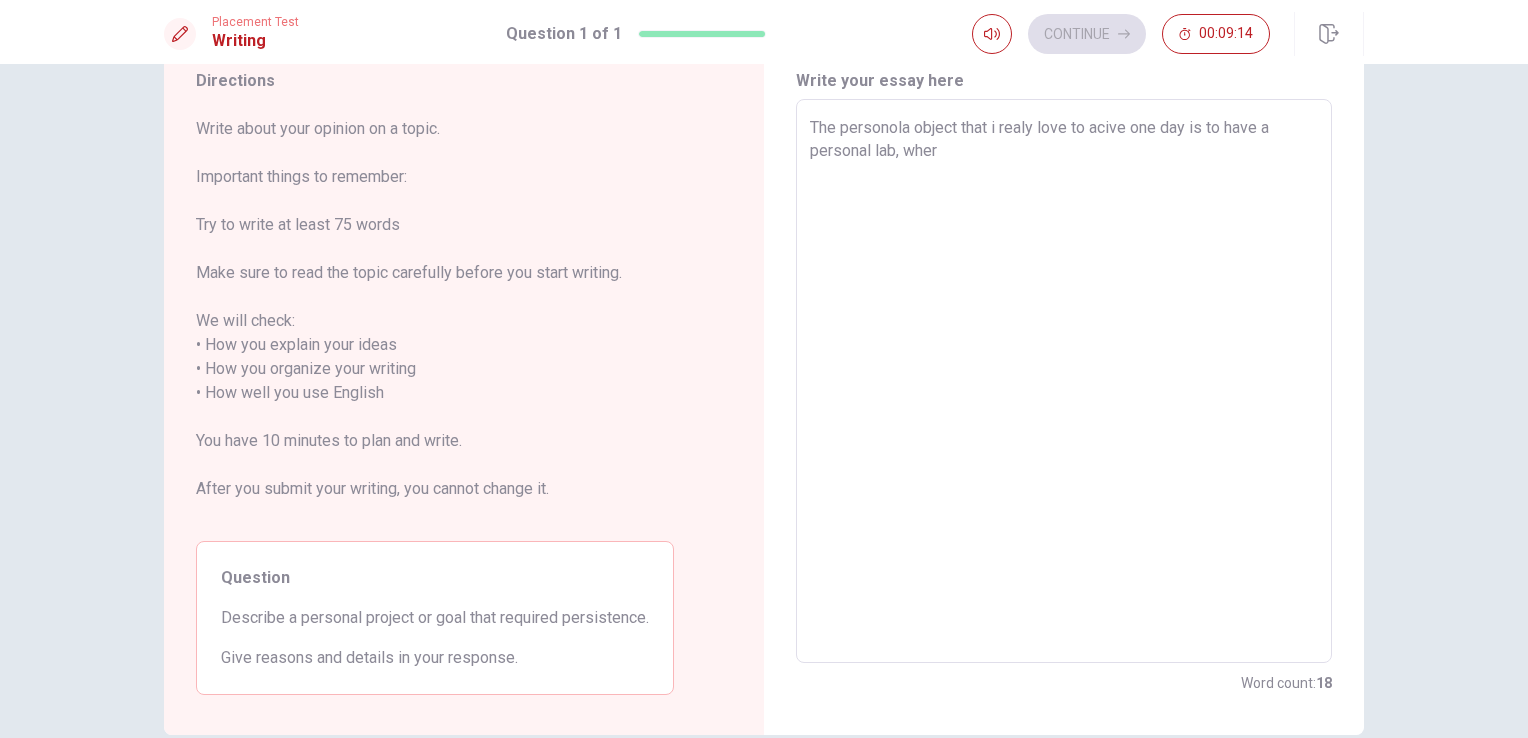 type on "x" 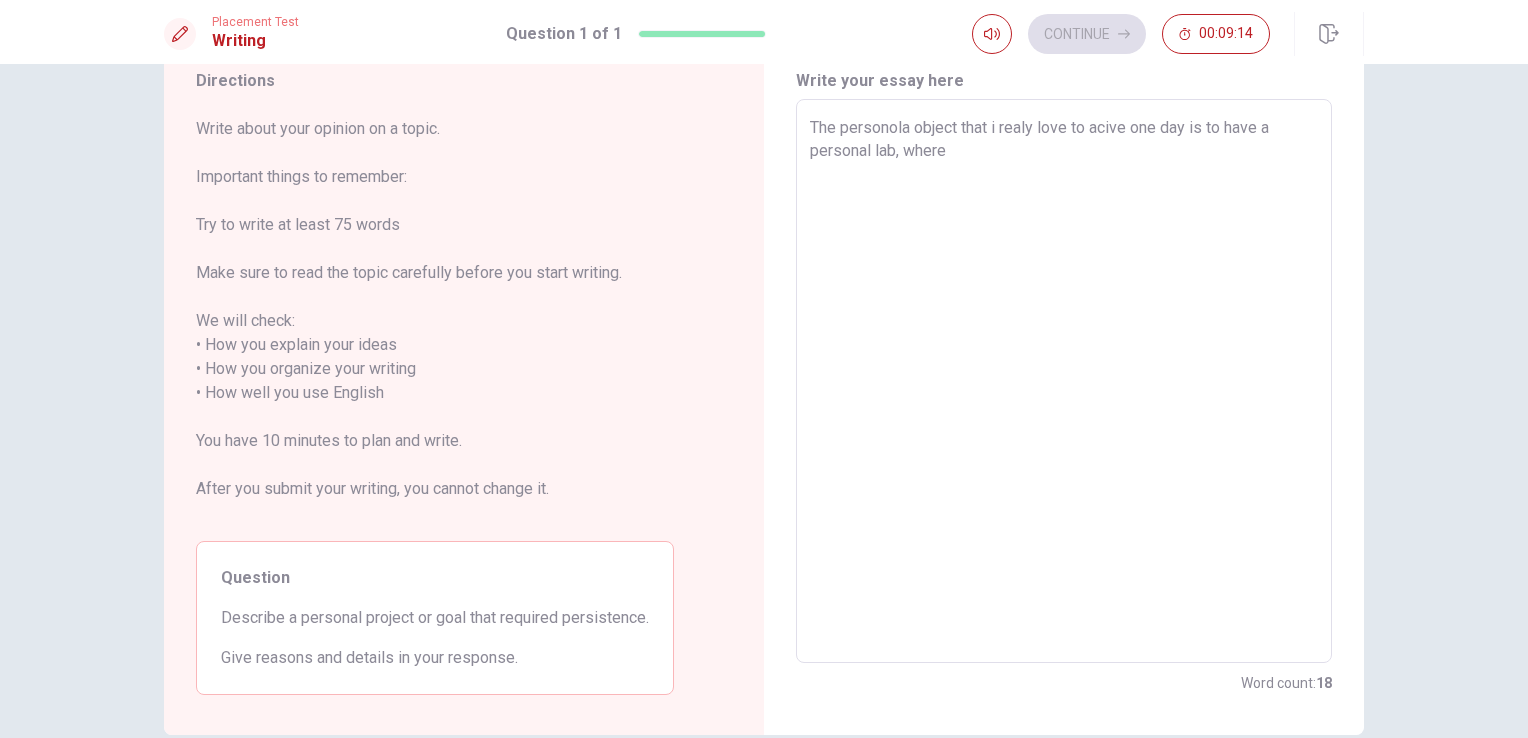 type on "x" 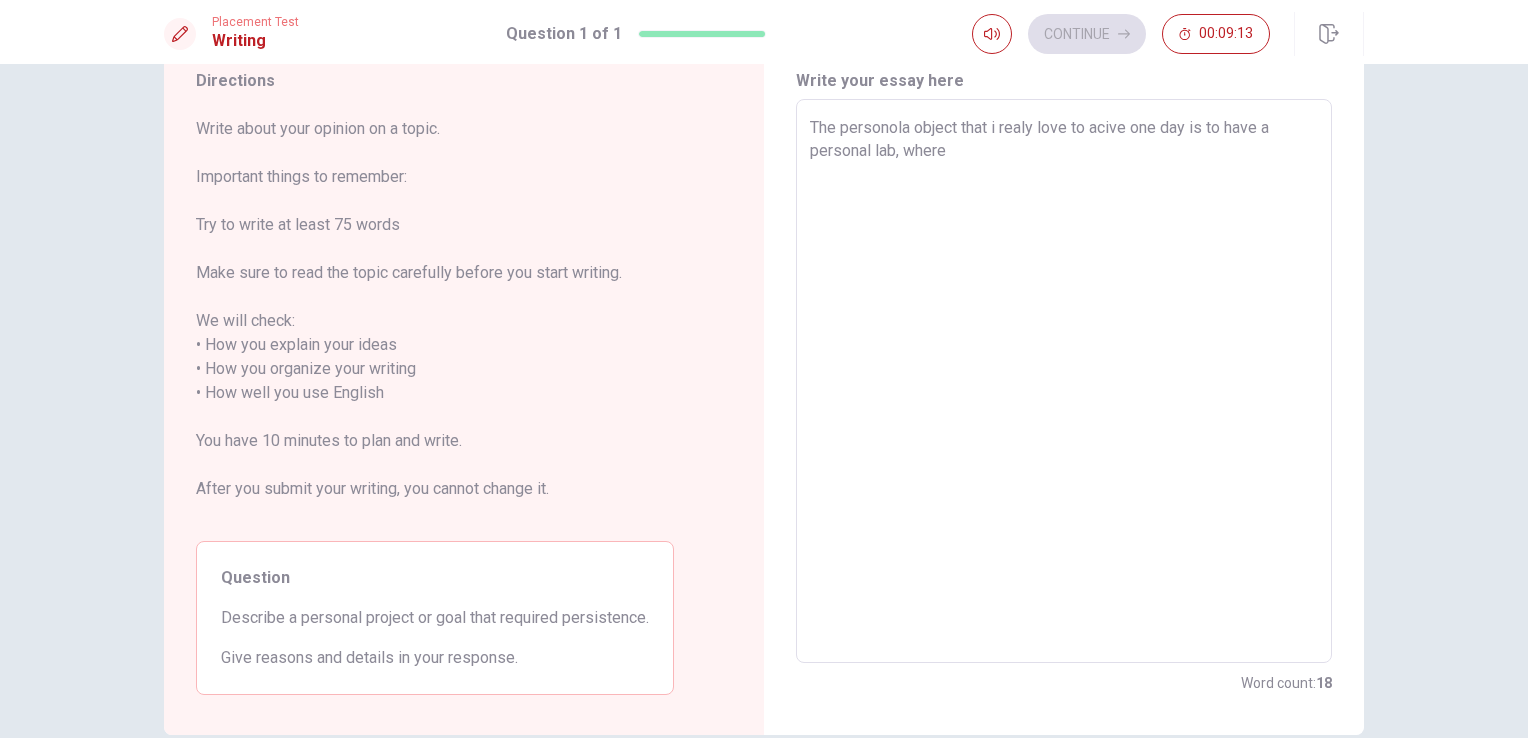 type on "The personola object that i realy love to acive one day is to have a personal lab, where" 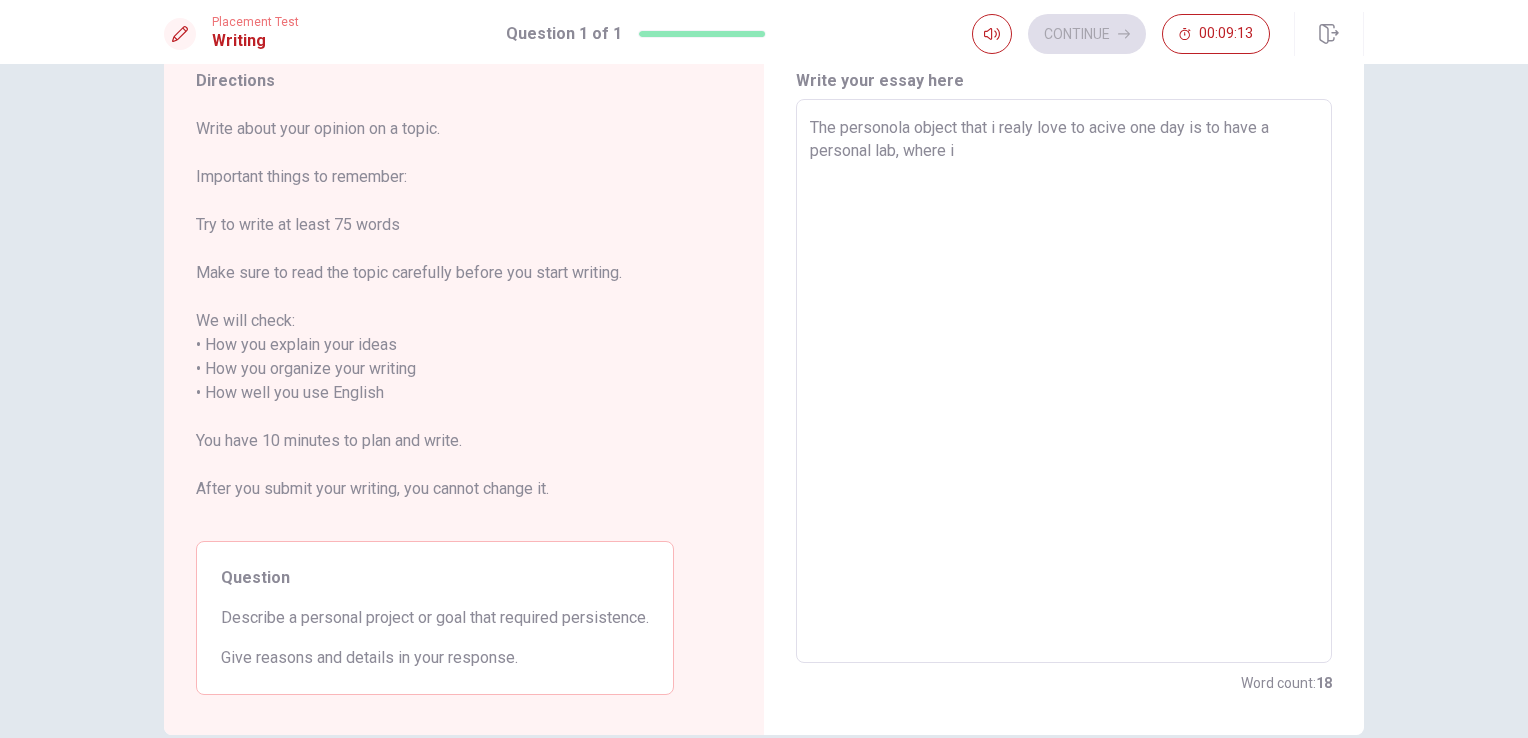 type 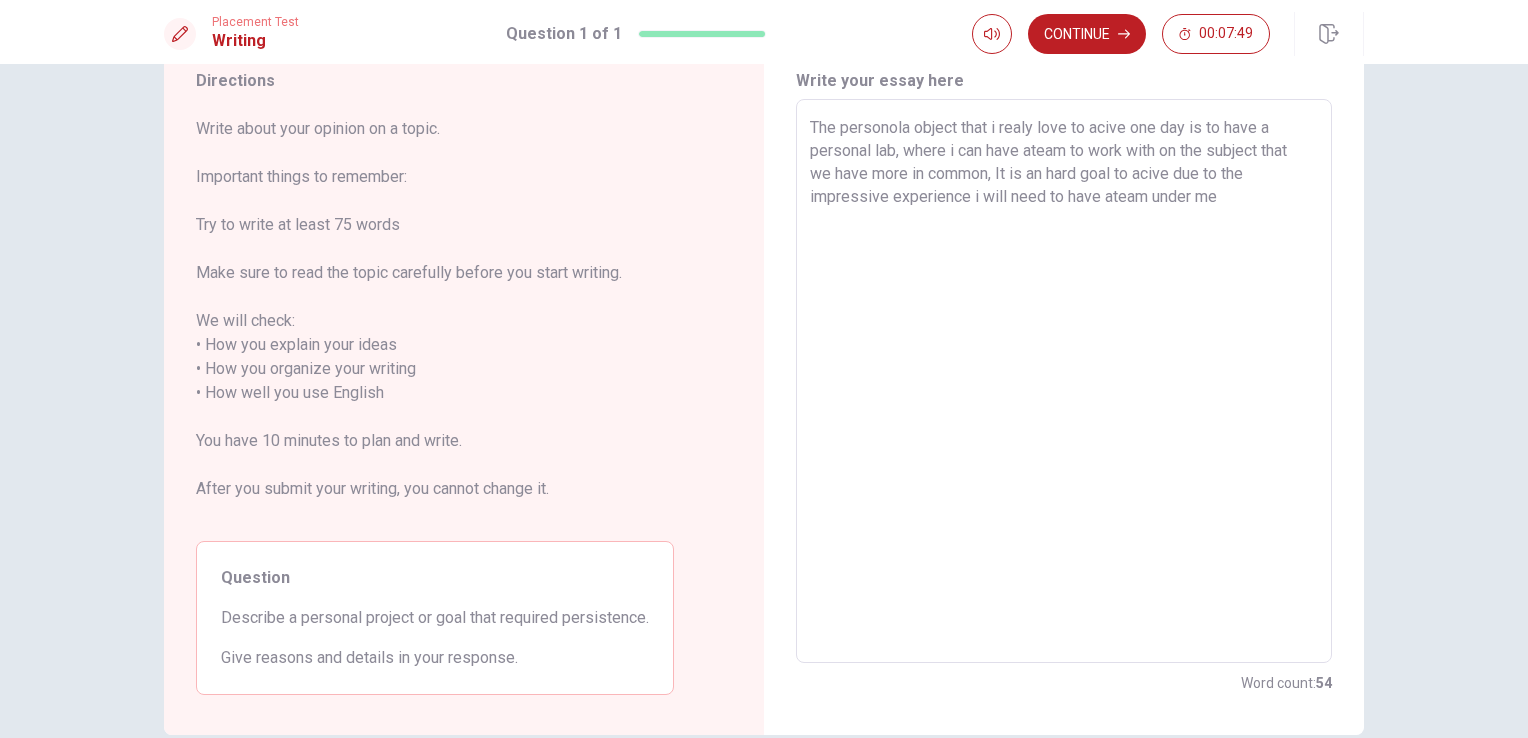 click on "The personola object that i realy love to acive one day is to have a personal lab, where i can have ateam to work with on the subject that we have more in common, It is an hard goal to acive due to the impressive experience i will need to have ateam under me" at bounding box center (1064, 381) 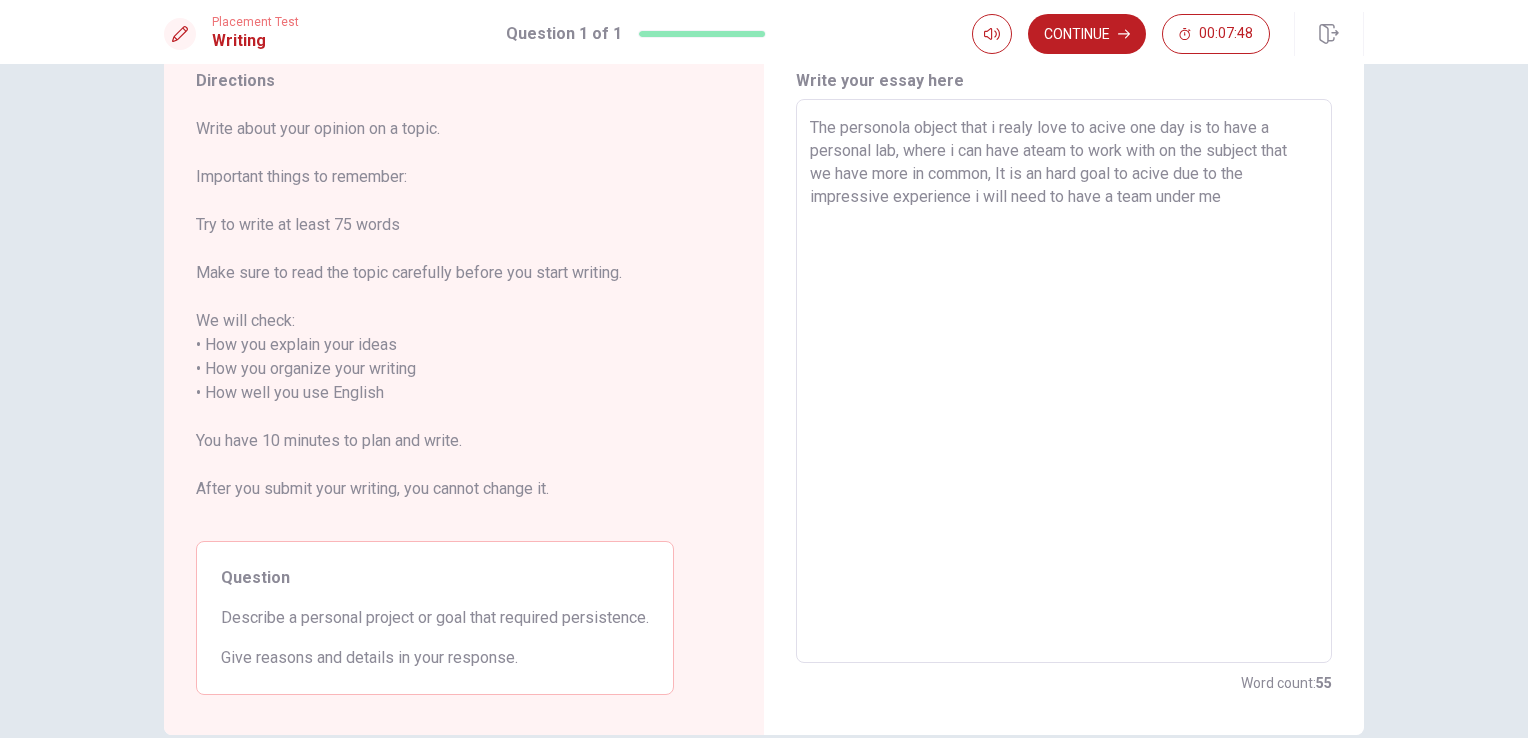 click on "The personola object that i realy love to acive one day is to have a personal lab, where i can have ateam to work with on the subject that we have more in common, It is an hard goal to acive due to the impressive experience i will need to have a team under me" at bounding box center (1064, 381) 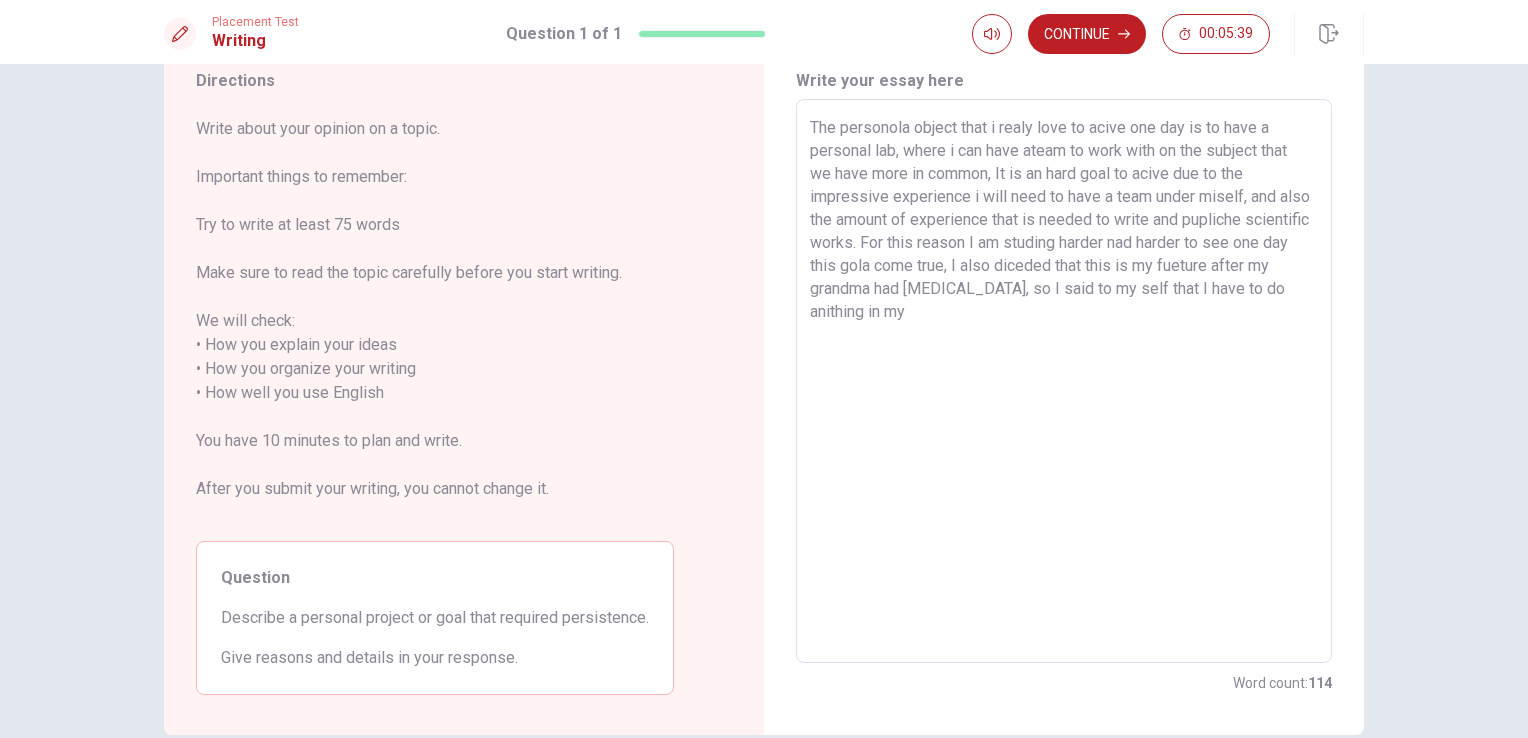 click on "The personola object that i realy love to acive one day is to have a personal lab, where i can have ateam to work with on the subject that we have more in common, It is an hard goal to acive due to the impressive experience i will need to have a team under miself, and also the amount of experience that is needed to write and pupliche scientific works. For this reason I am studing harder nad harder to see one day this gola come true, I also diceded that this is my fueture after my grandma had [MEDICAL_DATA], so I said to my self that I have to do anithing in my" at bounding box center [1064, 381] 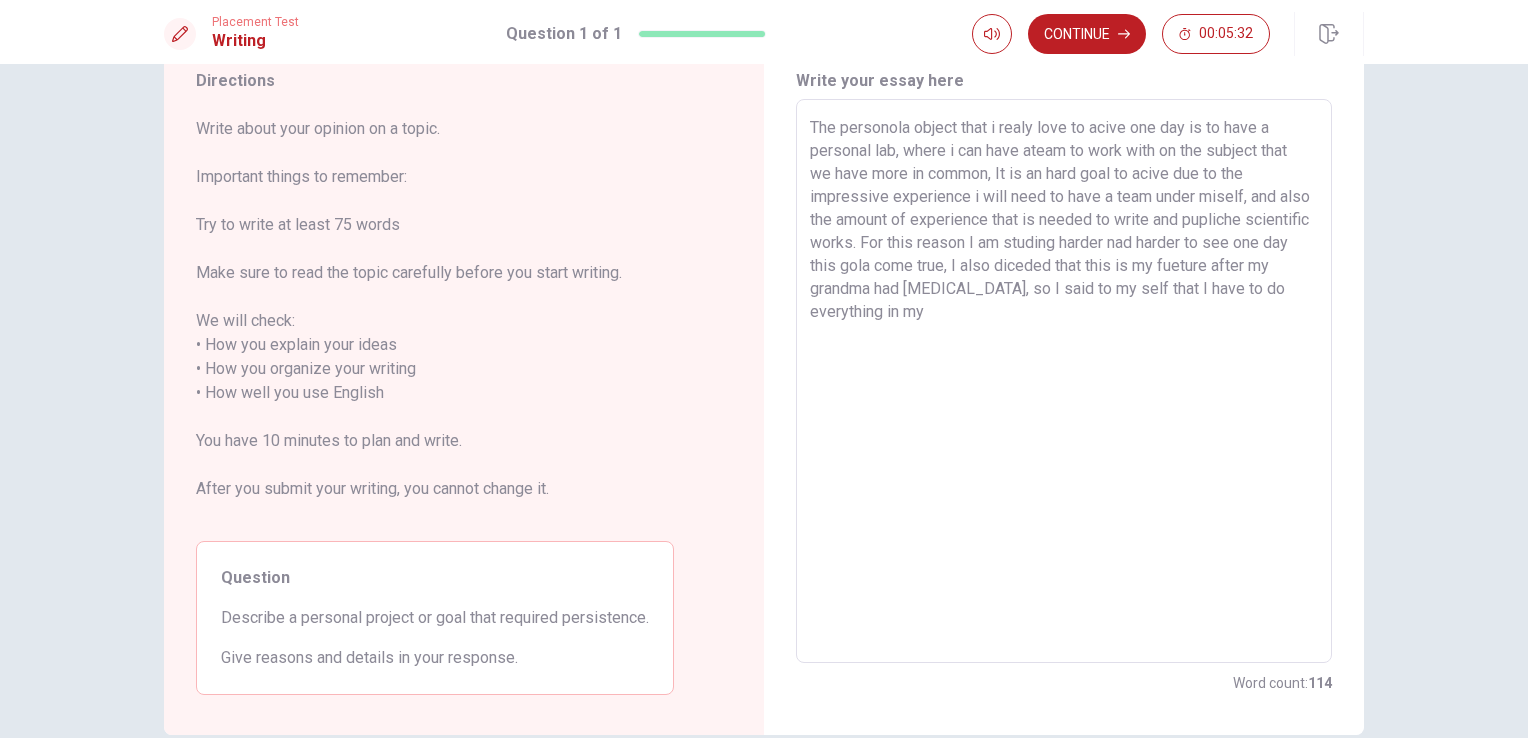 click on "The personola object that i realy love to acive one day is to have a personal lab, where i can have ateam to work with on the subject that we have more in common, It is an hard goal to acive due to the impressive experience i will need to have a team under miself, and also the amount of experience that is needed to write and pupliche scientific works. For this reason I am studing harder nad harder to see one day this gola come true, I also diceded that this is my fueture after my grandma had [MEDICAL_DATA], so I said to my self that I have to do everything in my" at bounding box center [1064, 381] 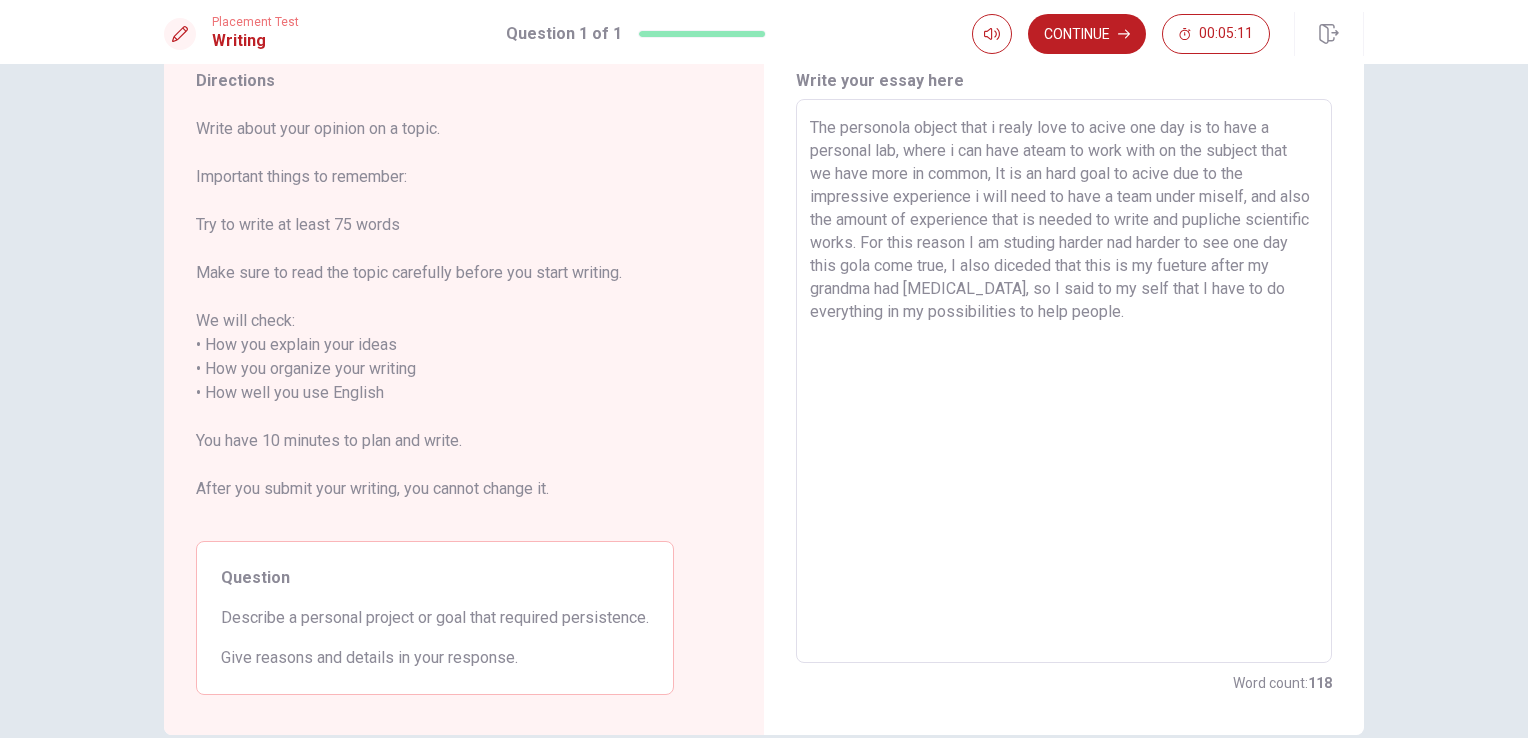 click on "The personola object that i realy love to acive one day is to have a personal lab, where i can have ateam to work with on the subject that we have more in common, It is an hard goal to acive due to the impressive experience i will need to have a team under miself, and also the amount of experience that is needed to write and pupliche scientific works. For this reason I am studing harder nad harder to see one day this gola come true, I also diceded that this is my fueture after my grandma had [MEDICAL_DATA], so I said to my self that I have to do everything in my possibilities to help people." at bounding box center (1064, 381) 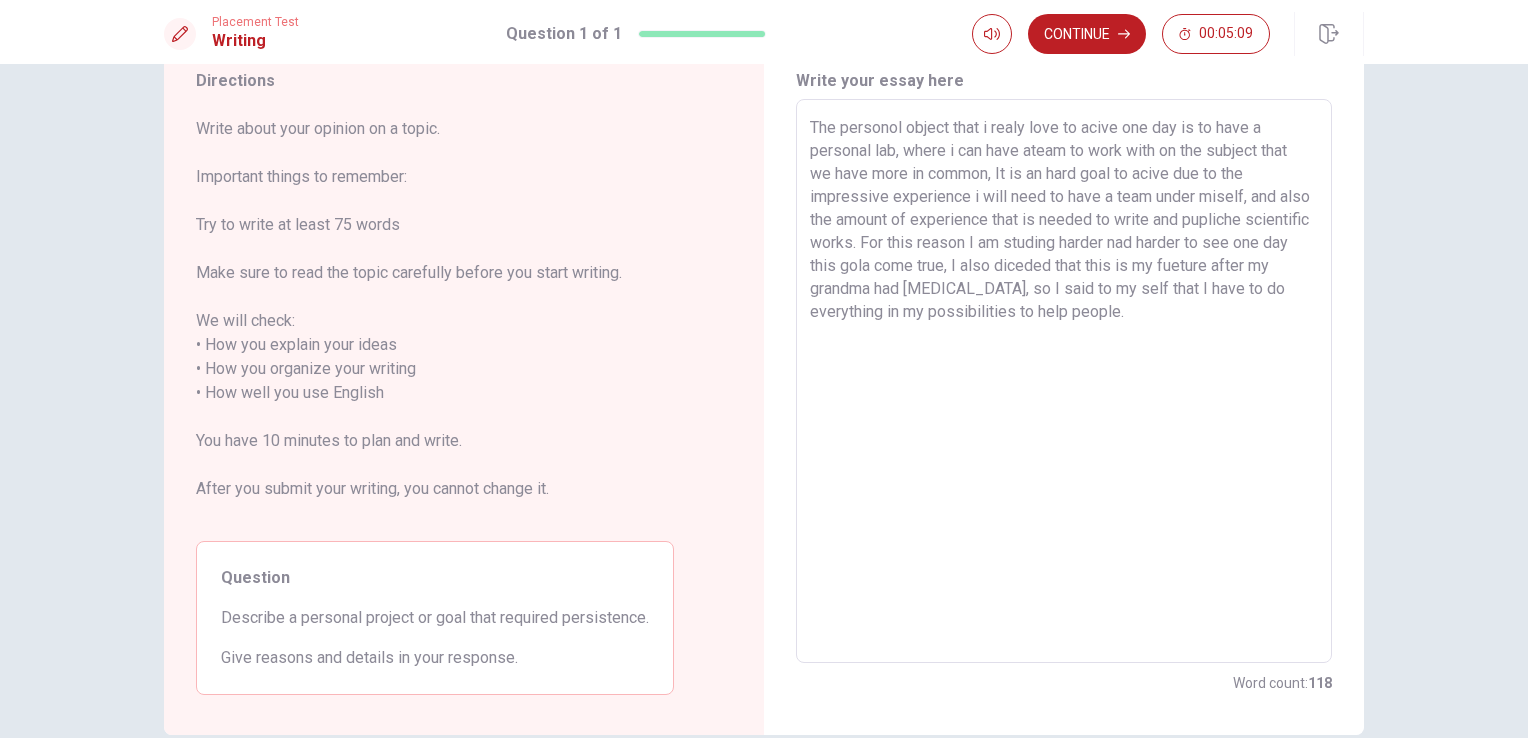 click on "The personol object that i realy love to acive one day is to have a personal lab, where i can have ateam to work with on the subject that we have more in common, It is an hard goal to acive due to the impressive experience i will need to have a team under miself, and also the amount of experience that is needed to write and pupliche scientific works. For this reason I am studing harder nad harder to see one day this gola come true, I also diceded that this is my fueture after my grandma had [MEDICAL_DATA], so I said to my self that I have to do everything in my possibilities to help people." at bounding box center (1064, 381) 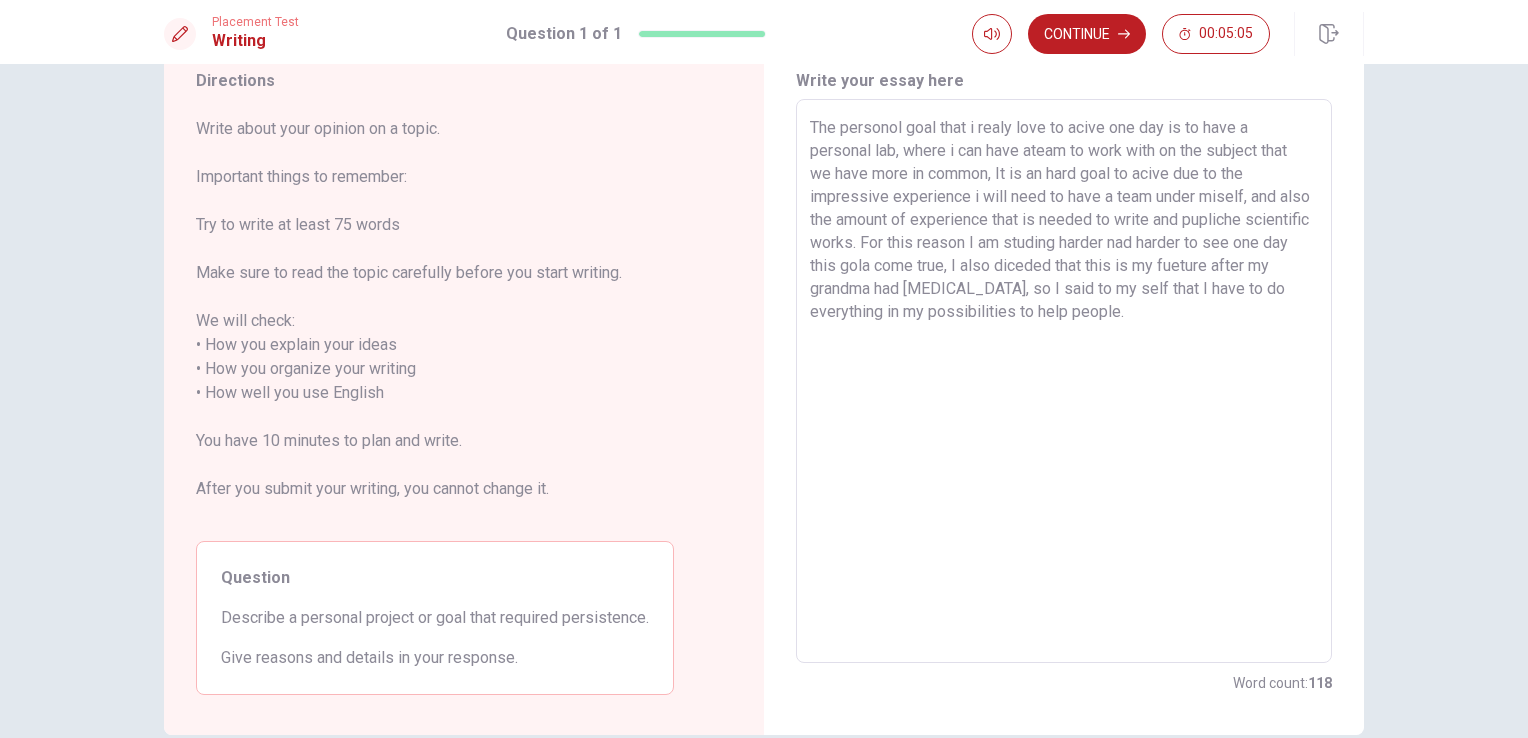 click on "The personol goal that i realy love to acive one day is to have a personal lab, where i can have ateam to work with on the subject that we have more in common, It is an hard goal to acive due to the impressive experience i will need to have a team under miself, and also the amount of experience that is needed to write and pupliche scientific works. For this reason I am studing harder nad harder to see one day this gola come true, I also diceded that this is my fueture after my grandma had [MEDICAL_DATA], so I said to my self that I have to do everything in my possibilities to help people." at bounding box center [1064, 381] 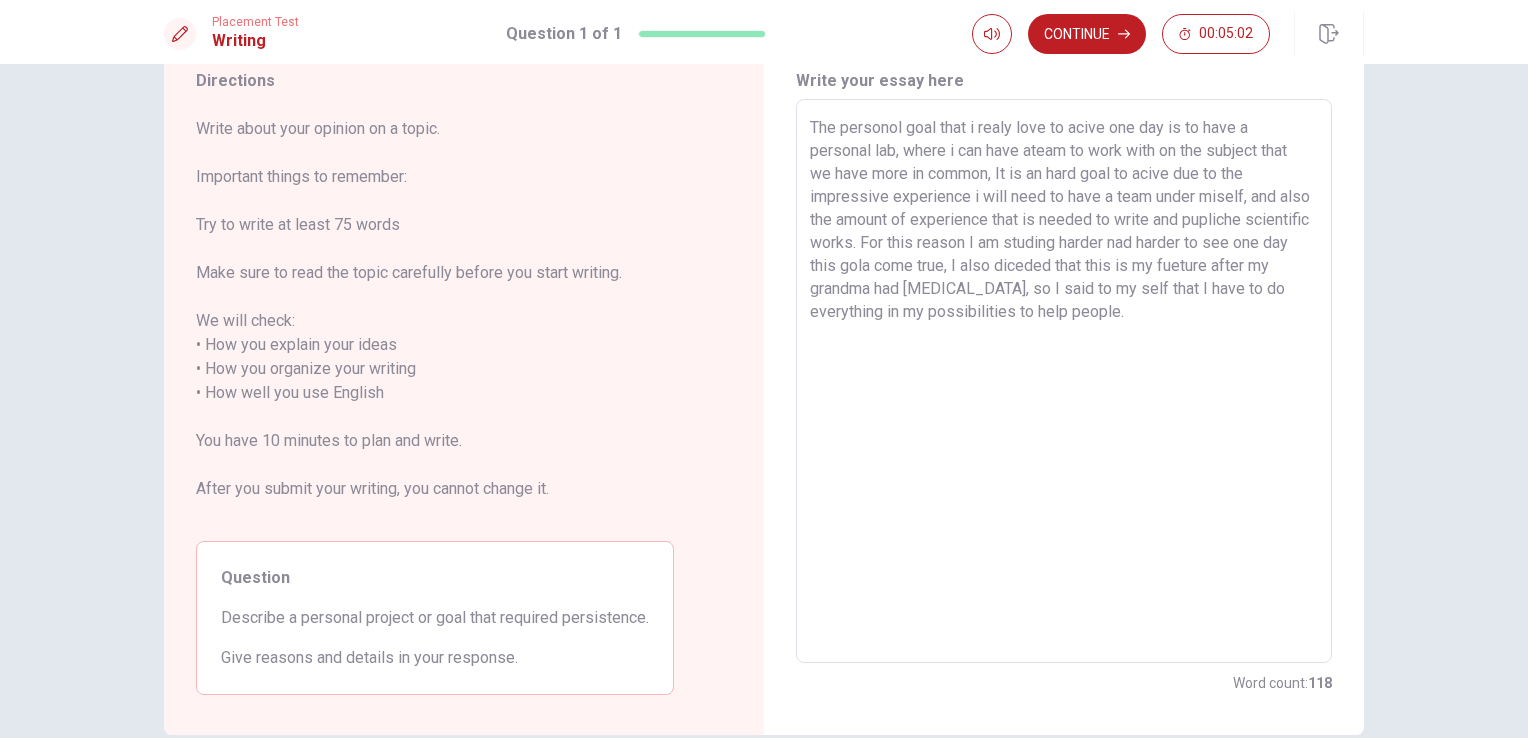 drag, startPoint x: 964, startPoint y: 121, endPoint x: 1045, endPoint y: 124, distance: 81.055534 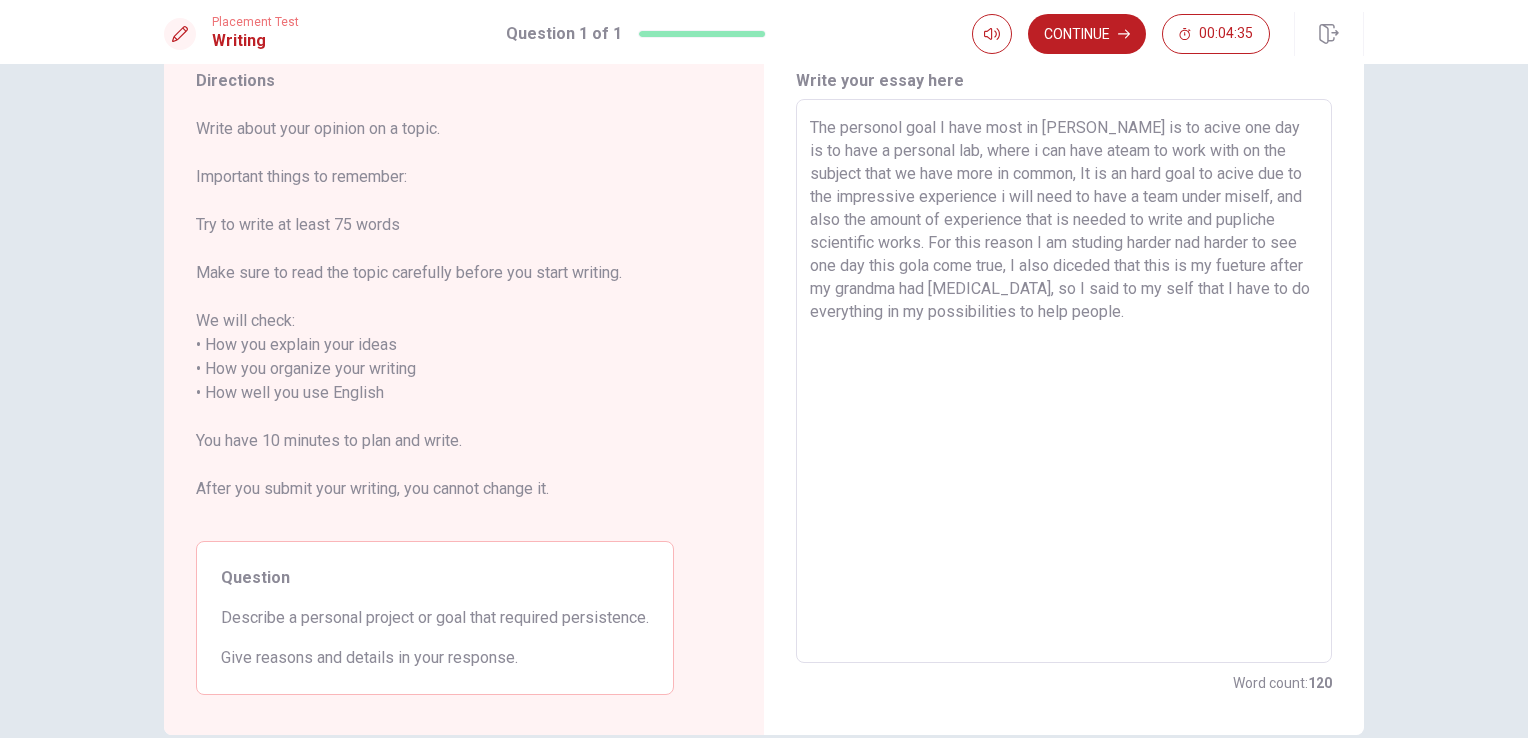 click on "The personol goal I have most in [PERSON_NAME] is to acive one day is to have a personal lab, where i can have ateam to work with on the subject that we have more in common, It is an hard goal to acive due to the impressive experience i will need to have a team under miself, and also the amount of experience that is needed to write and pupliche scientific works. For this reason I am studing harder nad harder to see one day this gola come true, I also diceded that this is my fueture after my grandma had [MEDICAL_DATA], so I said to my self that I have to do everything in my possibilities to help people." at bounding box center (1064, 381) 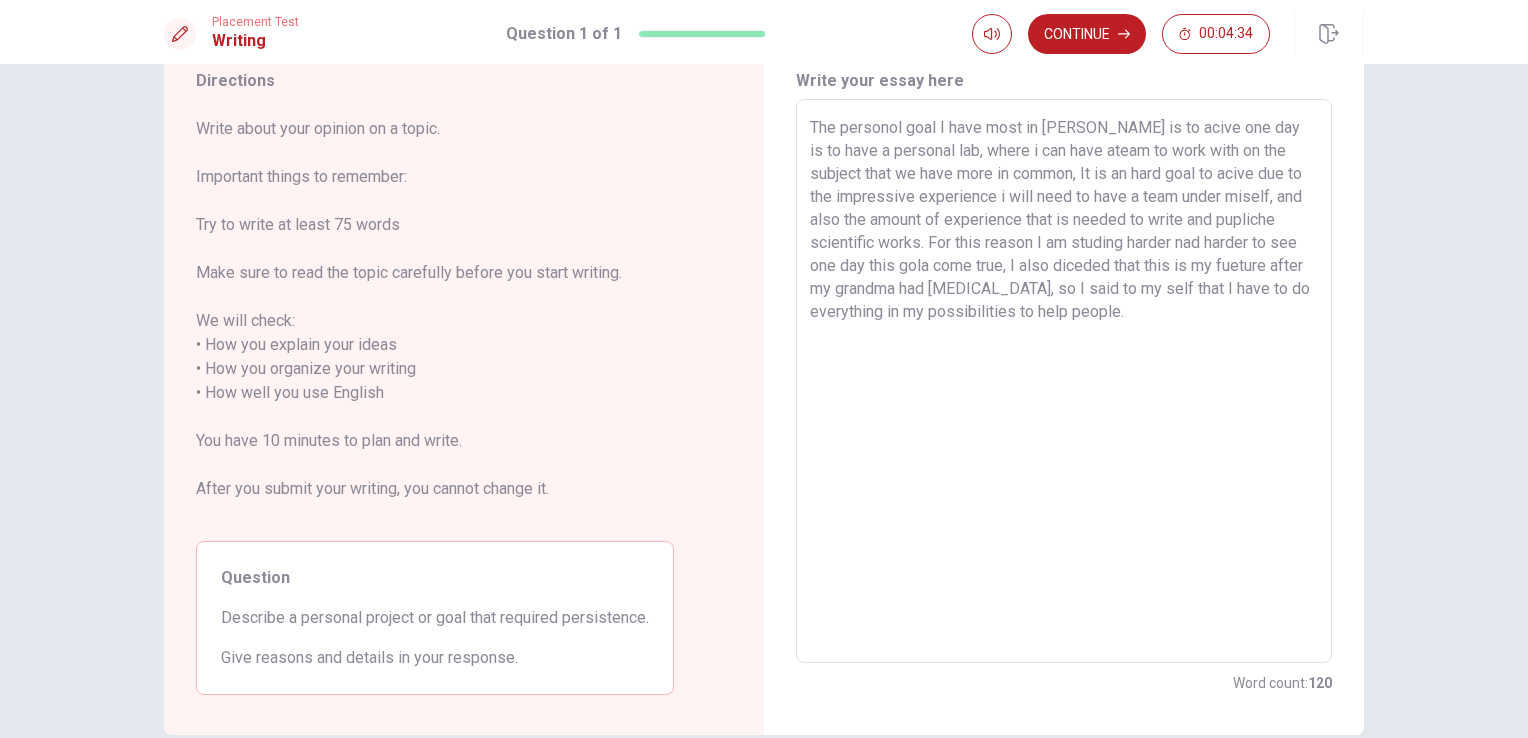 click on "The personol goal I have most in [PERSON_NAME] is to acive one day is to have a personal lab, where i can have ateam to work with on the subject that we have more in common, It is an hard goal to acive due to the impressive experience i will need to have a team under miself, and also the amount of experience that is needed to write and pupliche scientific works. For this reason I am studing harder nad harder to see one day this gola come true, I also diceded that this is my fueture after my grandma had [MEDICAL_DATA], so I said to my self that I have to do everything in my possibilities to help people." at bounding box center [1064, 381] 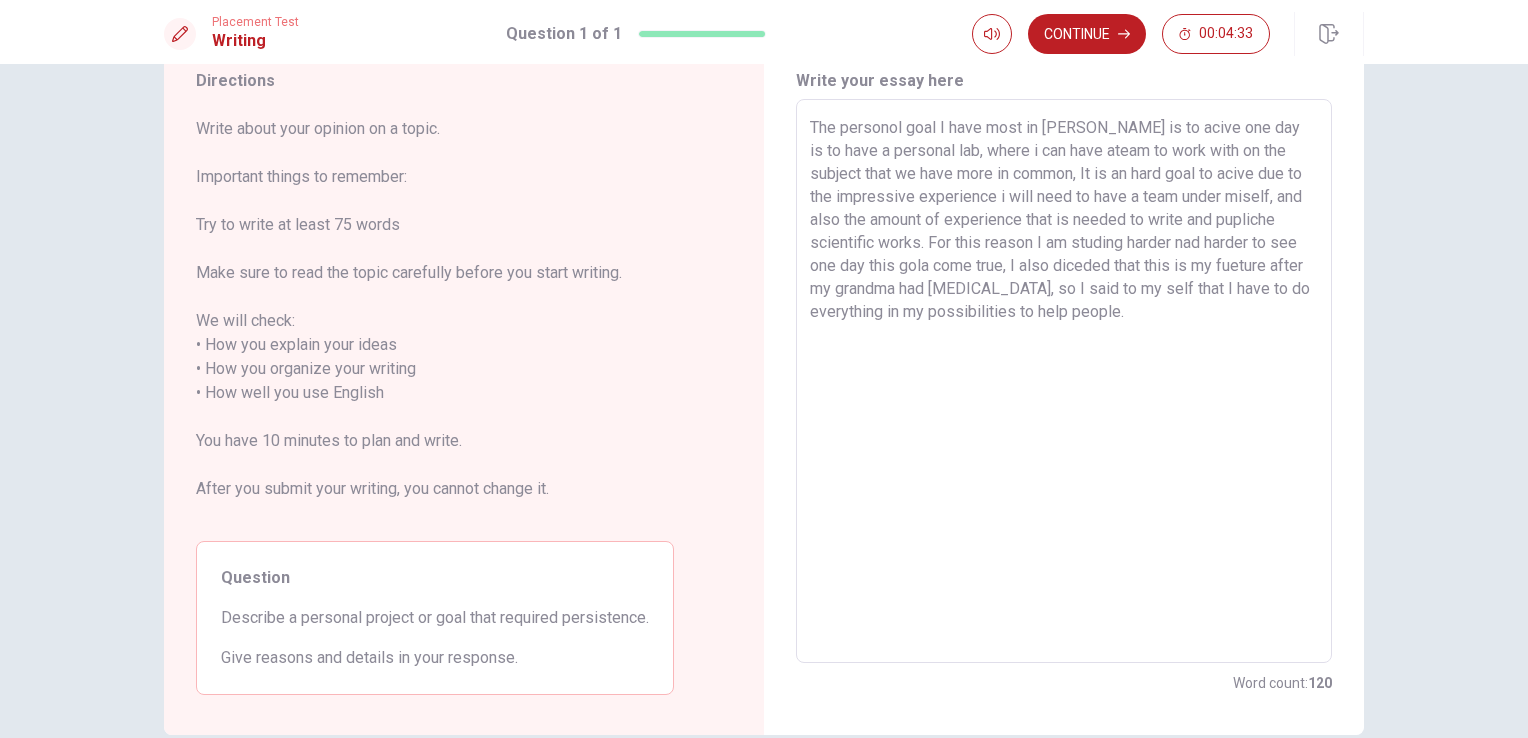 click on "The personol goal I have most in [PERSON_NAME] is to acive one day is to have a personal lab, where i can have ateam to work with on the subject that we have more in common, It is an hard goal to acive due to the impressive experience i will need to have a team under miself, and also the amount of experience that is needed to write and pupliche scientific works. For this reason I am studing harder nad harder to see one day this gola come true, I also diceded that this is my fueture after my grandma had [MEDICAL_DATA], so I said to my self that I have to do everything in my possibilities to help people." at bounding box center (1064, 381) 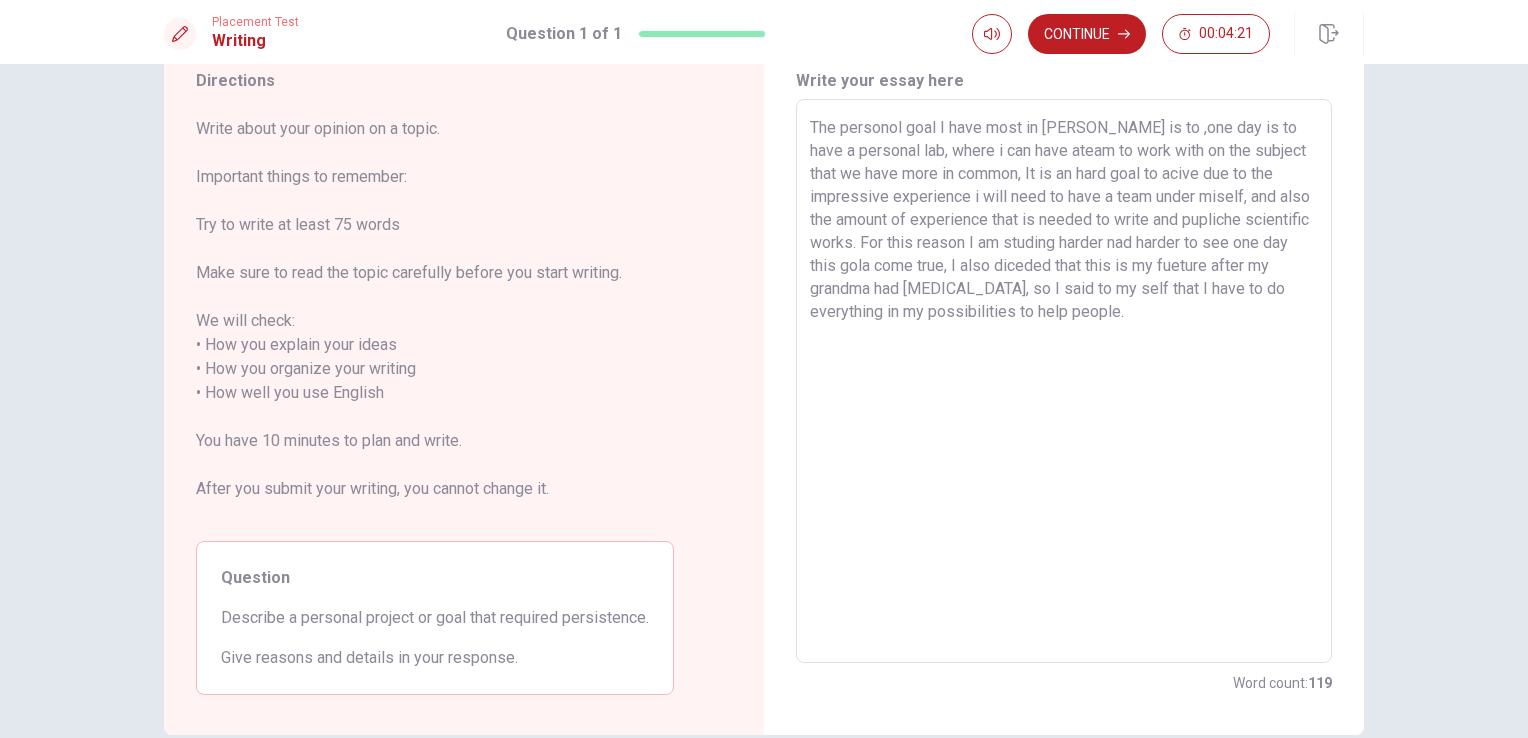 click on "The personol goal I have most in [PERSON_NAME] is to ,one day is to have a personal lab, where i can have ateam to work with on the subject that we have more in common, It is an hard goal to acive due to the impressive experience i will need to have a team under miself, and also the amount of experience that is needed to write and pupliche scientific works. For this reason I am studing harder nad harder to see one day this gola come true, I also diceded that this is my fueture after my grandma had [MEDICAL_DATA], so I said to my self that I have to do everything in my possibilities to help people." at bounding box center [1064, 381] 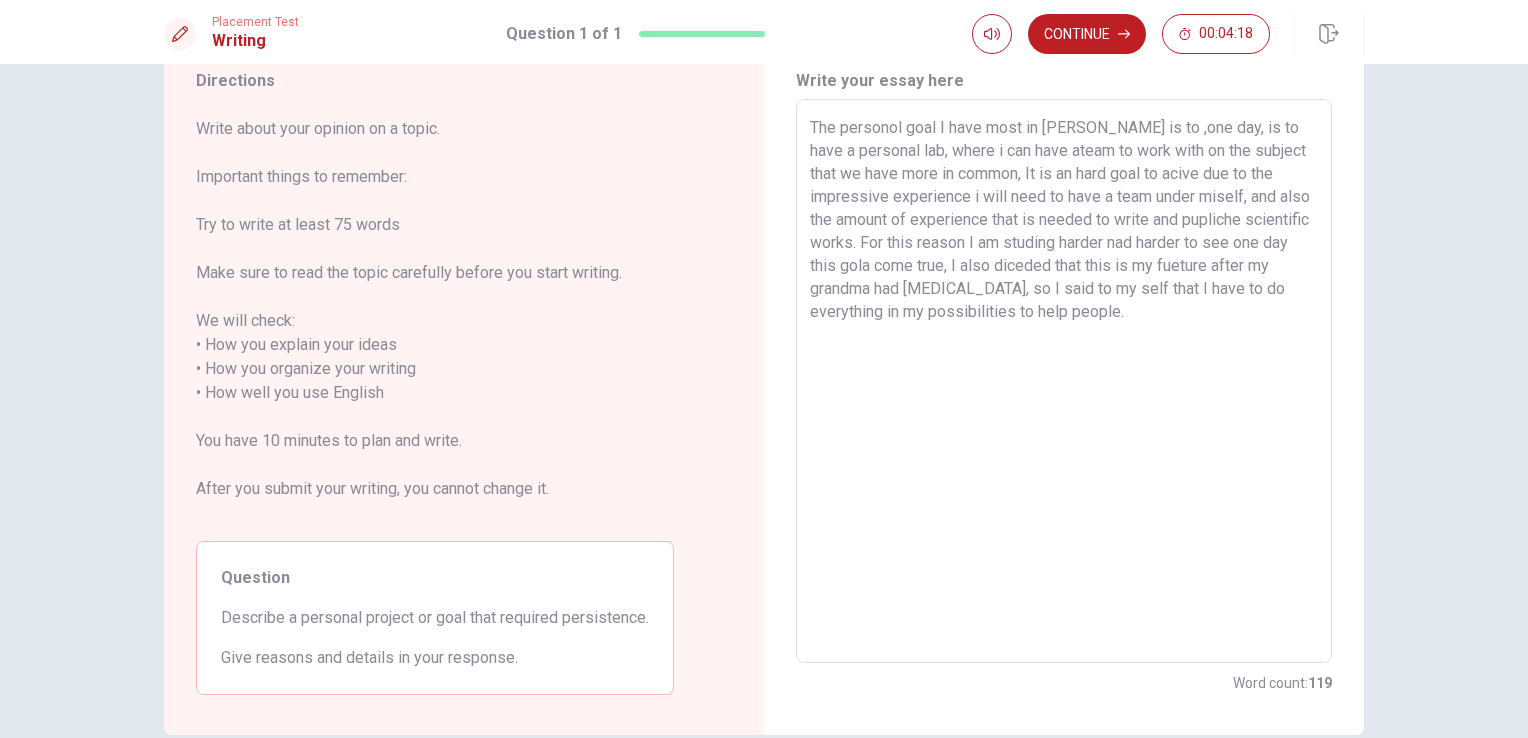 click on "The personol goal I have most in [PERSON_NAME] is to ,one day, is to have a personal lab, where i can have ateam to work with on the subject that we have more in common, It is an hard goal to acive due to the impressive experience i will need to have a team under miself, and also the amount of experience that is needed to write and pupliche scientific works. For this reason I am studing harder nad harder to see one day this gola come true, I also diceded that this is my fueture after my grandma had [MEDICAL_DATA], so I said to my self that I have to do everything in my possibilities to help people." at bounding box center (1064, 381) 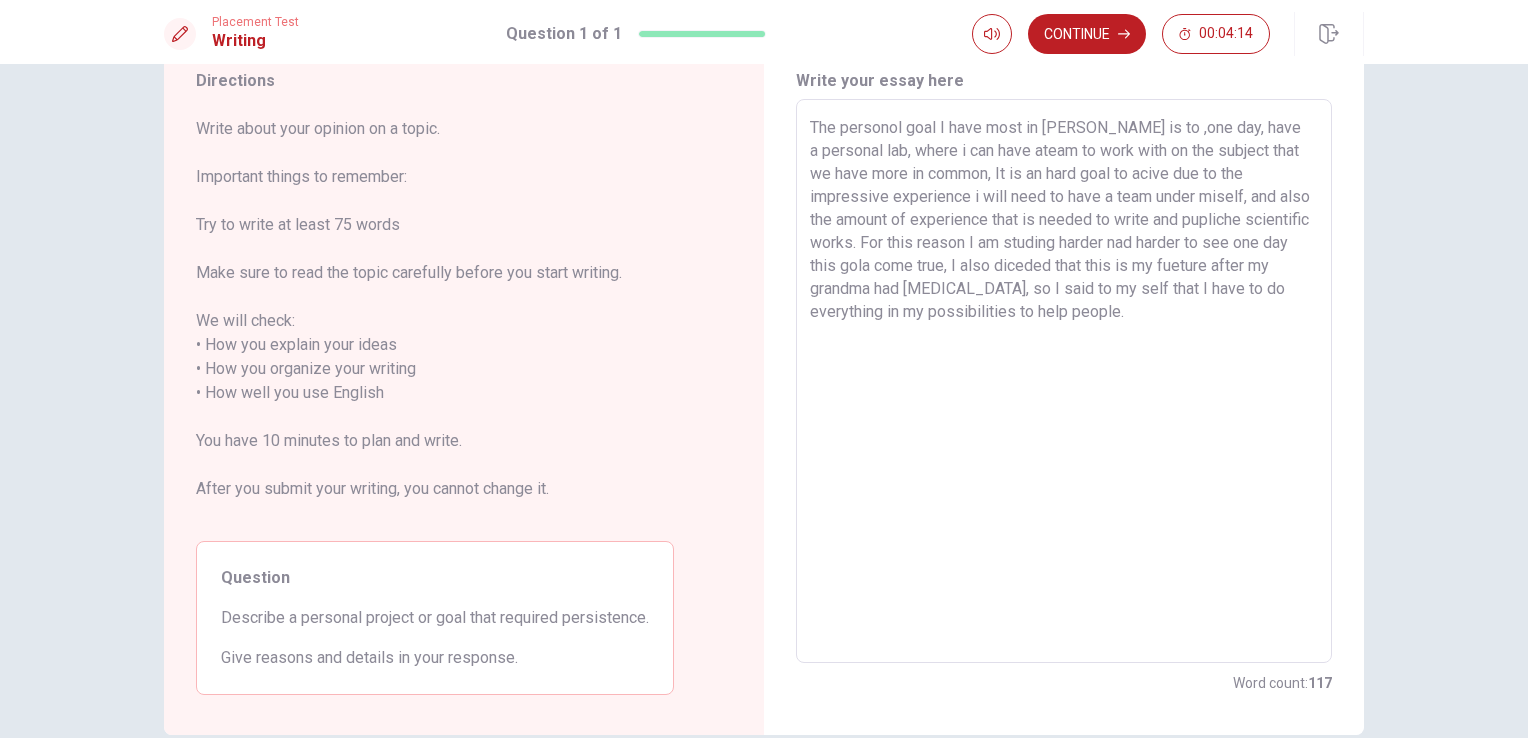 click on "The personol goal I have most in [PERSON_NAME] is to ,one day, have a personal lab, where i can have ateam to work with on the subject that we have more in common, It is an hard goal to acive due to the impressive experience i will need to have a team under miself, and also the amount of experience that is needed to write and pupliche scientific works. For this reason I am studing harder nad harder to see one day this gola come true, I also diceded that this is my fueture after my grandma had [MEDICAL_DATA], so I said to my self that I have to do everything in my possibilities to help people." at bounding box center (1064, 381) 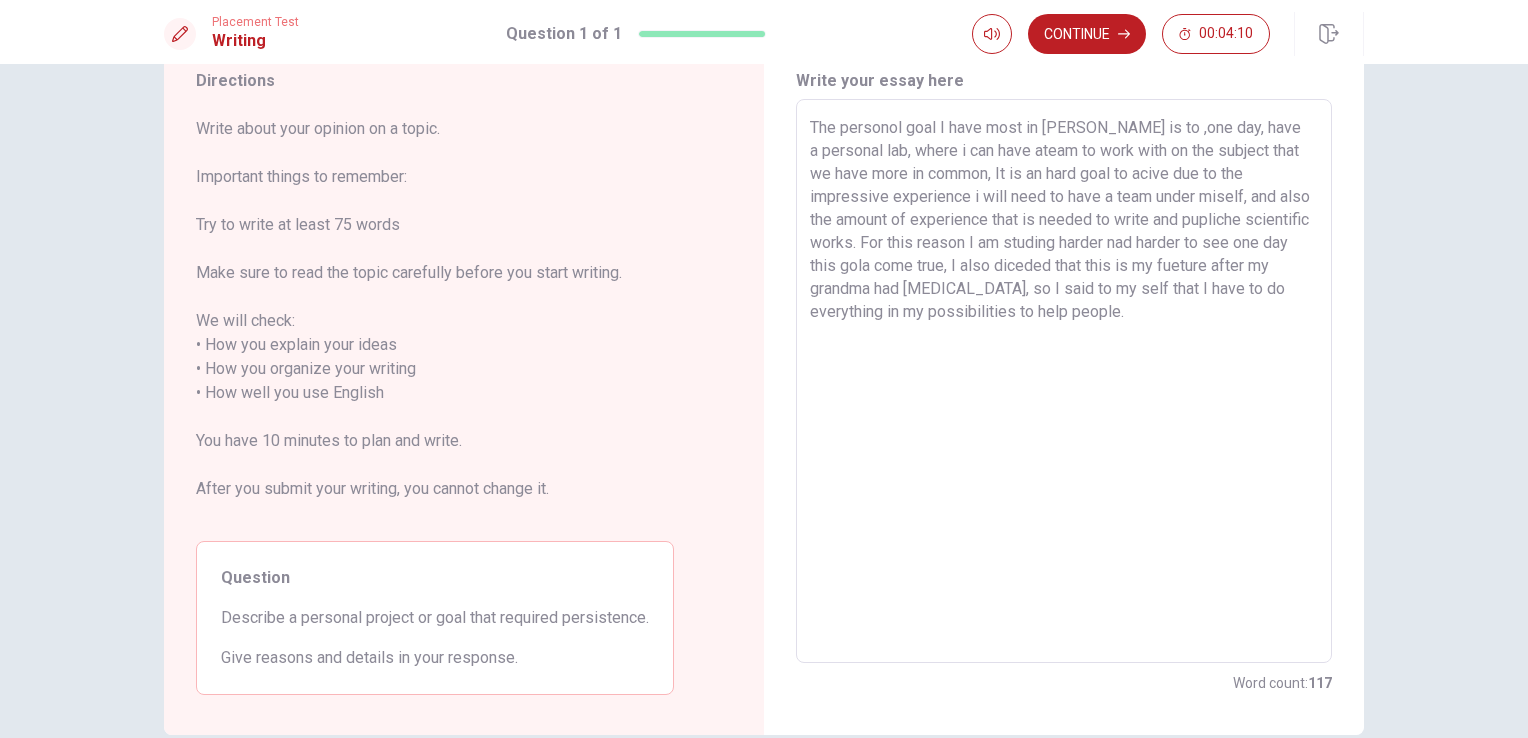 click on "The personol goal I have most in [PERSON_NAME] is to ,one day, have a personal lab, where i can have ateam to work with on the subject that we have more in common, It is an hard goal to acive due to the impressive experience i will need to have a team under miself, and also the amount of experience that is needed to write and pupliche scientific works. For this reason I am studing harder nad harder to see one day this gola come true, I also diceded that this is my fueture after my grandma had [MEDICAL_DATA], so I said to my self that I have to do everything in my possibilities to help people." at bounding box center [1064, 381] 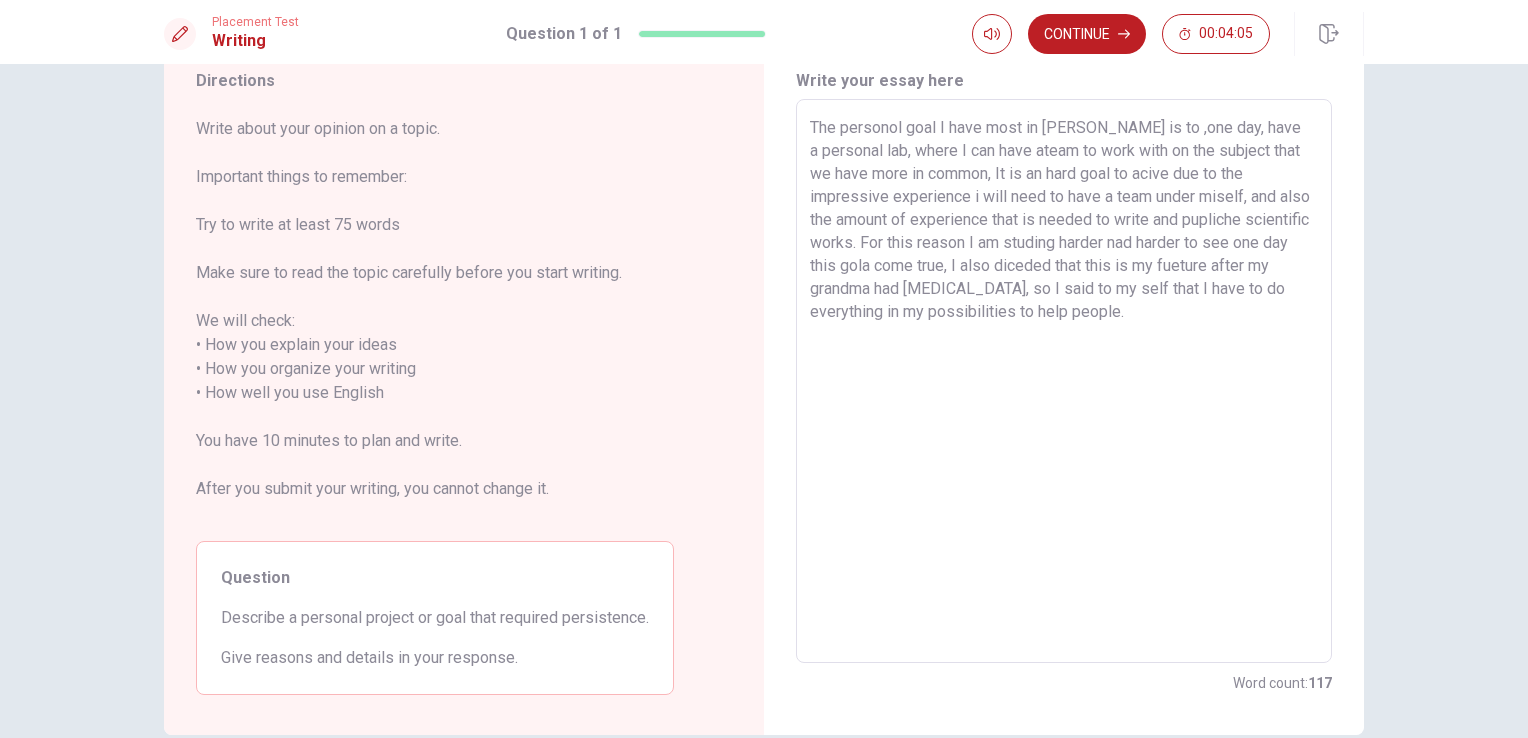 click on "The personol goal I have most in [PERSON_NAME] is to ,one day, have a personal lab, where I can have ateam to work with on the subject that we have more in common, It is an hard goal to acive due to the impressive experience i will need to have a team under miself, and also the amount of experience that is needed to write and pupliche scientific works. For this reason I am studing harder nad harder to see one day this gola come true, I also diceded that this is my fueture after my grandma had [MEDICAL_DATA], so I said to my self that I have to do everything in my possibilities to help people." at bounding box center [1064, 381] 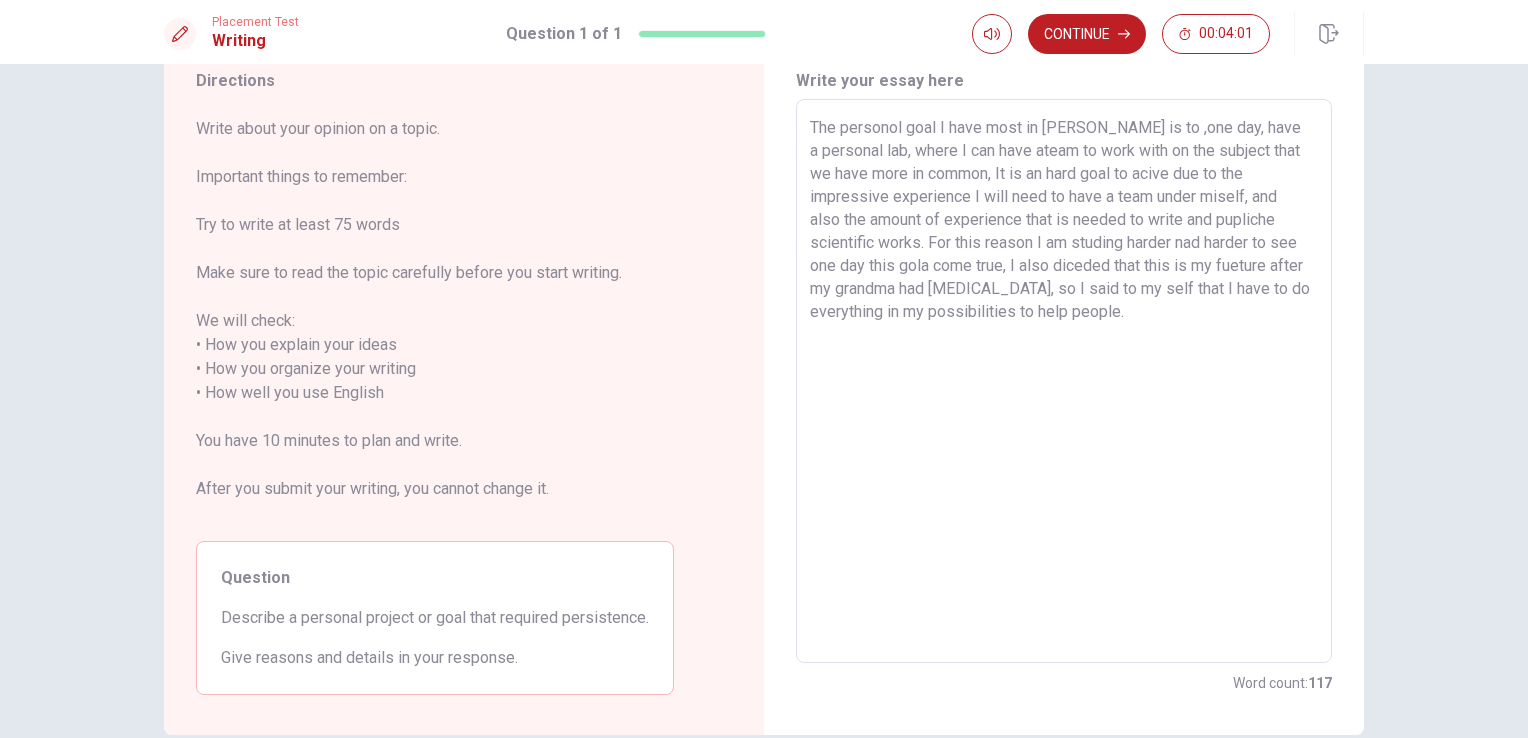 click on "The personol goal I have most in [PERSON_NAME] is to ,one day, have a personal lab, where I can have ateam to work with on the subject that we have more in common, It is an hard goal to acive due to the impressive experience I will need to have a team under miself, and also the amount of experience that is needed to write and pupliche scientific works. For this reason I am studing harder nad harder to see one day this gola come true, I also diceded that this is my fueture after my grandma had [MEDICAL_DATA], so I said to my self that I have to do everything in my possibilities to help people." at bounding box center (1064, 381) 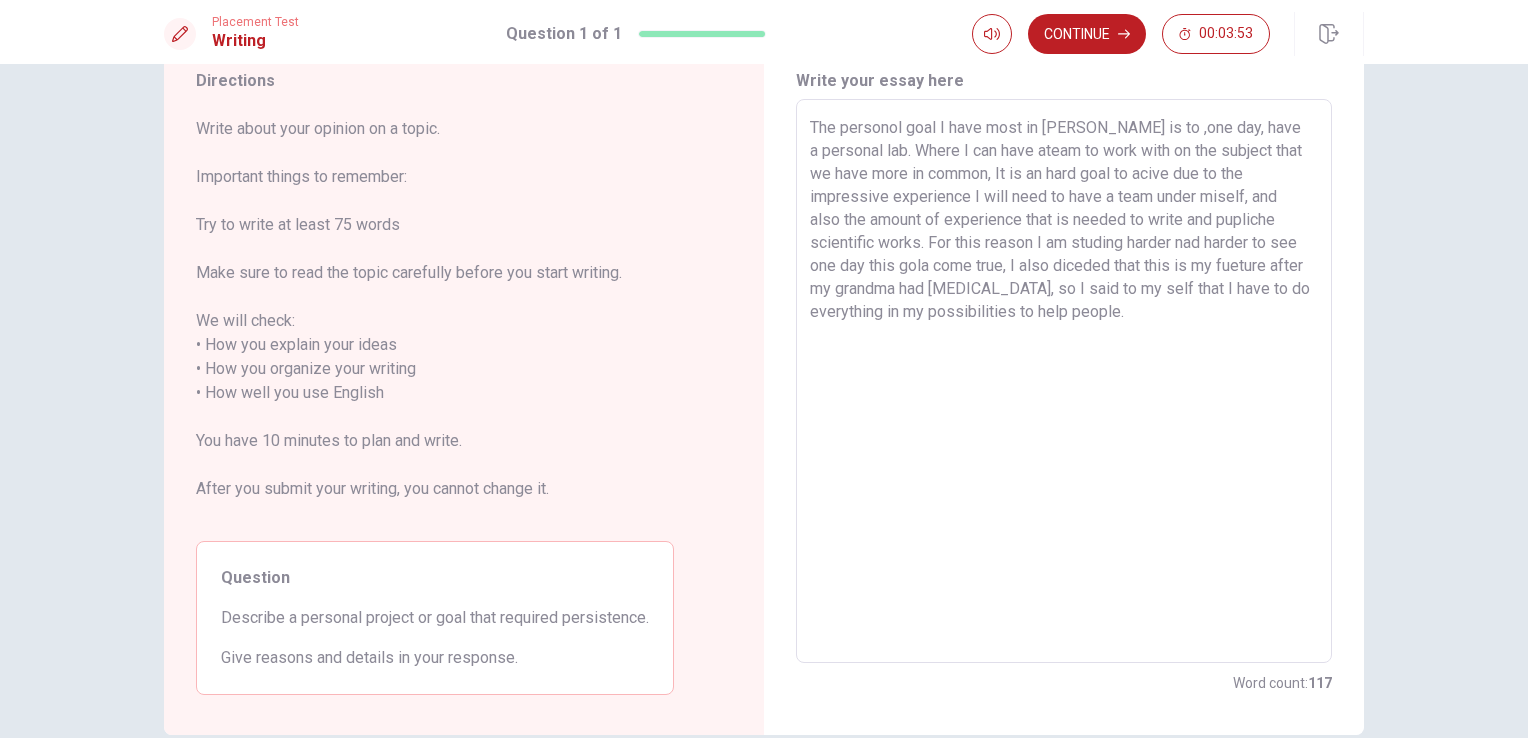 click on "The personol goal I have most in [PERSON_NAME] is to ,one day, have a personal lab. Where I can have ateam to work with on the subject that we have more in common, It is an hard goal to acive due to the impressive experience I will need to have a team under miself, and also the amount of experience that is needed to write and pupliche scientific works. For this reason I am studing harder nad harder to see one day this gola come true, I also diceded that this is my fueture after my grandma had [MEDICAL_DATA], so I said to my self that I have to do everything in my possibilities to help people." at bounding box center [1064, 381] 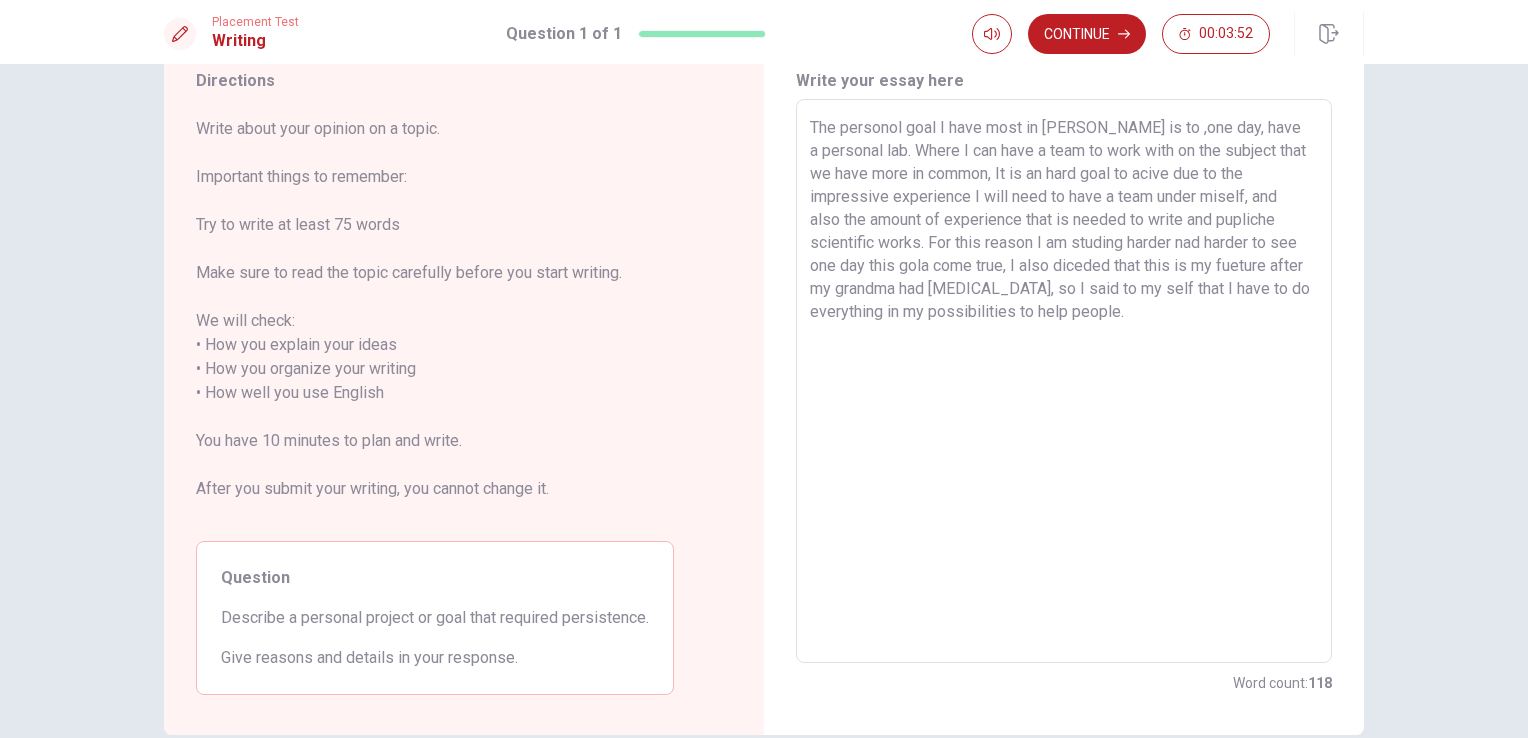 click on "The personol goal I have most in [PERSON_NAME] is to ,one day, have a personal lab. Where I can have a team to work with on the subject that we have more in common, It is an hard goal to acive due to the impressive experience I will need to have a team under miself, and also the amount of experience that is needed to write and pupliche scientific works. For this reason I am studing harder nad harder to see one day this gola come true, I also diceded that this is my fueture after my grandma had [MEDICAL_DATA], so I said to my self that I have to do everything in my possibilities to help people." at bounding box center (1064, 381) 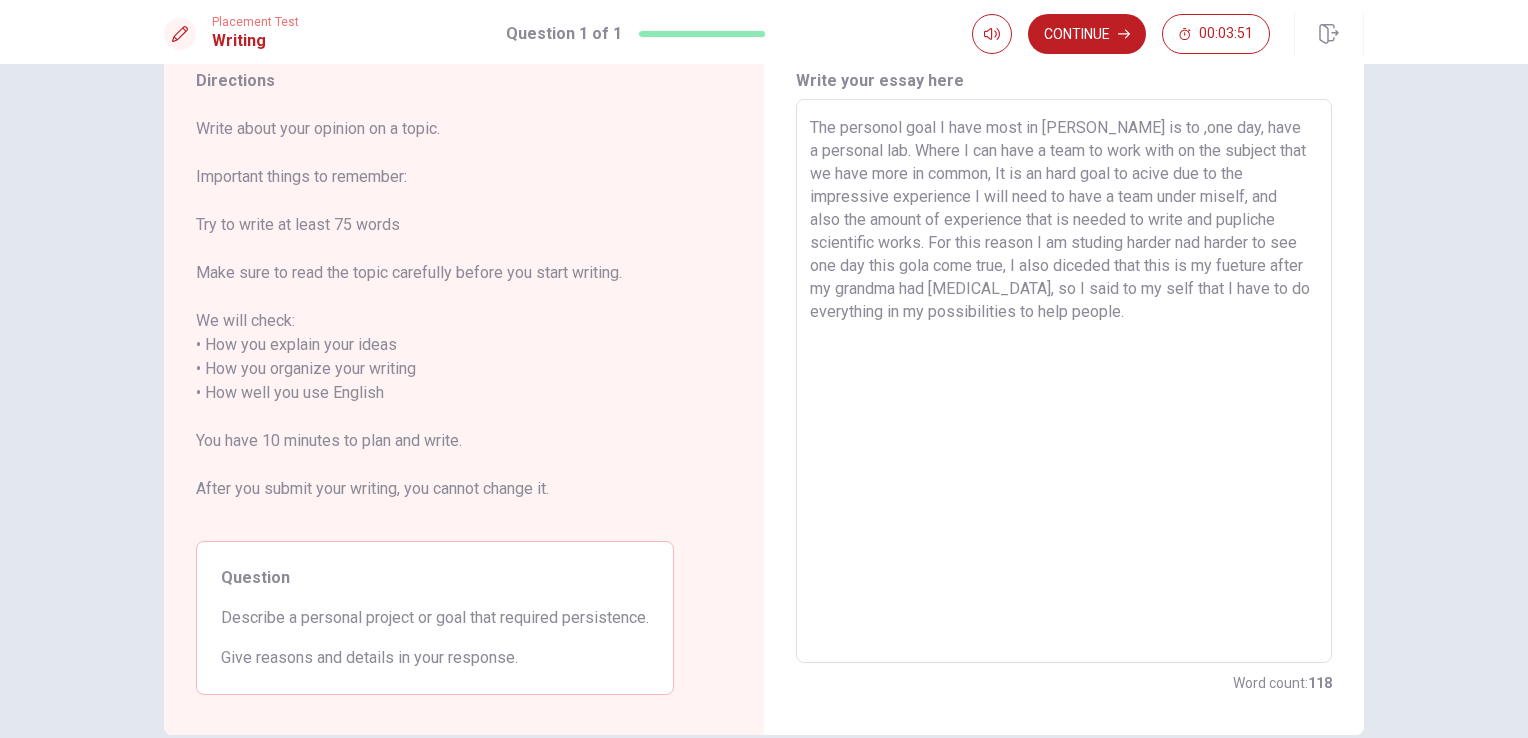 click on "The personol goal I have most in [PERSON_NAME] is to ,one day, have a personal lab. Where I can have a team to work with on the subject that we have more in common, It is an hard goal to acive due to the impressive experience I will need to have a team under miself, and also the amount of experience that is needed to write and pupliche scientific works. For this reason I am studing harder nad harder to see one day this gola come true, I also diceded that this is my fueture after my grandma had [MEDICAL_DATA], so I said to my self that I have to do everything in my possibilities to help people." at bounding box center [1064, 381] 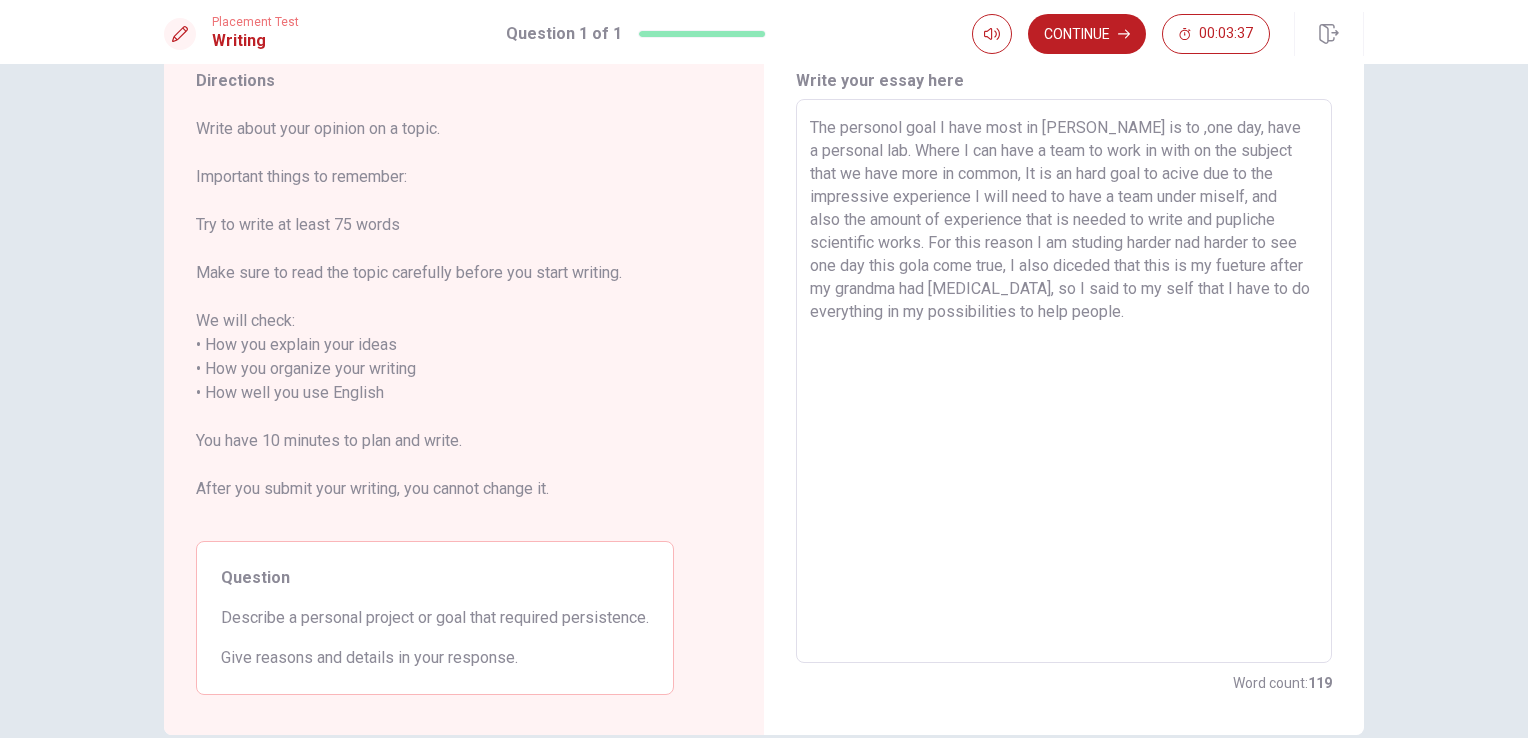 click on "The personol goal I have most in [PERSON_NAME] is to ,one day, have a personal lab. Where I can have a team to work in with on the subject that we have more in common, It is an hard goal to acive due to the impressive experience I will need to have a team under miself, and also the amount of experience that is needed to write and pupliche scientific works. For this reason I am studing harder nad harder to see one day this gola come true, I also diceded that this is my fueture after my grandma had [MEDICAL_DATA], so I said to my self that I have to do everything in my possibilities to help people." at bounding box center (1064, 381) 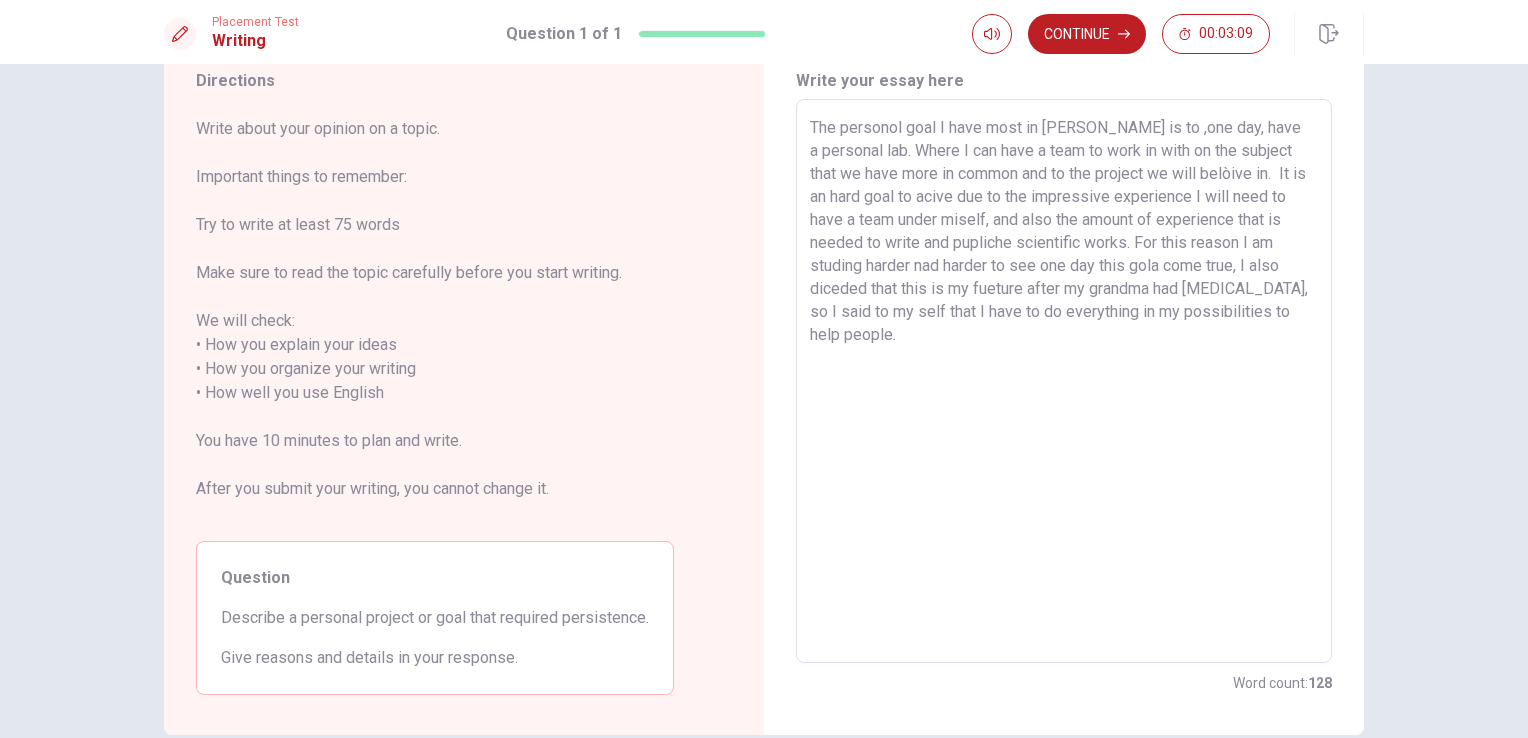 click on "The personol goal I have most in [PERSON_NAME] is to ,one day, have a personal lab. Where I can have a team to work in with on the subject that we have more in common and to the project we will belòive in.  It is an hard goal to acive due to the impressive experience I will need to have a team under miself, and also the amount of experience that is needed to write and pupliche scientific works. For this reason I am studing harder nad harder to see one day this gola come true, I also diceded that this is my fueture after my grandma had [MEDICAL_DATA], so I said to my self that I have to do everything in my possibilities to help people." at bounding box center (1064, 381) 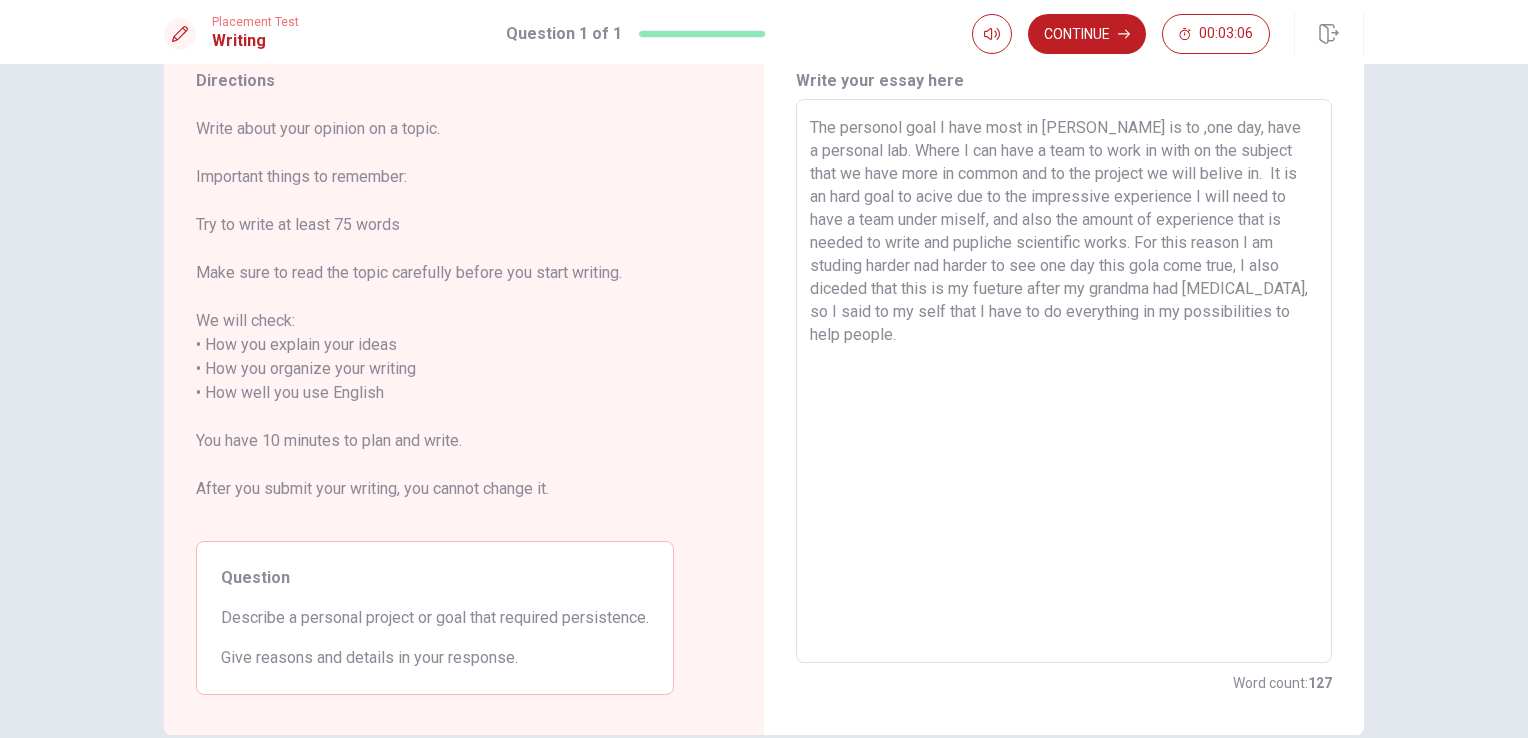 click on "The personol goal I have most in [PERSON_NAME] is to ,one day, have a personal lab. Where I can have a team to work in with on the subject that we have more in common and to the project we will belive in.  It is an hard goal to acive due to the impressive experience I will need to have a team under miself, and also the amount of experience that is needed to write and pupliche scientific works. For this reason I am studing harder nad harder to see one day this gola come true, I also diceded that this is my fueture after my grandma had [MEDICAL_DATA], so I said to my self that I have to do everything in my possibilities to help people." at bounding box center (1064, 381) 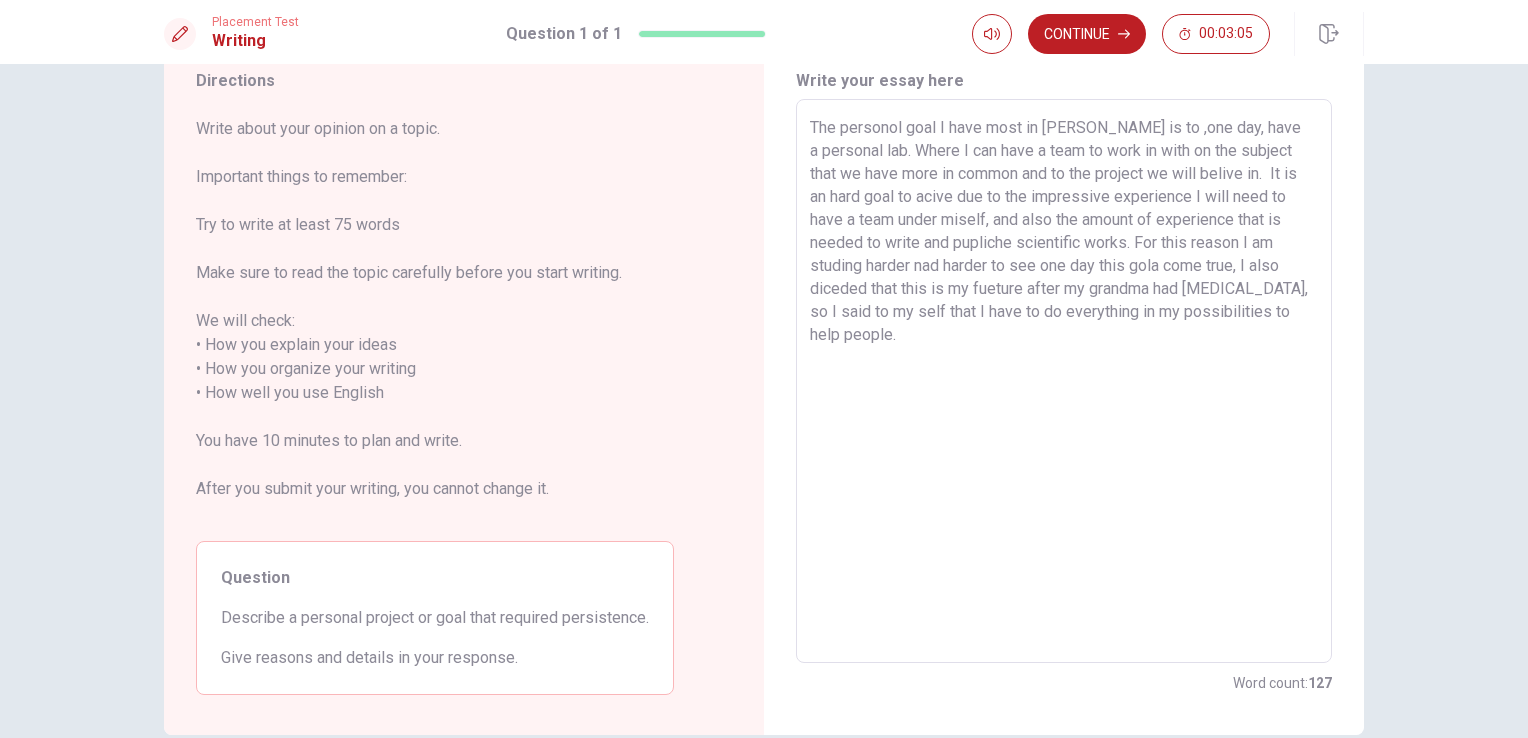 click on "The personol goal I have most in [PERSON_NAME] is to ,one day, have a personal lab. Where I can have a team to work in with on the subject that we have more in common and to the project we will belive in.  It is an hard goal to acive due to the impressive experience I will need to have a team under miself, and also the amount of experience that is needed to write and pupliche scientific works. For this reason I am studing harder nad harder to see one day this gola come true, I also diceded that this is my fueture after my grandma had [MEDICAL_DATA], so I said to my self that I have to do everything in my possibilities to help people." at bounding box center [1064, 381] 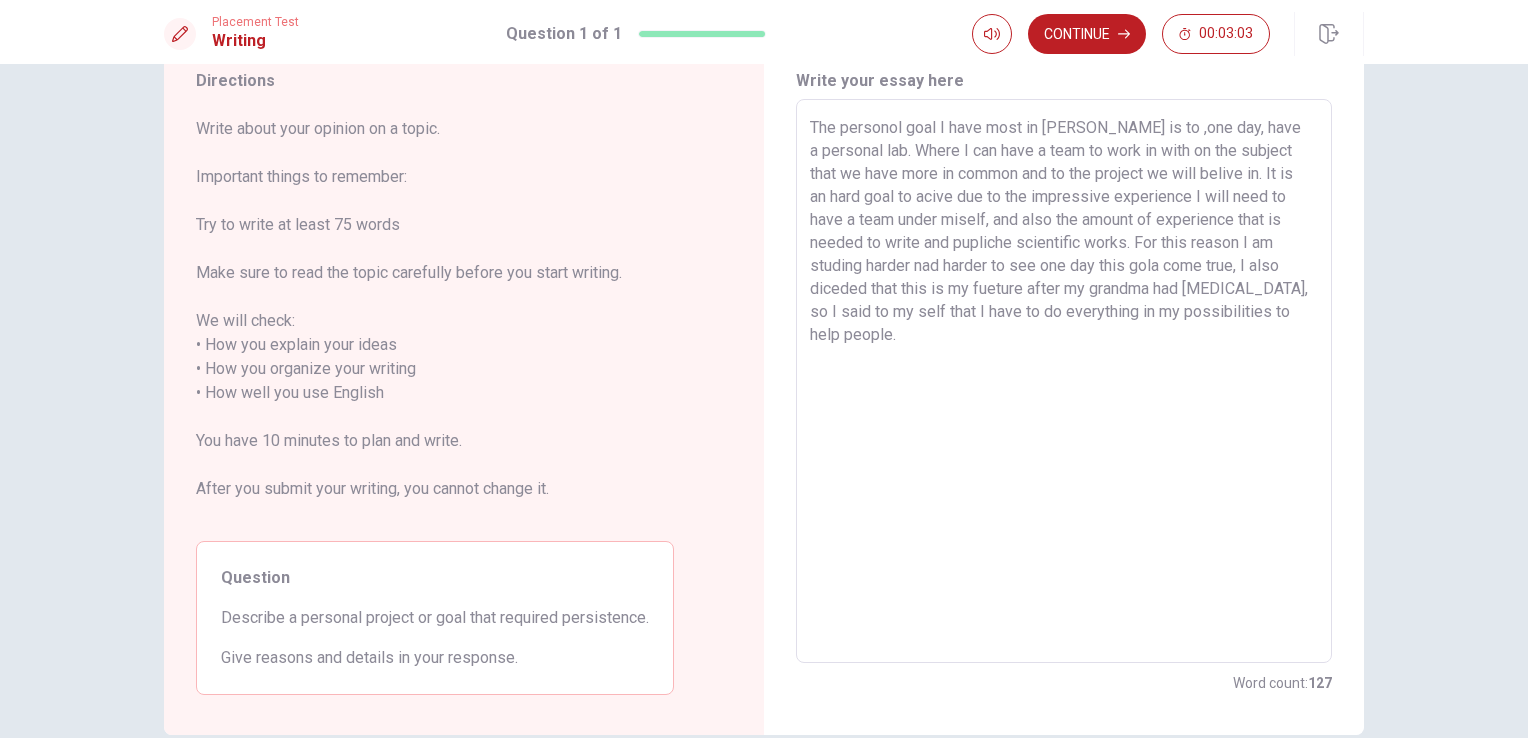click on "The personol goal I have most in [PERSON_NAME] is to ,one day, have a personal lab. Where I can have a team to work in with on the subject that we have more in common and to the project we will belive in. It is an hard goal to acive due to the impressive experience I will need to have a team under miself, and also the amount of experience that is needed to write and pupliche scientific works. For this reason I am studing harder nad harder to see one day this gola come true, I also diceded that this is my fueture after my grandma had [MEDICAL_DATA], so I said to my self that I have to do everything in my possibilities to help people." at bounding box center (1064, 381) 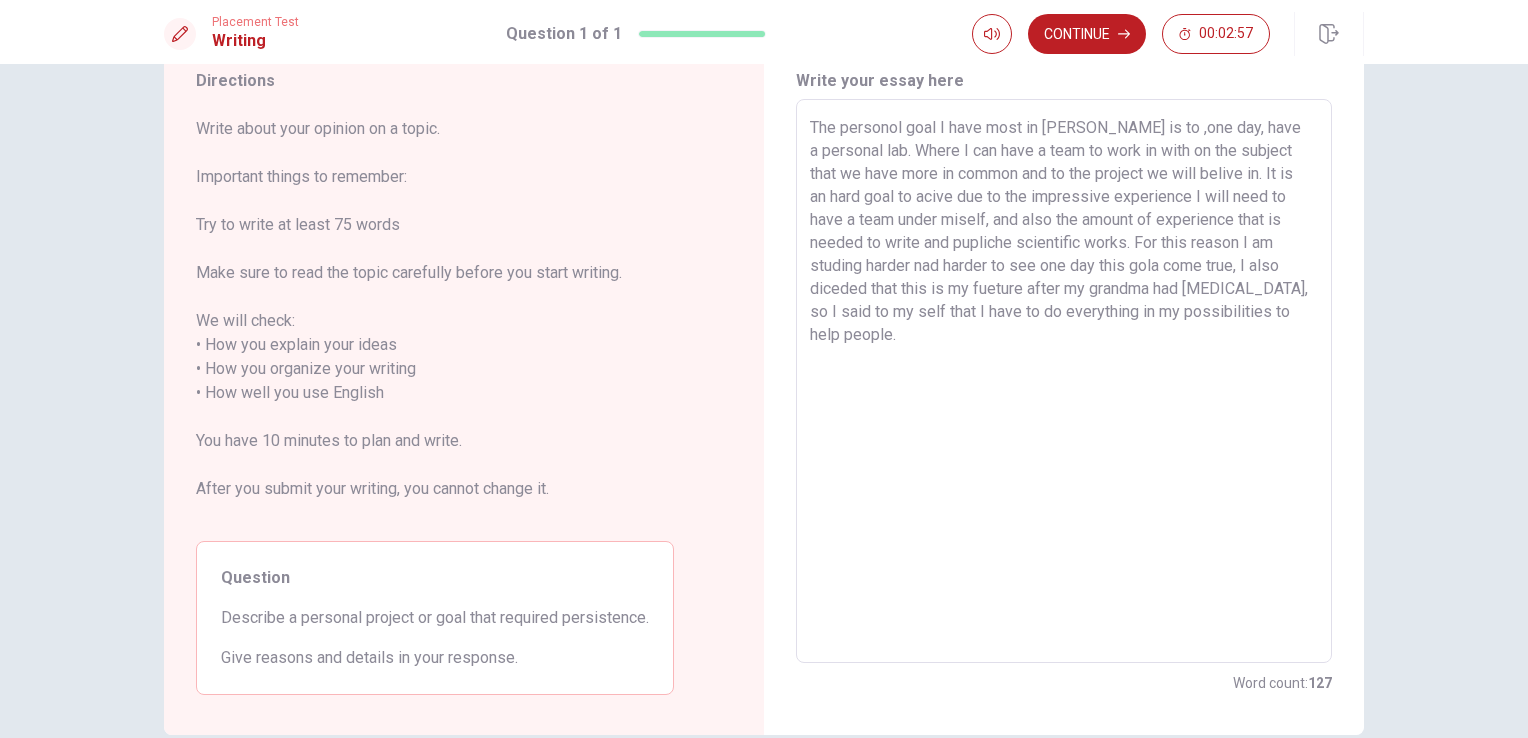 click on "The personol goal I have most in [PERSON_NAME] is to ,one day, have a personal lab. Where I can have a team to work in with on the subject that we have more in common and to the project we will belive in. It is an hard goal to acive due to the impressive experience I will need to have a team under miself, and also the amount of experience that is needed to write and pupliche scientific works. For this reason I am studing harder nad harder to see one day this gola come true, I also diceded that this is my fueture after my grandma had [MEDICAL_DATA], so I said to my self that I have to do everything in my possibilities to help people." at bounding box center (1064, 381) 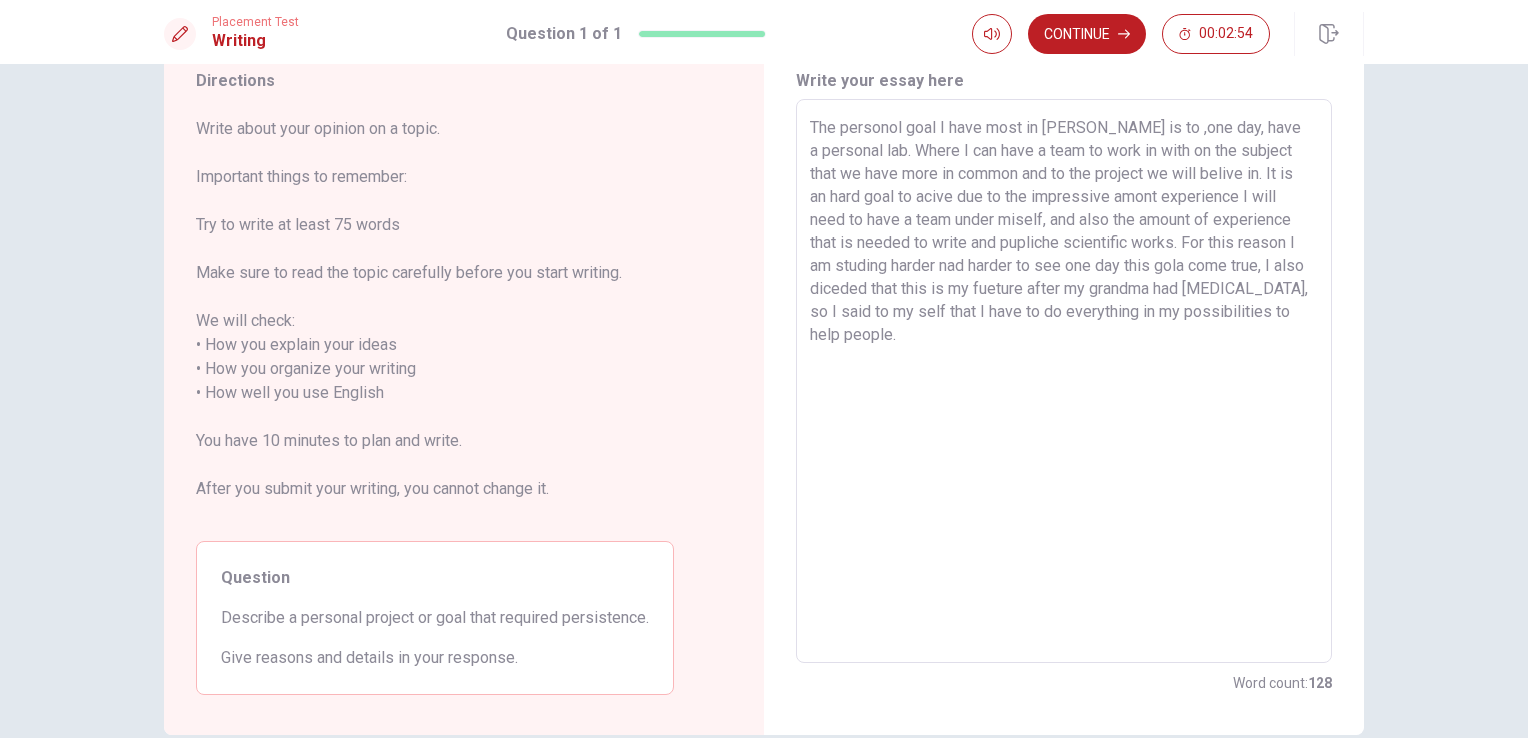 click on "The personol goal I have most in [PERSON_NAME] is to ,one day, have a personal lab. Where I can have a team to work in with on the subject that we have more in common and to the project we will belive in. It is an hard goal to acive due to the impressive amont experience I will need to have a team under miself, and also the amount of experience that is needed to write and pupliche scientific works. For this reason I am studing harder nad harder to see one day this gola come true, I also diceded that this is my fueture after my grandma had [MEDICAL_DATA], so I said to my self that I have to do everything in my possibilities to help people." at bounding box center [1064, 381] 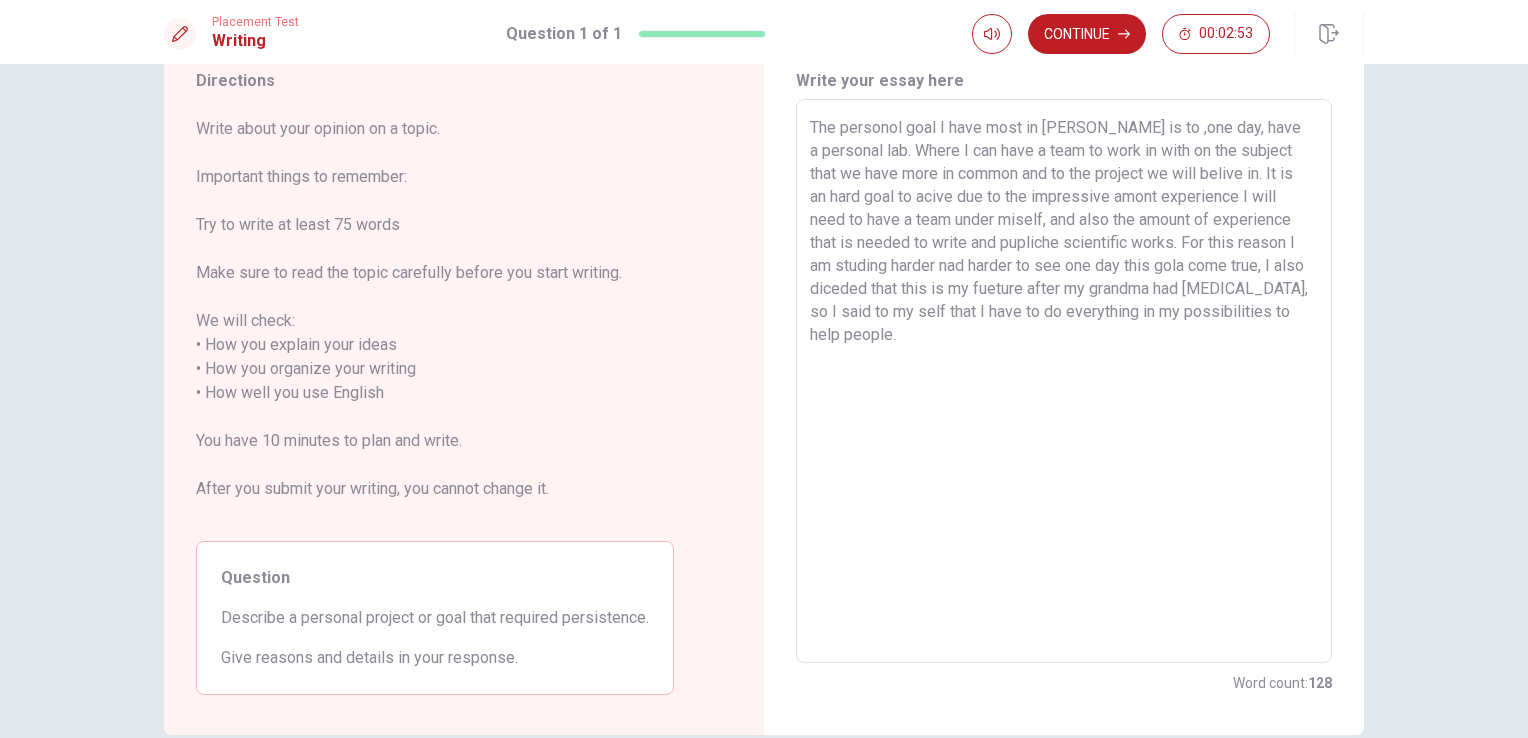 click on "The personol goal I have most in [PERSON_NAME] is to ,one day, have a personal lab. Where I can have a team to work in with on the subject that we have more in common and to the project we will belive in. It is an hard goal to acive due to the impressive amont experience I will need to have a team under miself, and also the amount of experience that is needed to write and pupliche scientific works. For this reason I am studing harder nad harder to see one day this gola come true, I also diceded that this is my fueture after my grandma had [MEDICAL_DATA], so I said to my self that I have to do everything in my possibilities to help people." at bounding box center [1064, 381] 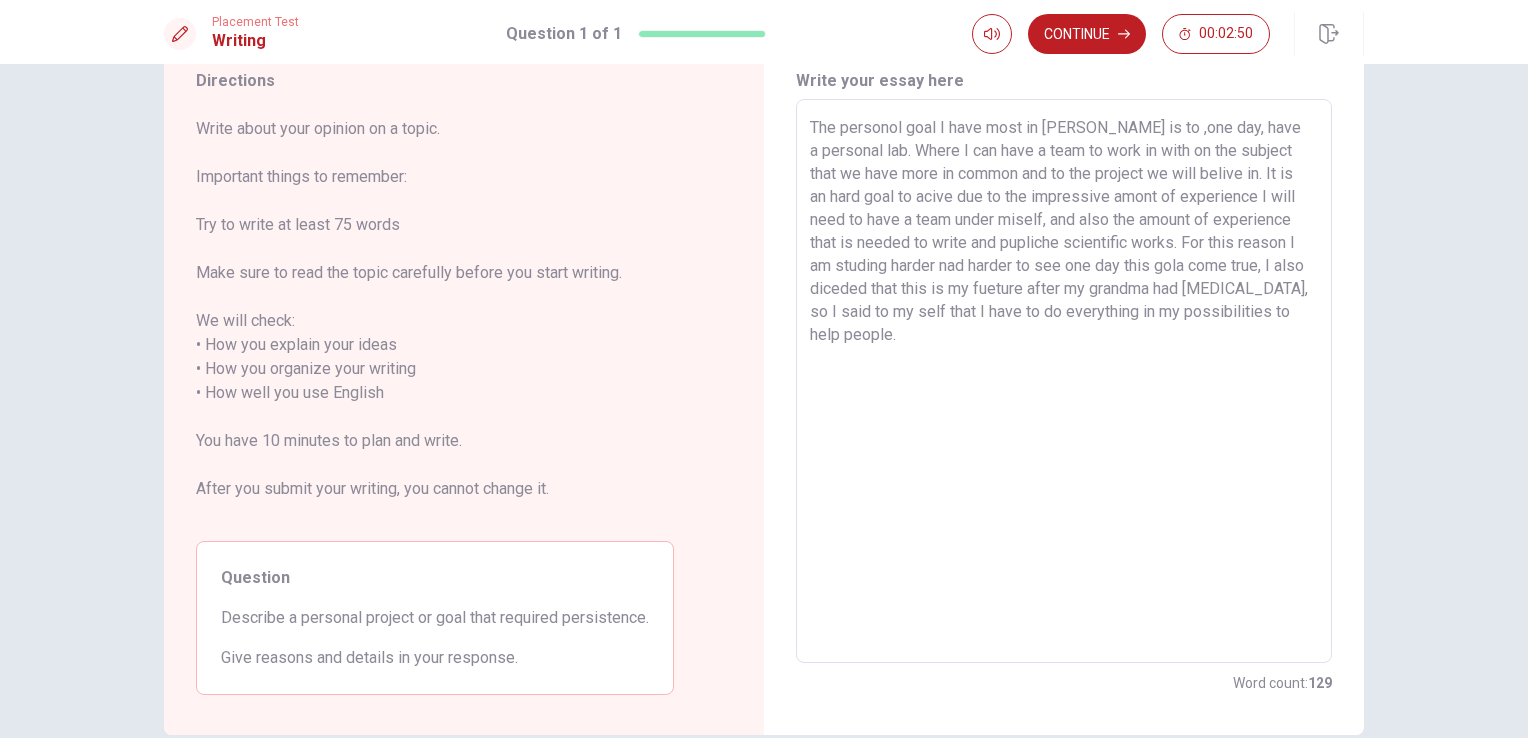 click on "The personol goal I have most in [PERSON_NAME] is to ,one day, have a personal lab. Where I can have a team to work in with on the subject that we have more in common and to the project we will belive in. It is an hard goal to acive due to the impressive amont of experience I will need to have a team under miself, and also the amount of experience that is needed to write and pupliche scientific works. For this reason I am studing harder nad harder to see one day this gola come true, I also diceded that this is my fueture after my grandma had [MEDICAL_DATA], so I said to my self that I have to do everything in my possibilities to help people." at bounding box center [1064, 381] 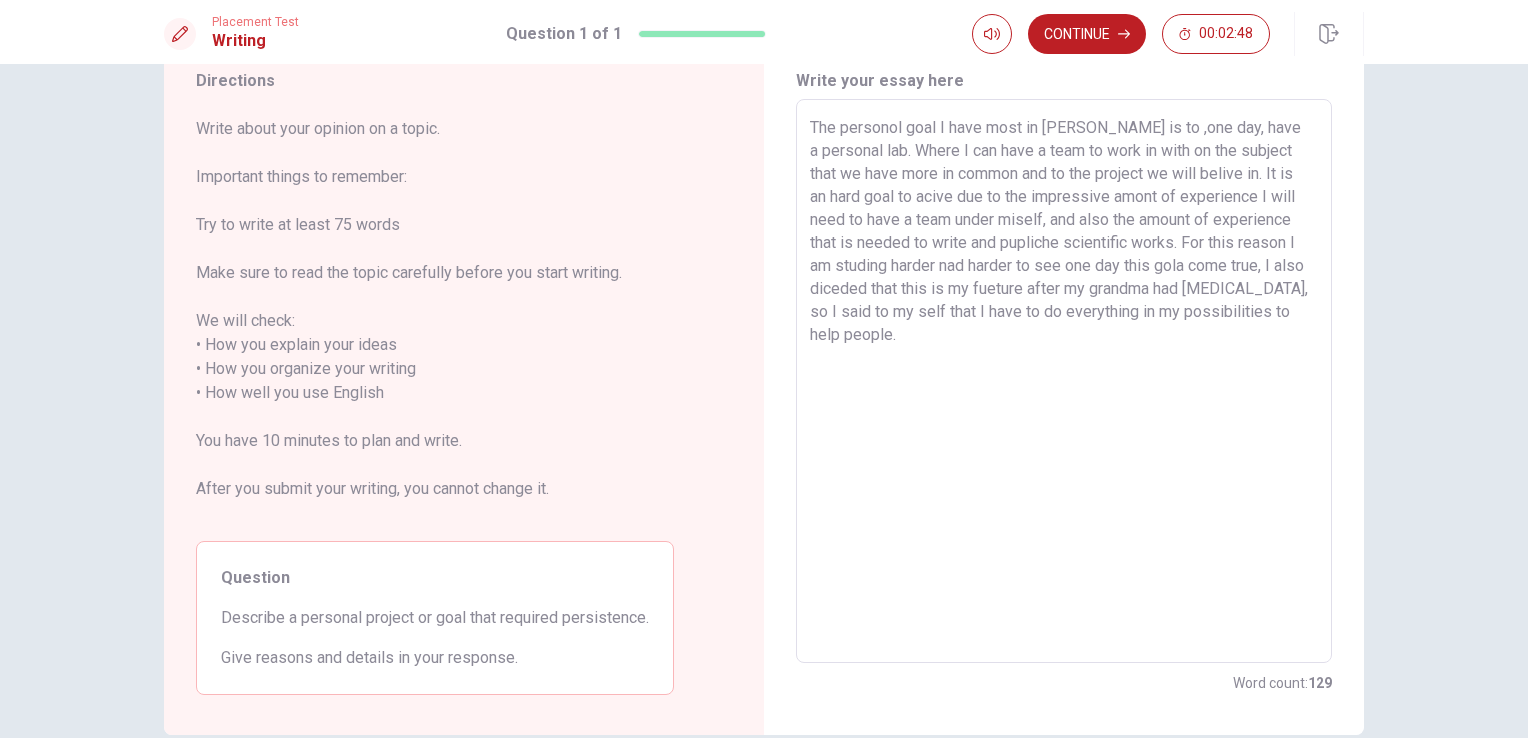 click on "The personol goal I have most in [PERSON_NAME] is to ,one day, have a personal lab. Where I can have a team to work in with on the subject that we have more in common and to the project we will belive in. It is an hard goal to acive due to the impressive amont of experience I will need to have a team under miself, and also the amount of experience that is needed to write and pupliche scientific works. For this reason I am studing harder nad harder to see one day this gola come true, I also diceded that this is my fueture after my grandma had [MEDICAL_DATA], so I said to my self that I have to do everything in my possibilities to help people." at bounding box center [1064, 381] 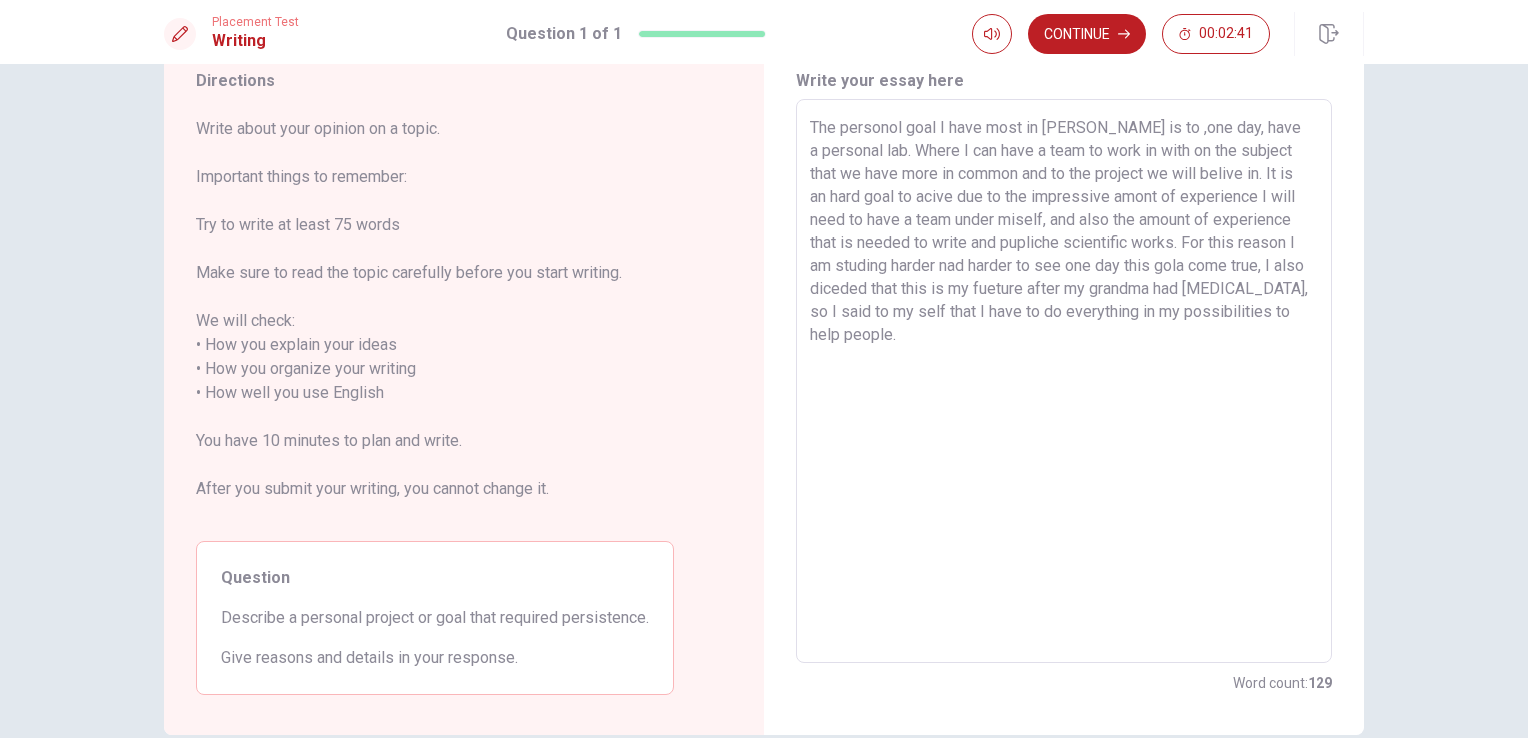 click on "The personol goal I have most in [PERSON_NAME] is to ,one day, have a personal lab. Where I can have a team to work in with on the subject that we have more in common and to the project we will belive in. It is an hard goal to acive due to the impressive amont of experience I will need to have a team under miself, and also the amount of experience that is needed to write and pupliche scientific works. For this reason I am studing harder nad harder to see one day this gola come true, I also diceded that this is my fueture after my grandma had [MEDICAL_DATA], so I said to my self that I have to do everything in my possibilities to help people." at bounding box center [1064, 381] 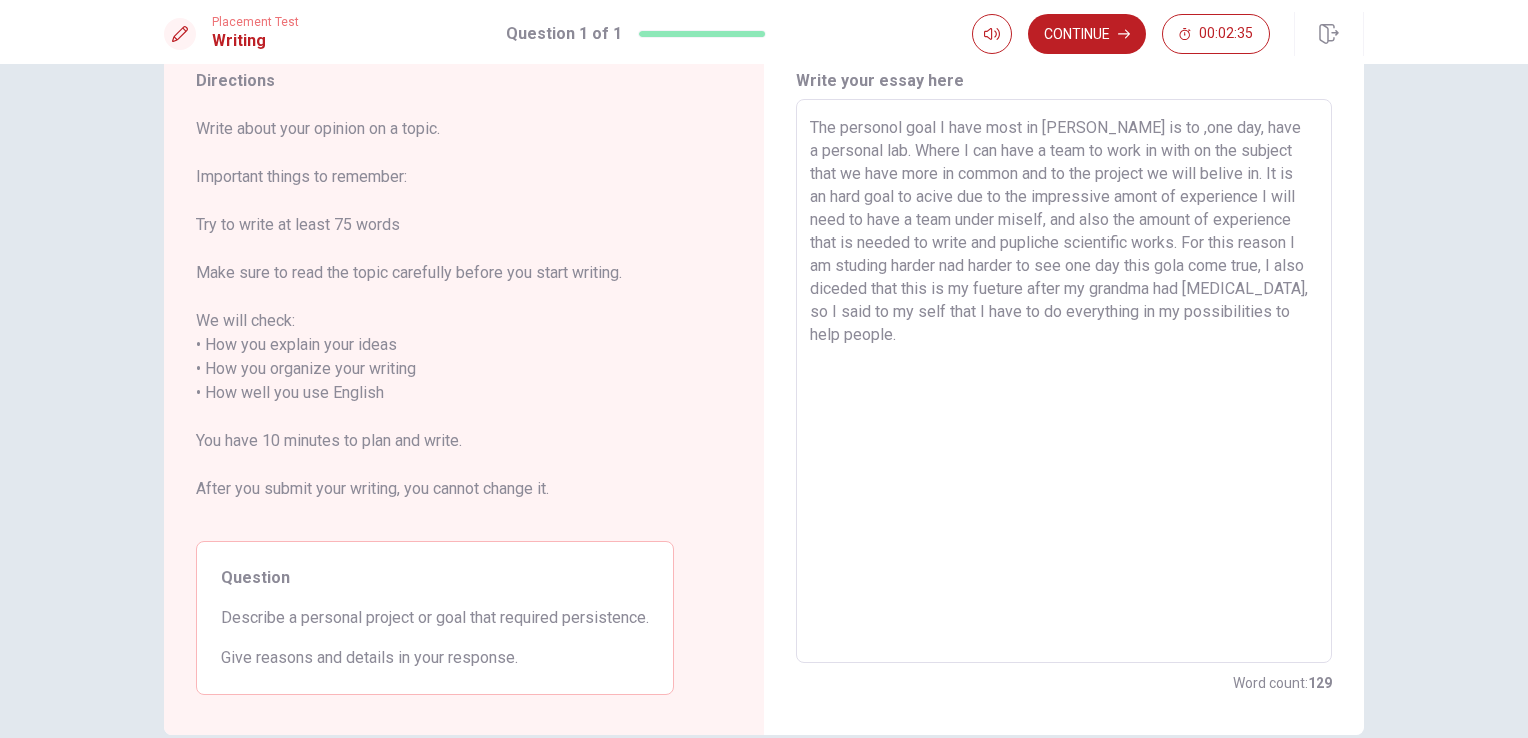 click on "The personol goal I have most in [PERSON_NAME] is to ,one day, have a personal lab. Where I can have a team to work in with on the subject that we have more in common and to the project we will belive in. It is an hard goal to acive due to the impressive amont of experience I will need to have a team under miself, and also the amount of experience that is needed to write and pupliche scientific works. For this reason I am studing harder nad harder to see one day this gola come true, I also diceded that this is my fueture after my grandma had [MEDICAL_DATA], so I said to my self that I have to do everything in my possibilities to help people." at bounding box center (1064, 381) 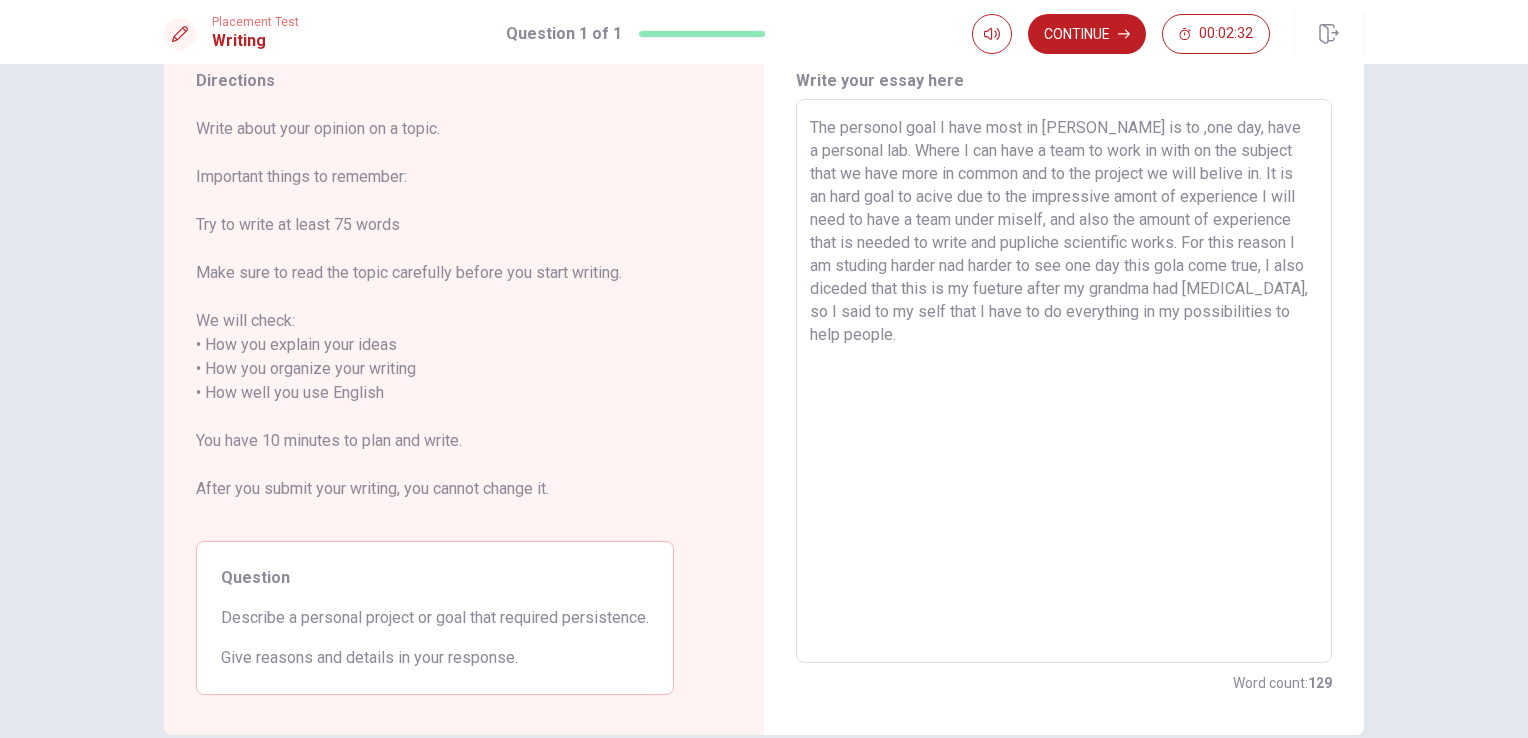 click on "The personol goal I have most in [PERSON_NAME] is to ,one day, have a personal lab. Where I can have a team to work in with on the subject that we have more in common and to the project we will belive in. It is an hard goal to acive due to the impressive amont of experience I will need to have a team under miself, and also the amount of experience that is needed to write and pupliche scientific works. For this reason I am studing harder nad harder to see one day this gola come true, I also diceded that this is my fueture after my grandma had [MEDICAL_DATA], so I said to my self that I have to do everything in my possibilities to help people." at bounding box center [1064, 381] 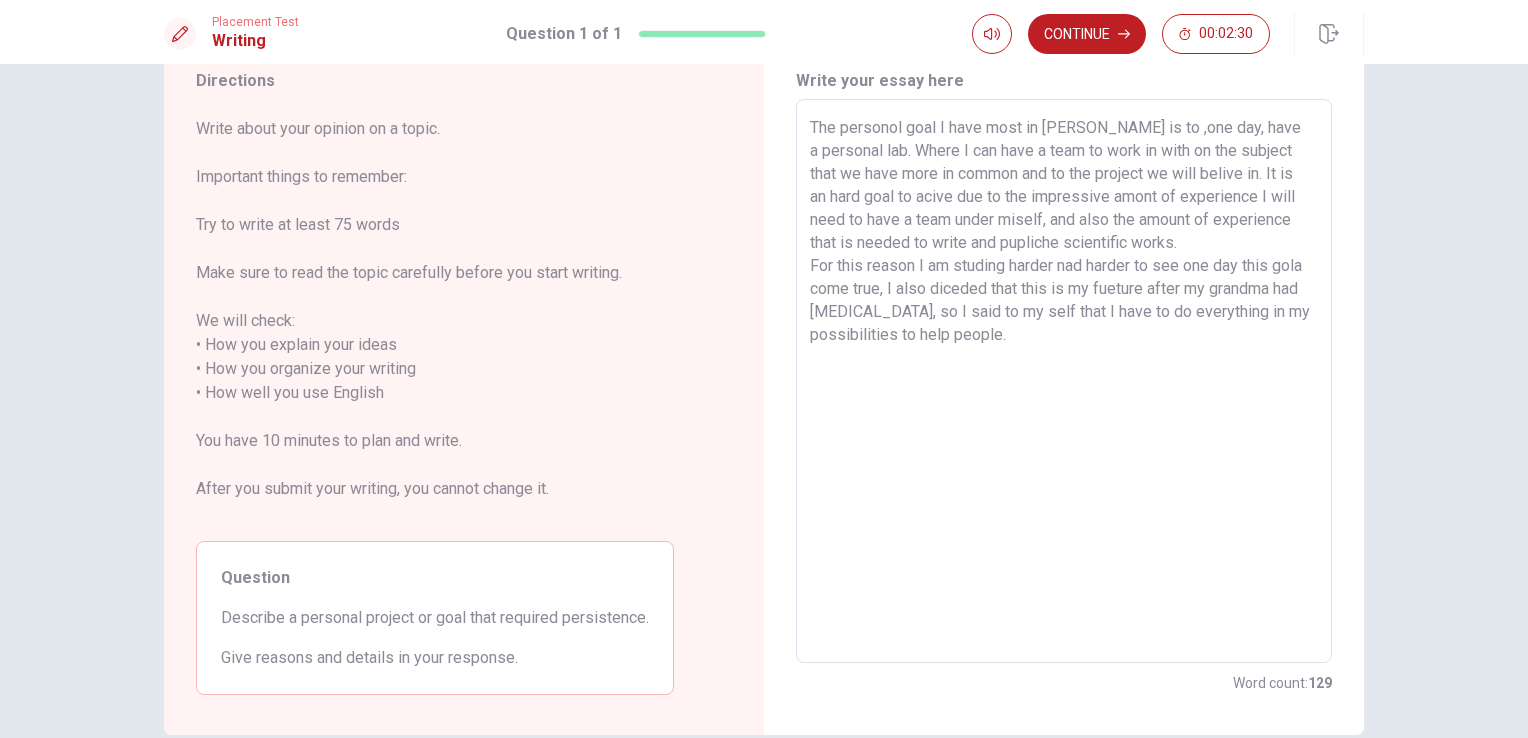 click on "The personol goal I have most in [PERSON_NAME] is to ,one day, have a personal lab. Where I can have a team to work in with on the subject that we have more in common and to the project we will belive in. It is an hard goal to acive due to the impressive amont of experience I will need to have a team under miself, and also the amount of experience that is needed to write and pupliche scientific works.
For this reason I am studing harder nad harder to see one day this gola come true, I also diceded that this is my fueture after my grandma had [MEDICAL_DATA], so I said to my self that I have to do everything in my possibilities to help people." at bounding box center (1064, 381) 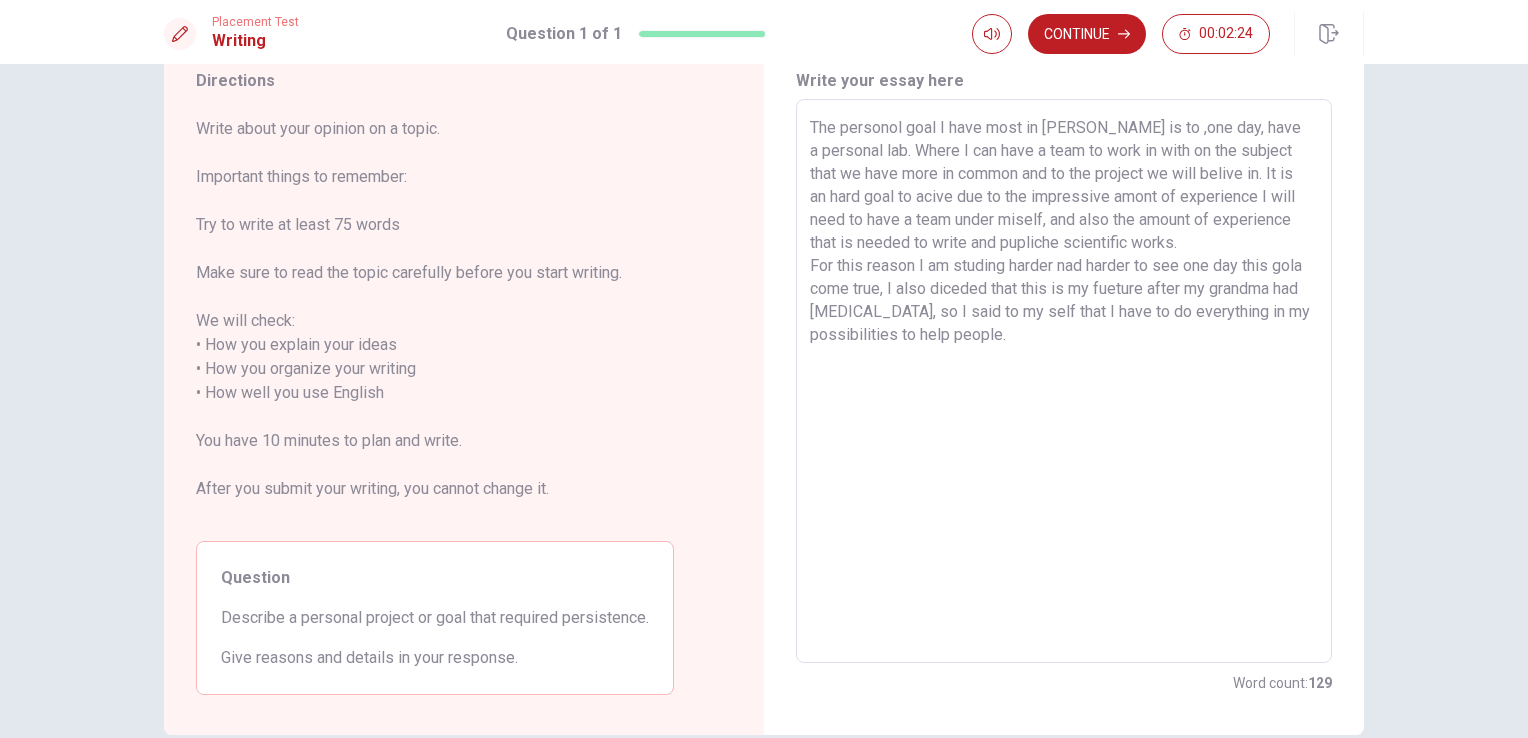 drag, startPoint x: 1071, startPoint y: 269, endPoint x: 1052, endPoint y: 262, distance: 20.248457 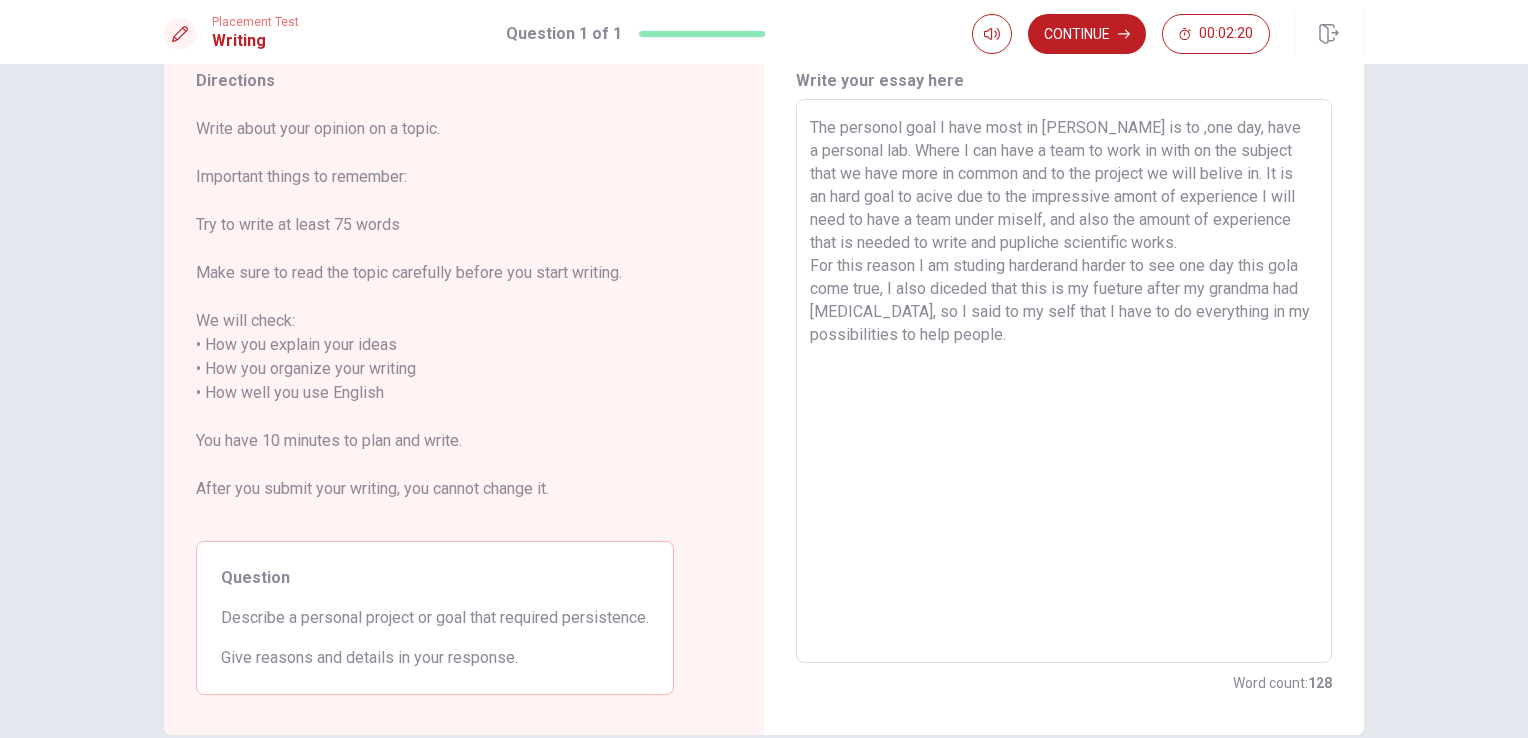 click on "The personol goal I have most in [PERSON_NAME] is to ,one day, have a personal lab. Where I can have a team to work in with on the subject that we have more in common and to the project we will belive in. It is an hard goal to acive due to the impressive amont of experience I will need to have a team under miself, and also the amount of experience that is needed to write and pupliche scientific works.
For this reason I am studing harderand harder to see one day this gola come true, I also diceded that this is my fueture after my grandma had [MEDICAL_DATA], so I said to my self that I have to do everything in my possibilities to help people." at bounding box center [1064, 381] 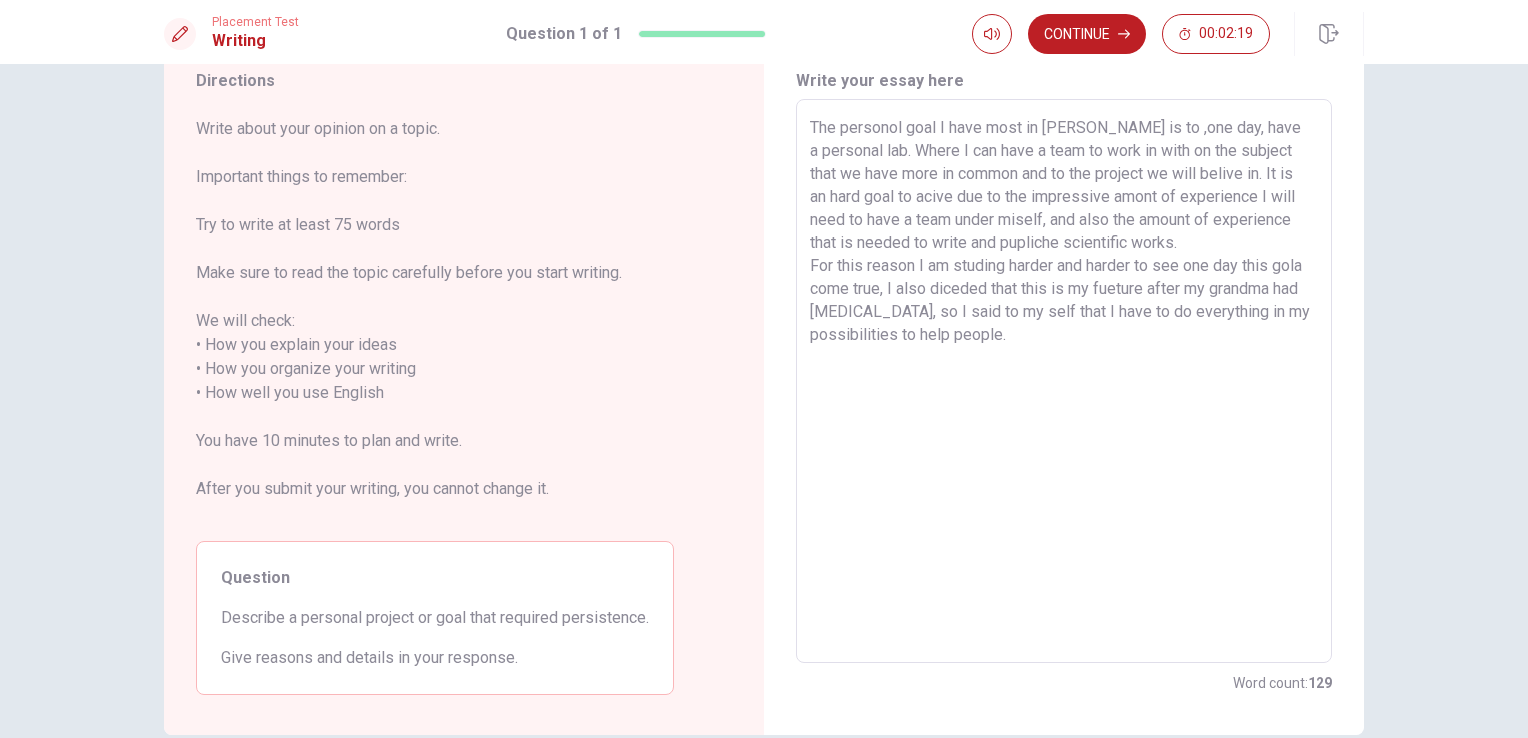 click on "The personol goal I have most in [PERSON_NAME] is to ,one day, have a personal lab. Where I can have a team to work in with on the subject that we have more in common and to the project we will belive in. It is an hard goal to acive due to the impressive amont of experience I will need to have a team under miself, and also the amount of experience that is needed to write and pupliche scientific works.
For this reason I am studing harder and harder to see one day this gola come true, I also diceded that this is my fueture after my grandma had [MEDICAL_DATA], so I said to my self that I have to do everything in my possibilities to help people." at bounding box center (1064, 381) 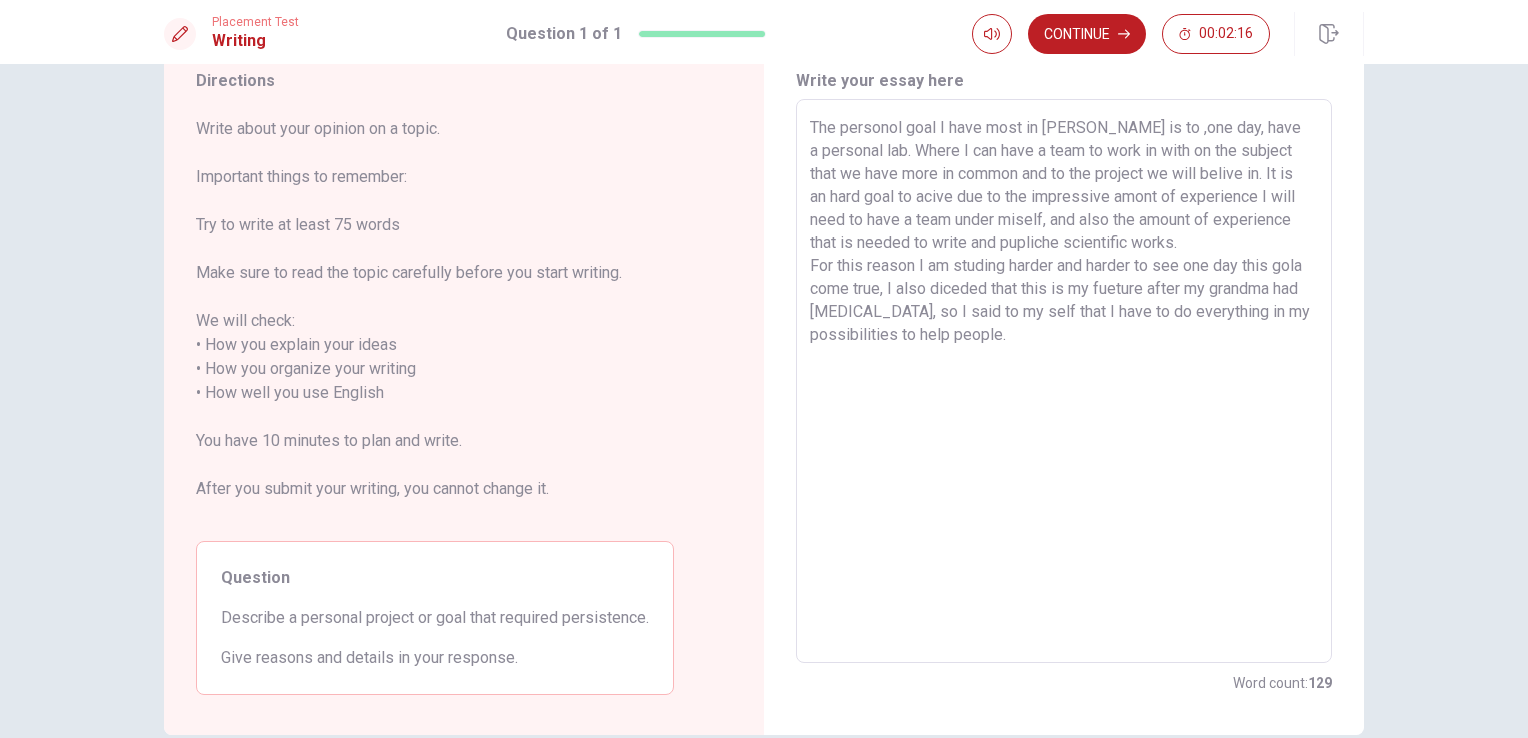 click on "The personol goal I have most in [PERSON_NAME] is to ,one day, have a personal lab. Where I can have a team to work in with on the subject that we have more in common and to the project we will belive in. It is an hard goal to acive due to the impressive amont of experience I will need to have a team under miself, and also the amount of experience that is needed to write and pupliche scientific works.
For this reason I am studing harder and harder to see one day this gola come true, I also diceded that this is my fueture after my grandma had [MEDICAL_DATA], so I said to my self that I have to do everything in my possibilities to help people." at bounding box center (1064, 381) 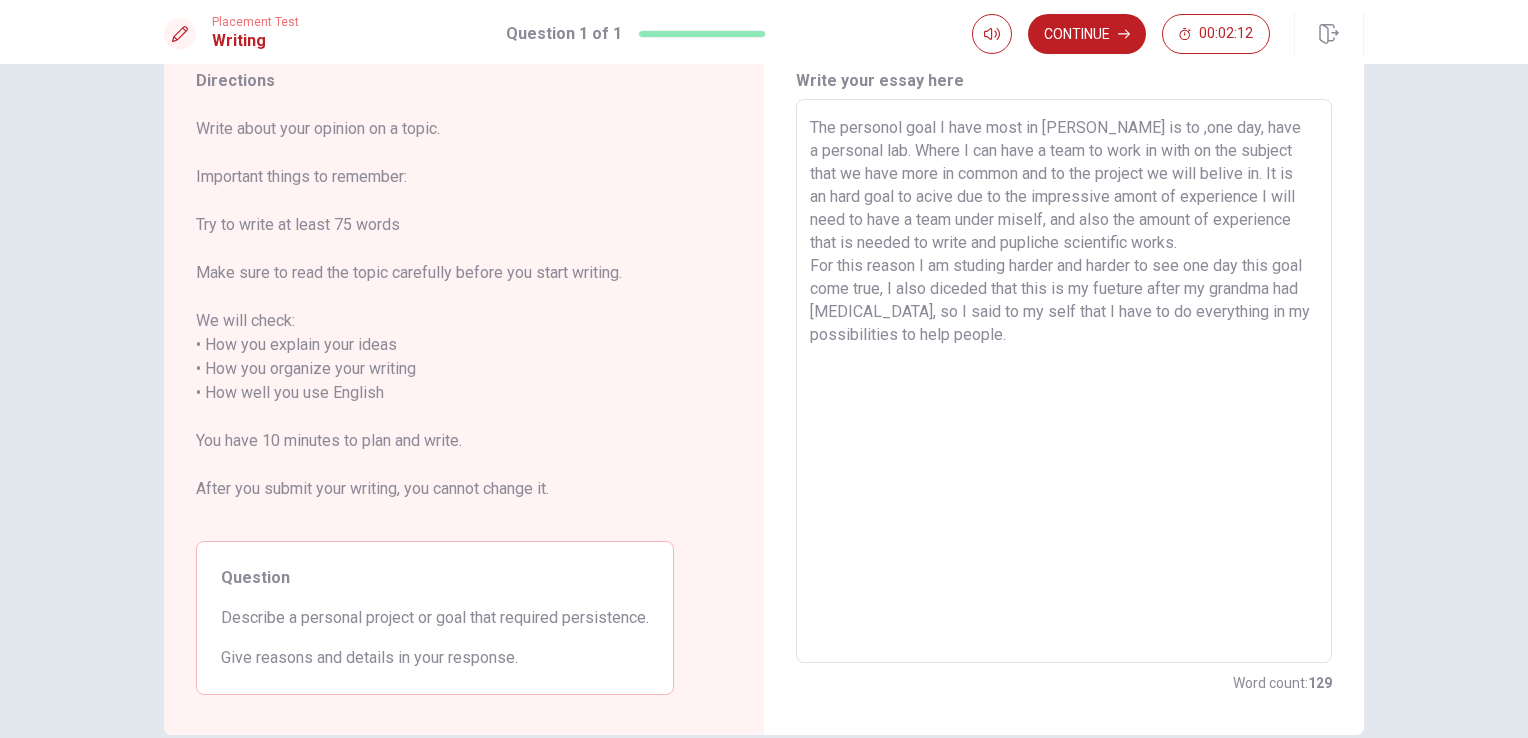 click on "The personol goal I have most in [PERSON_NAME] is to ,one day, have a personal lab. Where I can have a team to work in with on the subject that we have more in common and to the project we will belive in. It is an hard goal to acive due to the impressive amont of experience I will need to have a team under miself, and also the amount of experience that is needed to write and pupliche scientific works.
For this reason I am studing harder and harder to see one day this goal come true, I also diceded that this is my fueture after my grandma had [MEDICAL_DATA], so I said to my self that I have to do everything in my possibilities to help people." at bounding box center (1064, 381) 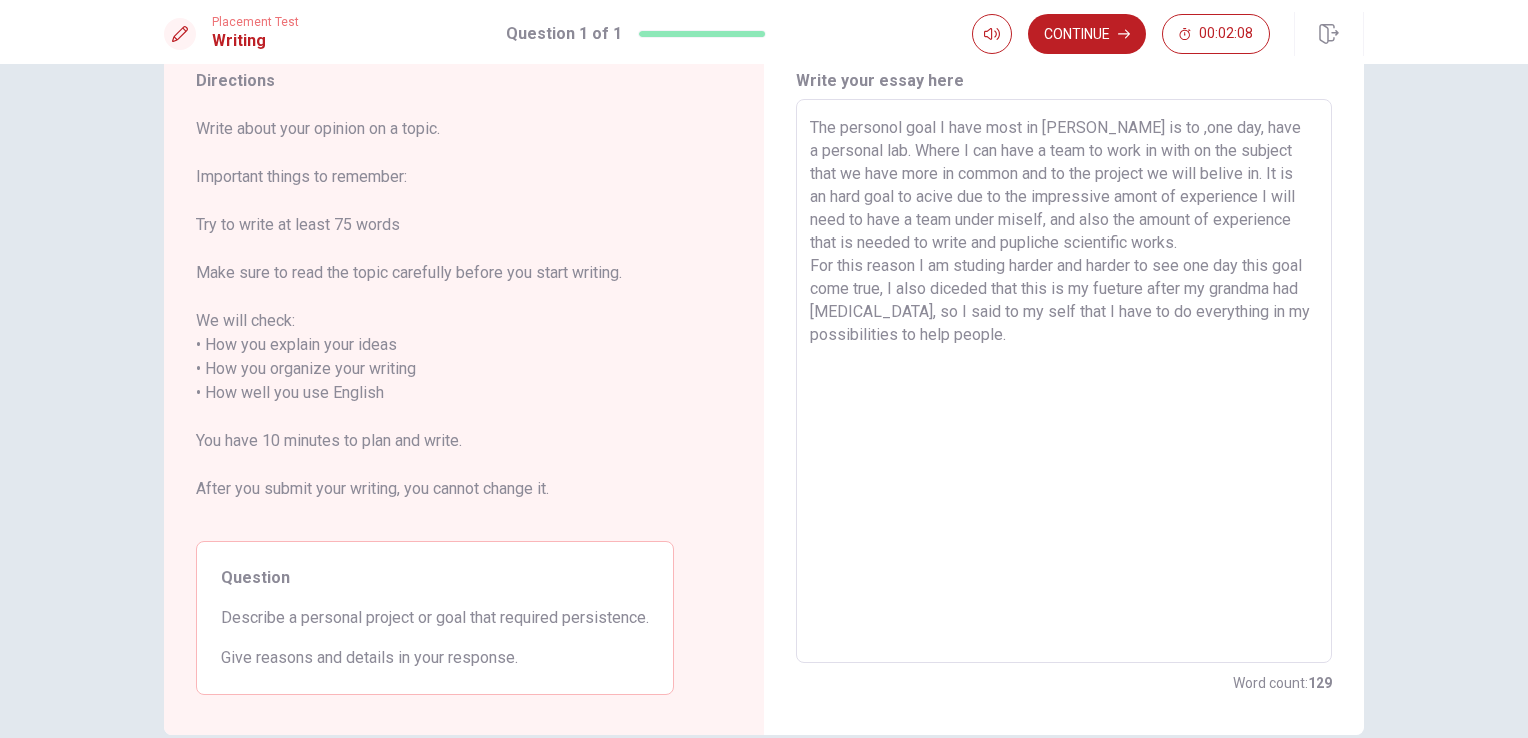 click on "The personol goal I have most in [PERSON_NAME] is to ,one day, have a personal lab. Where I can have a team to work in with on the subject that we have more in common and to the project we will belive in. It is an hard goal to acive due to the impressive amont of experience I will need to have a team under miself, and also the amount of experience that is needed to write and pupliche scientific works.
For this reason I am studing harder and harder to see one day this goal come true, I also diceded that this is my fueture after my grandma had [MEDICAL_DATA], so I said to my self that I have to do everything in my possibilities to help people." at bounding box center (1064, 381) 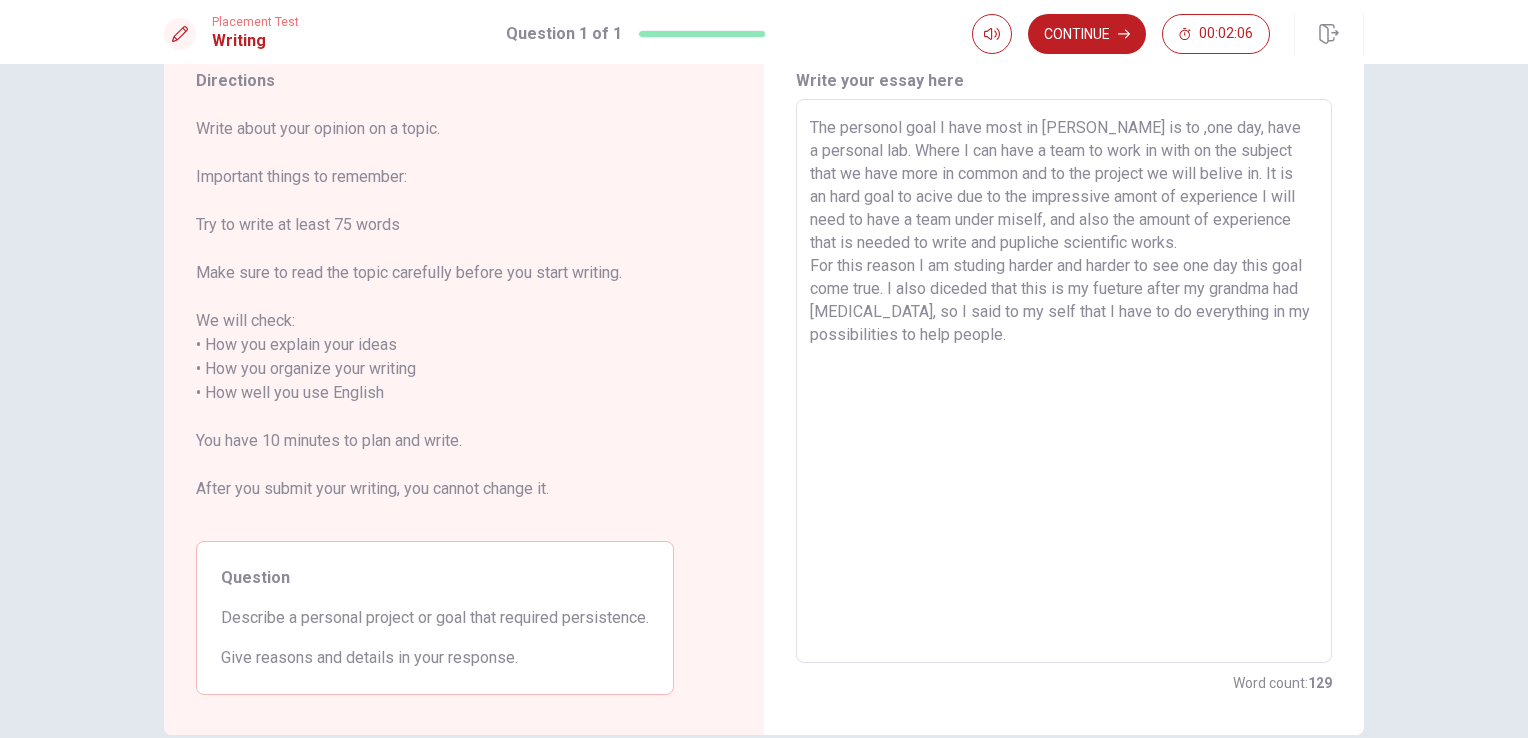click on "The personol goal I have most in [PERSON_NAME] is to ,one day, have a personal lab. Where I can have a team to work in with on the subject that we have more in common and to the project we will belive in. It is an hard goal to acive due to the impressive amont of experience I will need to have a team under miself, and also the amount of experience that is needed to write and pupliche scientific works.
For this reason I am studing harder and harder to see one day this goal come true. I also diceded that this is my fueture after my grandma had [MEDICAL_DATA], so I said to my self that I have to do everything in my possibilities to help people." at bounding box center [1064, 381] 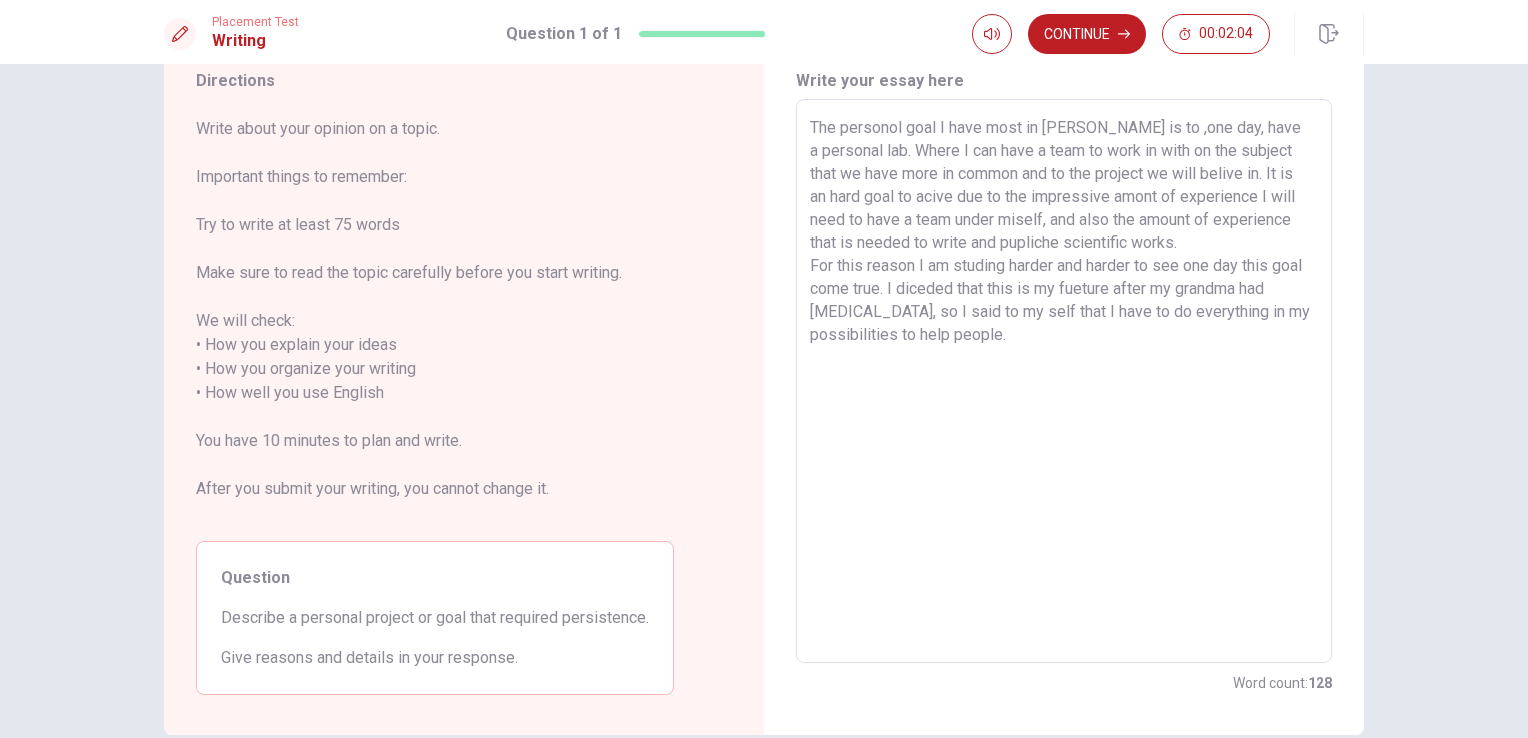 click on "The personol goal I have most in [PERSON_NAME] is to ,one day, have a personal lab. Where I can have a team to work in with on the subject that we have more in common and to the project we will belive in. It is an hard goal to acive due to the impressive amont of experience I will need to have a team under miself, and also the amount of experience that is needed to write and pupliche scientific works.
For this reason I am studing harder and harder to see one day this goal come true. I diceded that this is my fueture after my grandma had [MEDICAL_DATA], so I said to my self that I have to do everything in my possibilities to help people." at bounding box center [1064, 381] 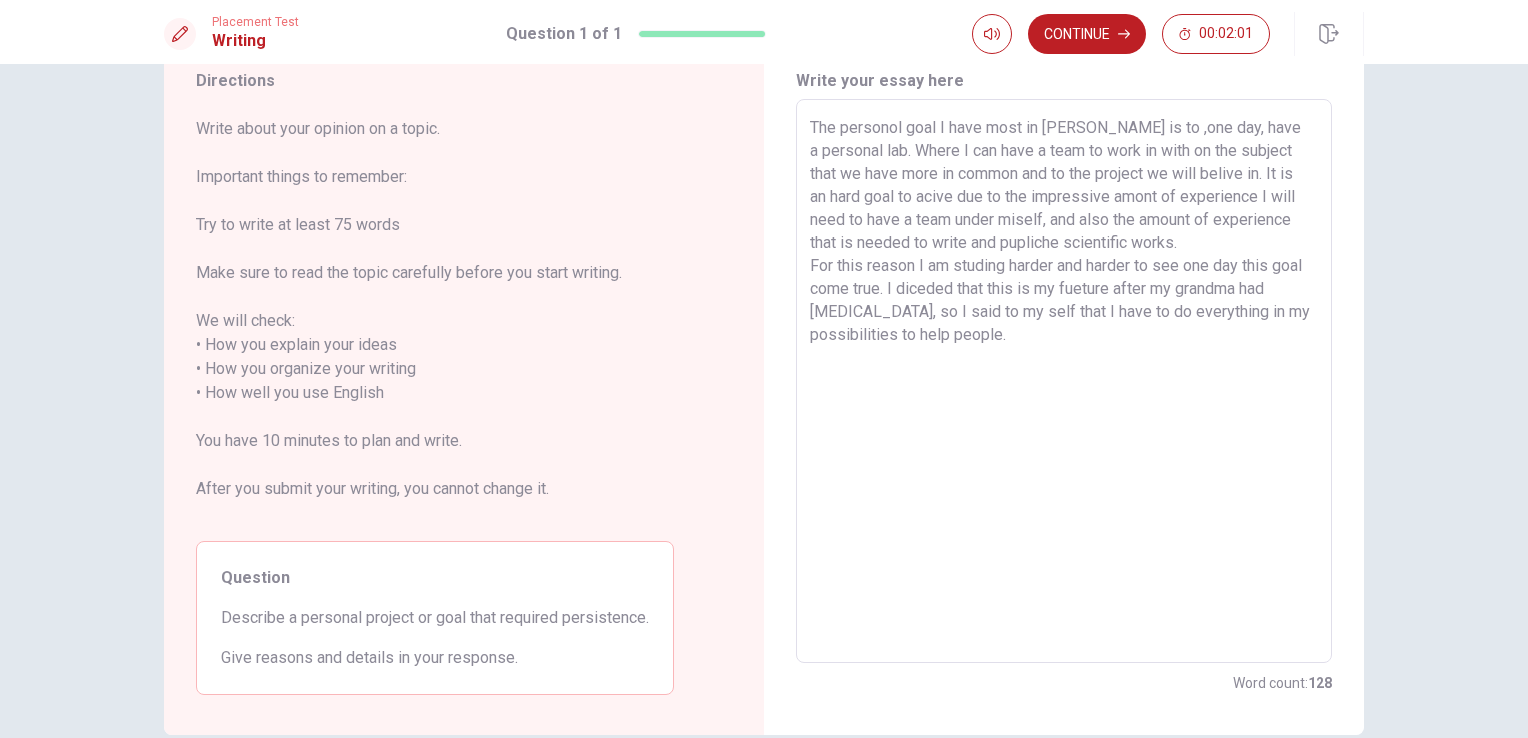 click on "The personol goal I have most in [PERSON_NAME] is to ,one day, have a personal lab. Where I can have a team to work in with on the subject that we have more in common and to the project we will belive in. It is an hard goal to acive due to the impressive amont of experience I will need to have a team under miself, and also the amount of experience that is needed to write and pupliche scientific works.
For this reason I am studing harder and harder to see one day this goal come true. I diceded that this is my fueture after my grandma had [MEDICAL_DATA], so I said to my self that I have to do everything in my possibilities to help people." at bounding box center [1064, 381] 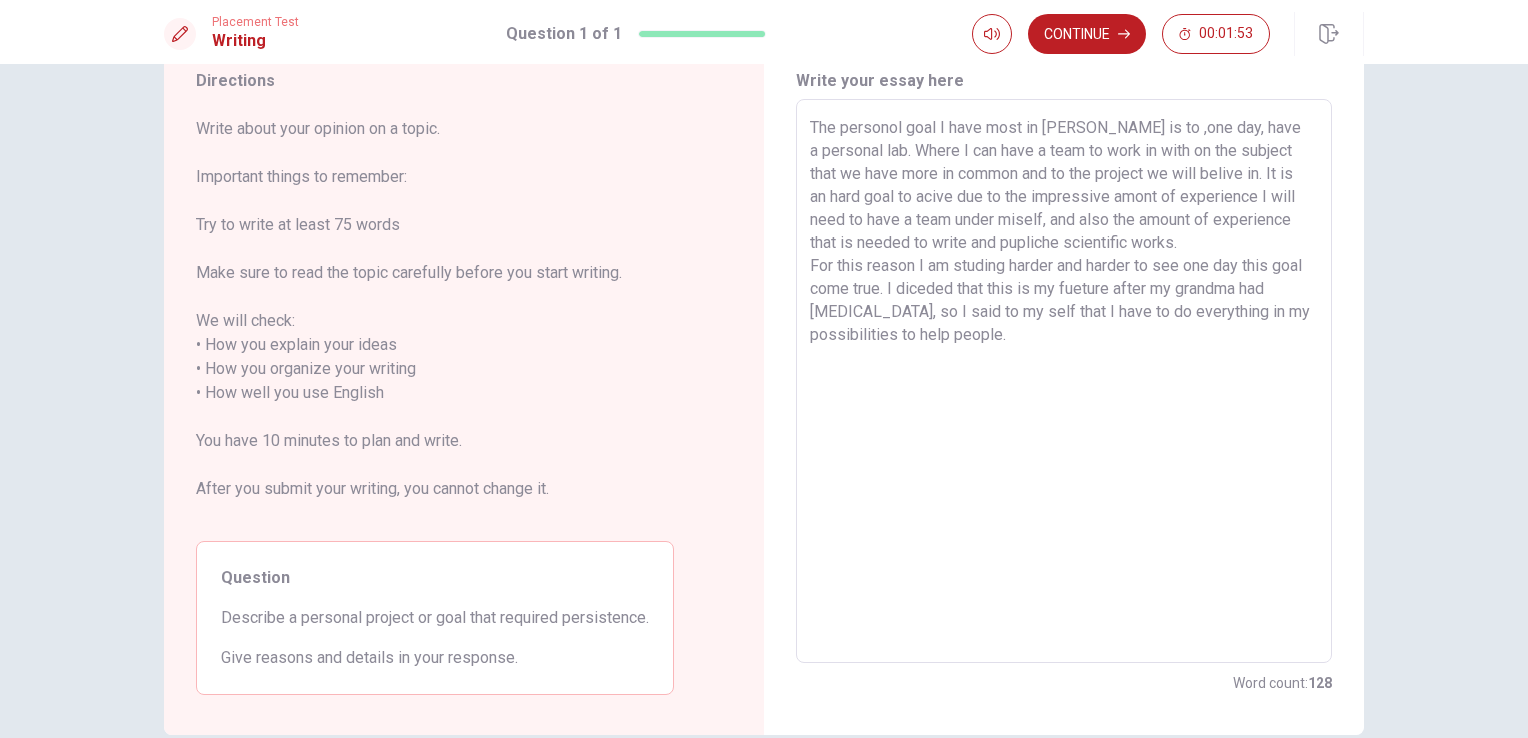 click on "The personol goal I have most in [PERSON_NAME] is to ,one day, have a personal lab. Where I can have a team to work in with on the subject that we have more in common and to the project we will belive in. It is an hard goal to acive due to the impressive amont of experience I will need to have a team under miself, and also the amount of experience that is needed to write and pupliche scientific works.
For this reason I am studing harder and harder to see one day this goal come true. I diceded that this is my fueture after my grandma had [MEDICAL_DATA], so I said to my self that I have to do everything in my possibilities to help people." at bounding box center (1064, 381) 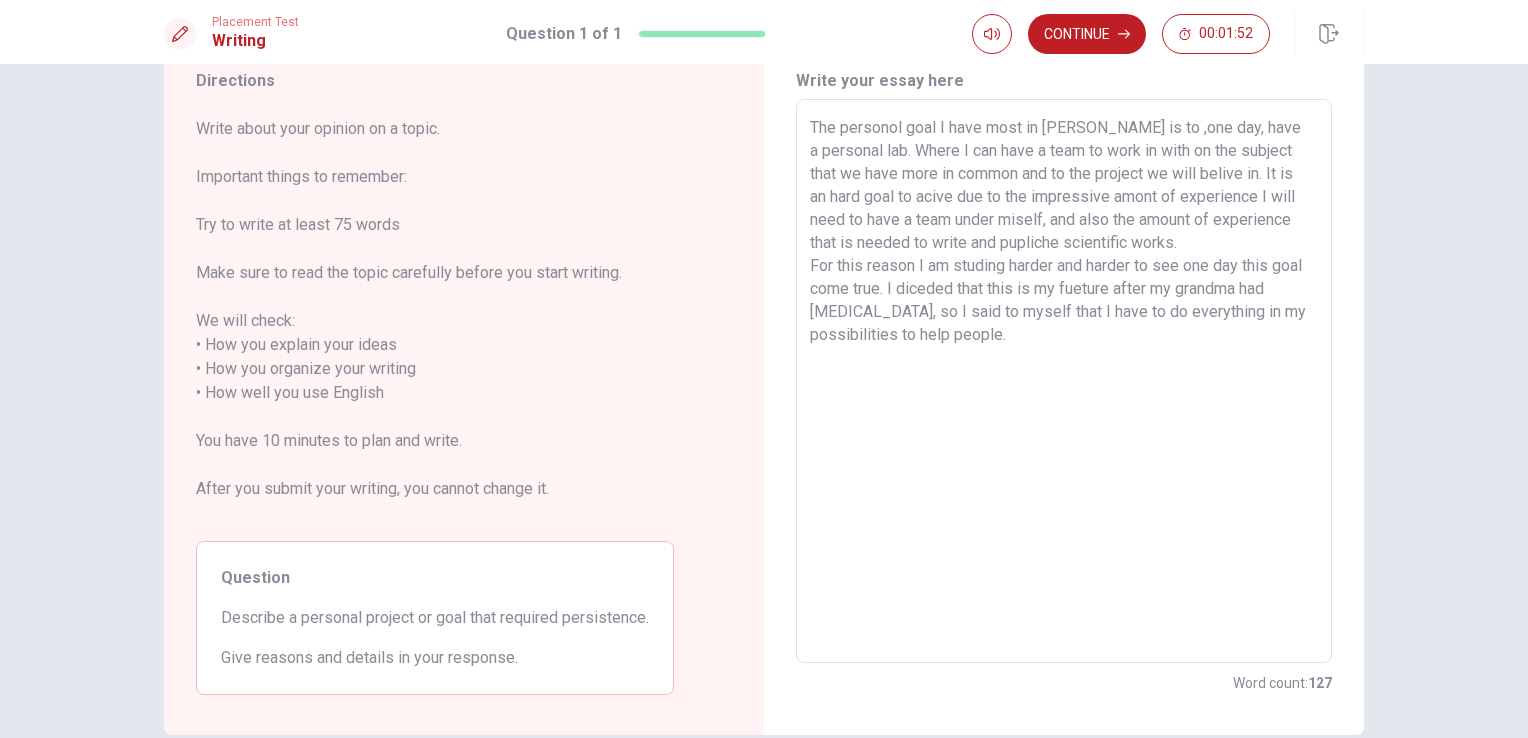 click on "The personol goal I have most in [PERSON_NAME] is to ,one day, have a personal lab. Where I can have a team to work in with on the subject that we have more in common and to the project we will belive in. It is an hard goal to acive due to the impressive amont of experience I will need to have a team under miself, and also the amount of experience that is needed to write and pupliche scientific works.
For this reason I am studing harder and harder to see one day this goal come true. I diceded that this is my fueture after my grandma had [MEDICAL_DATA], so I said to myself that I have to do everything in my possibilities to help people." at bounding box center [1064, 381] 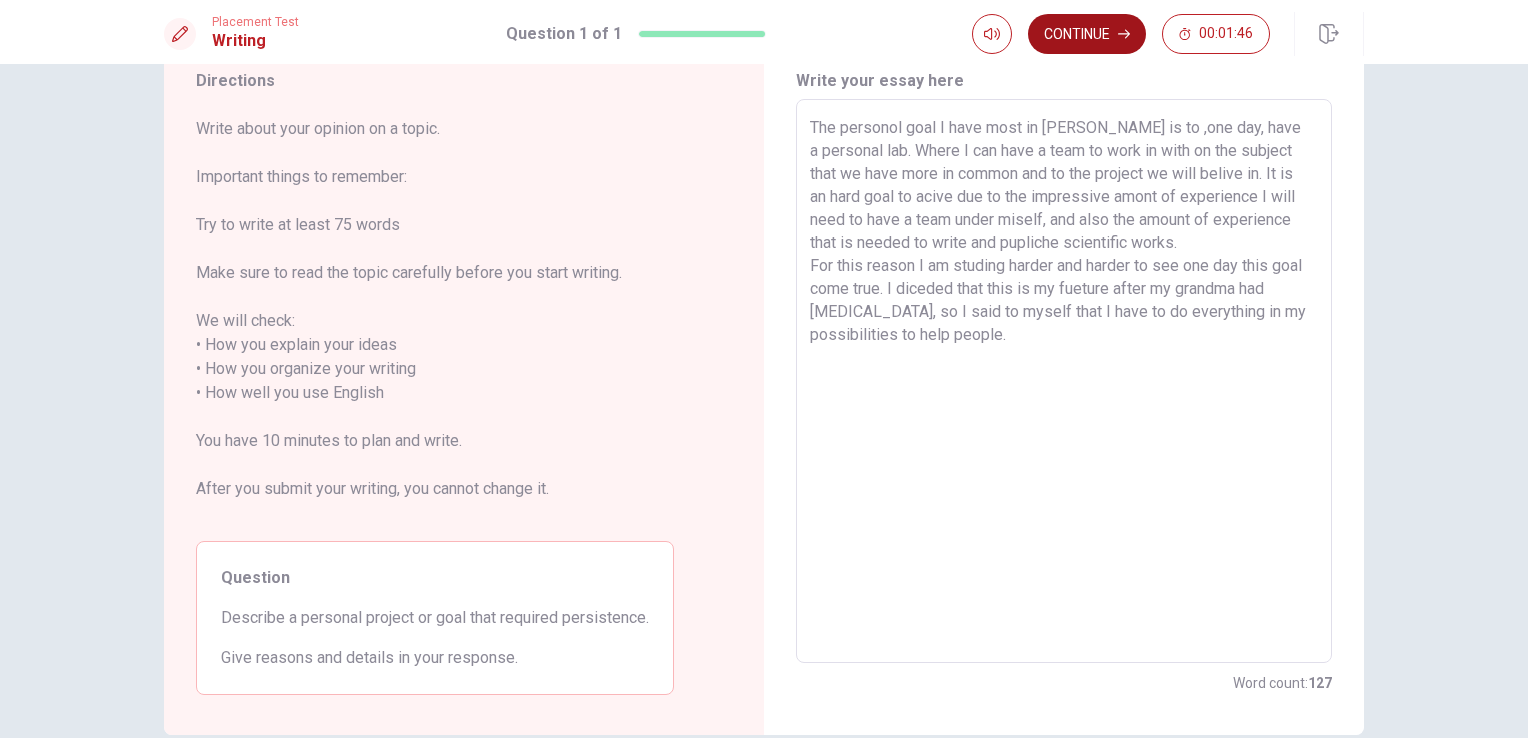 click on "Continue" at bounding box center (1087, 34) 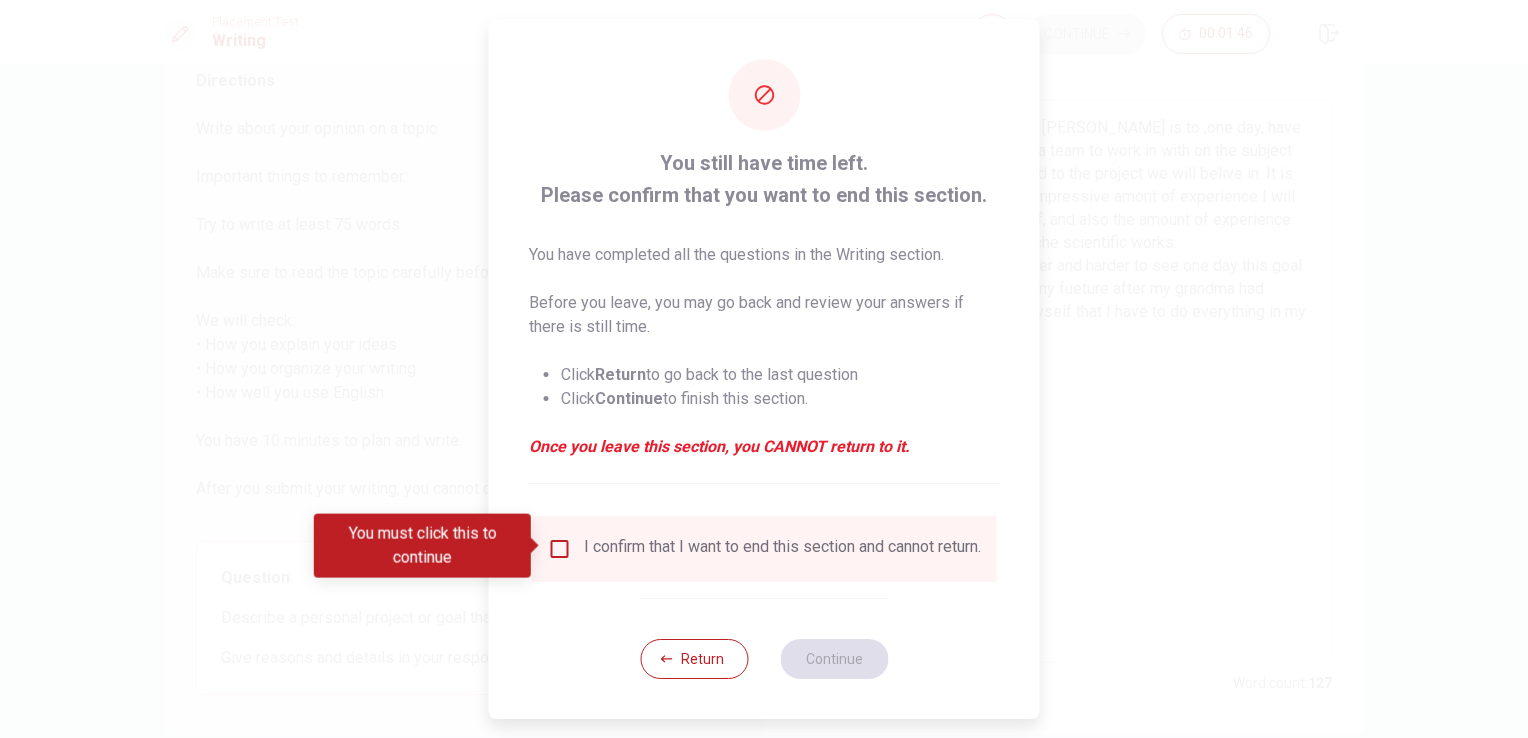 click on "I confirm that I want to end this section and cannot return." at bounding box center [782, 549] 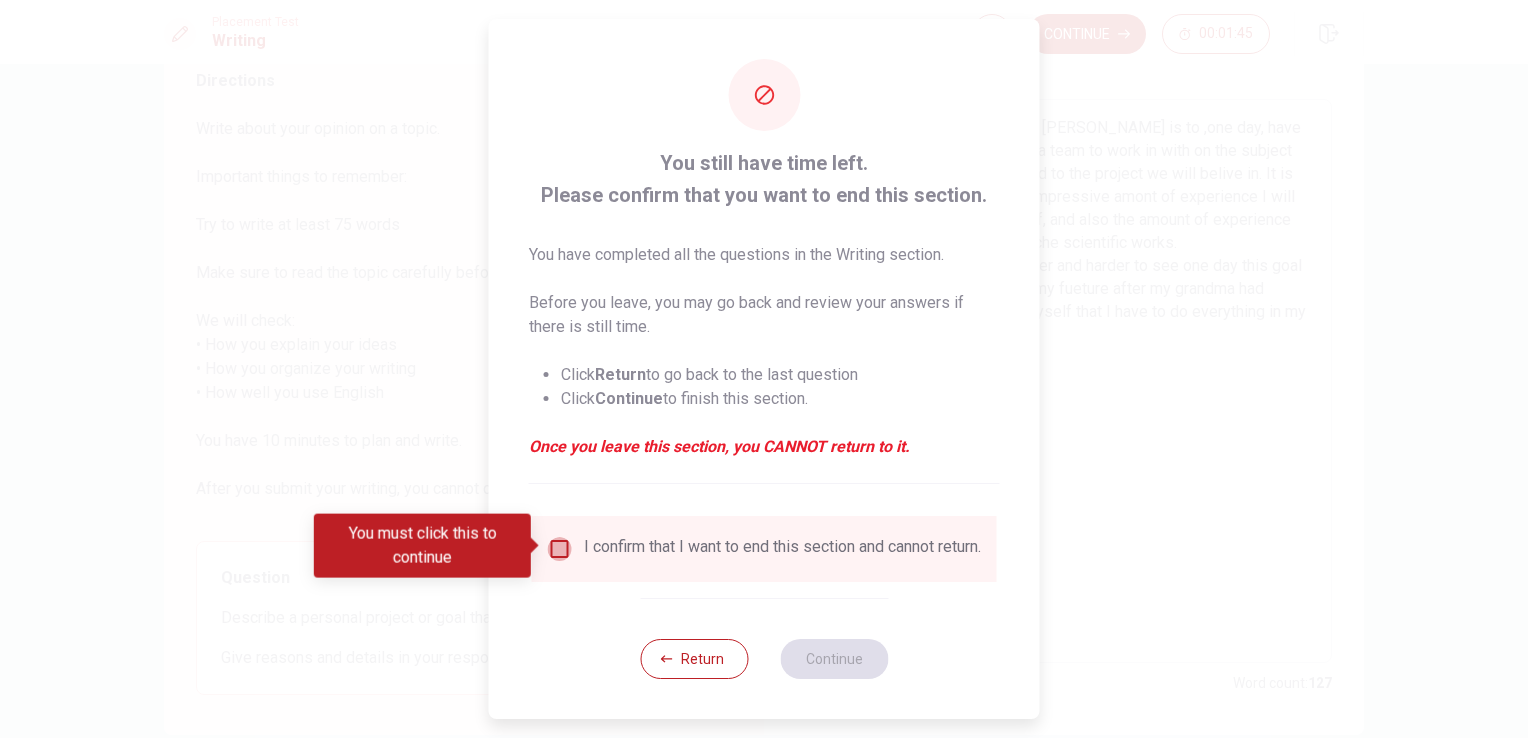 click at bounding box center (560, 549) 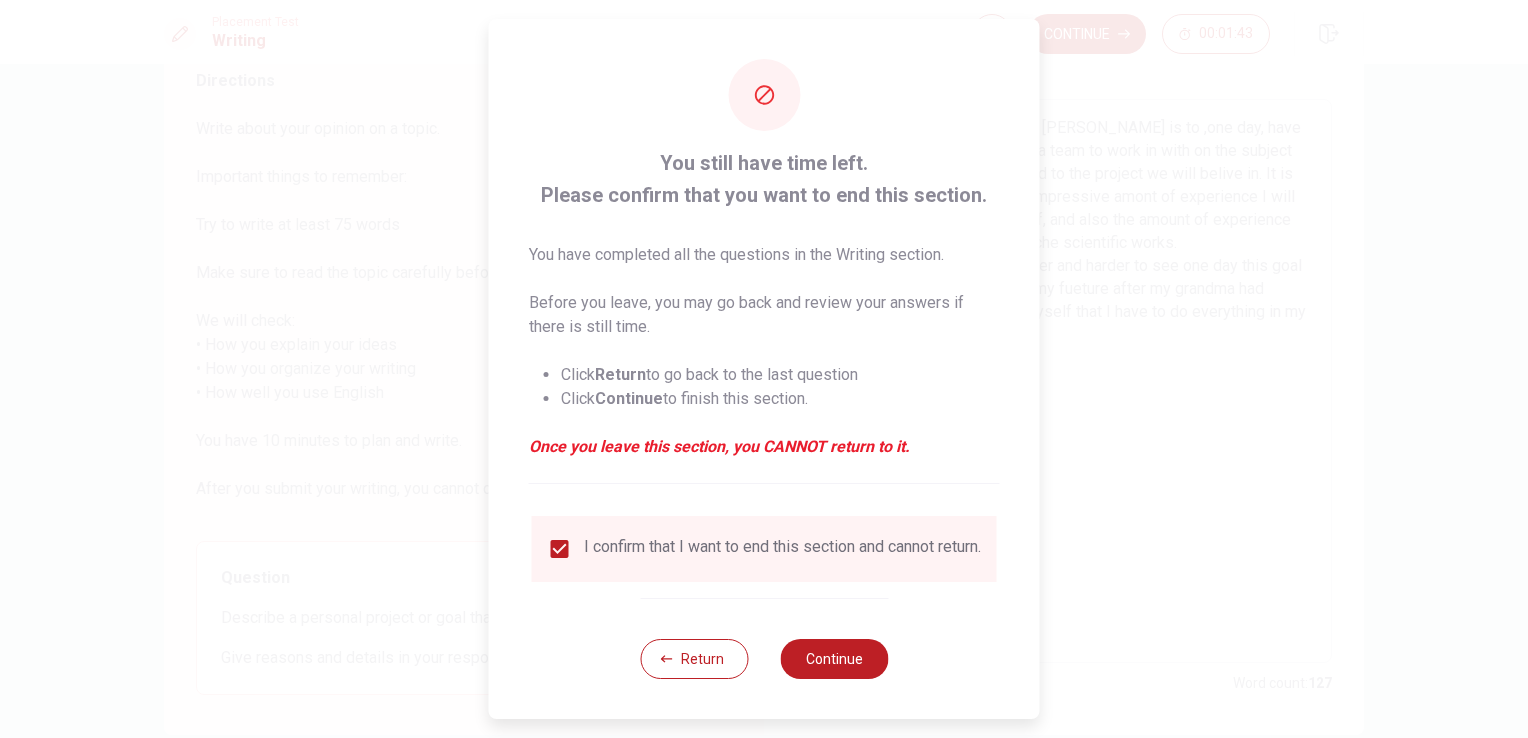 click at bounding box center (764, 369) 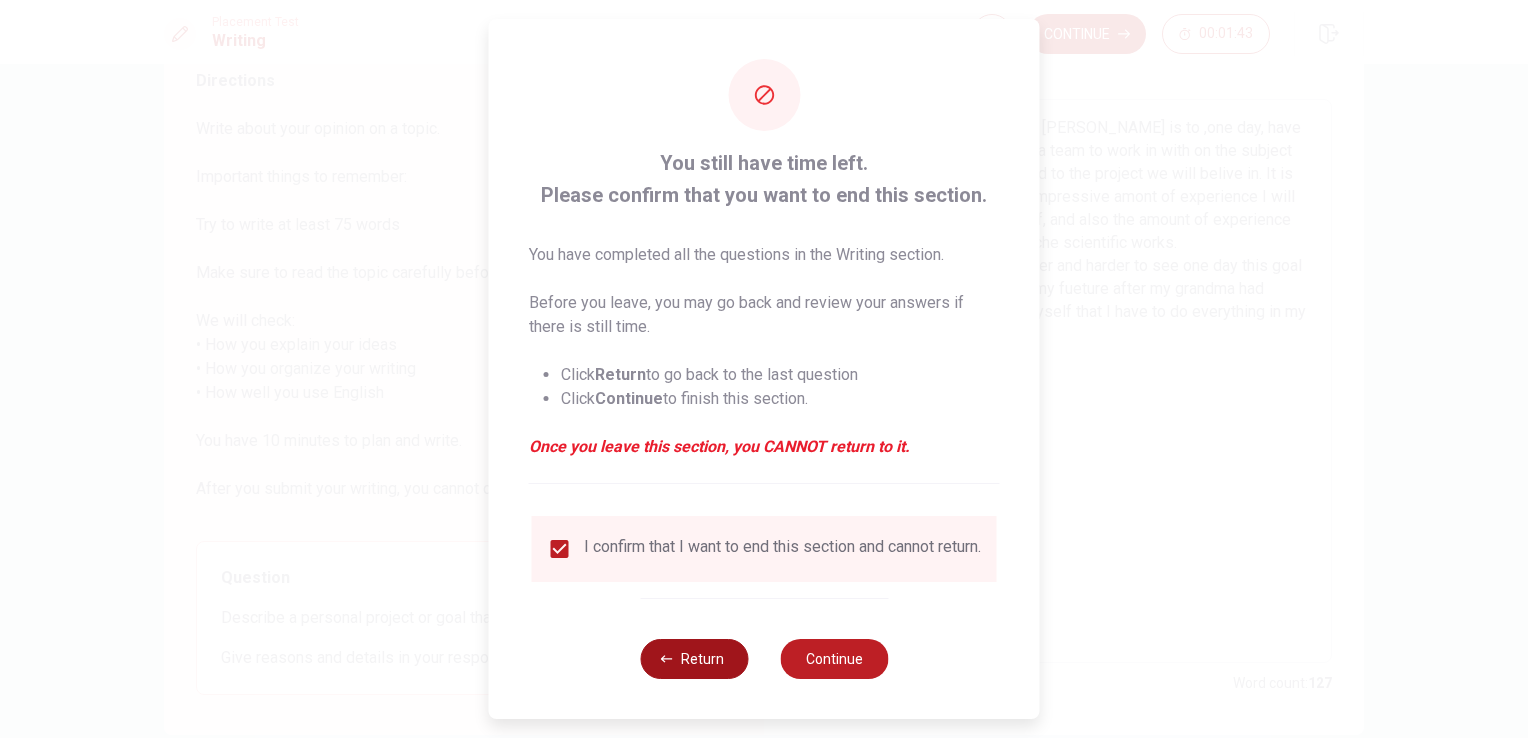 click on "Return" at bounding box center (694, 659) 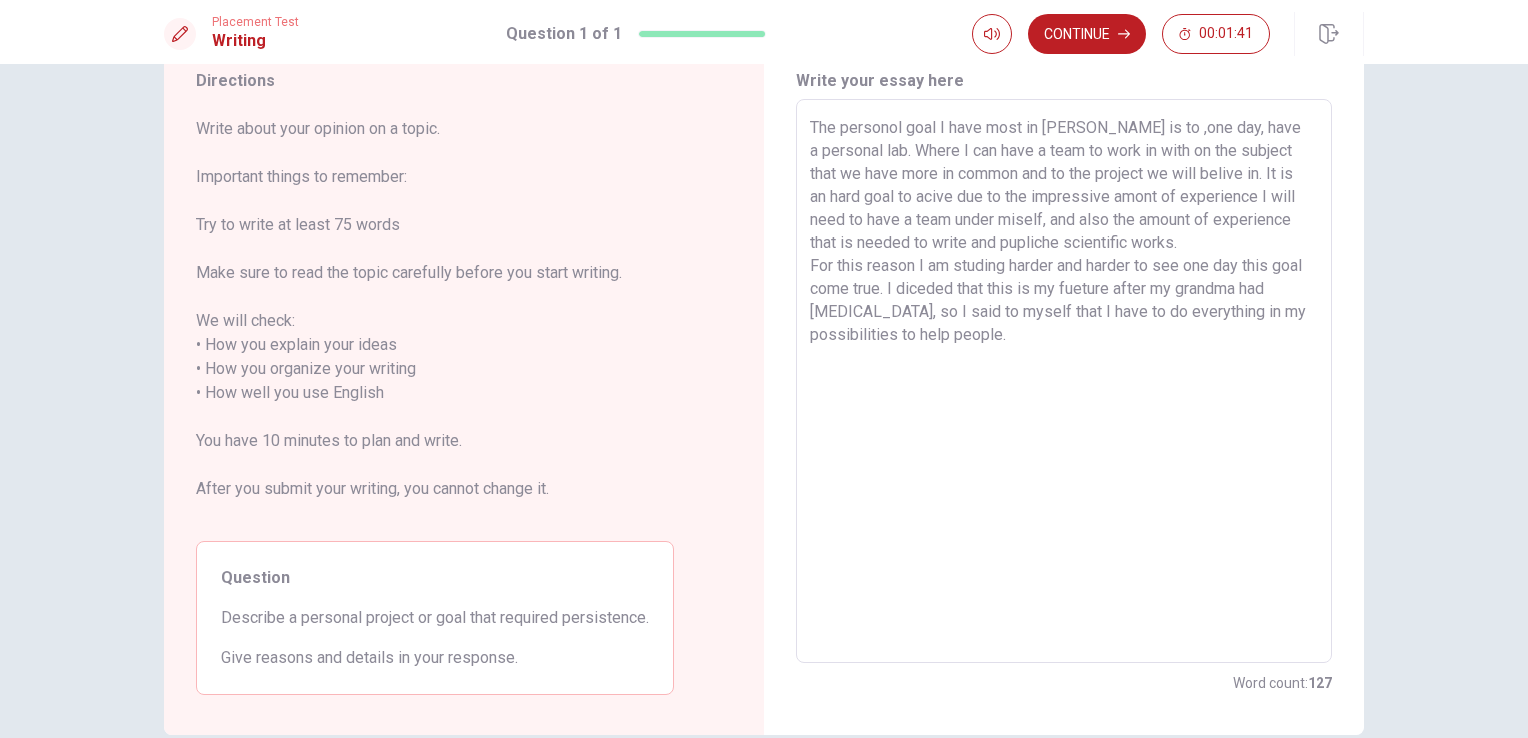 drag, startPoint x: 1072, startPoint y: 354, endPoint x: 796, endPoint y: 136, distance: 351.7101 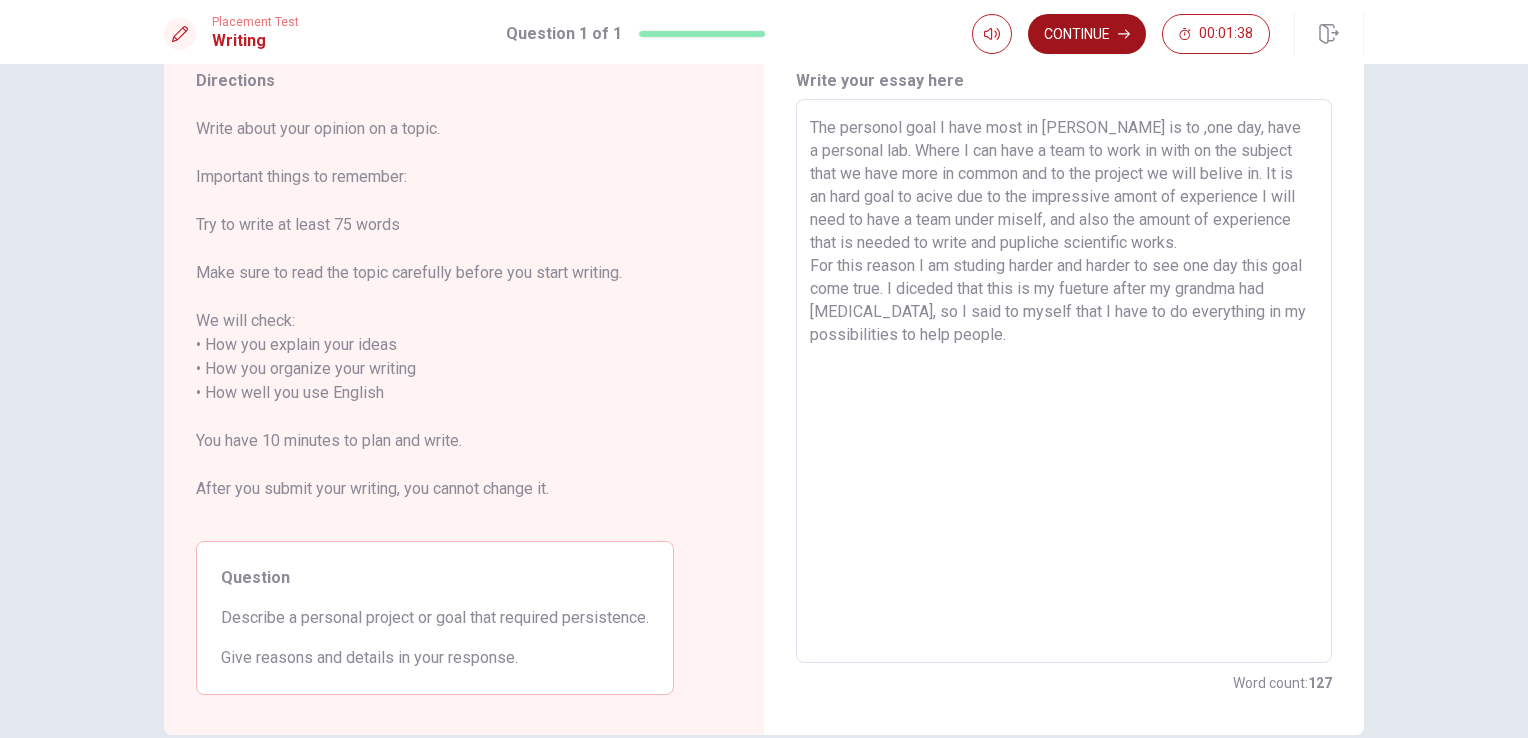 click on "Continue" at bounding box center (1087, 34) 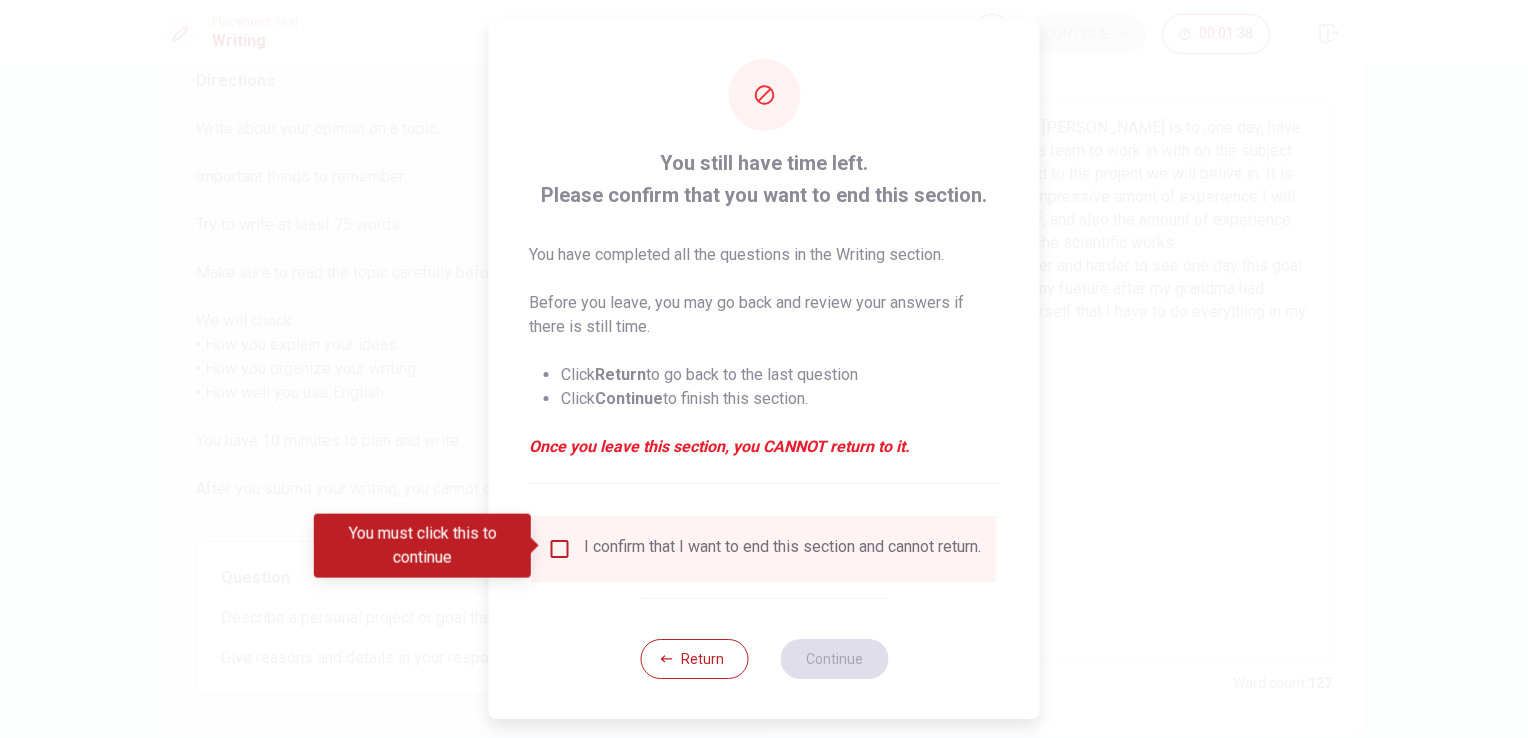 click on "I confirm that I want to end this section and cannot return." at bounding box center (782, 549) 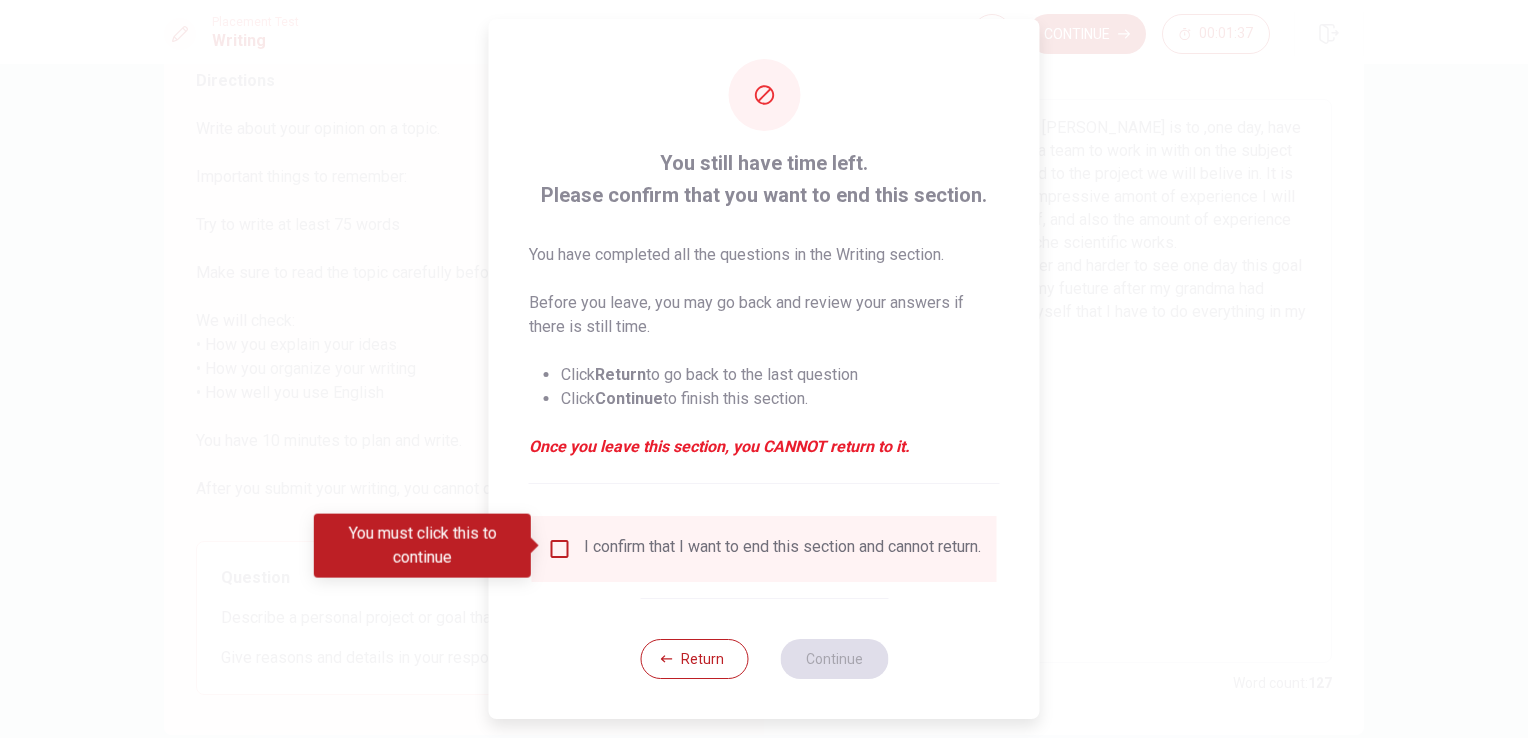 click at bounding box center [560, 549] 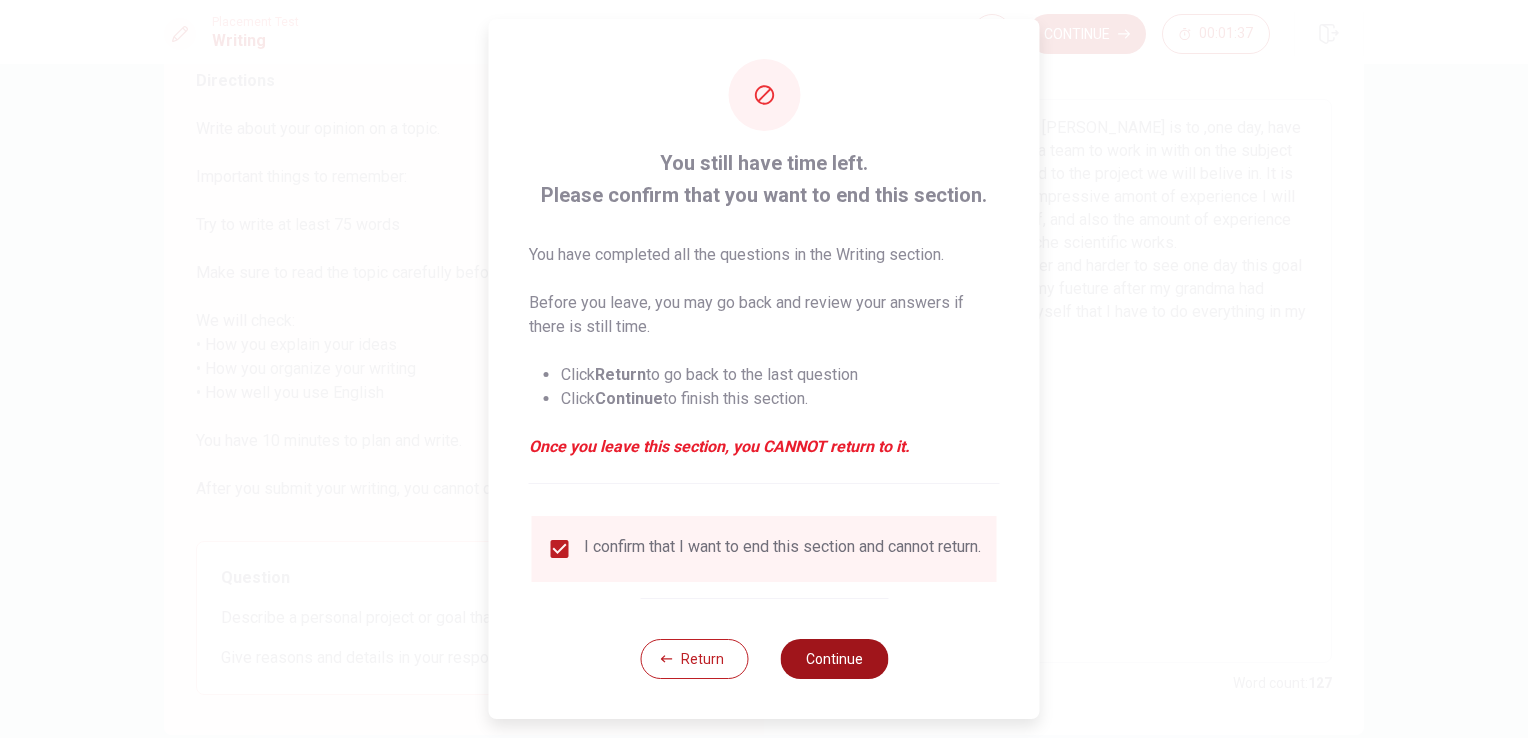 click on "Continue" at bounding box center [834, 659] 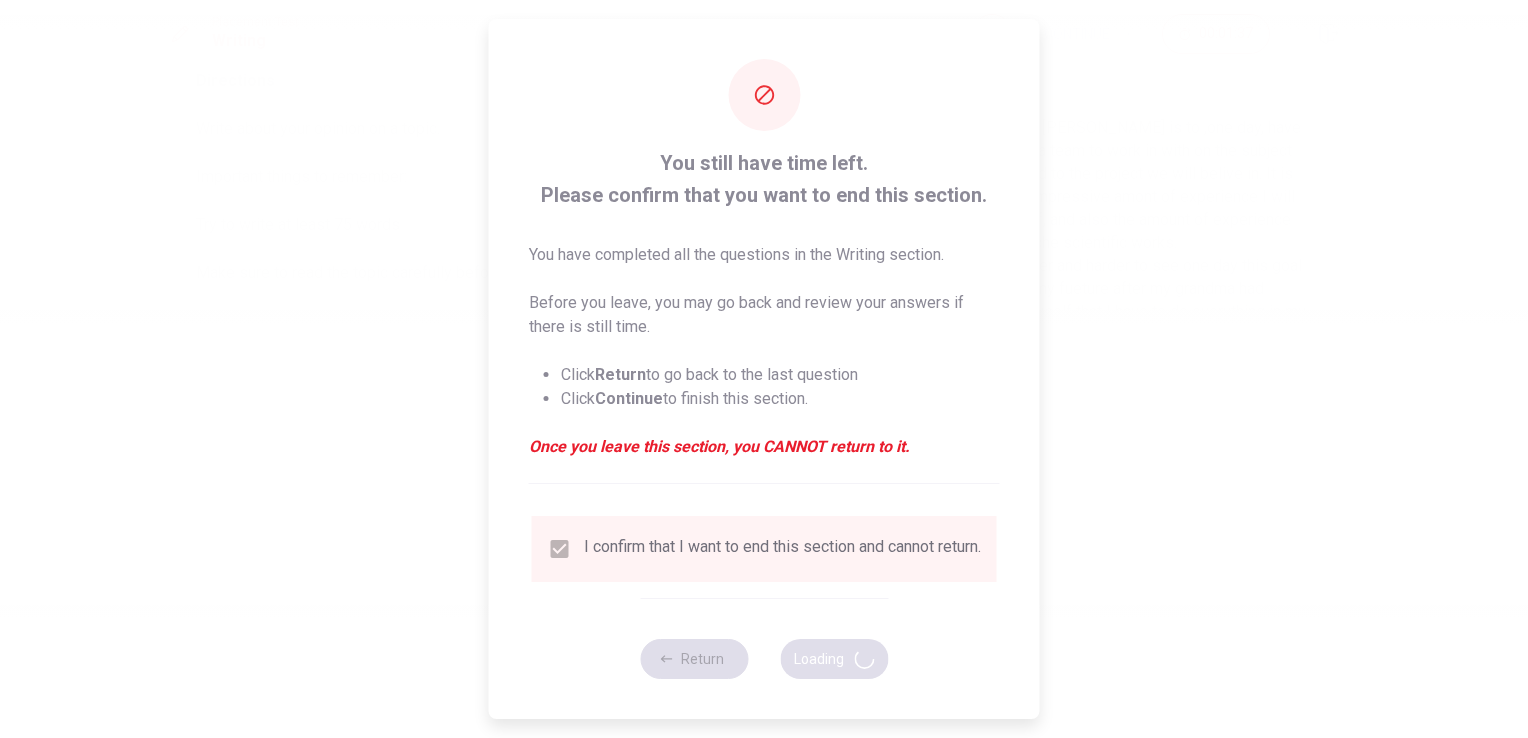scroll, scrollTop: 0, scrollLeft: 0, axis: both 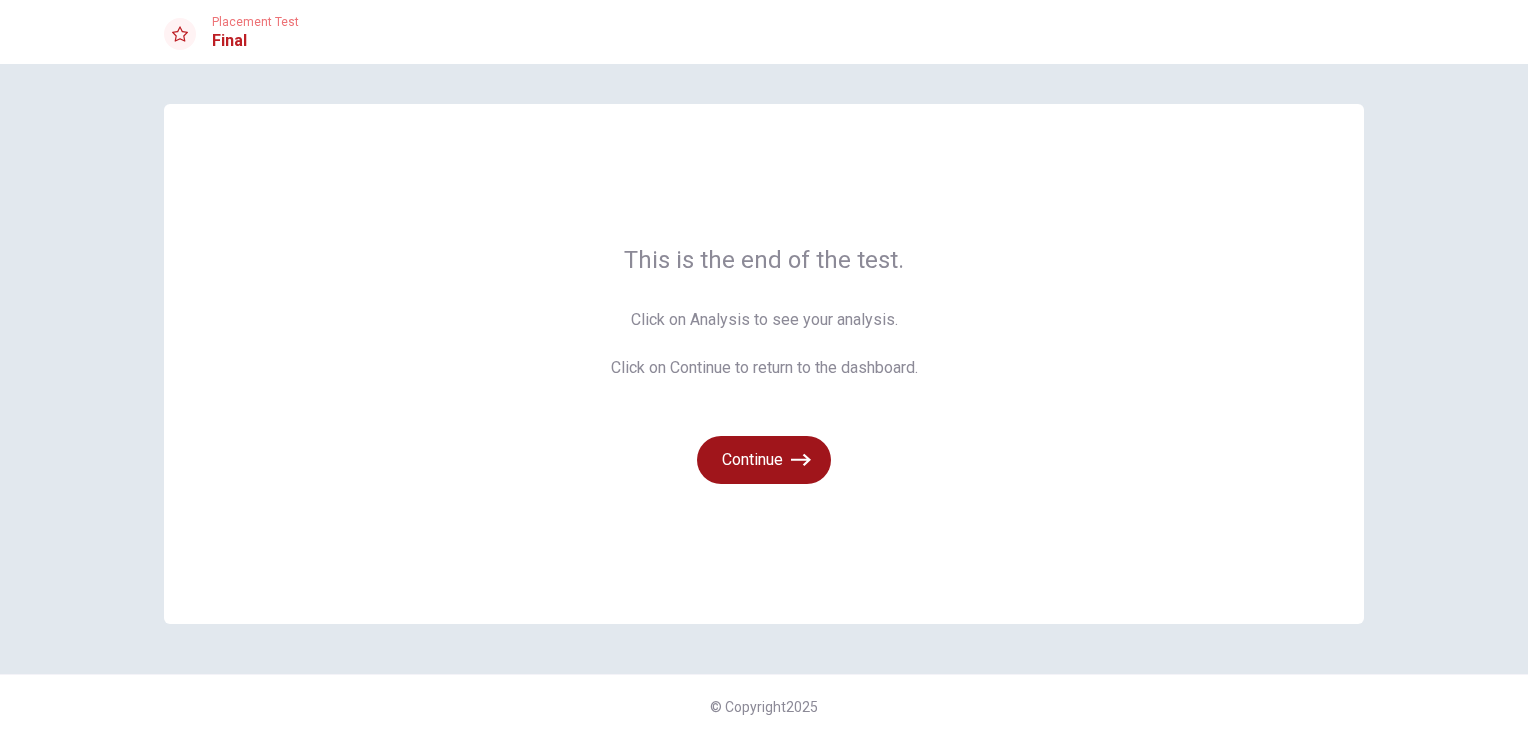 click on "Continue" at bounding box center (764, 460) 